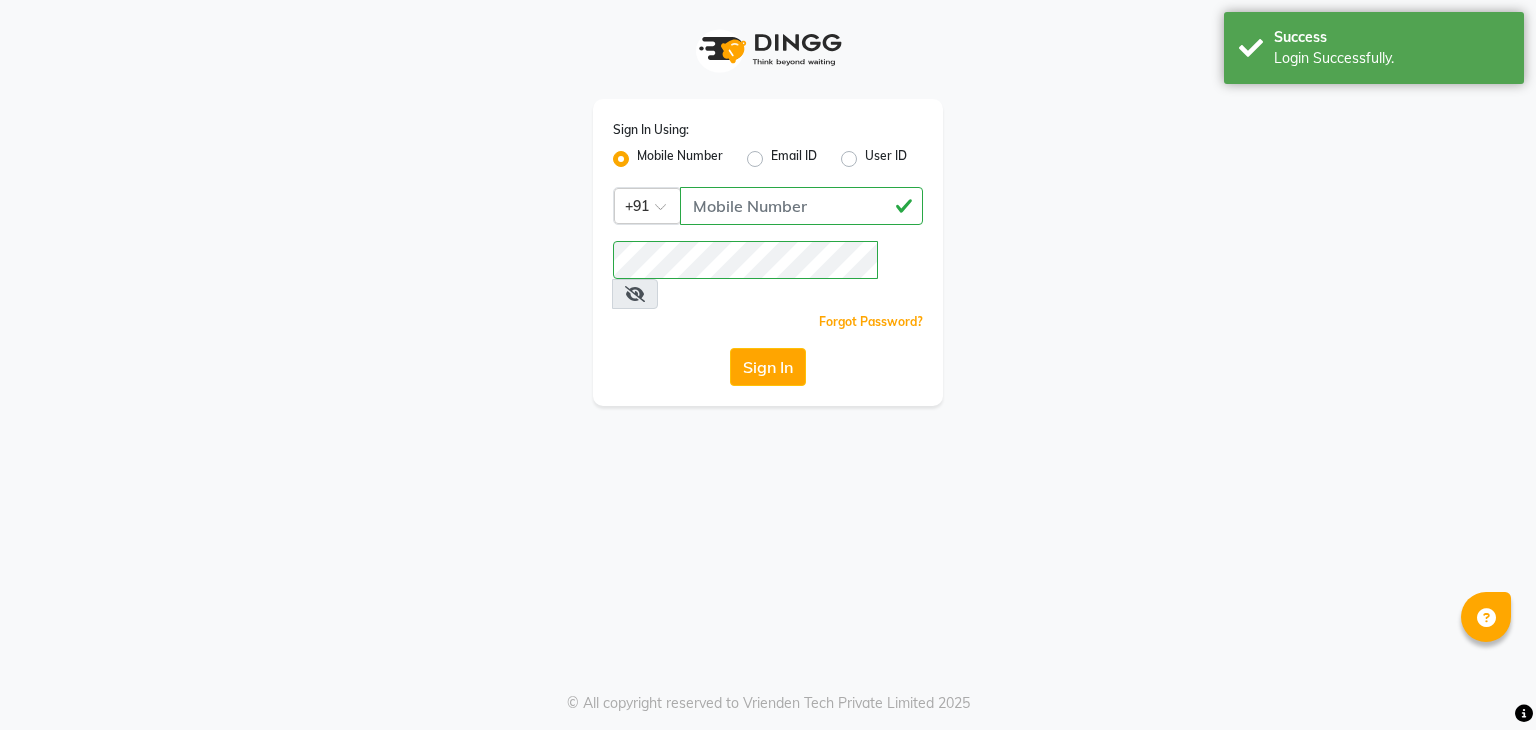 scroll, scrollTop: 0, scrollLeft: 0, axis: both 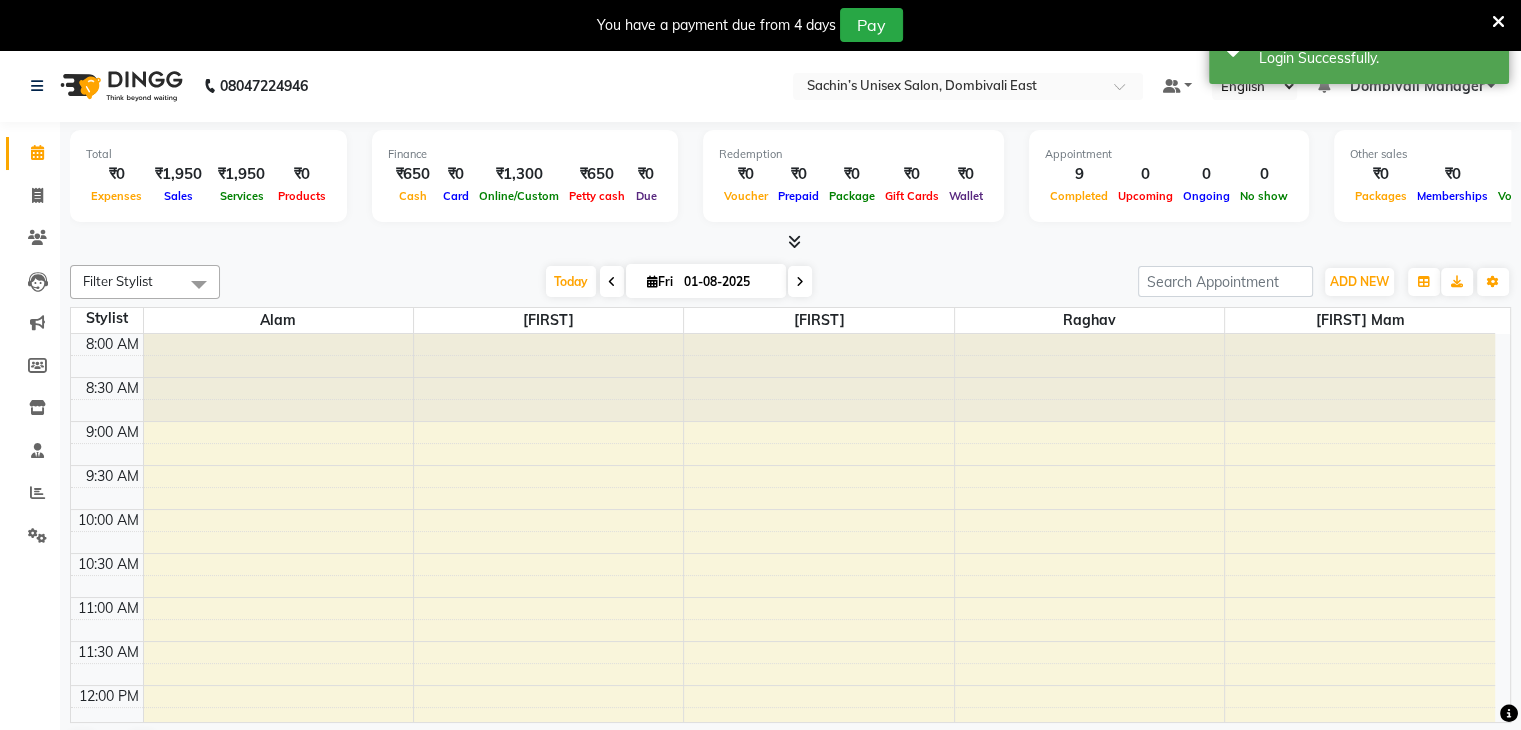 click at bounding box center [1498, 22] 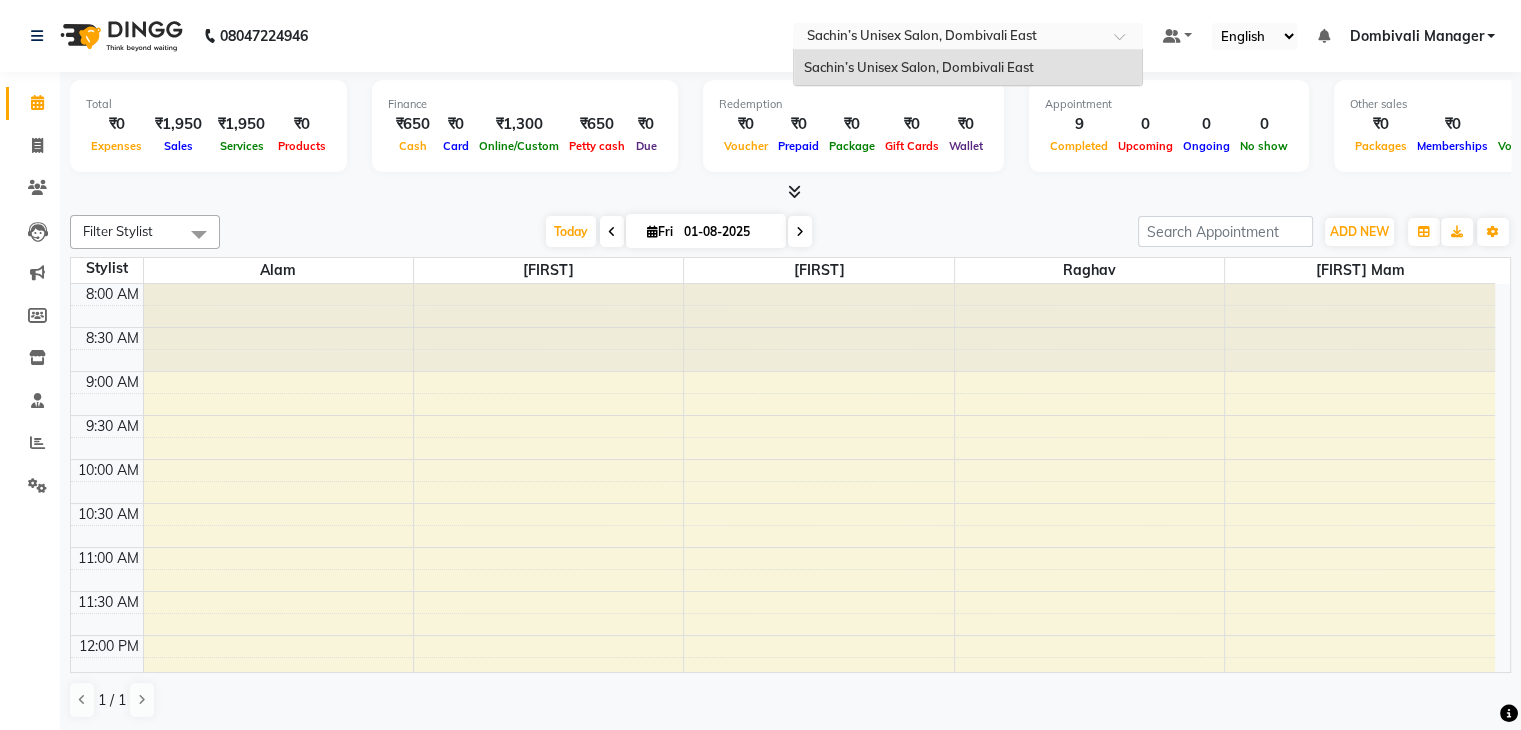 click at bounding box center (1126, 42) 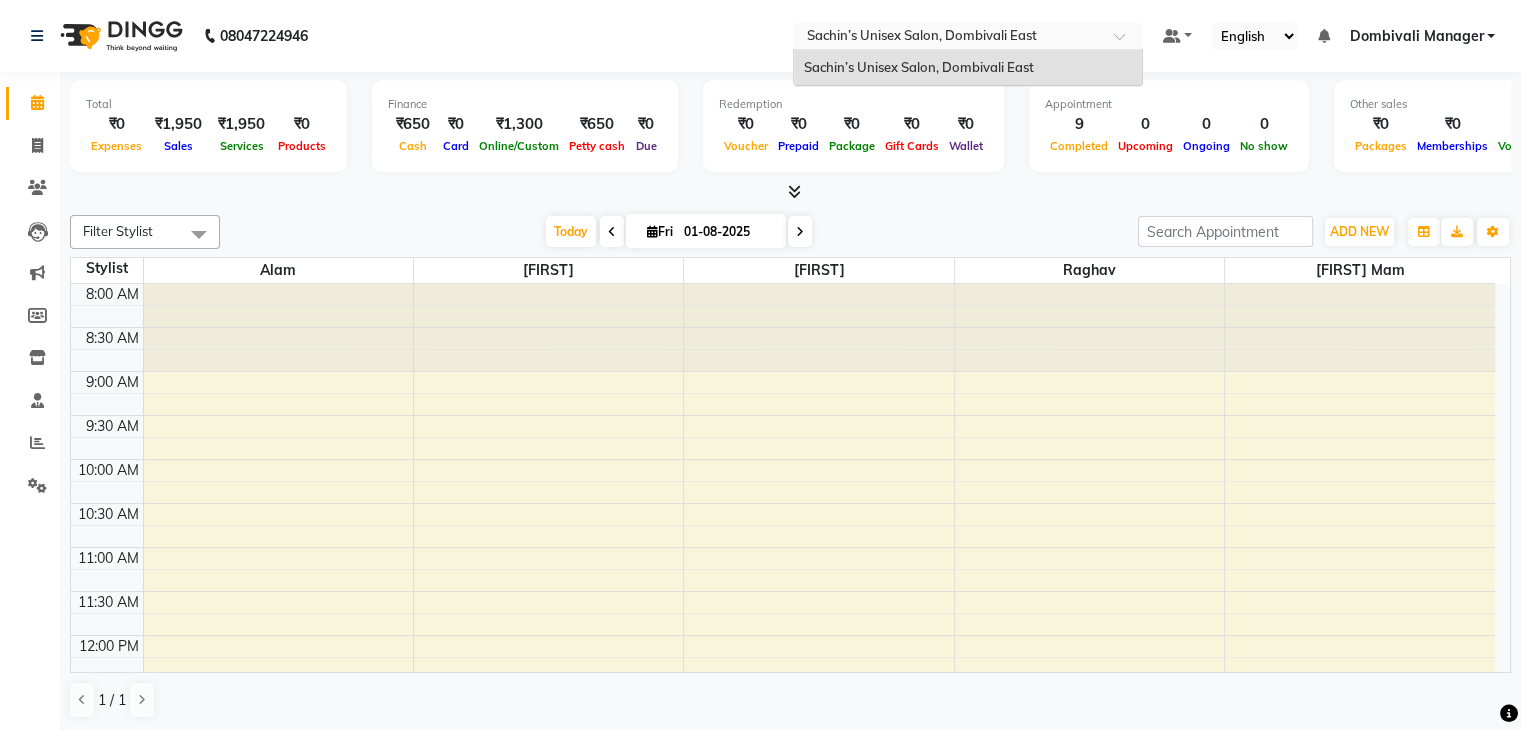click at bounding box center [1126, 42] 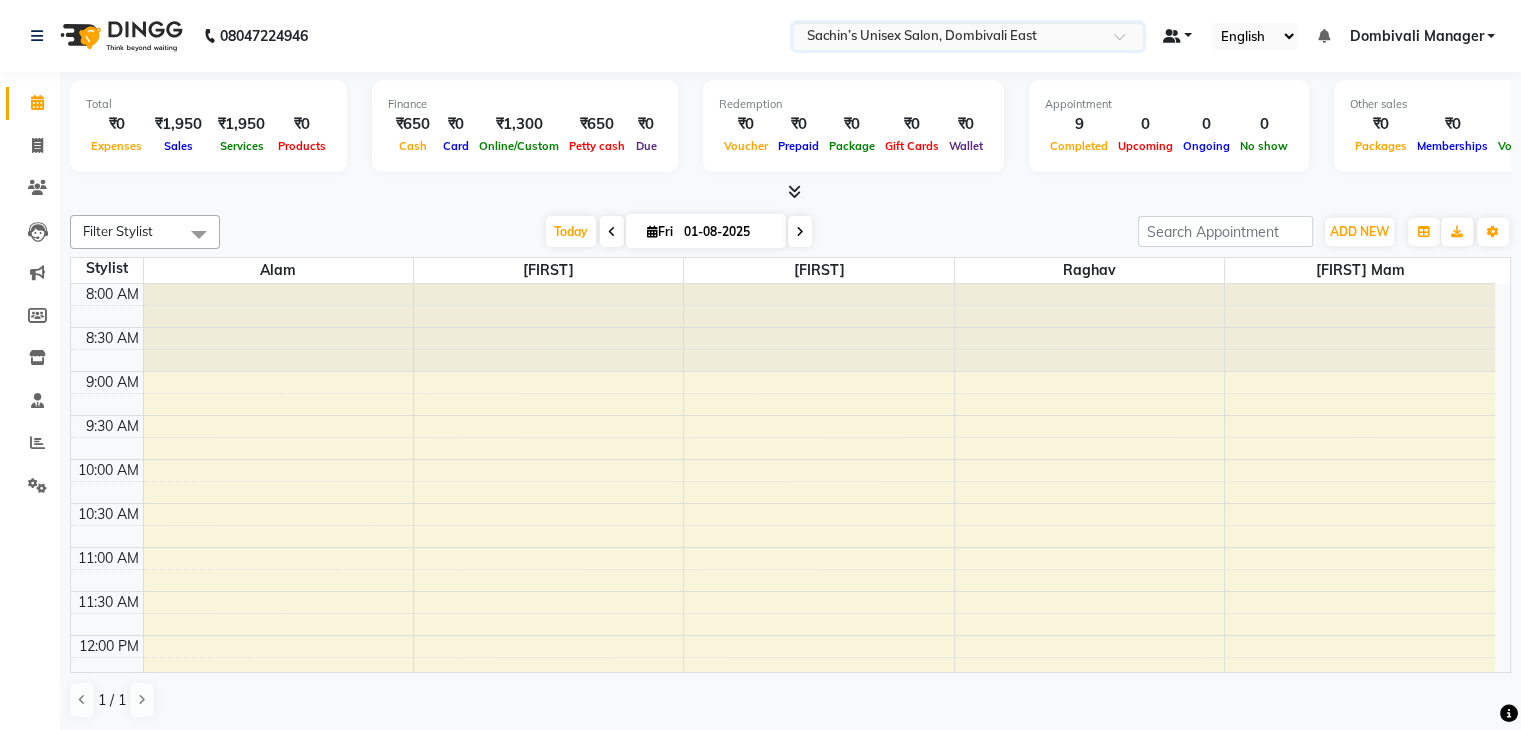 click at bounding box center [1178, 36] 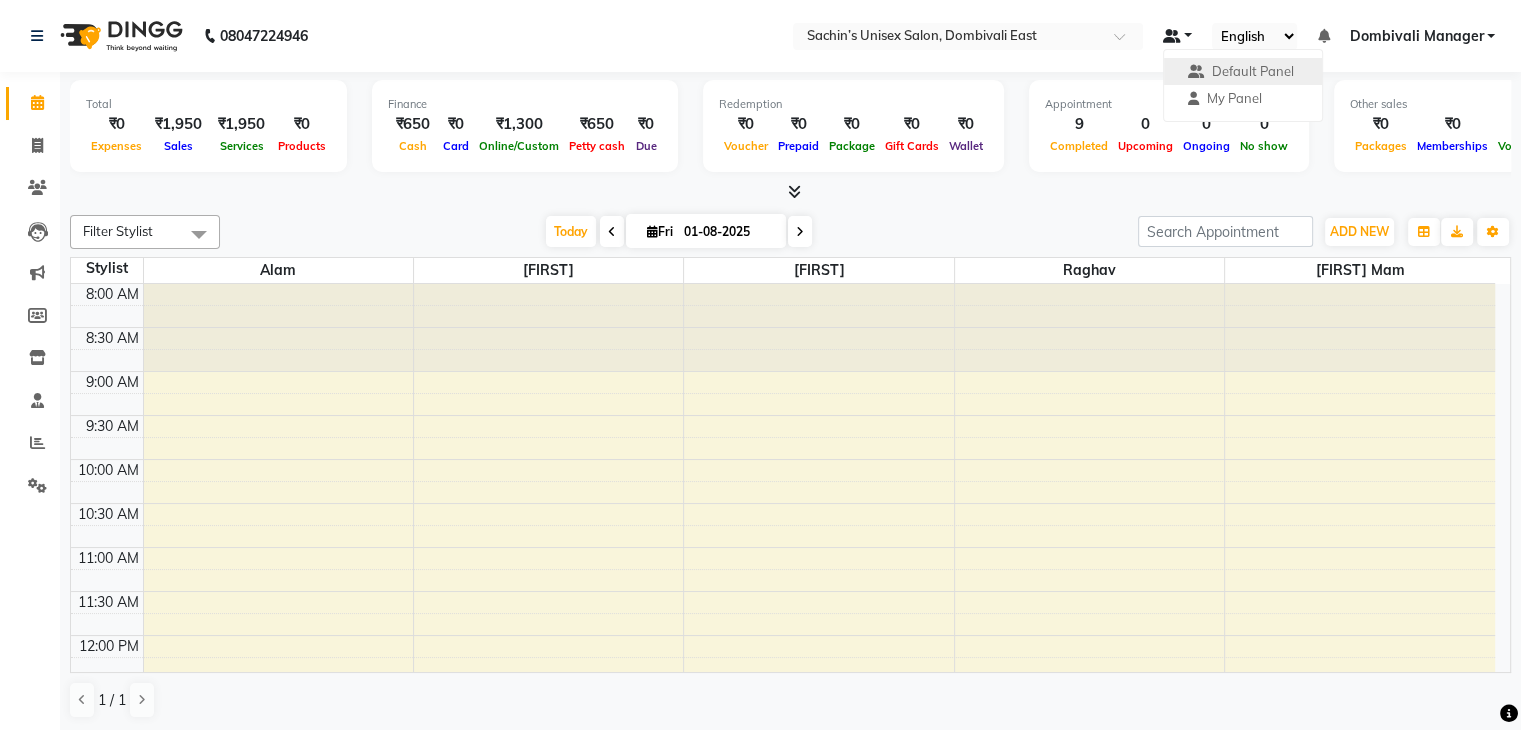 click at bounding box center (1178, 36) 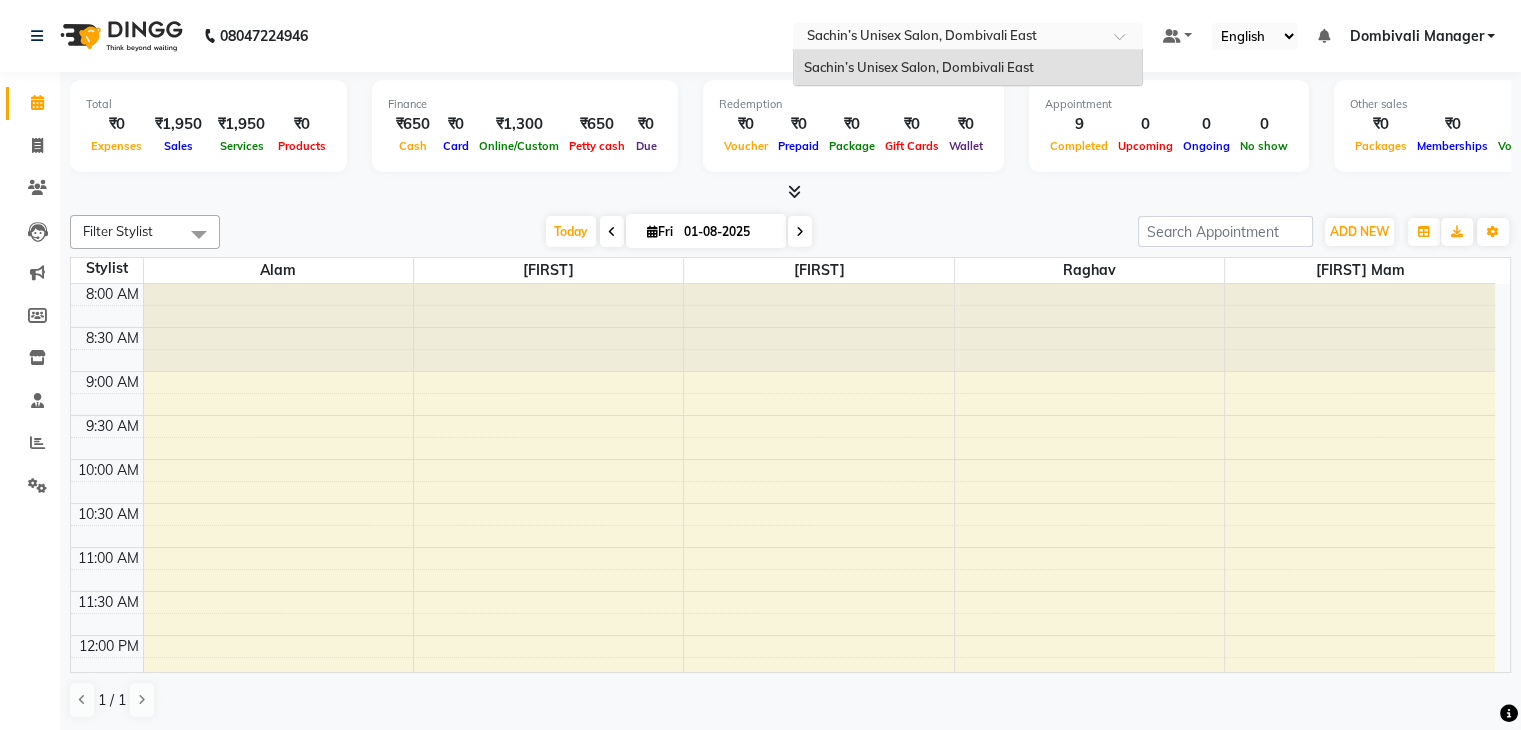 drag, startPoint x: 1033, startPoint y: 35, endPoint x: 1044, endPoint y: 33, distance: 11.18034 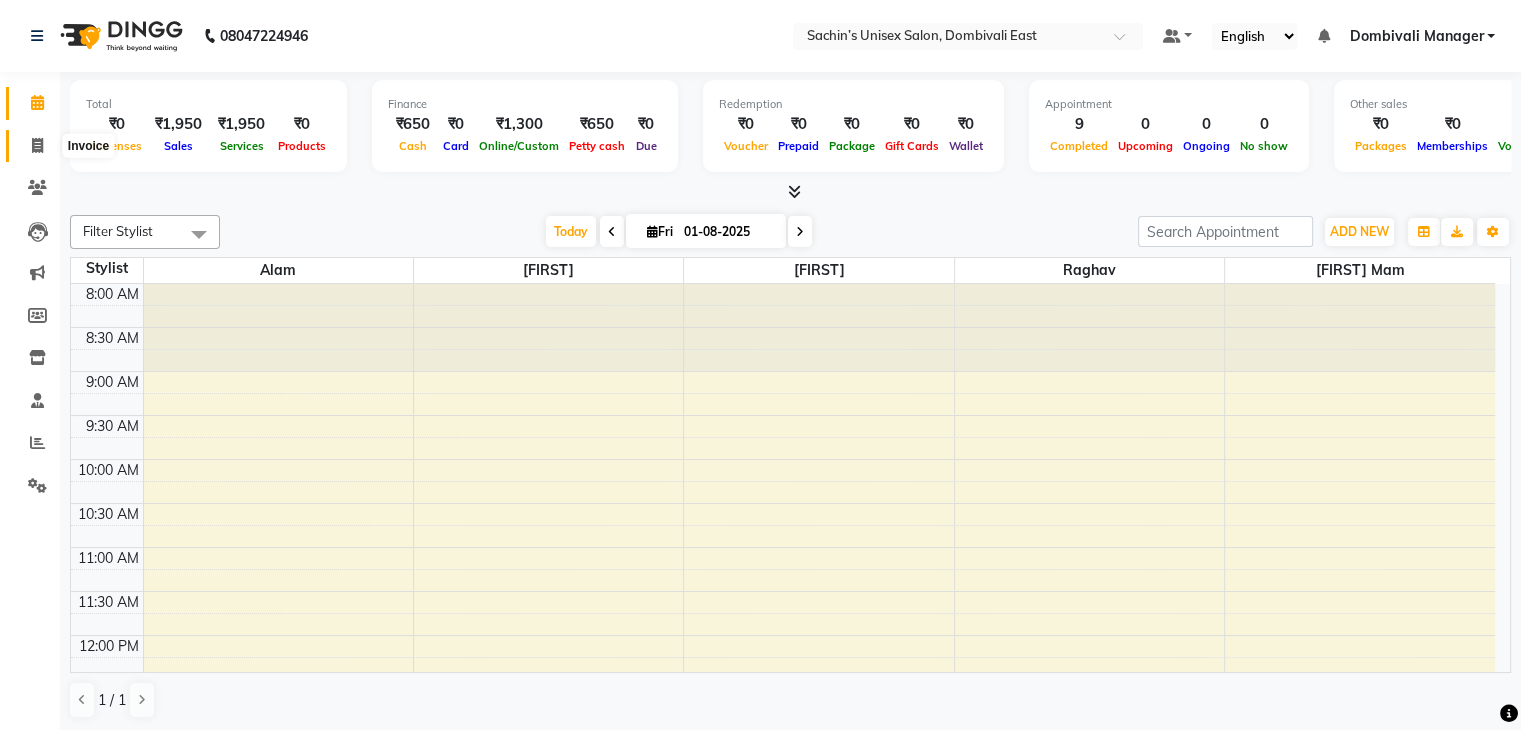 click 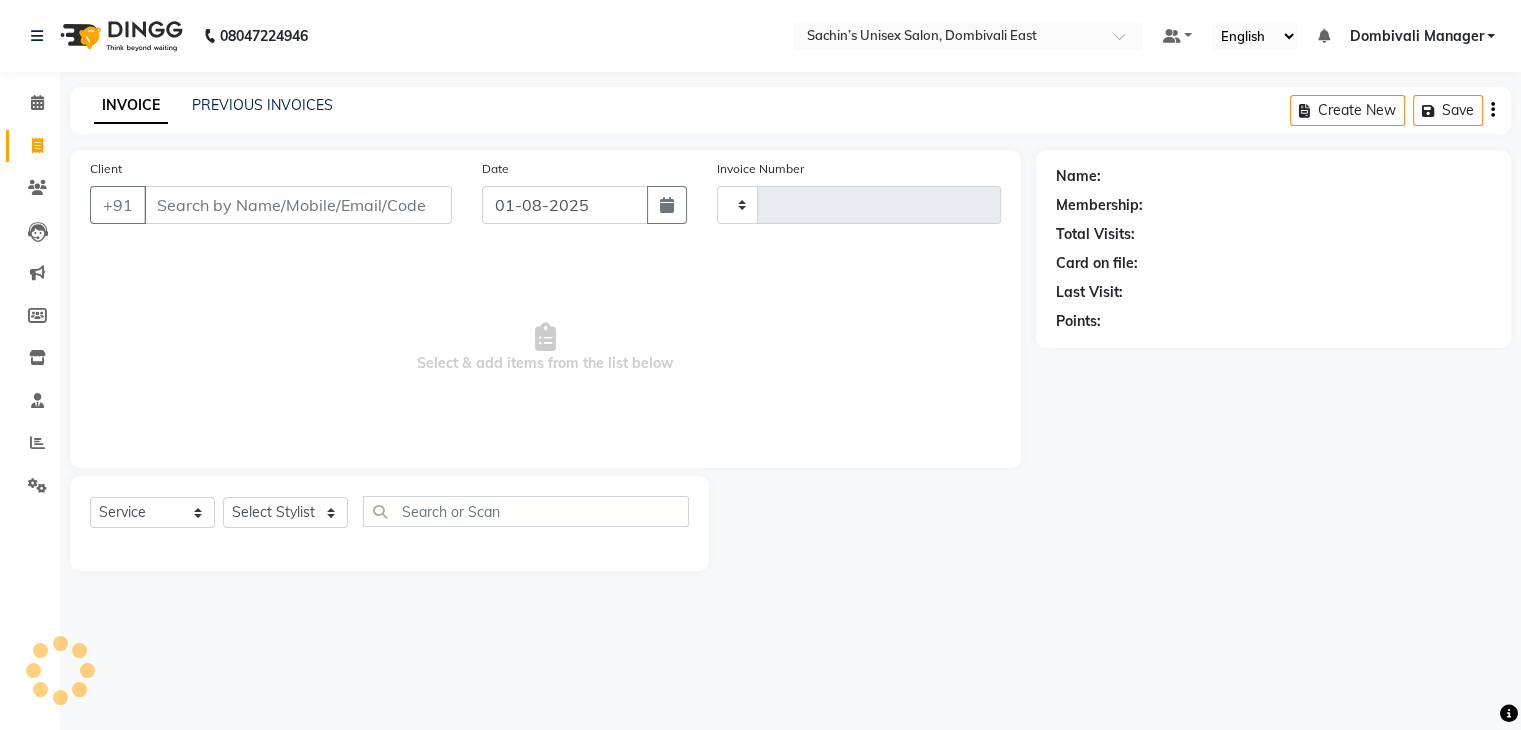type on "0010" 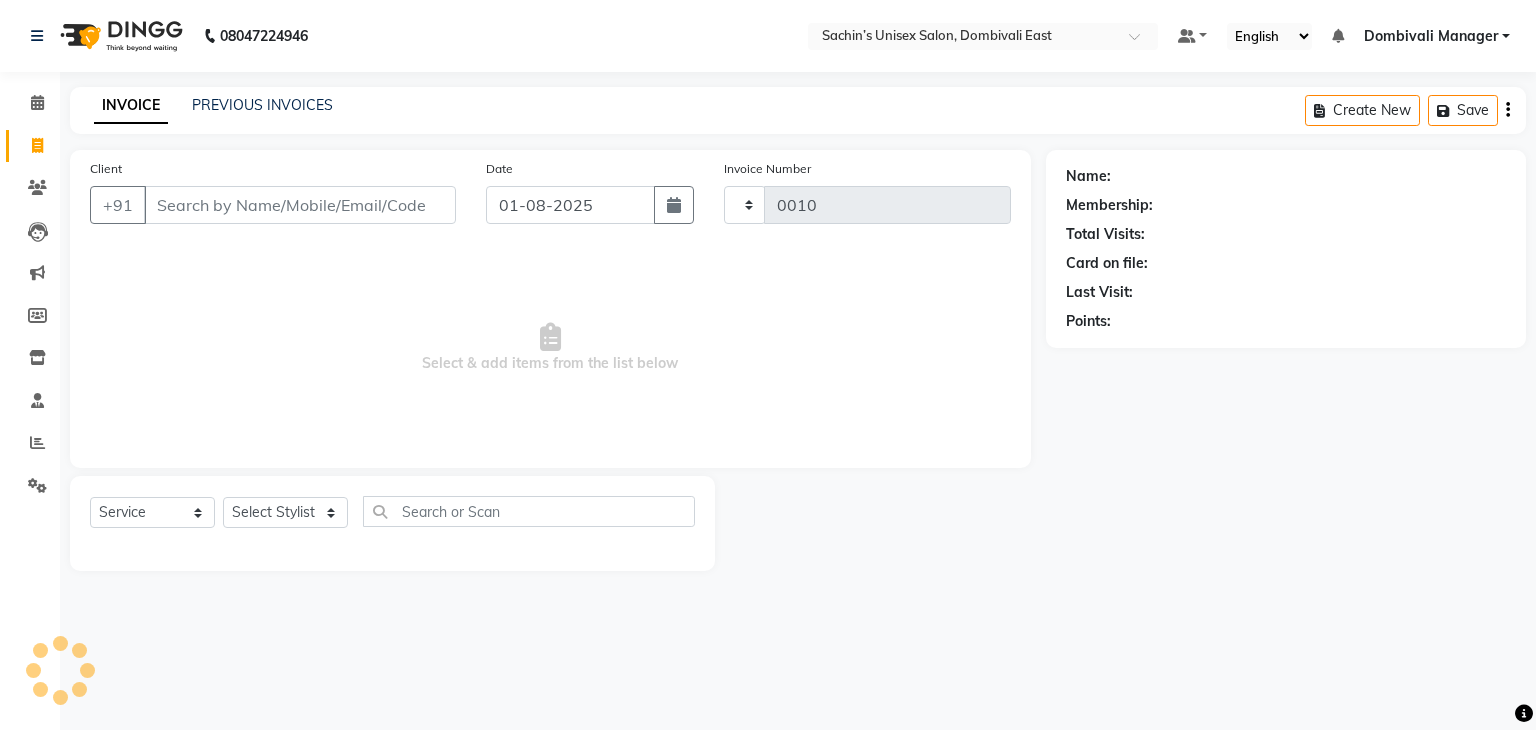 select on "8637" 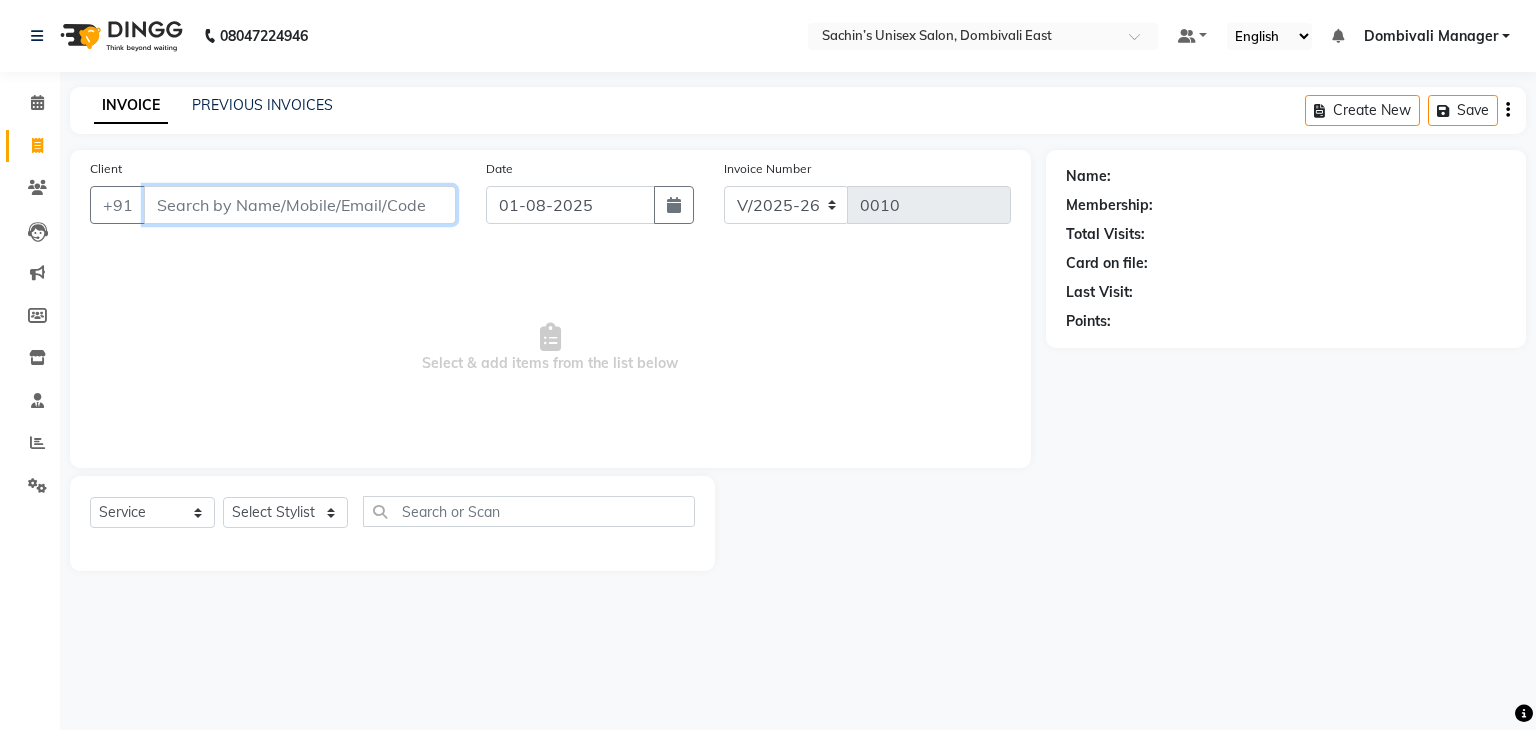 click on "Client" at bounding box center (300, 205) 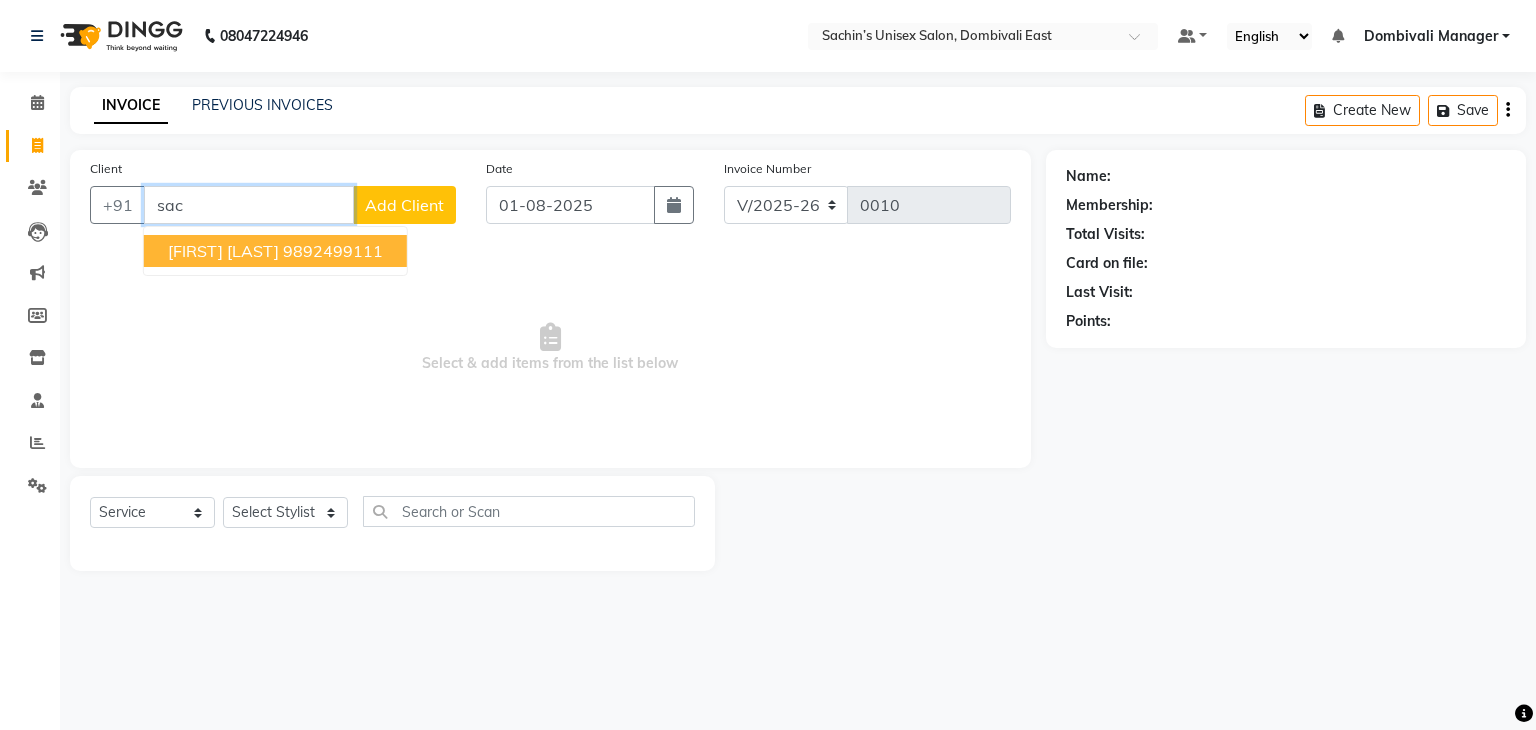 click on "[FIRST] [LAST]" at bounding box center (223, 251) 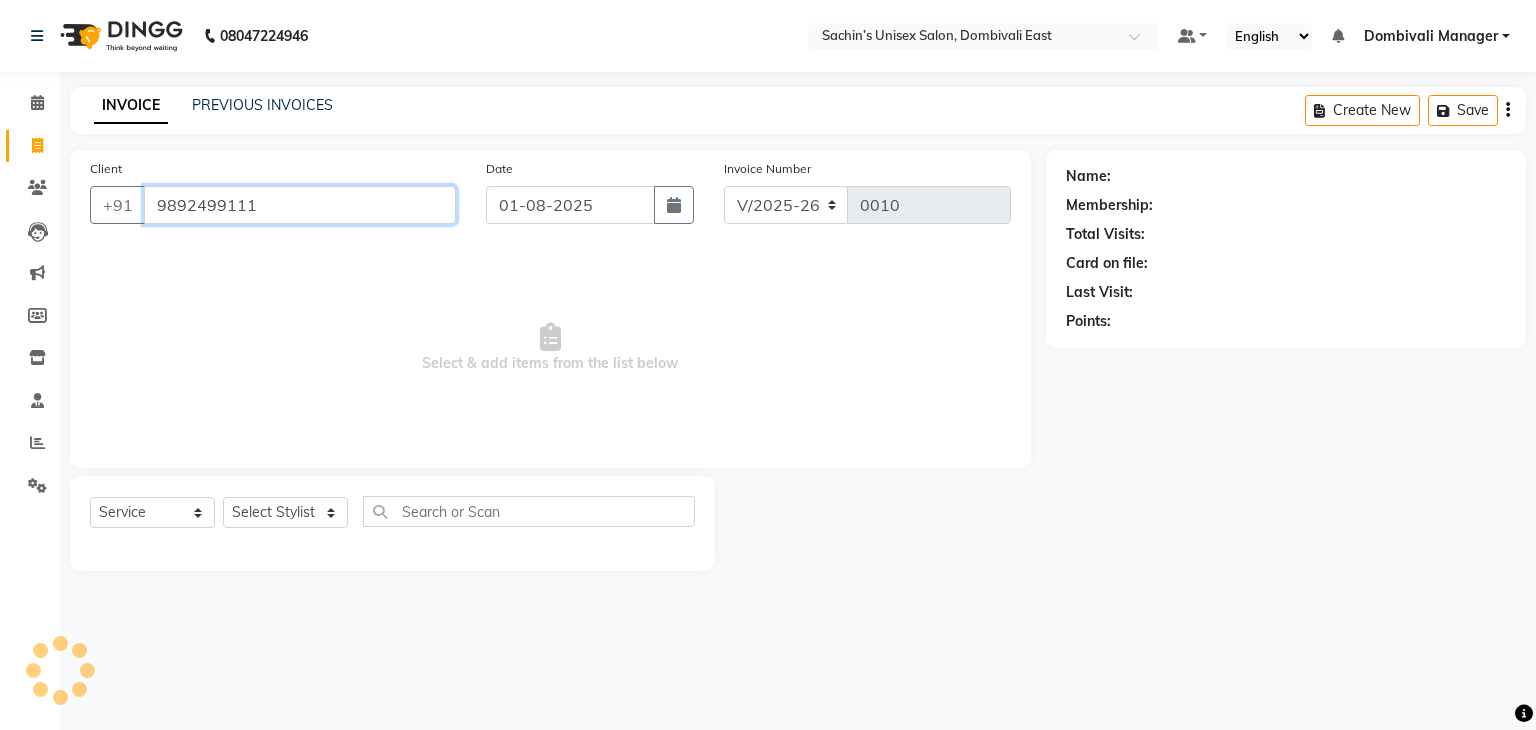 type on "9892499111" 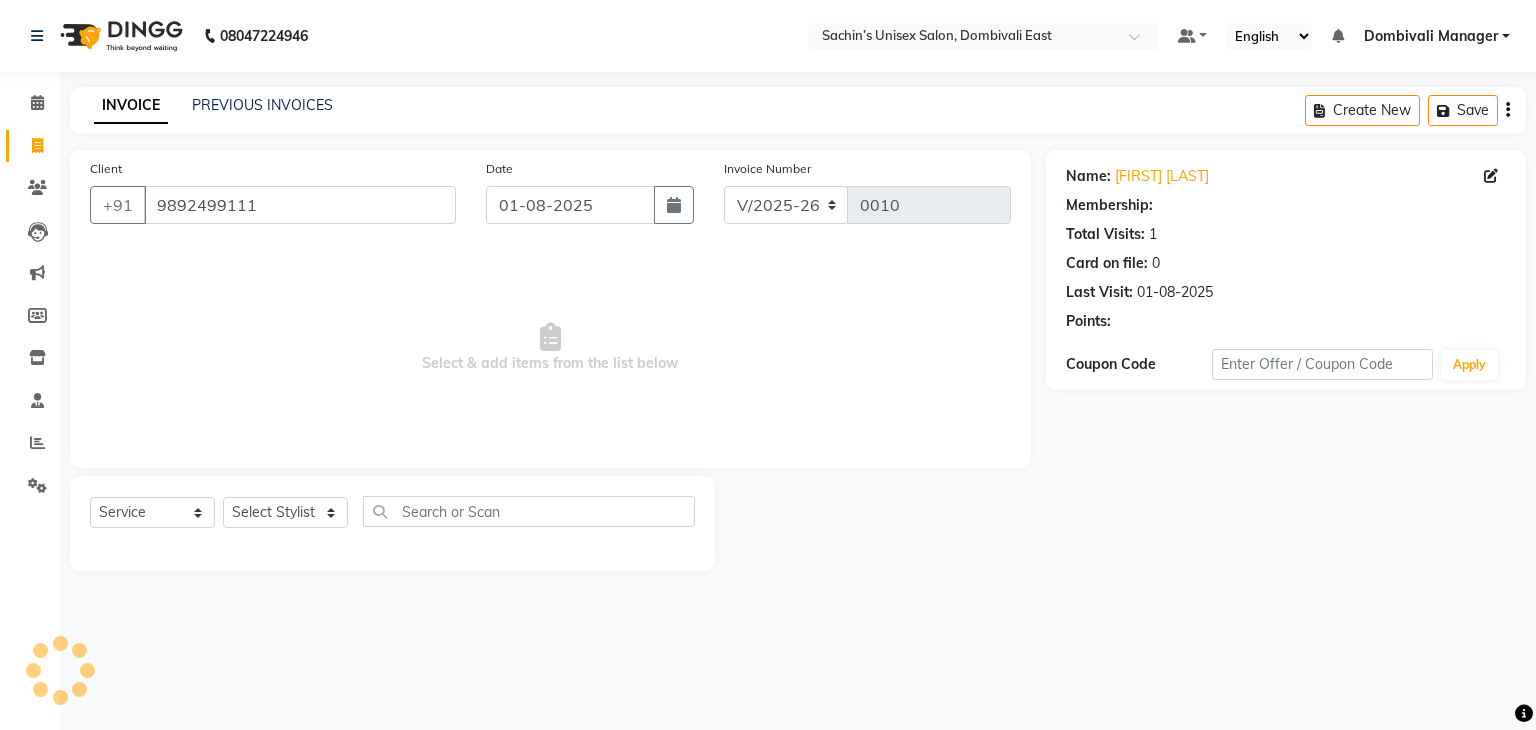 select on "1: Object" 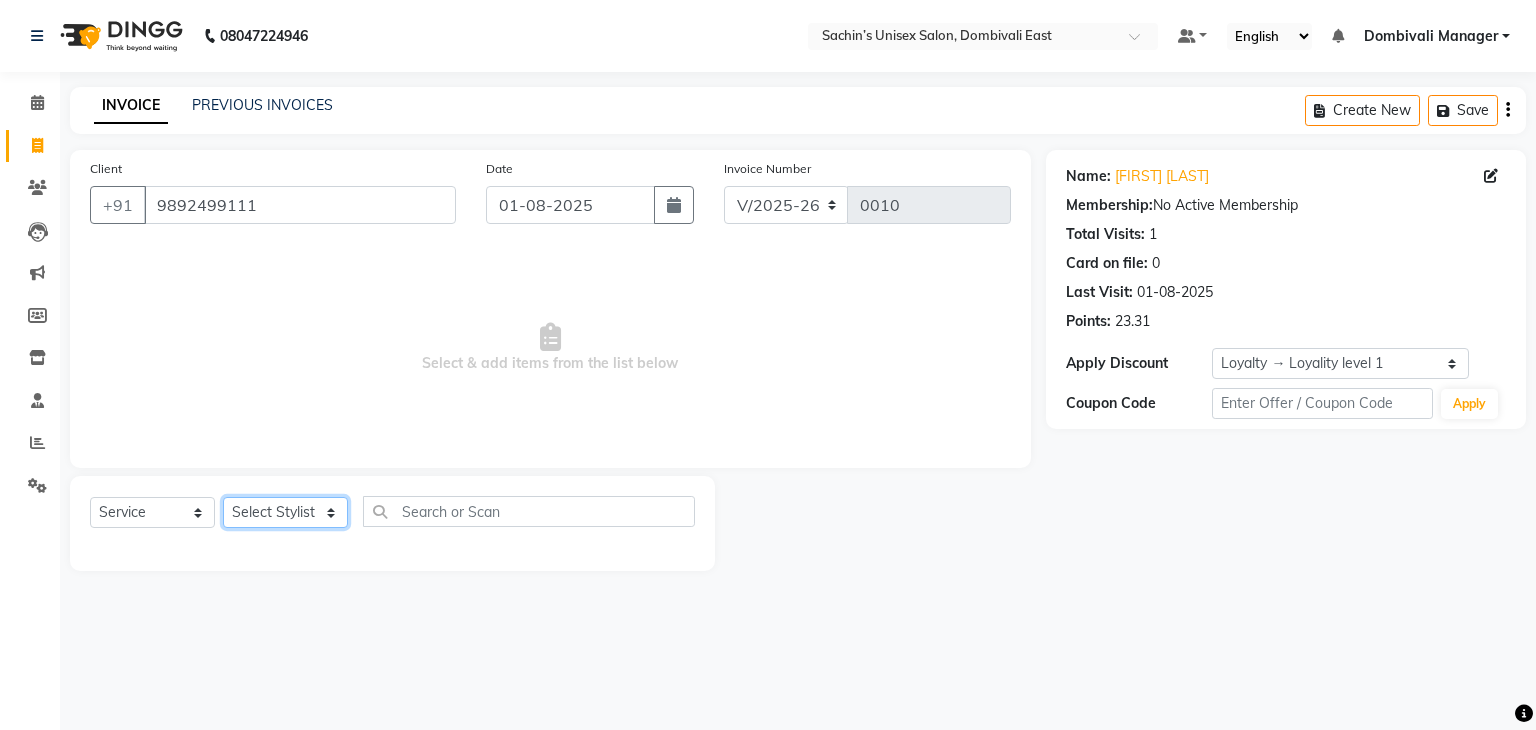 click on "Select Stylist Alam [CITY] Manager [FIRST] [LAST] Mam" 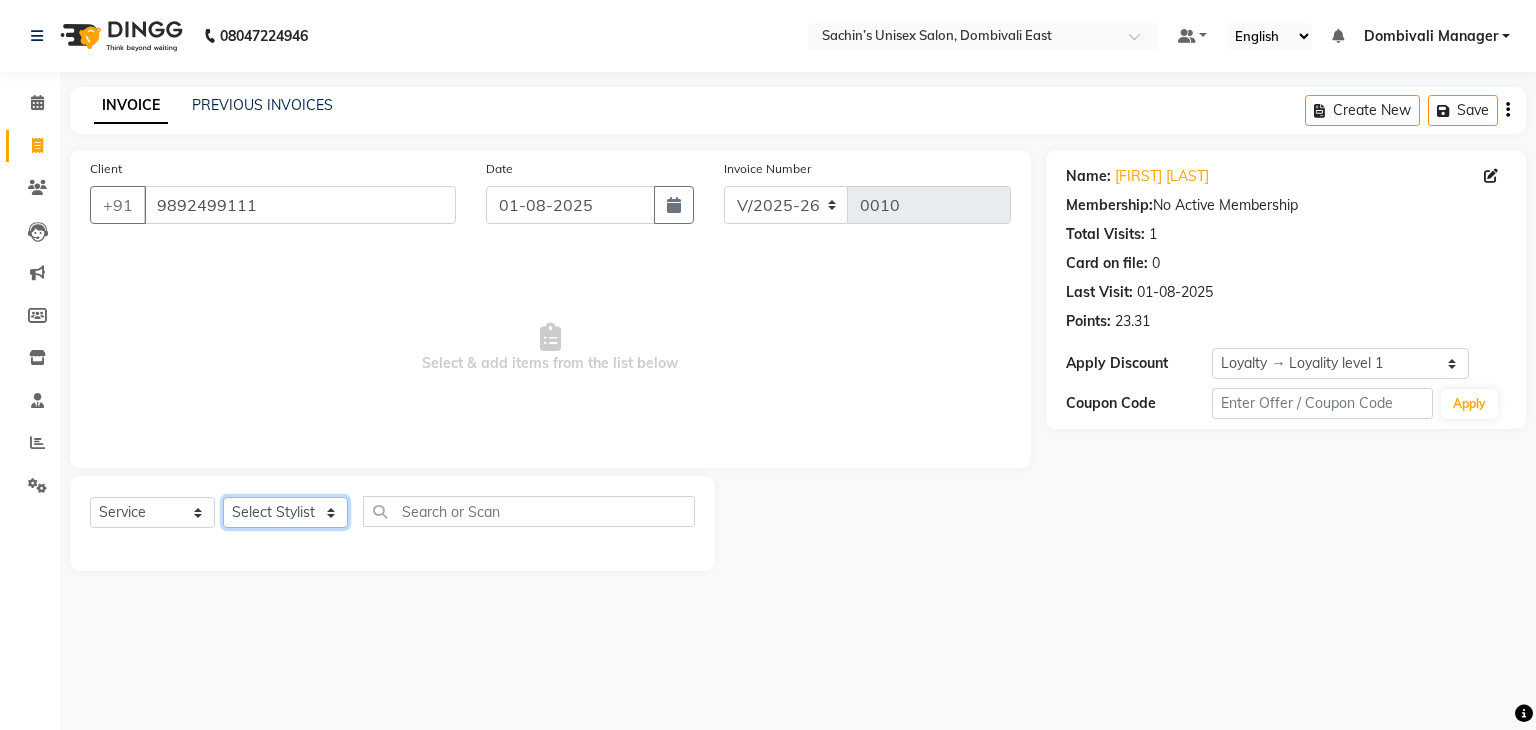 select on "86917" 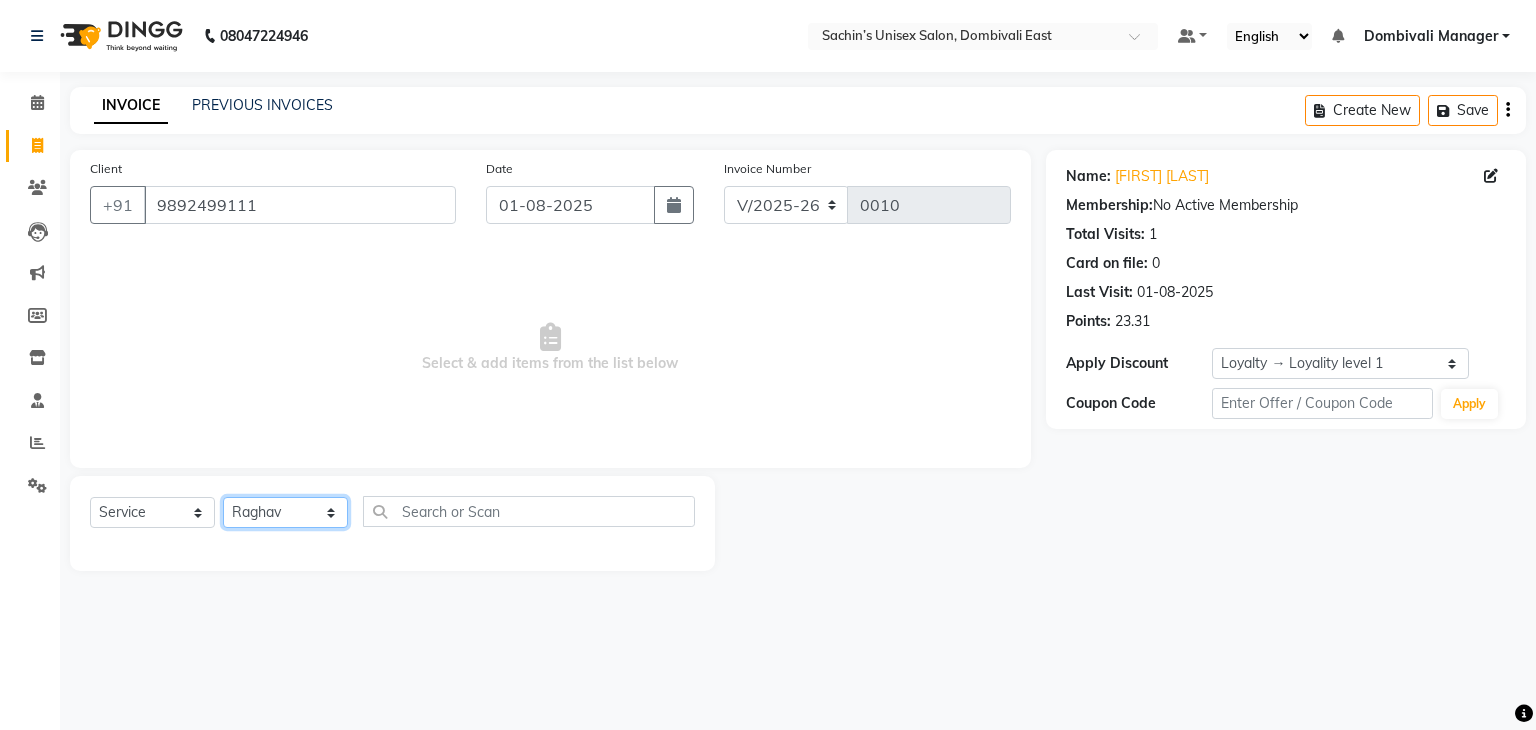 click on "Select Stylist Alam [CITY] Manager [FIRST] [LAST] Mam" 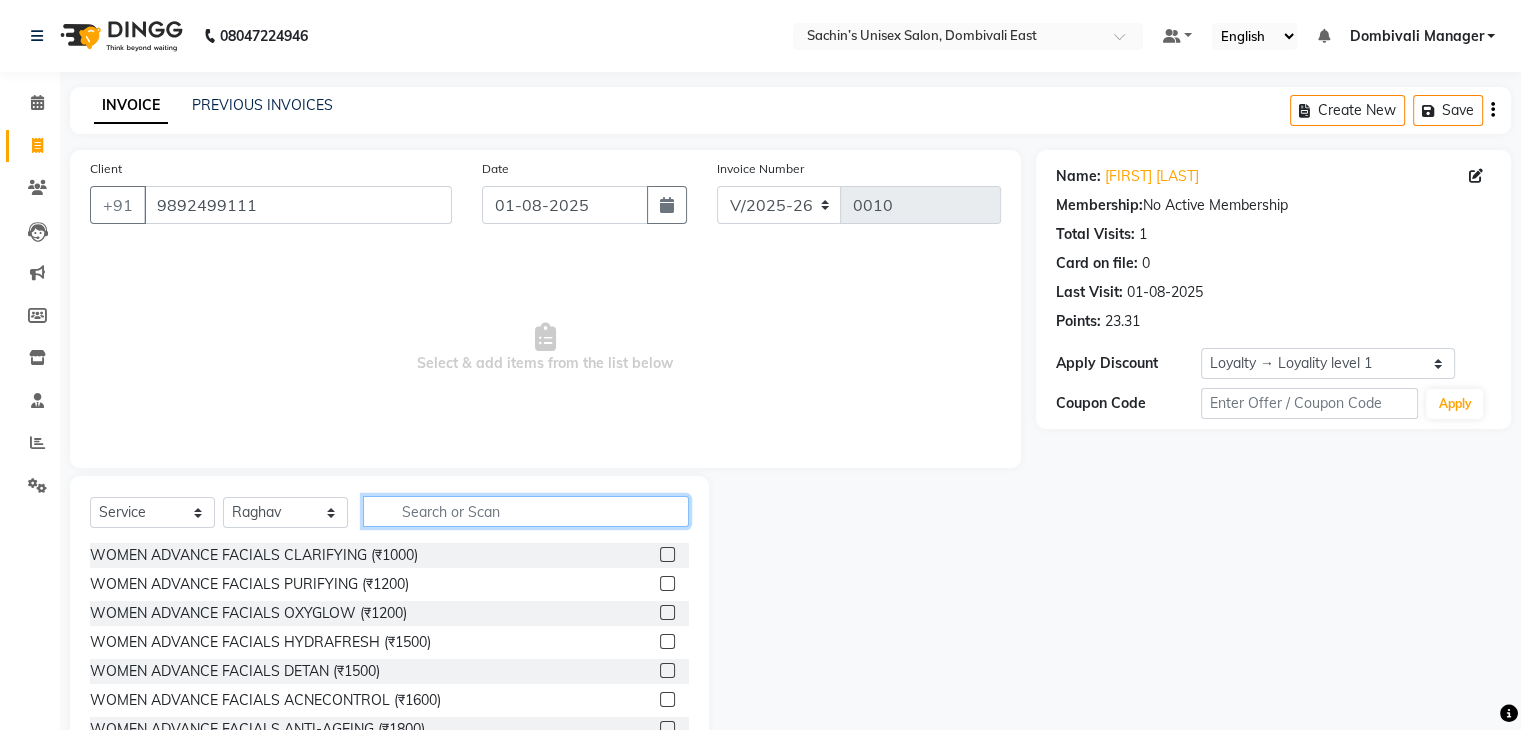 click 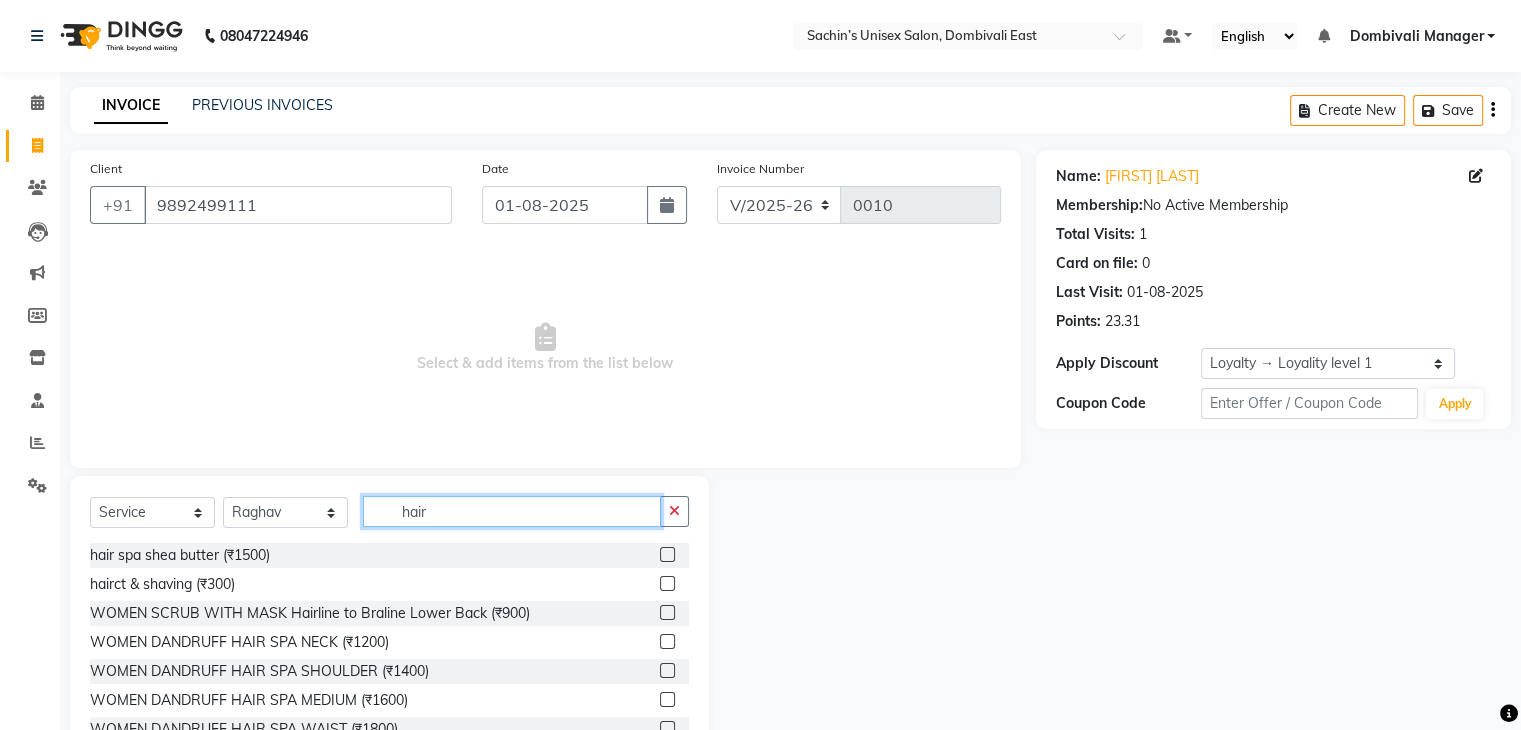 type on "hair" 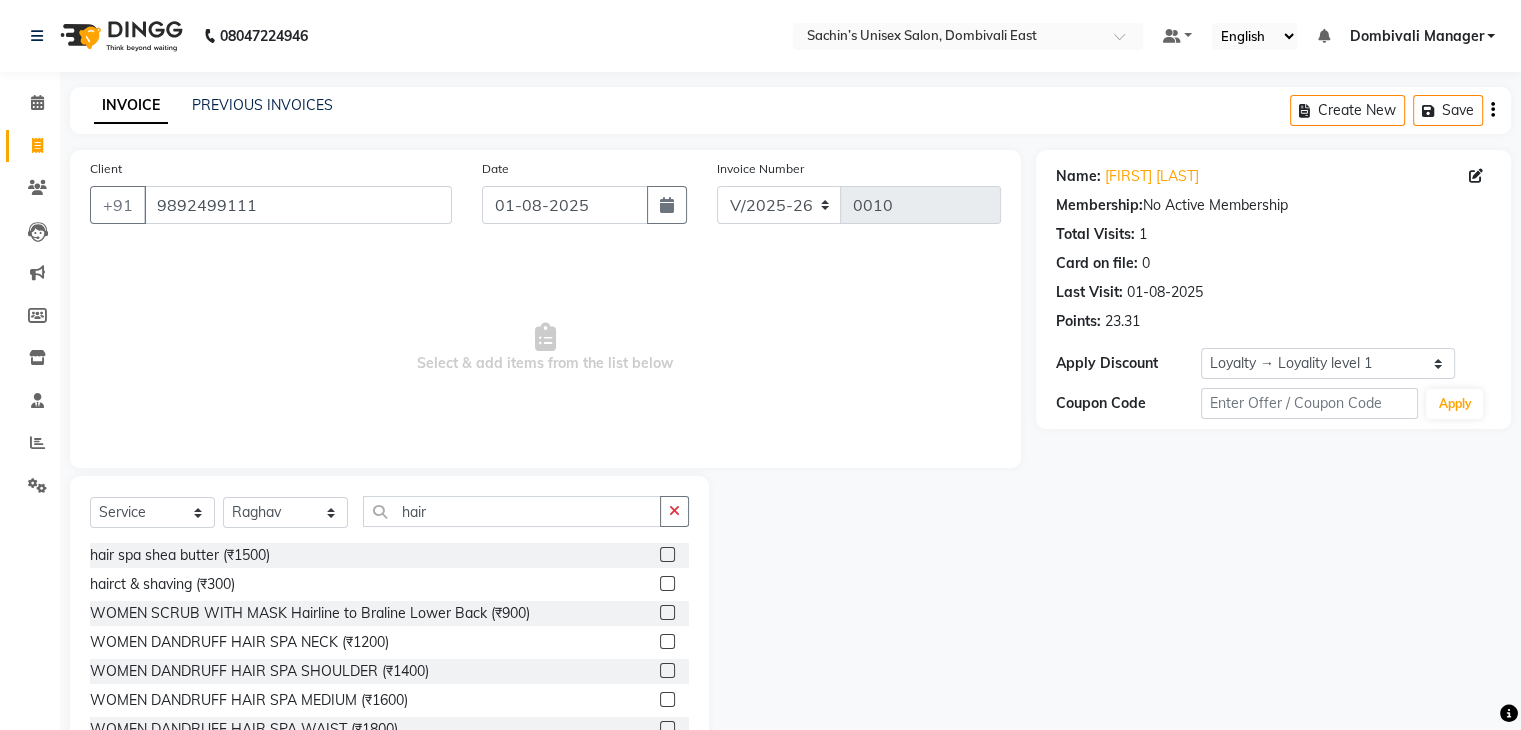 click 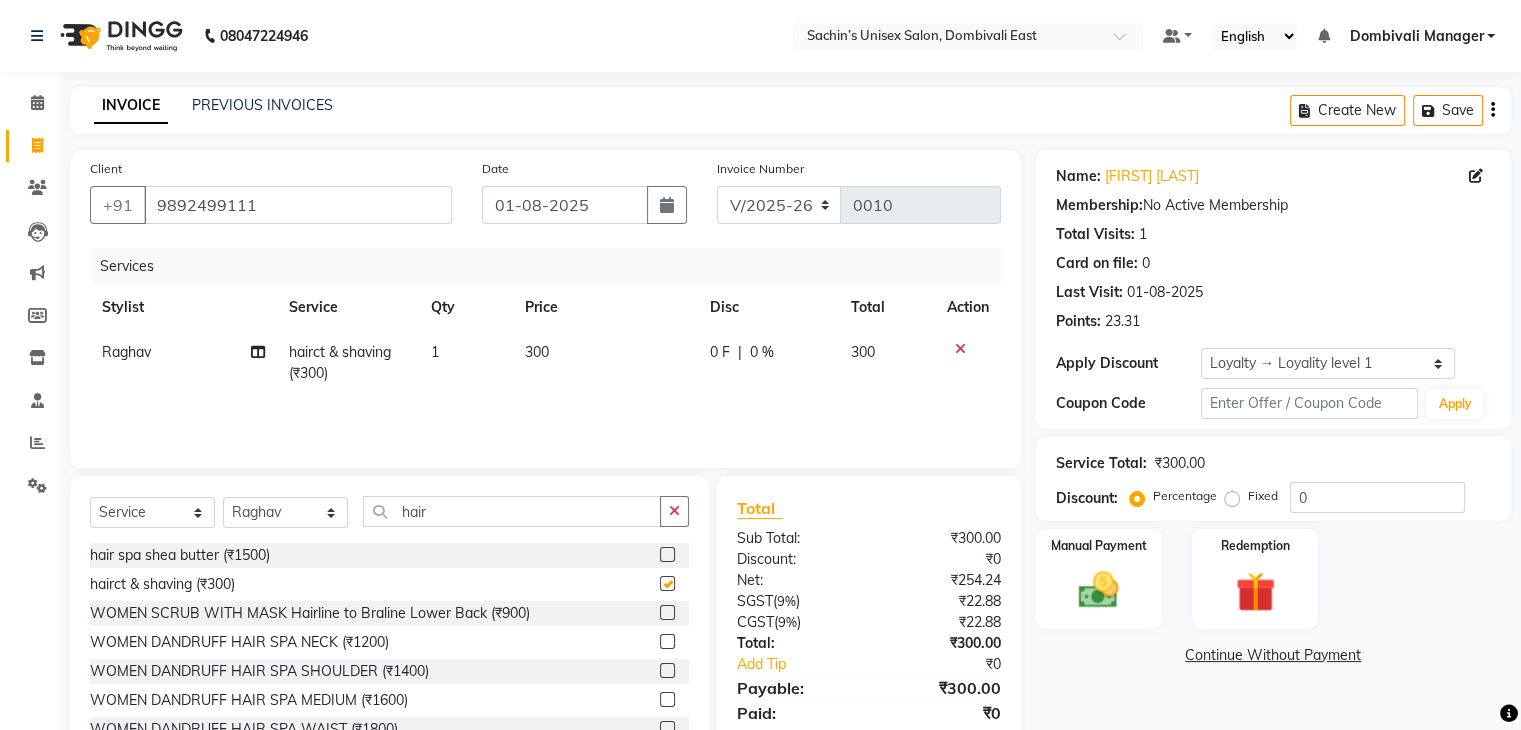 checkbox on "false" 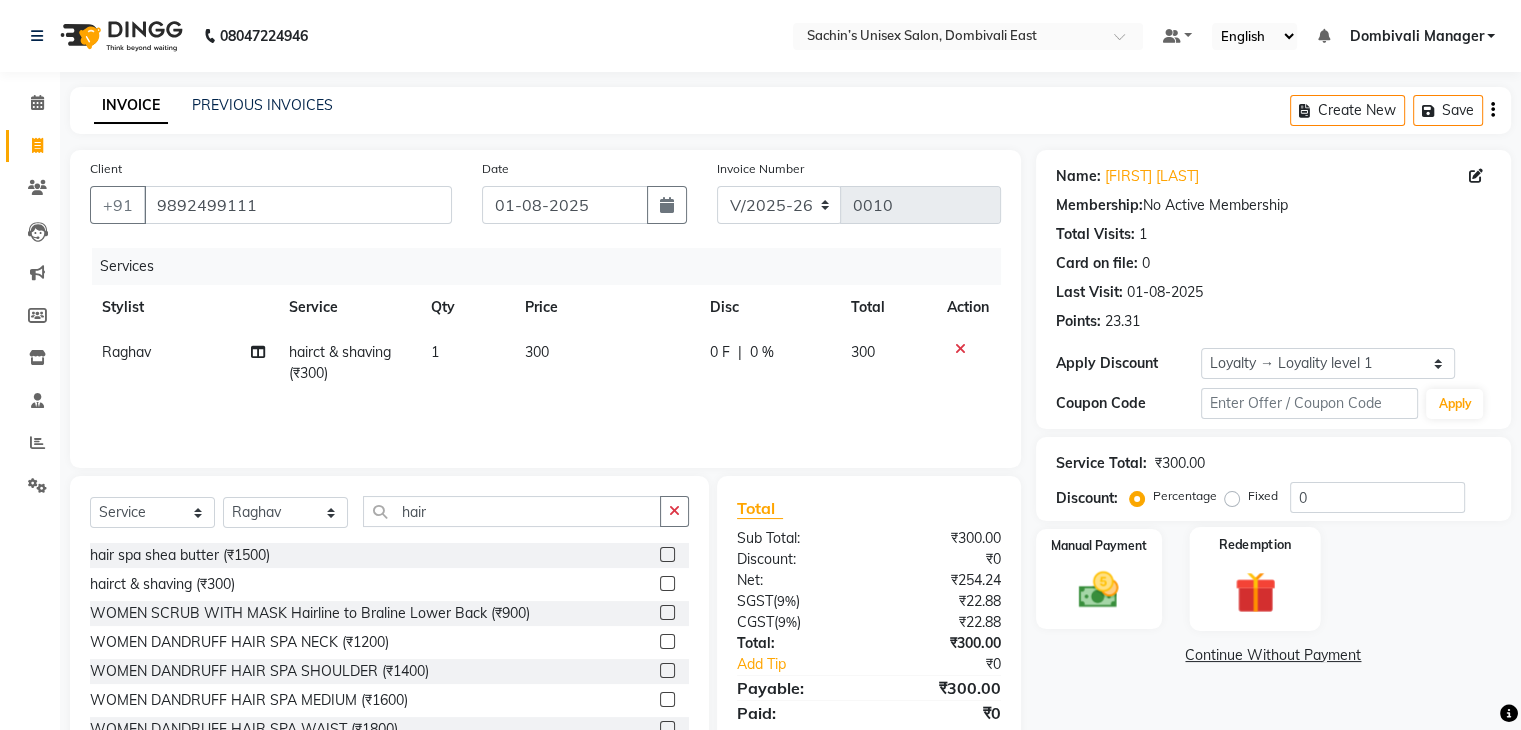 click 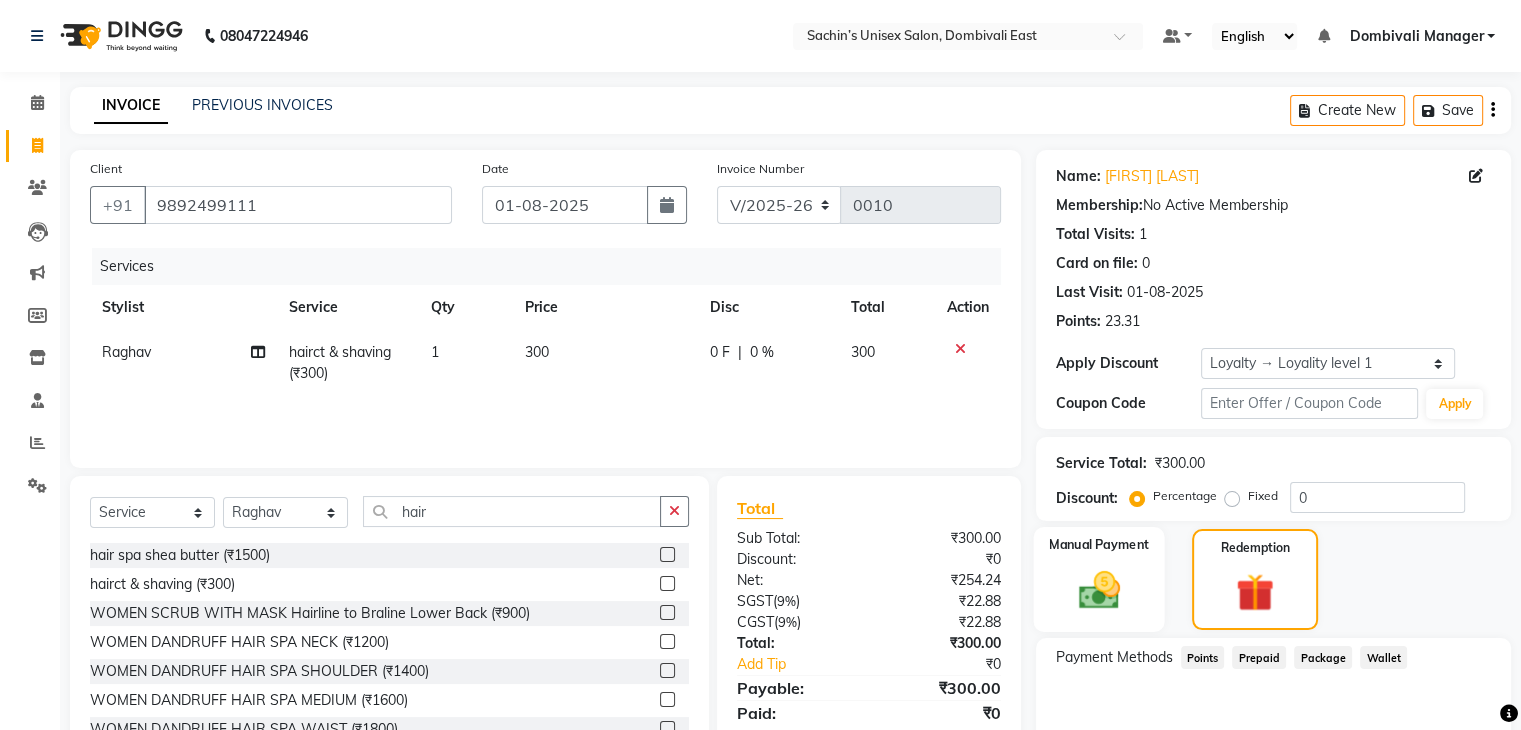 click 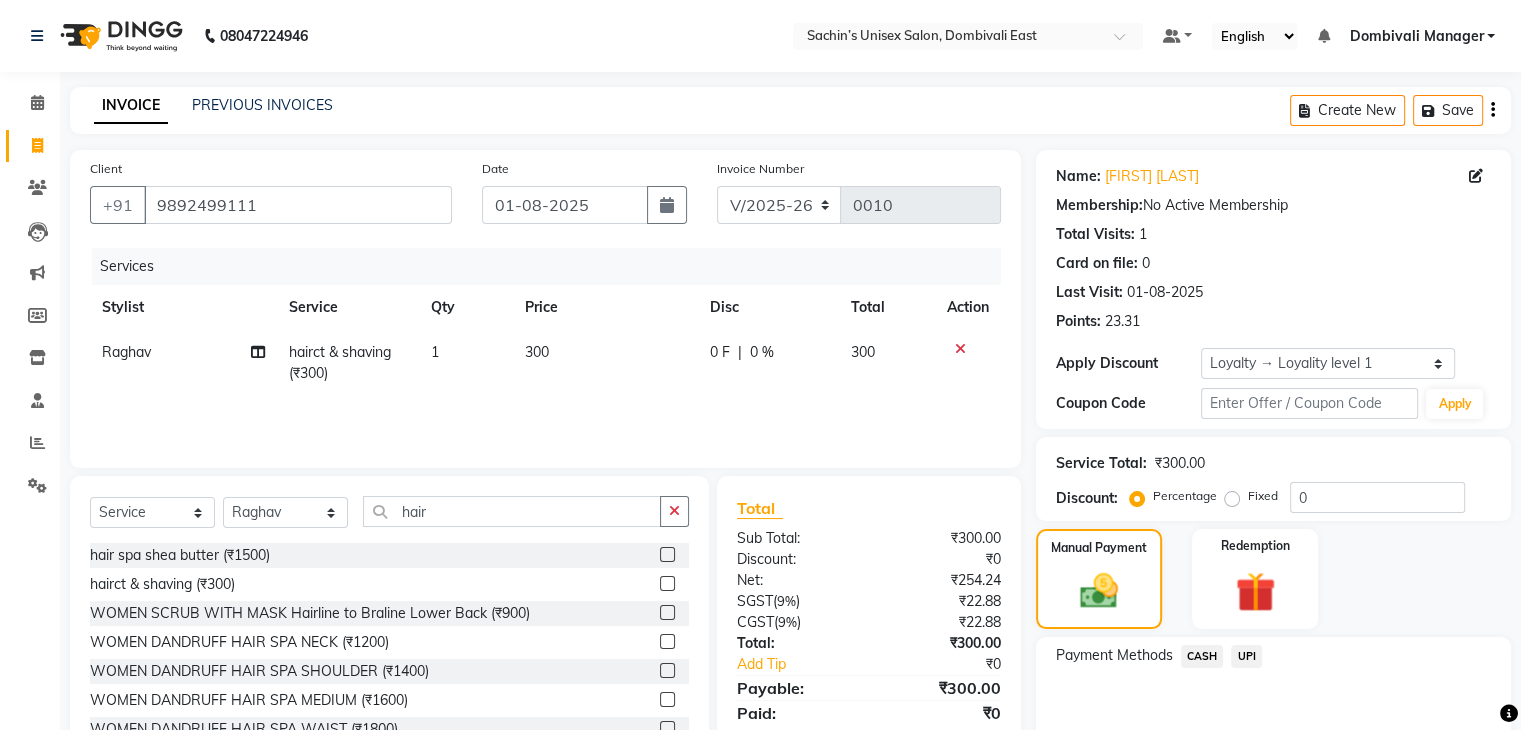 click on "UPI" 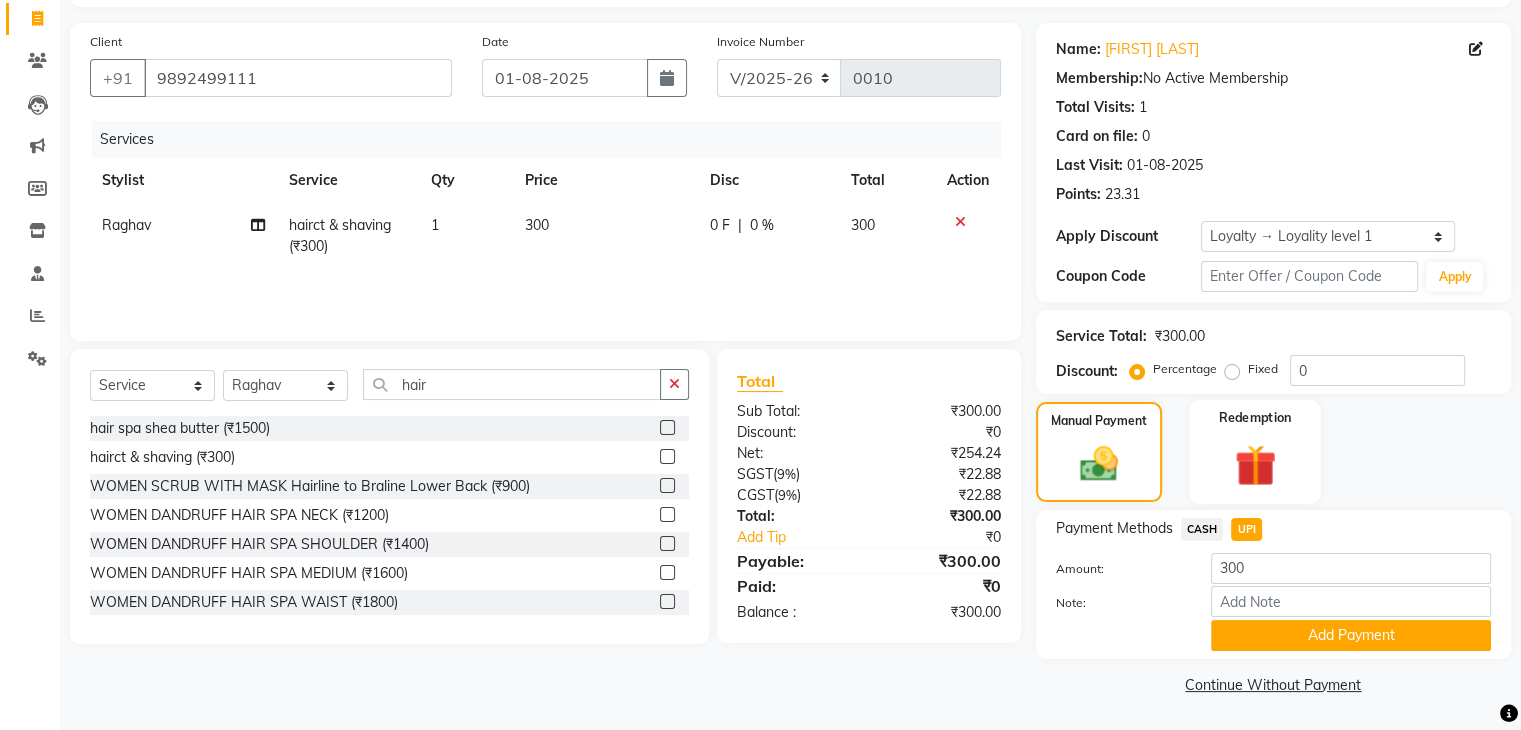 scroll, scrollTop: 128, scrollLeft: 0, axis: vertical 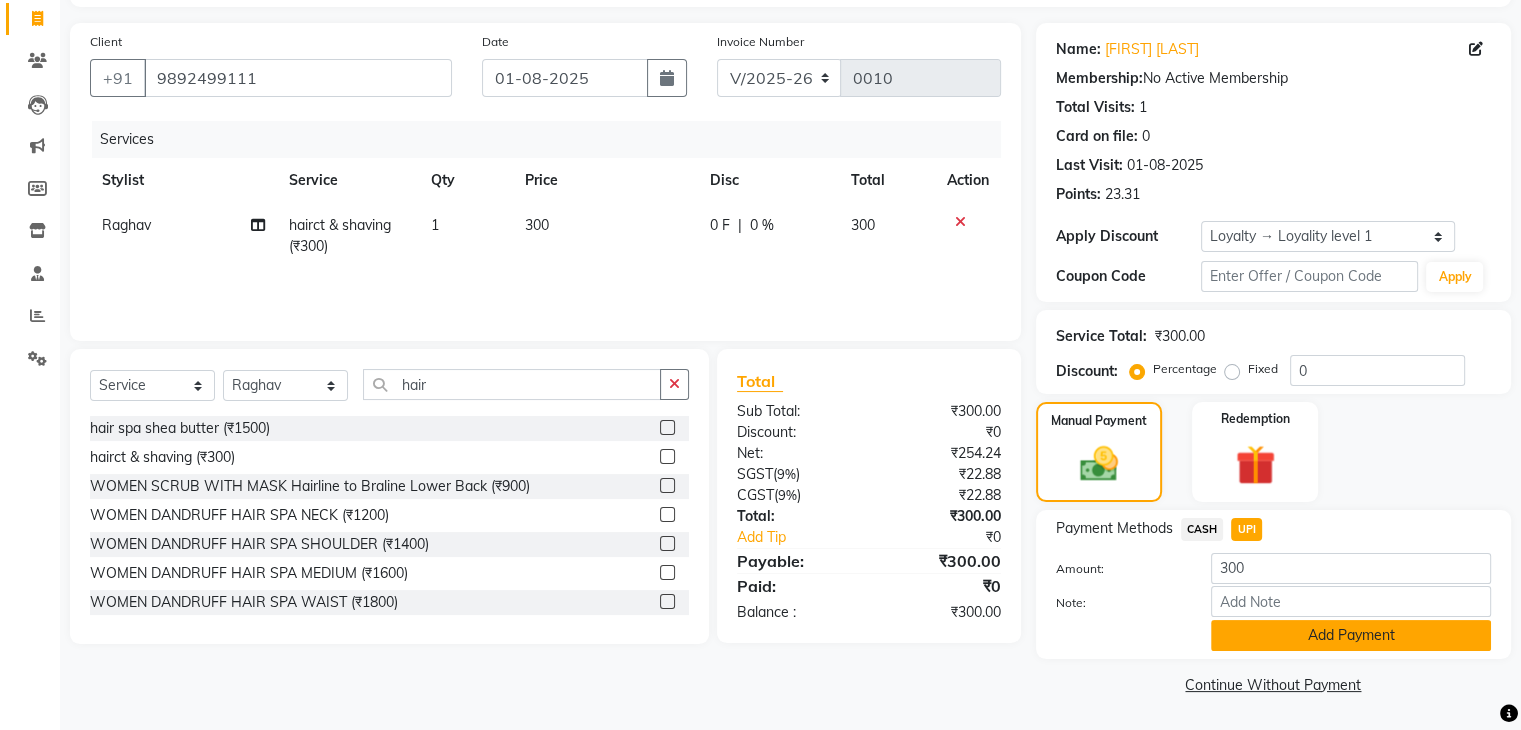 click on "Add Payment" 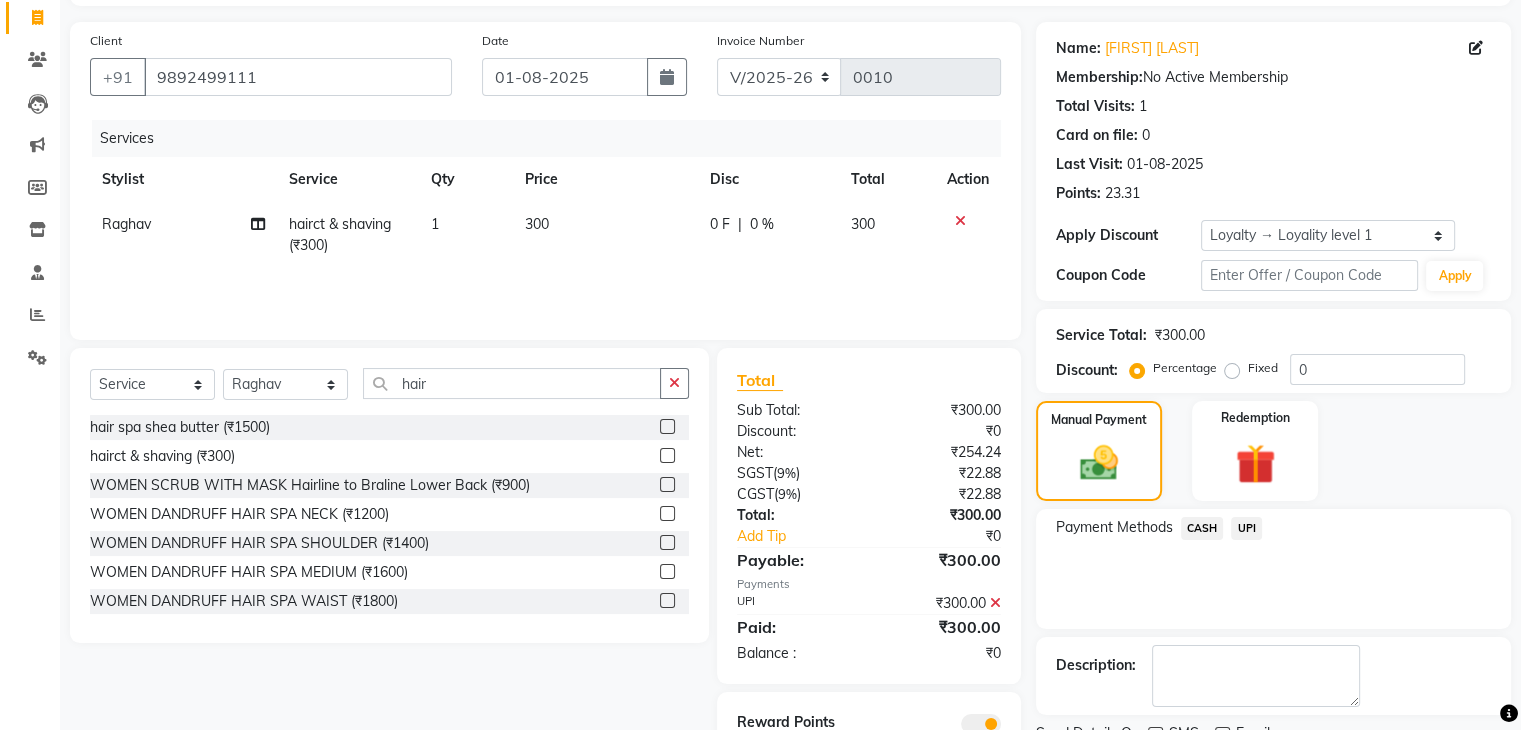 scroll, scrollTop: 212, scrollLeft: 0, axis: vertical 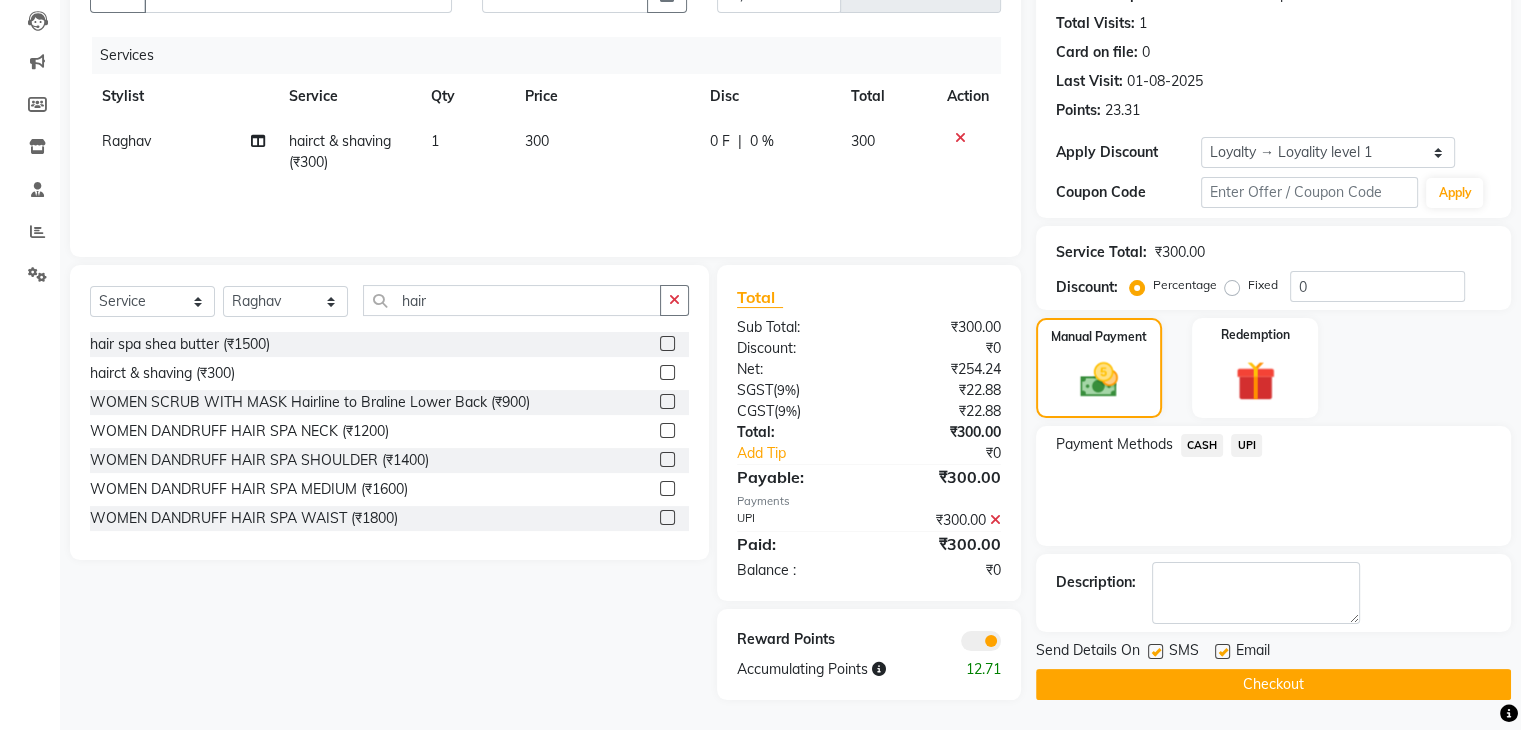 click on "Checkout" 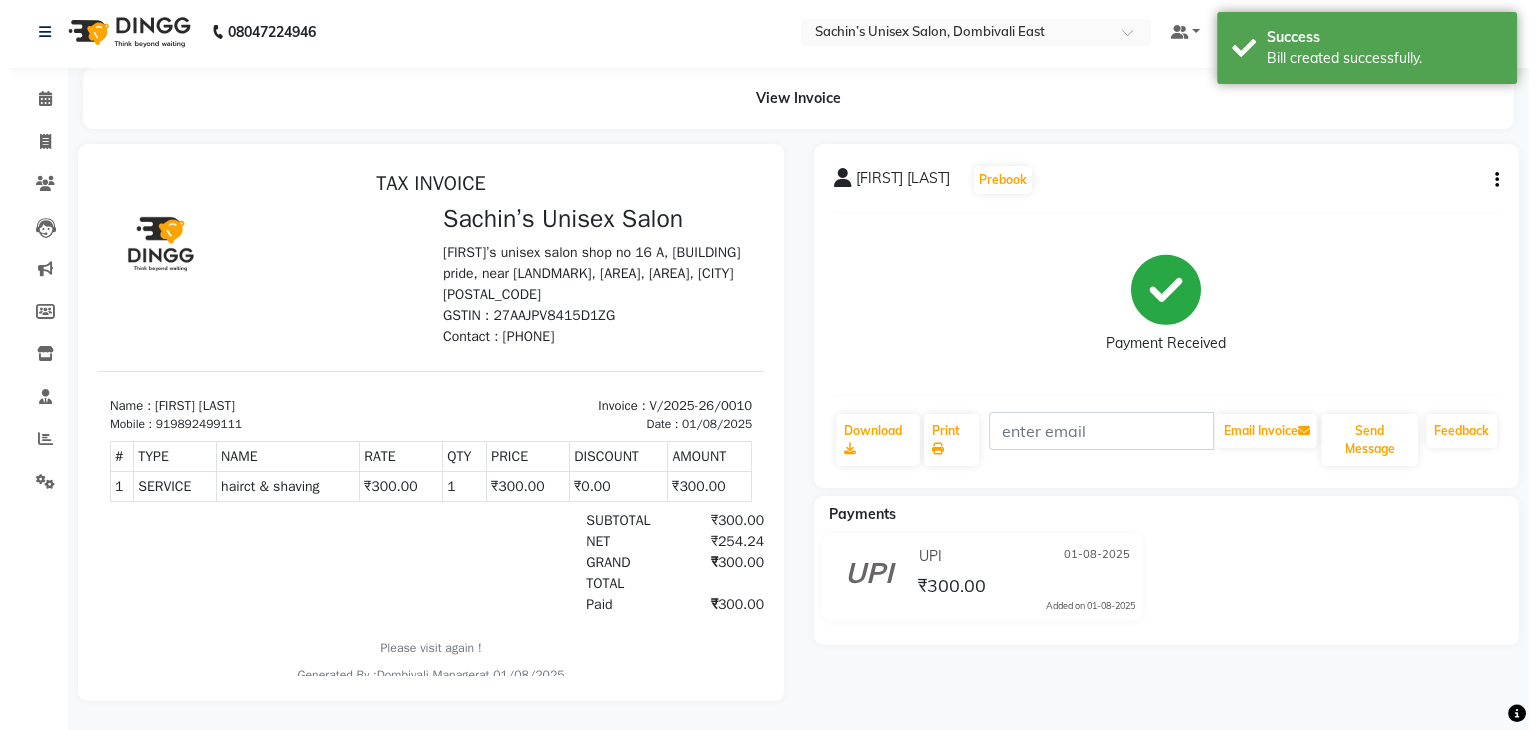 scroll, scrollTop: 0, scrollLeft: 0, axis: both 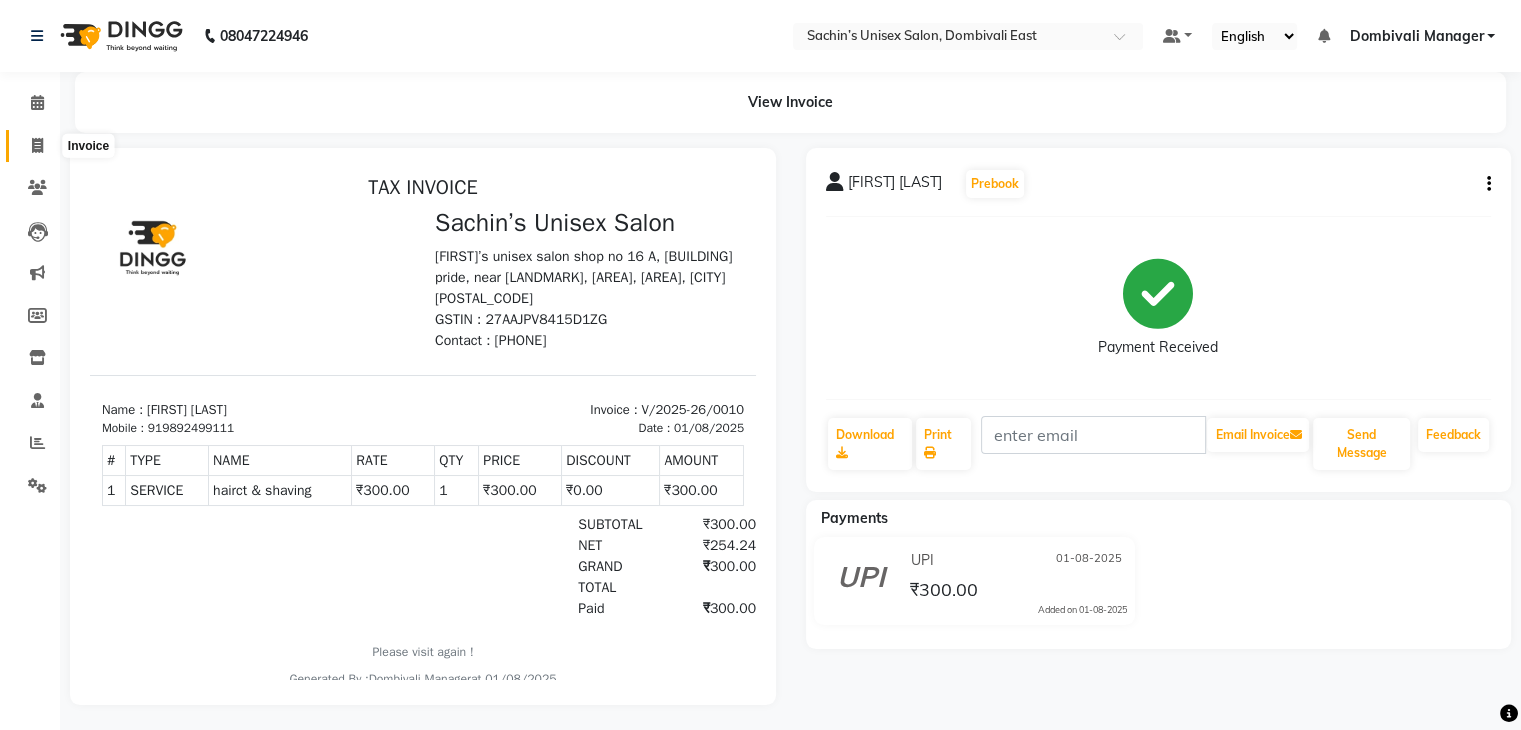 click 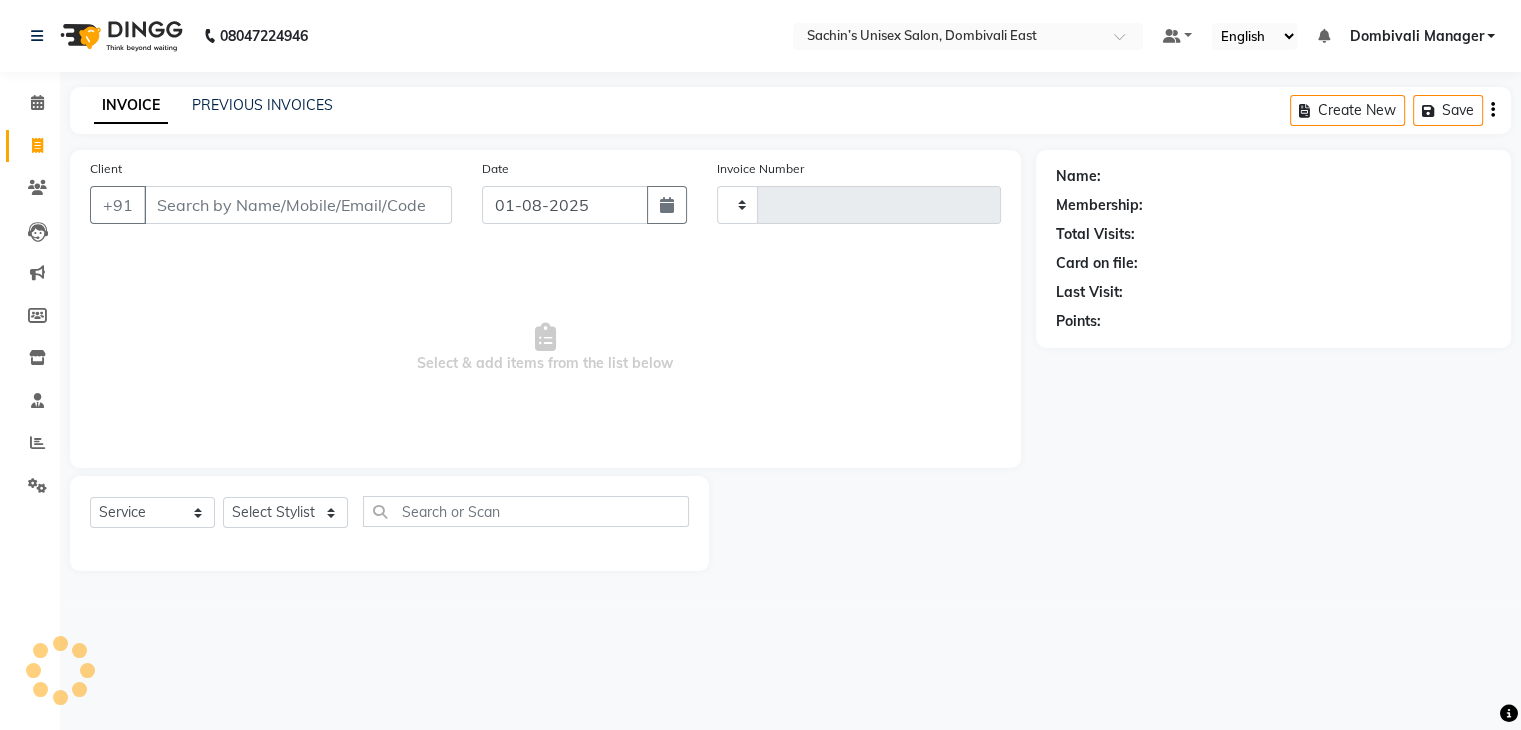 type on "0011" 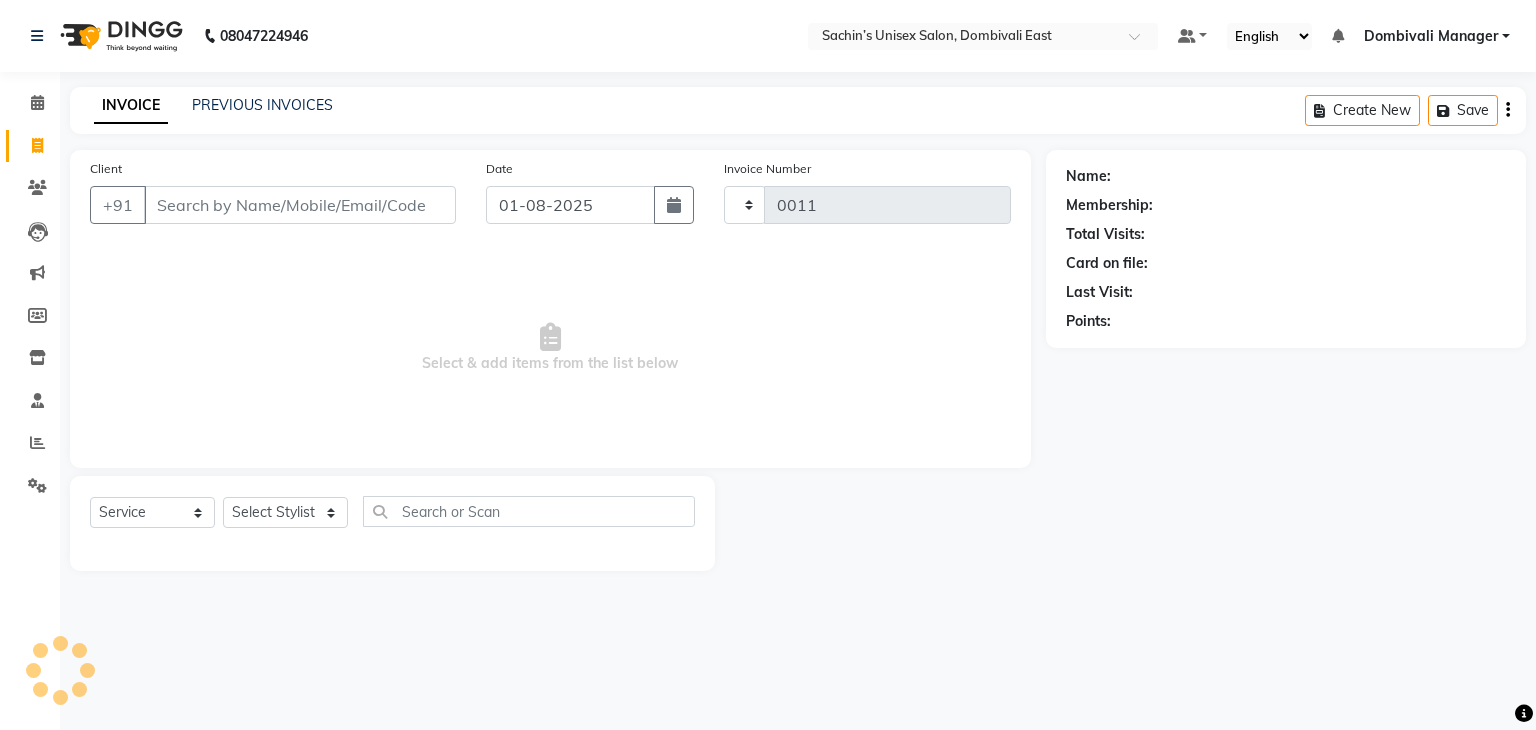 select on "8637" 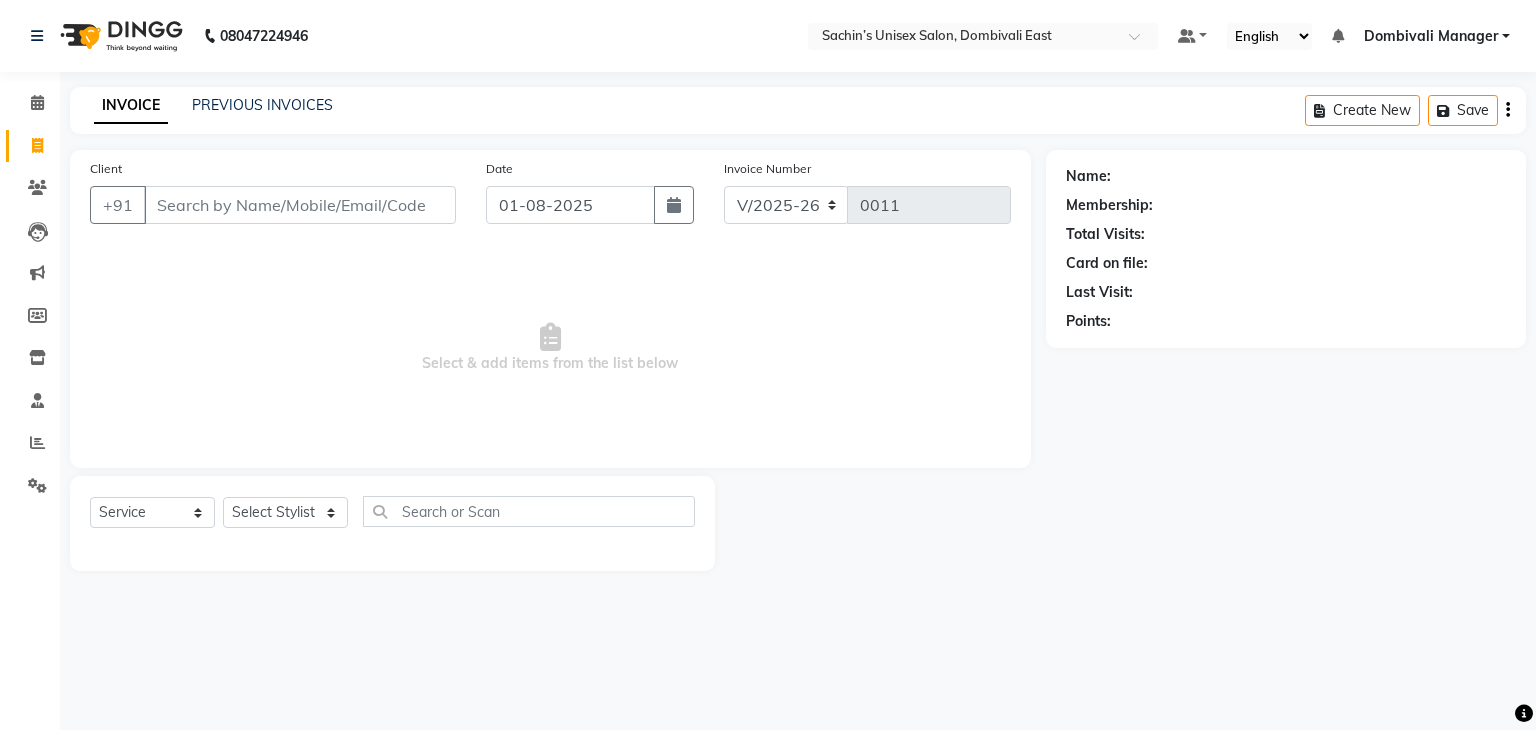 click on "Client" at bounding box center [300, 205] 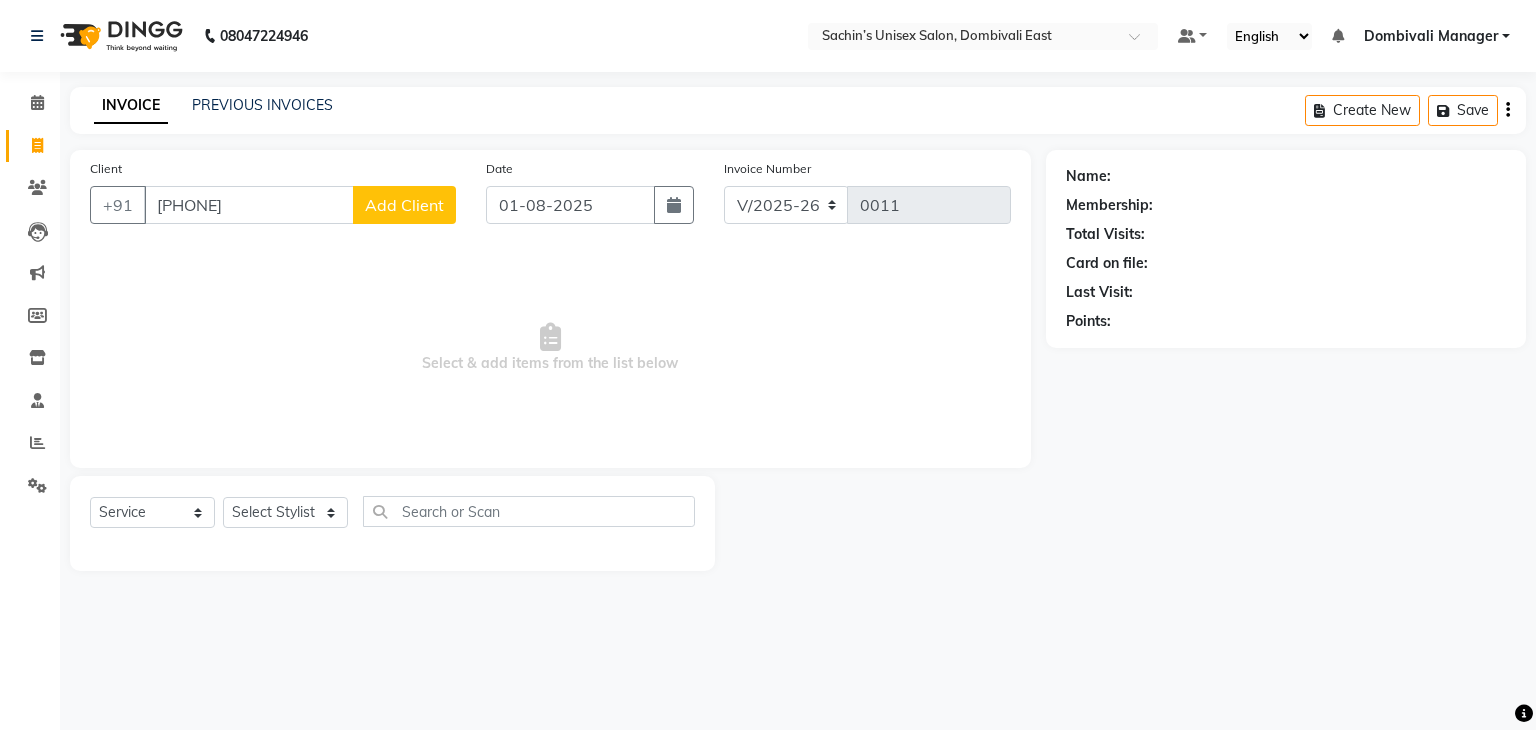 type on "[PHONE]" 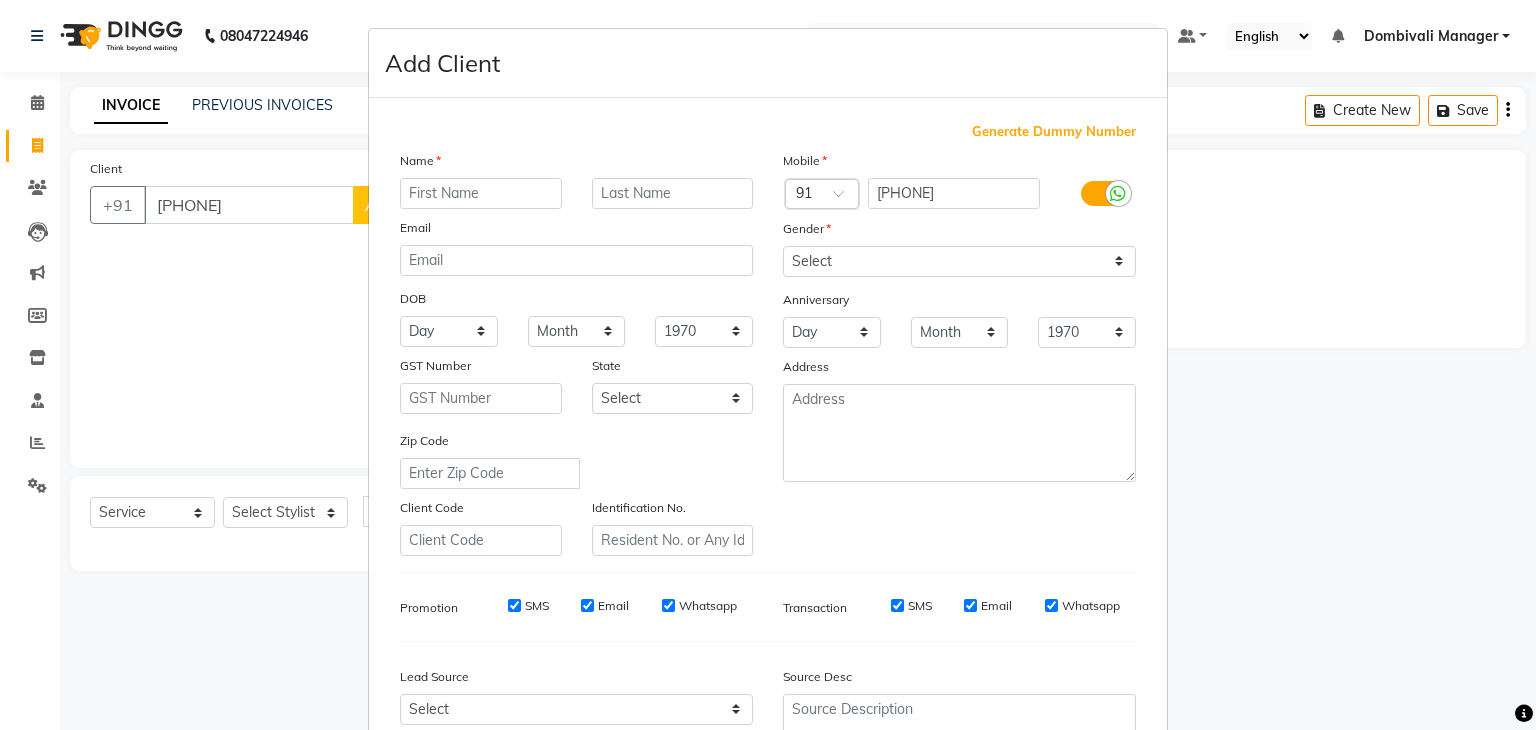 click at bounding box center (481, 193) 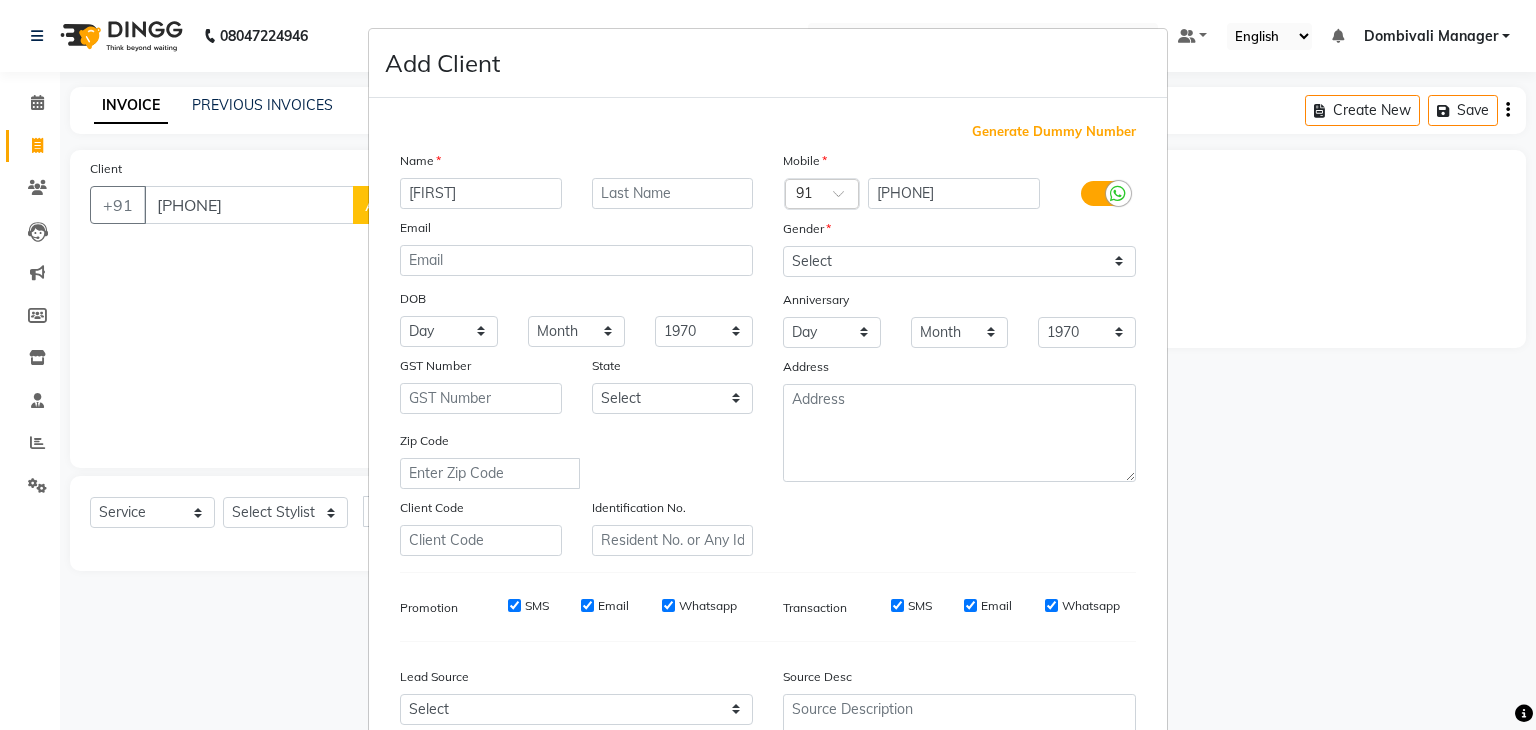 type on "[FIRST]" 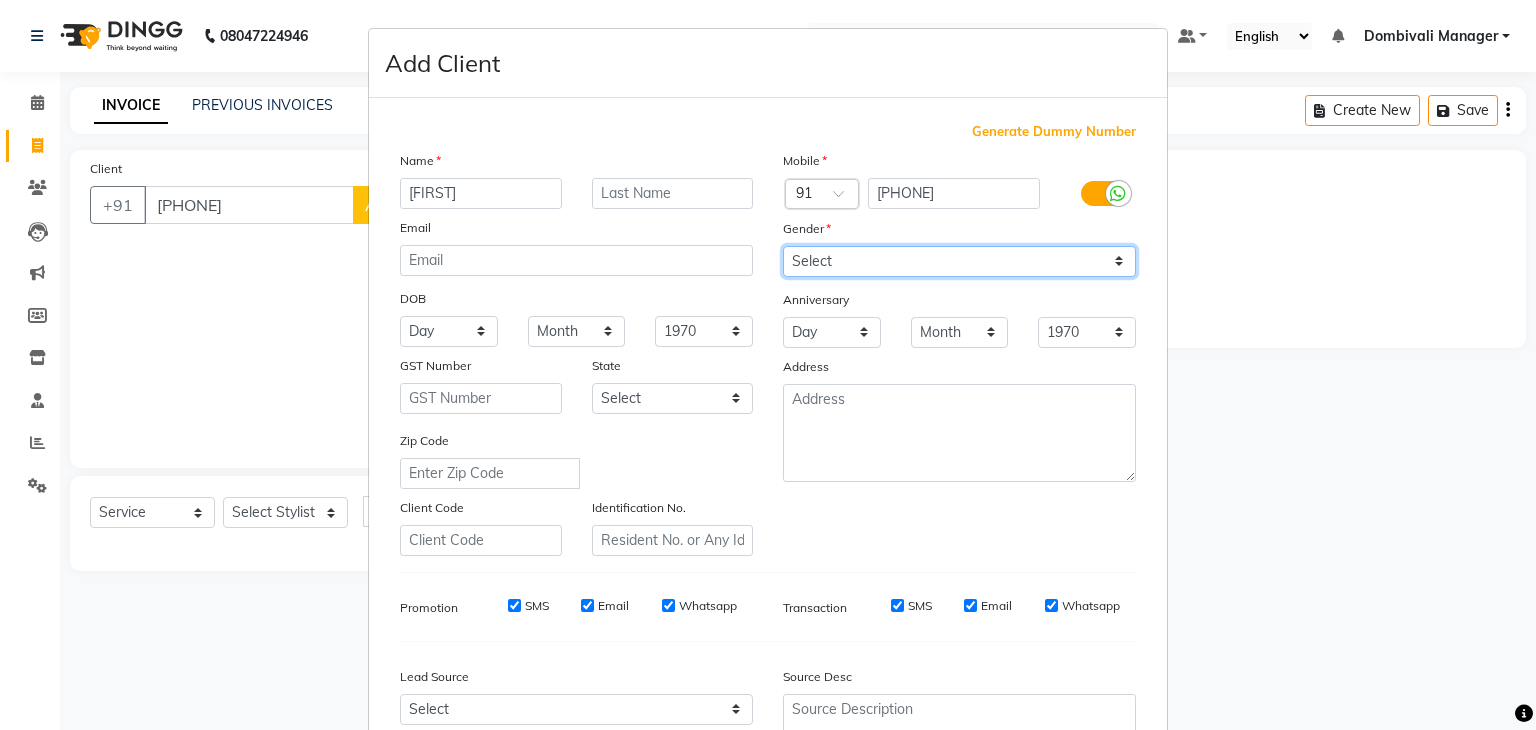 click on "Select Male Female Other Prefer Not To Say" at bounding box center (959, 261) 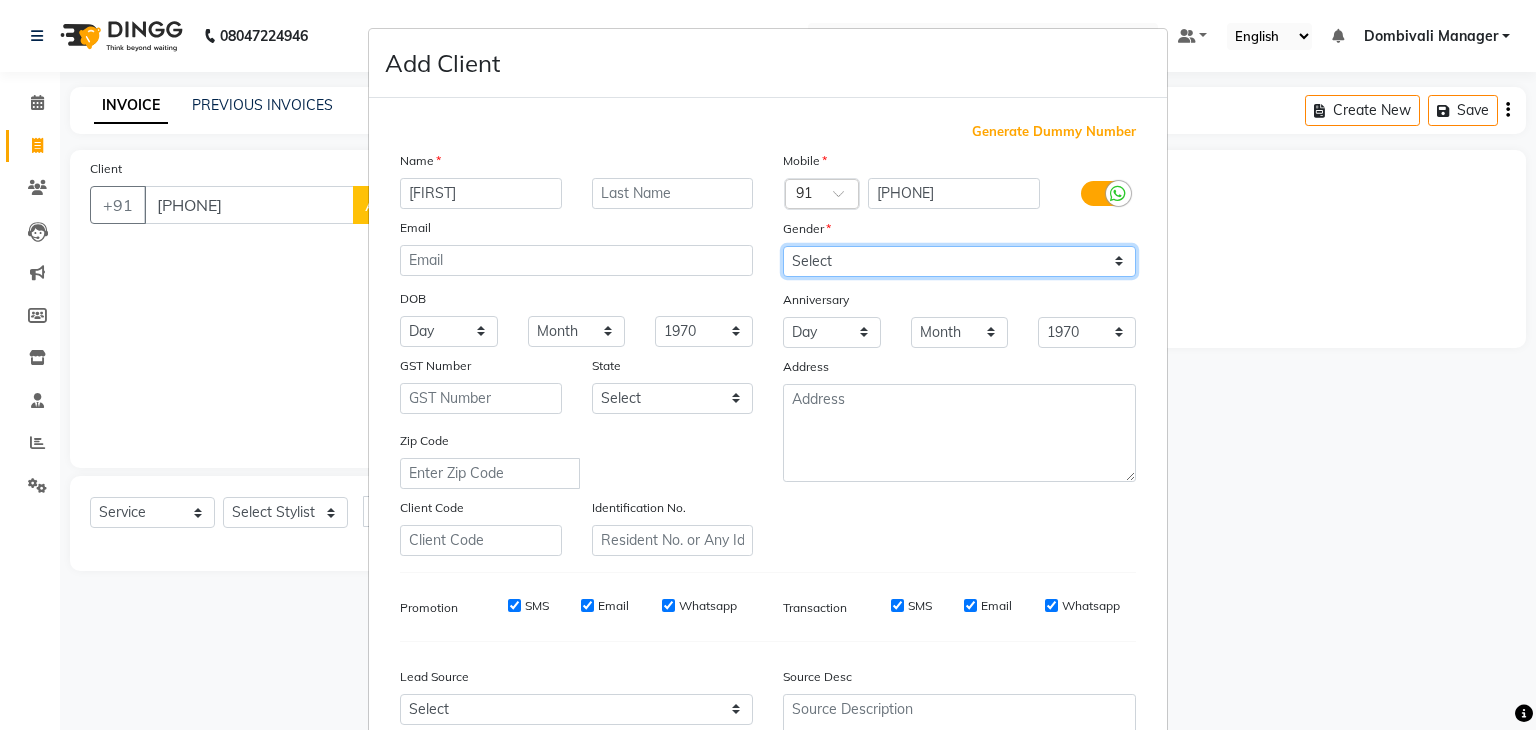 select on "male" 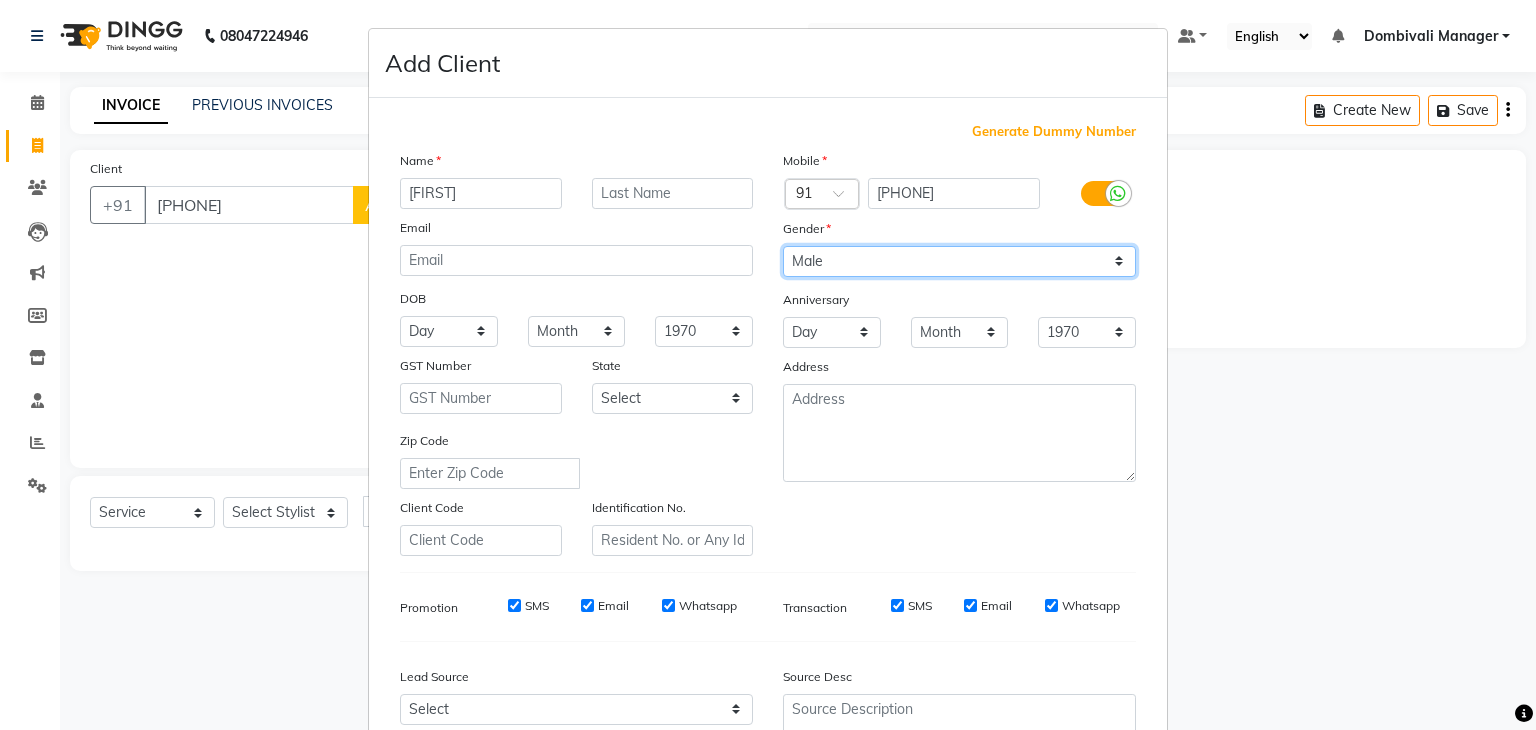 click on "Select Male Female Other Prefer Not To Say" at bounding box center (959, 261) 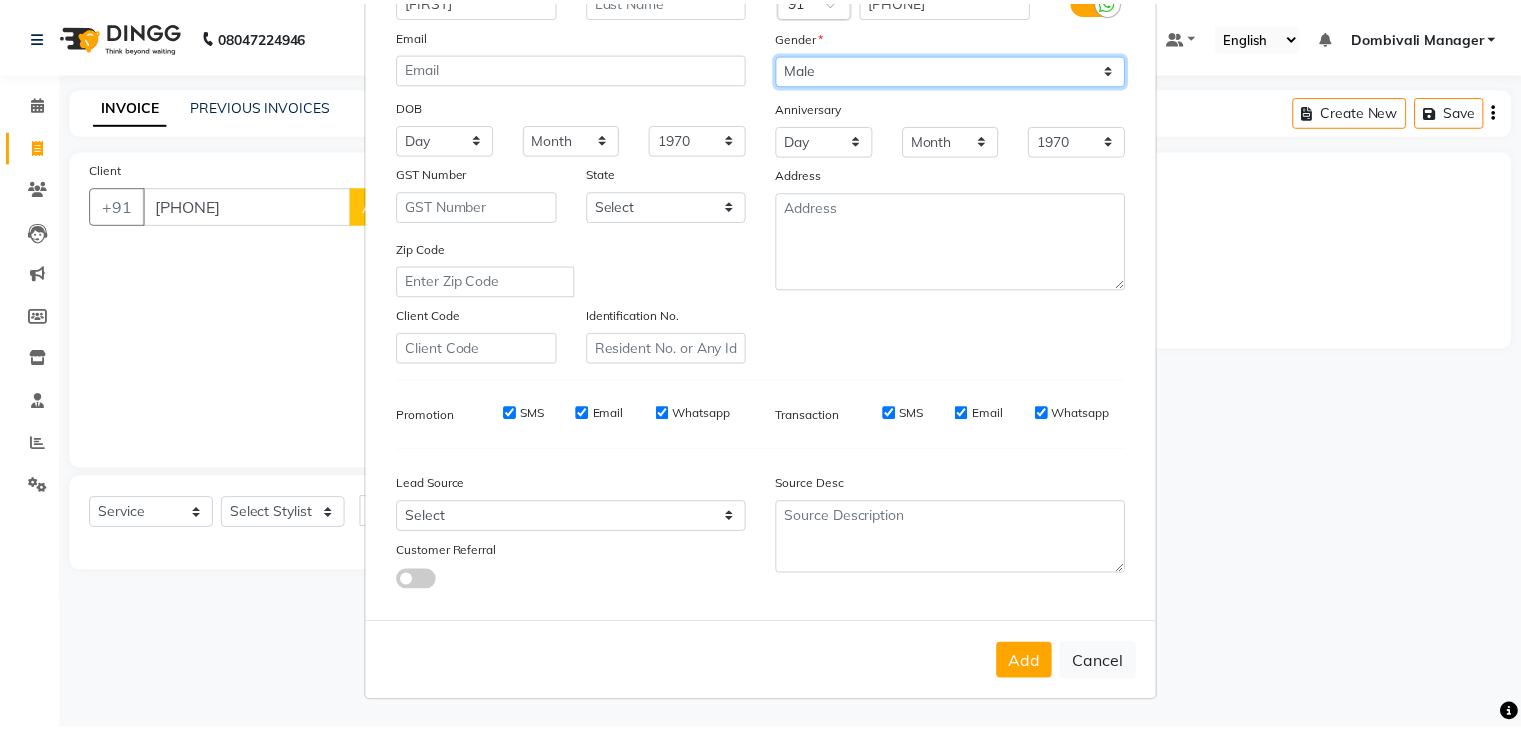 scroll, scrollTop: 203, scrollLeft: 0, axis: vertical 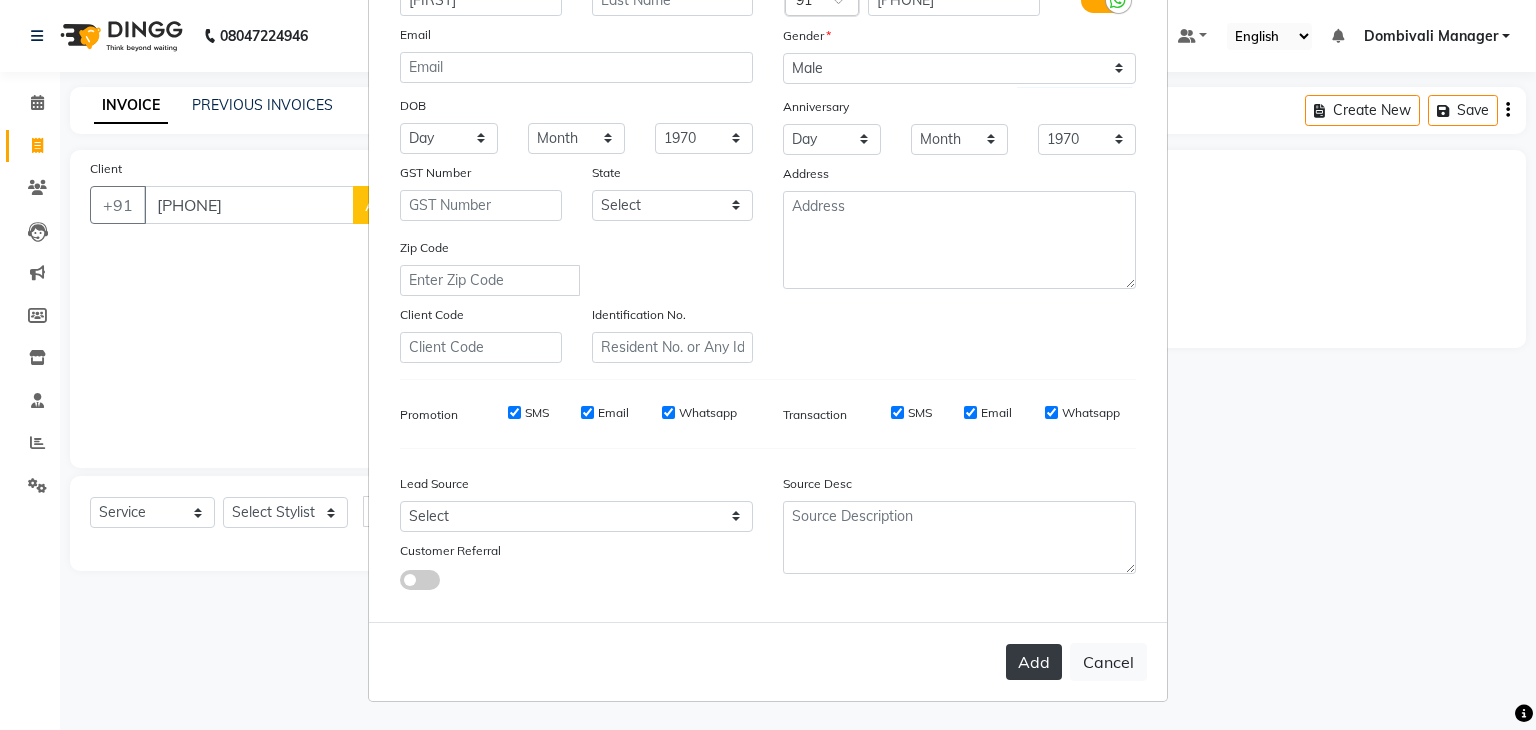 click on "Add" at bounding box center [1034, 662] 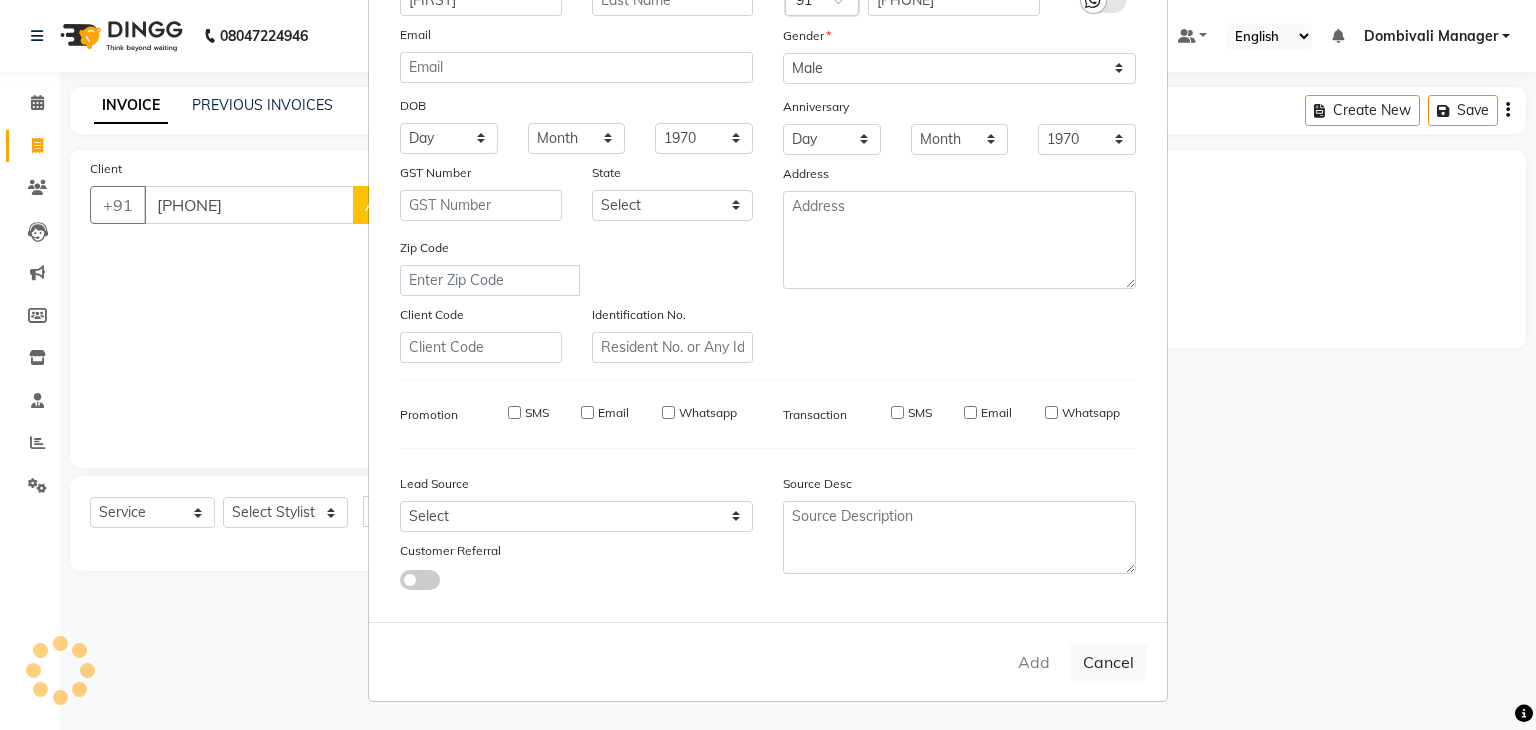 type 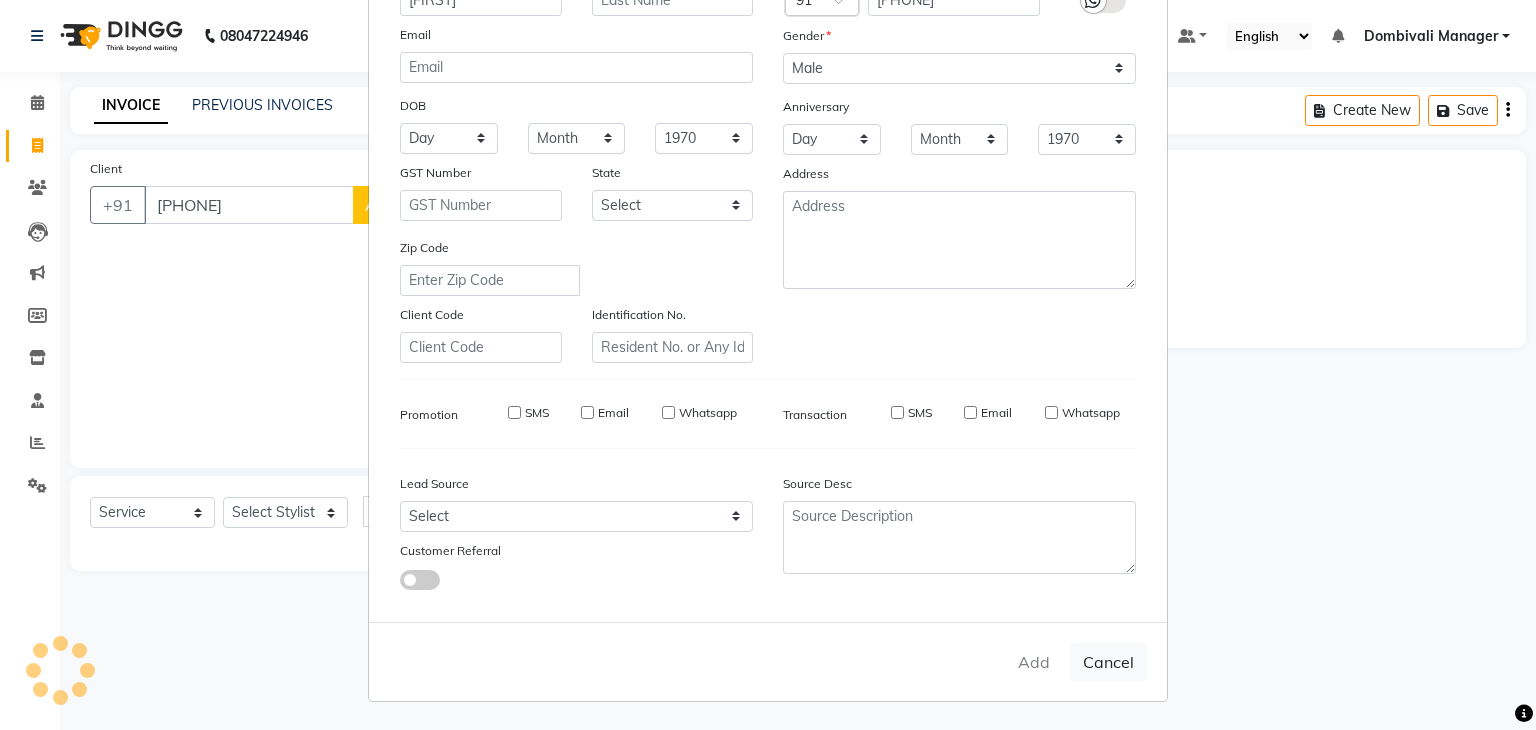 select 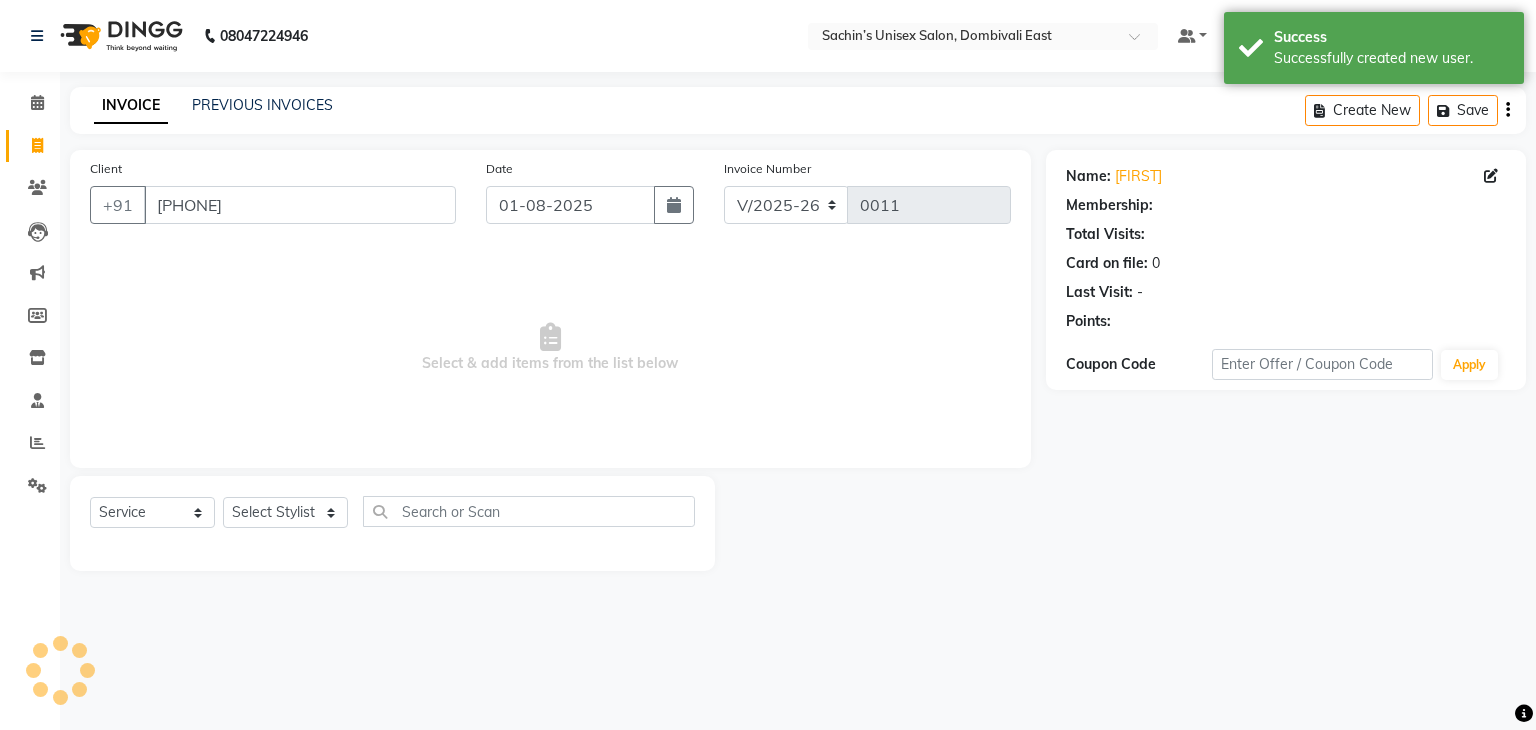 select on "1: Object" 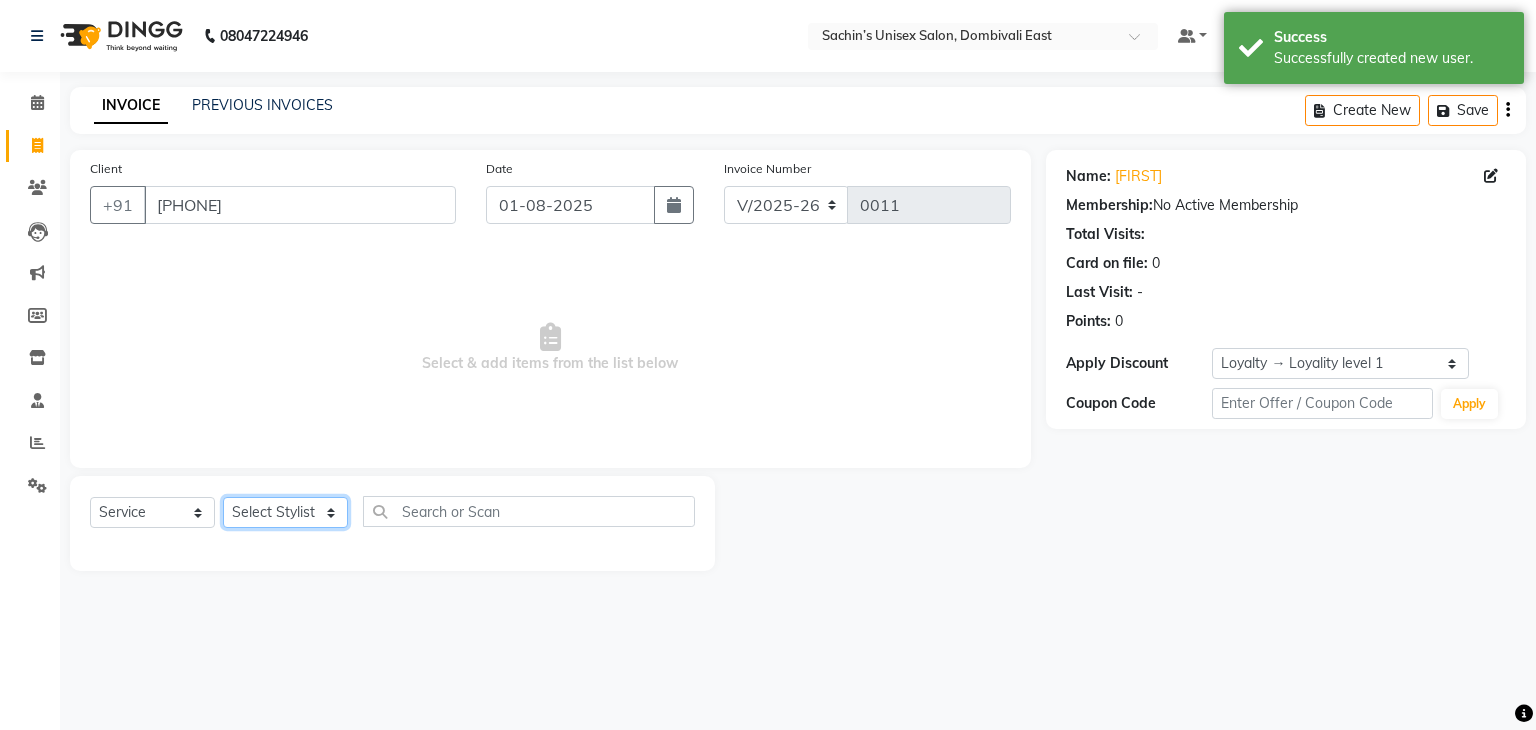 click on "Select Stylist Alam [CITY] Manager [FIRST] [LAST] Mam" 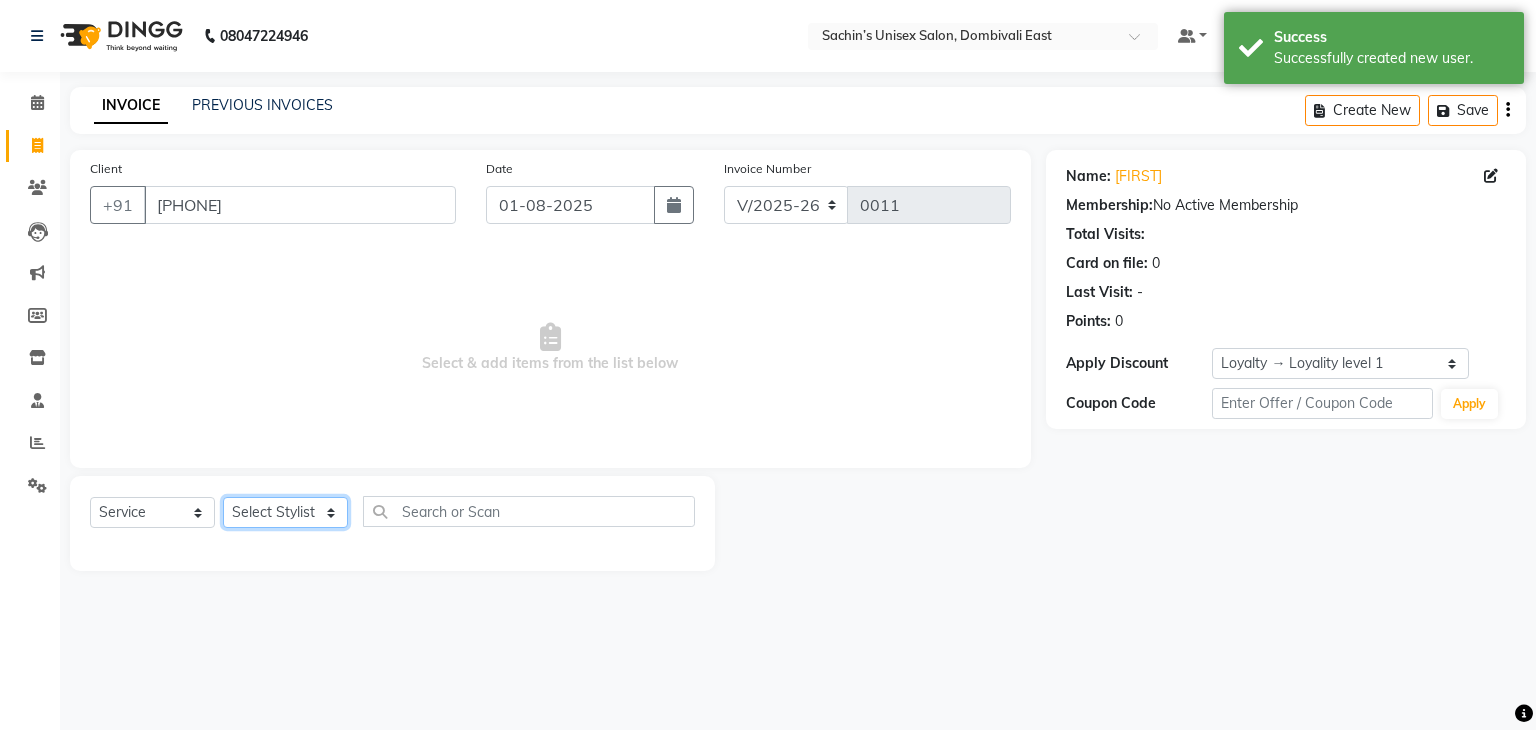 select on "86913" 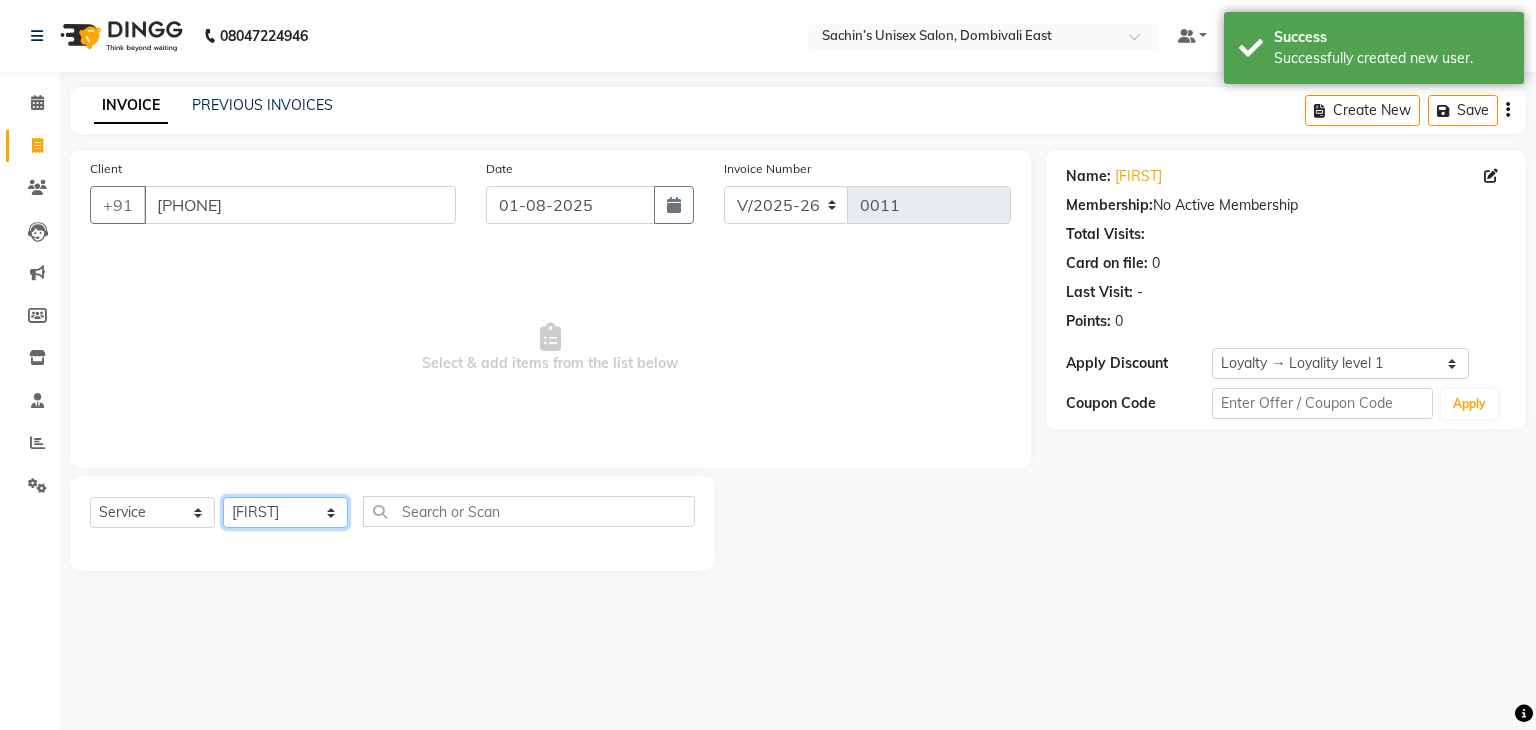 click on "Select Stylist Alam [CITY] Manager [FIRST] [LAST] Mam" 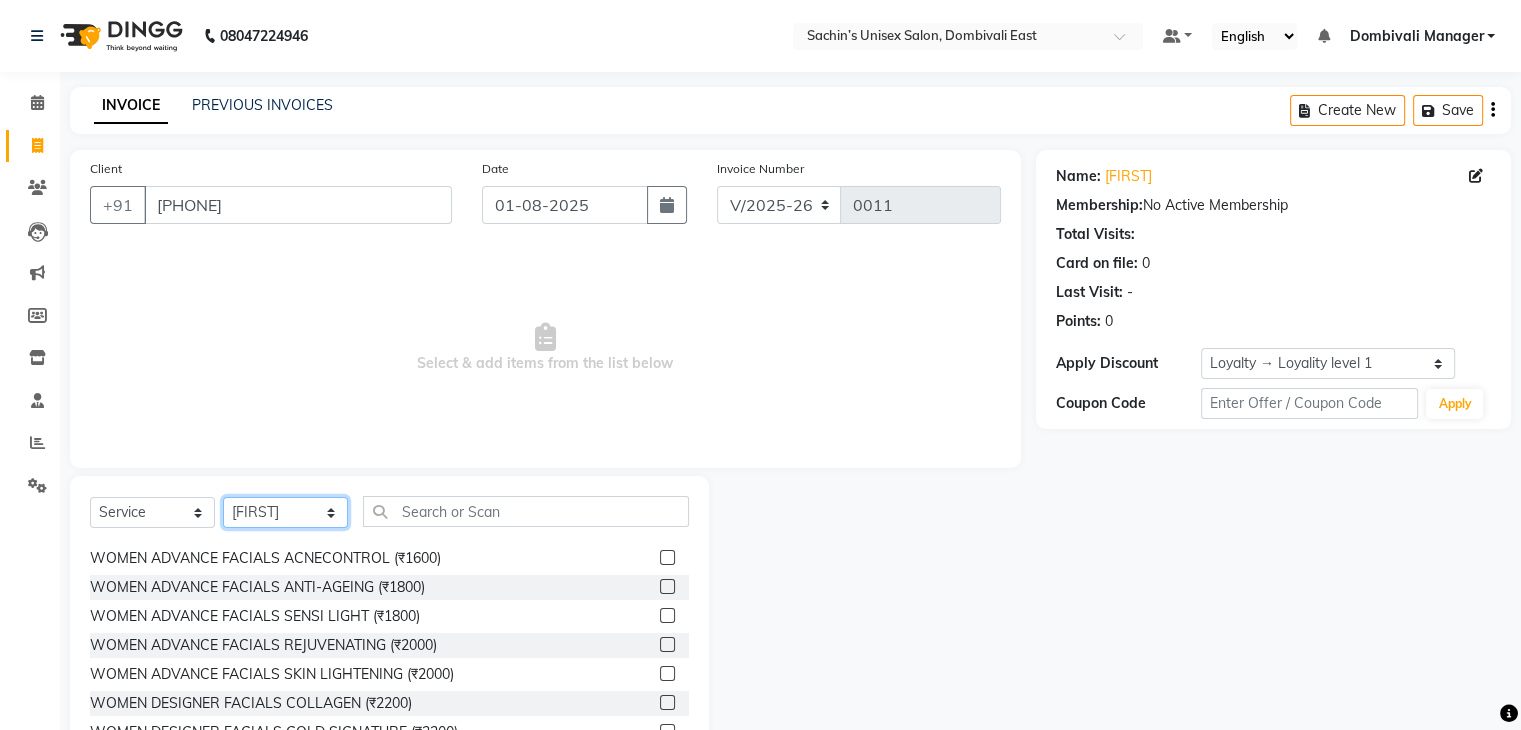 scroll, scrollTop: 0, scrollLeft: 0, axis: both 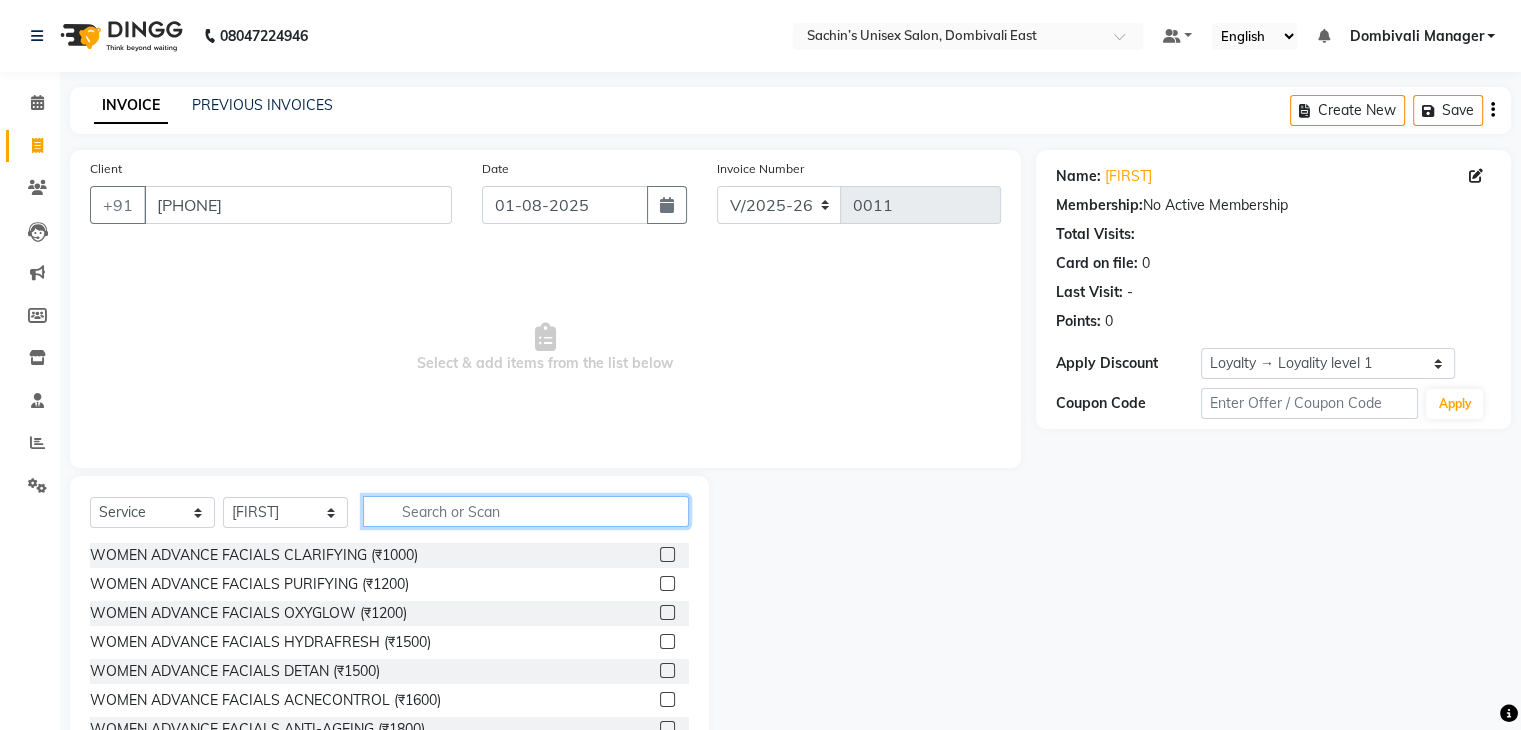 click 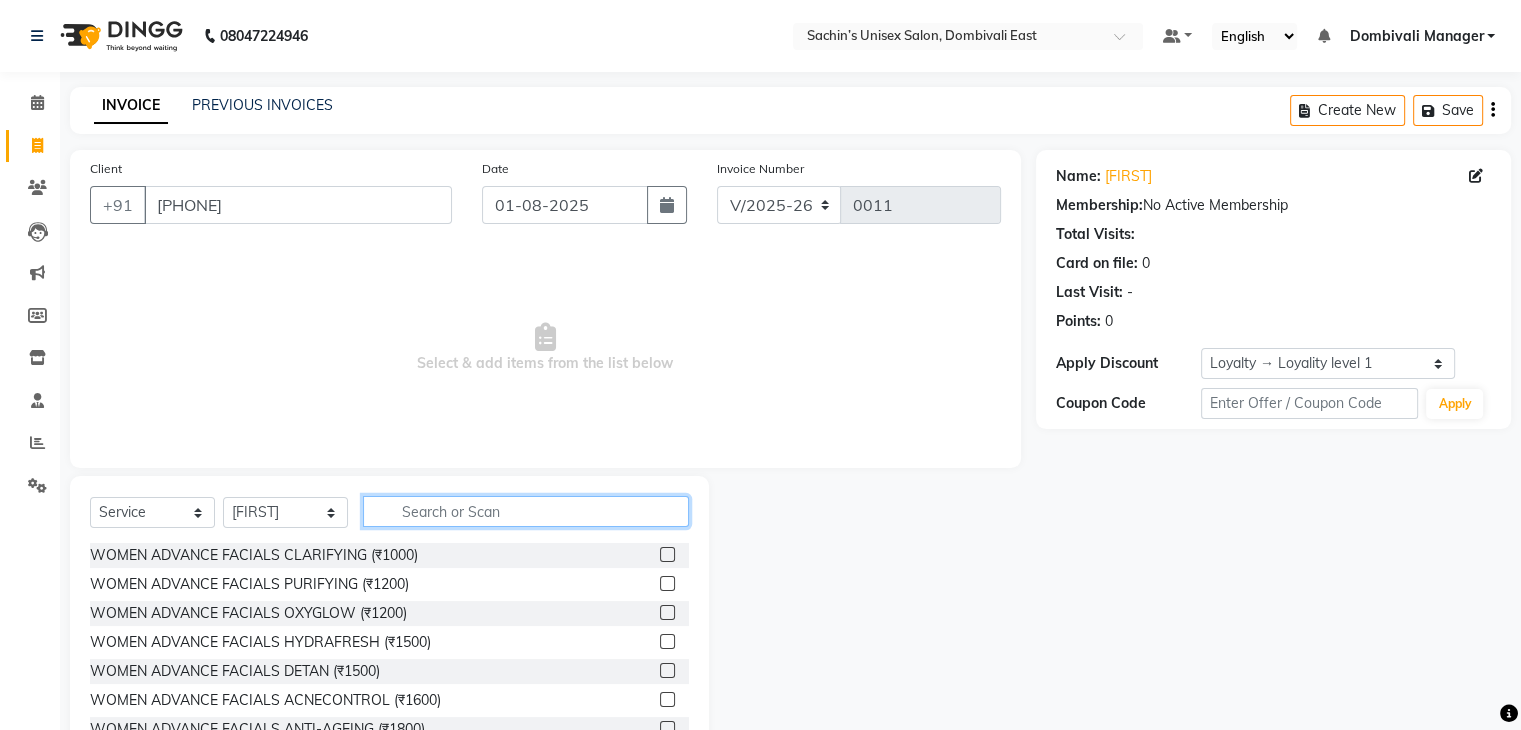 click 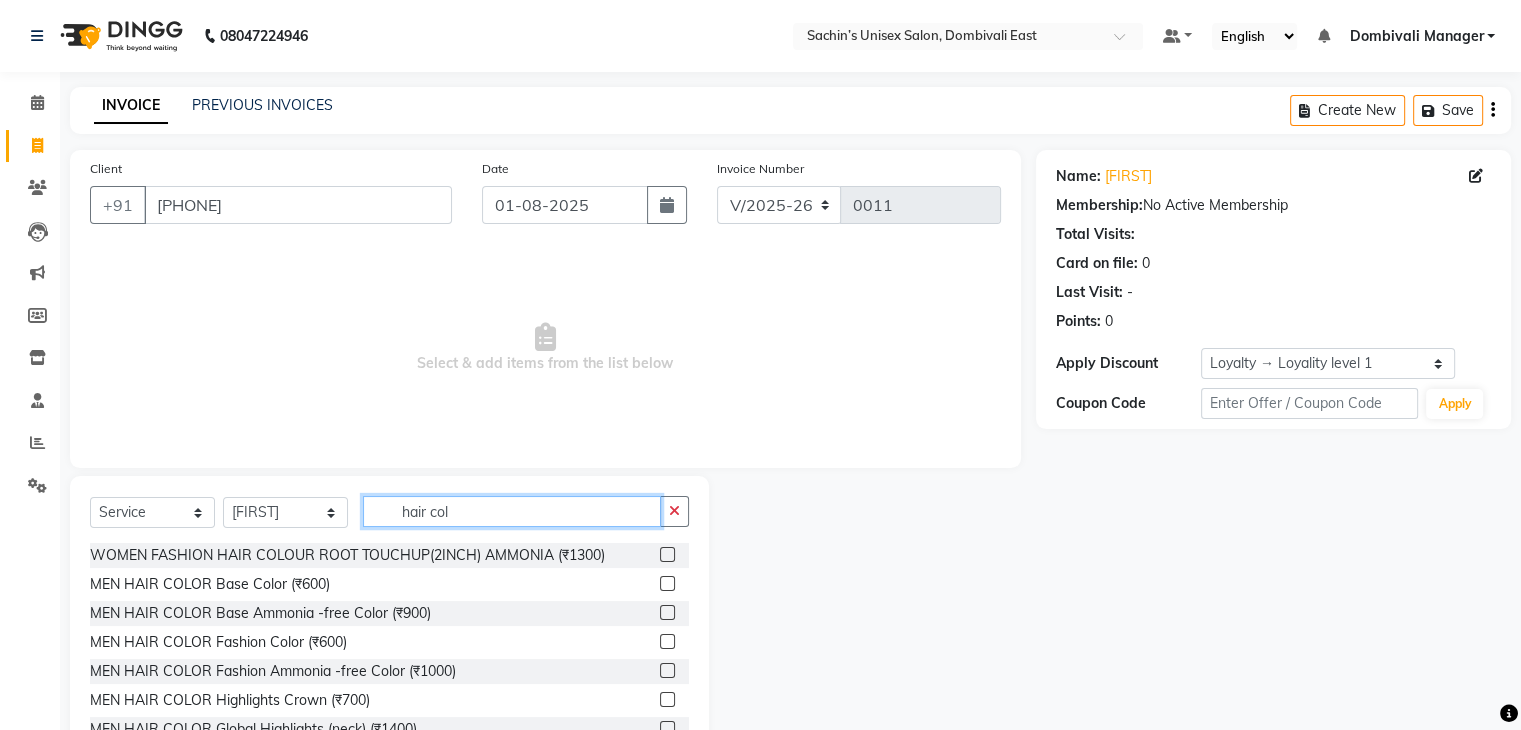 type on "hair col" 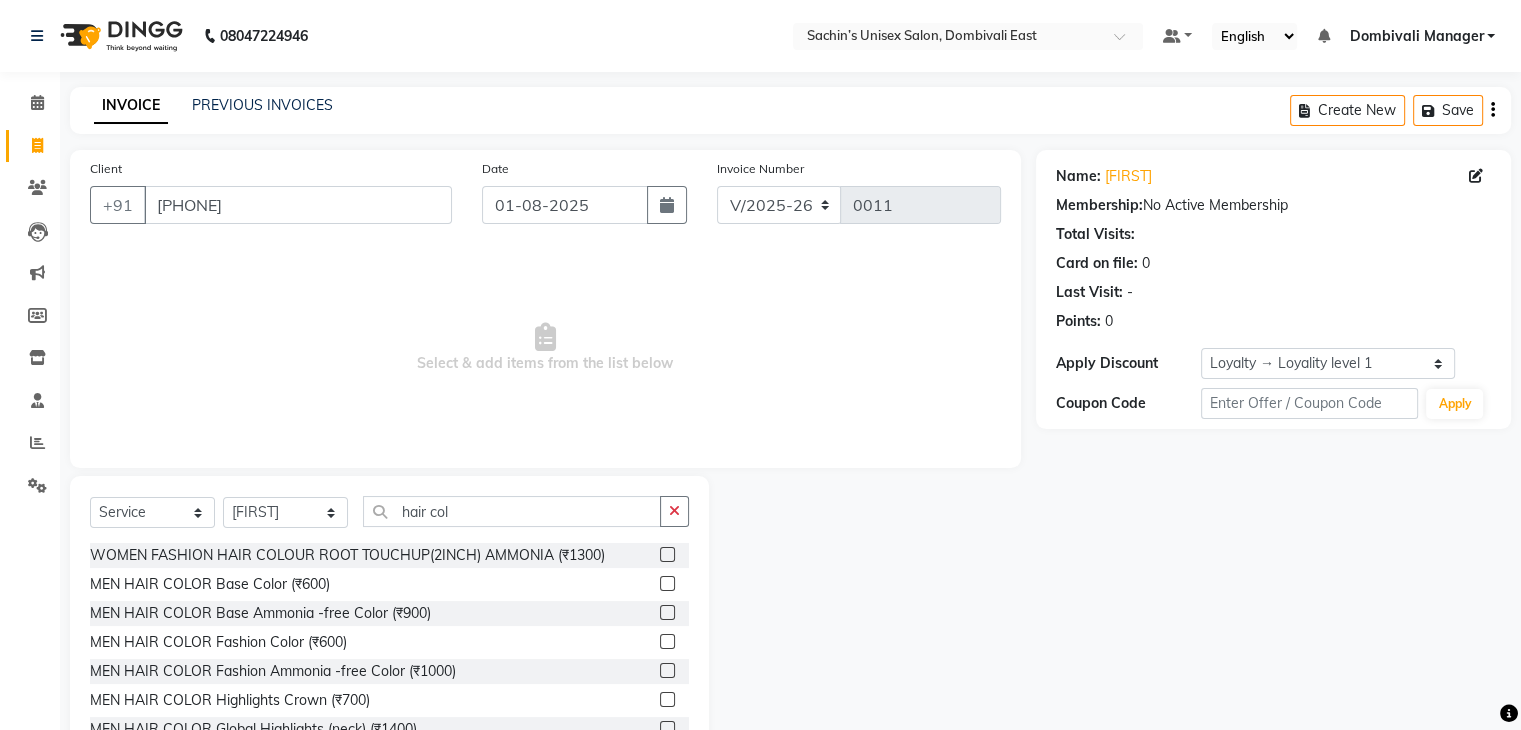 click 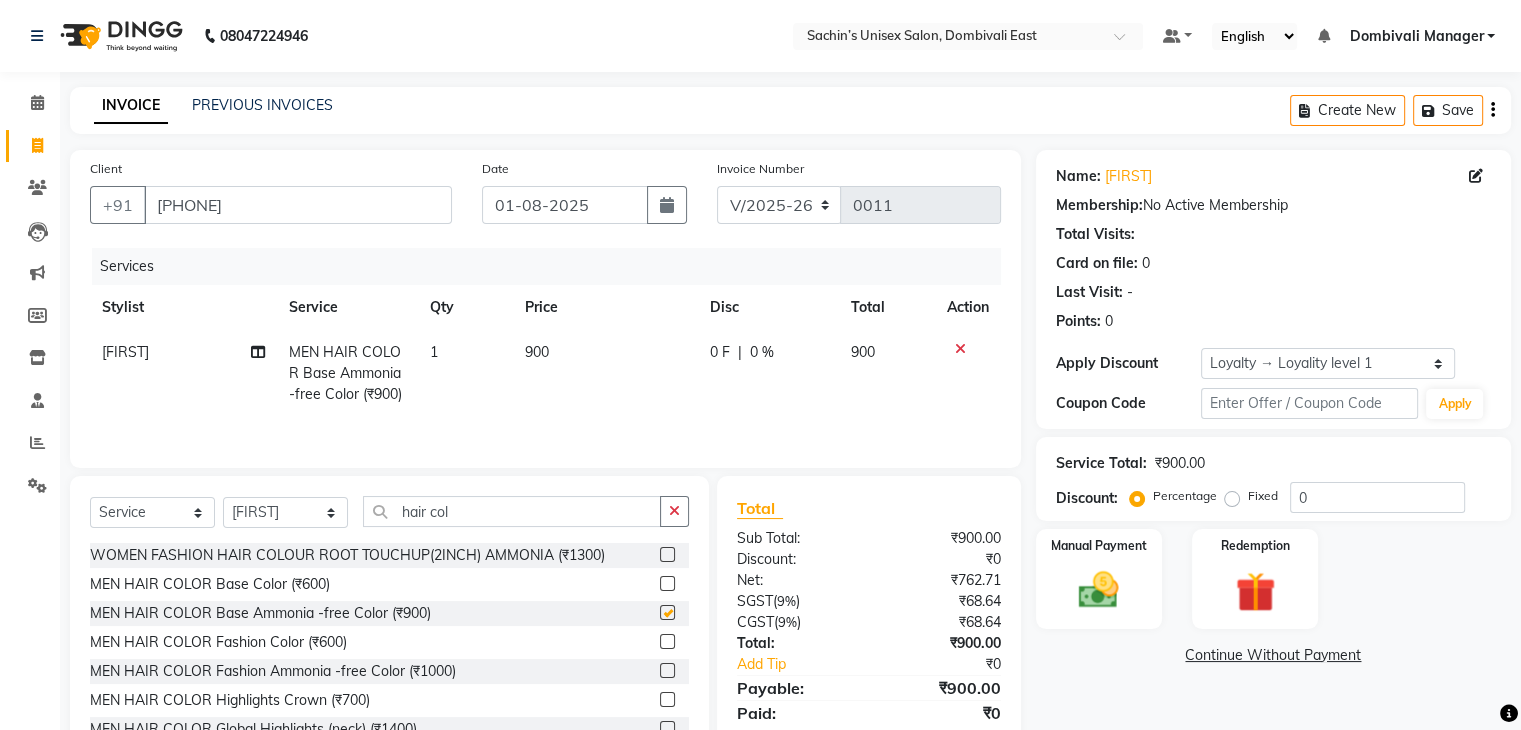 checkbox on "false" 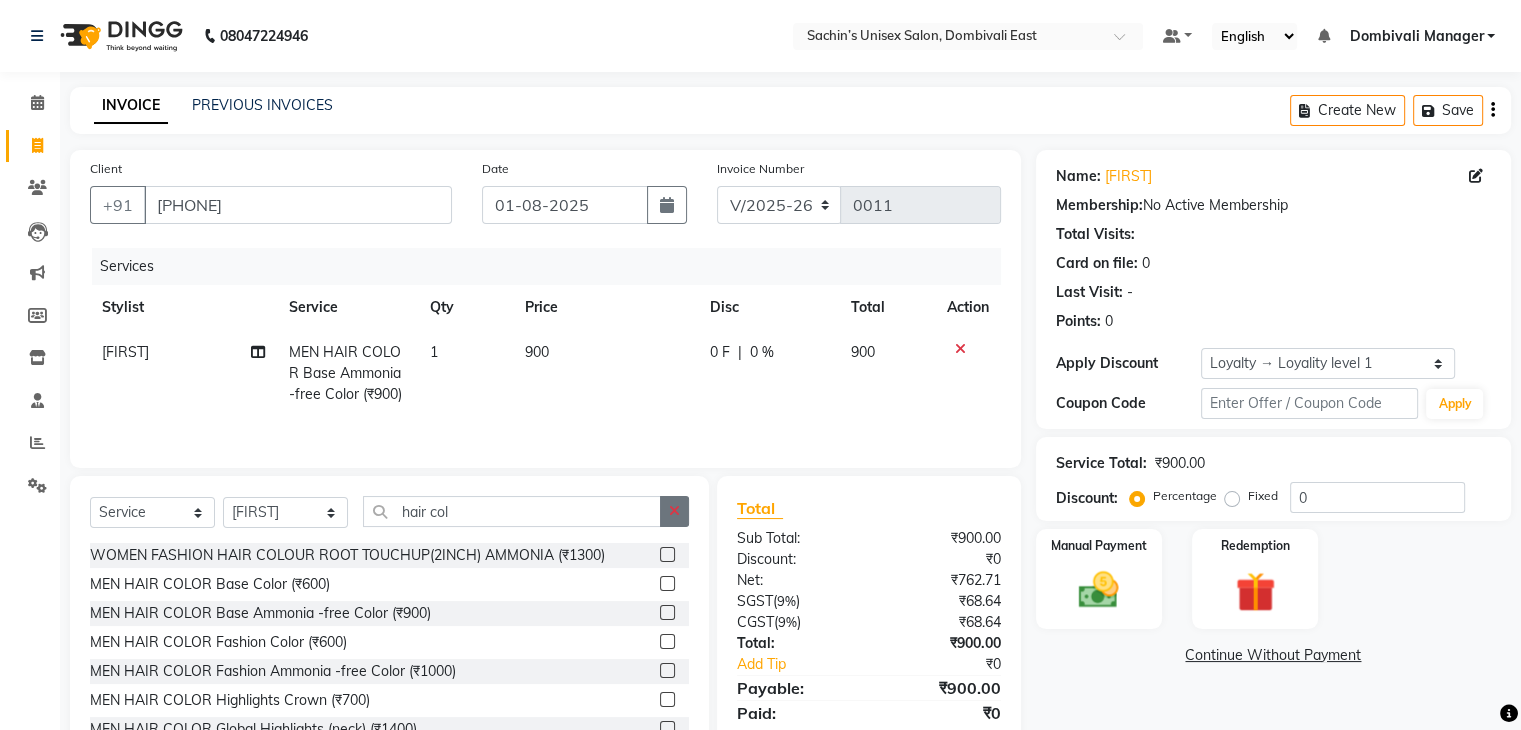 click 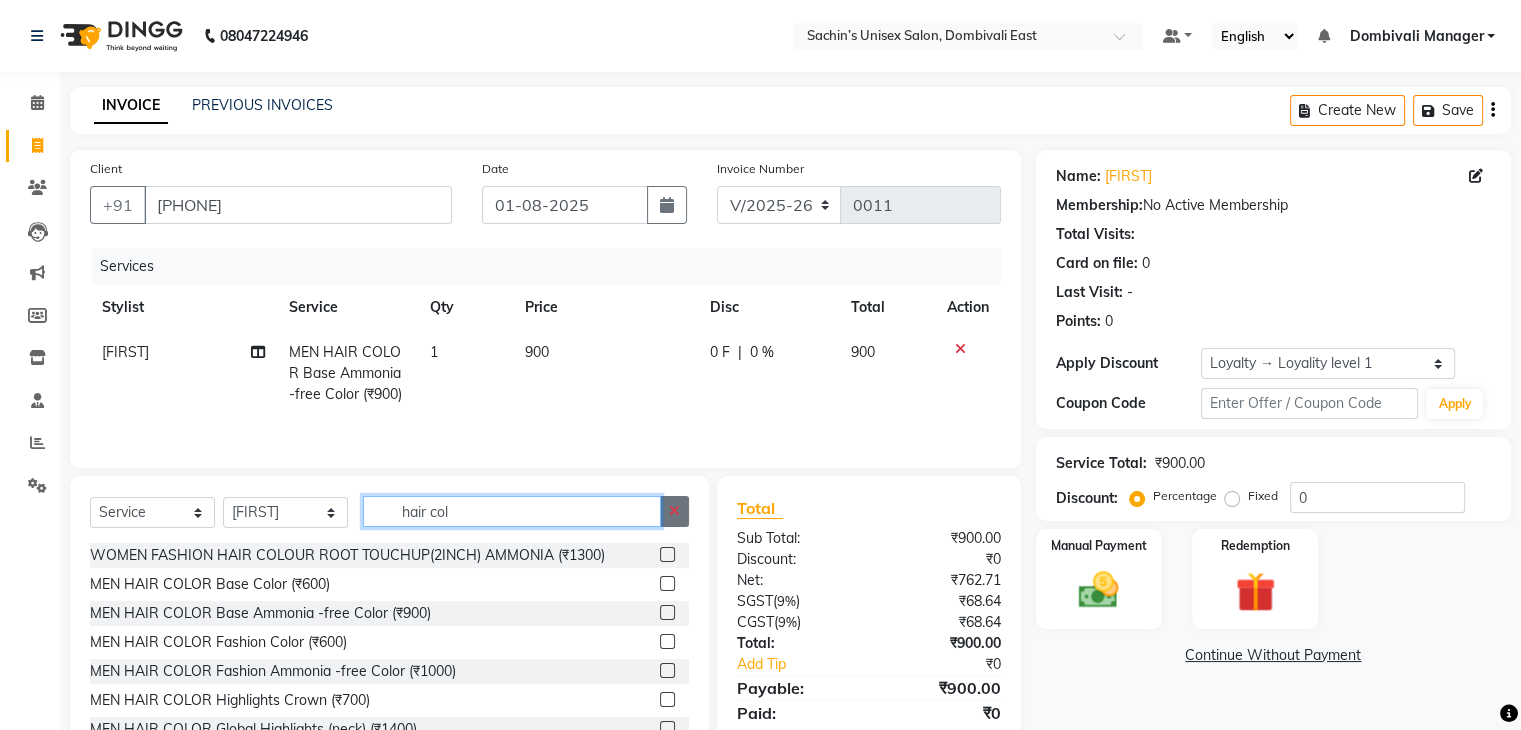 type 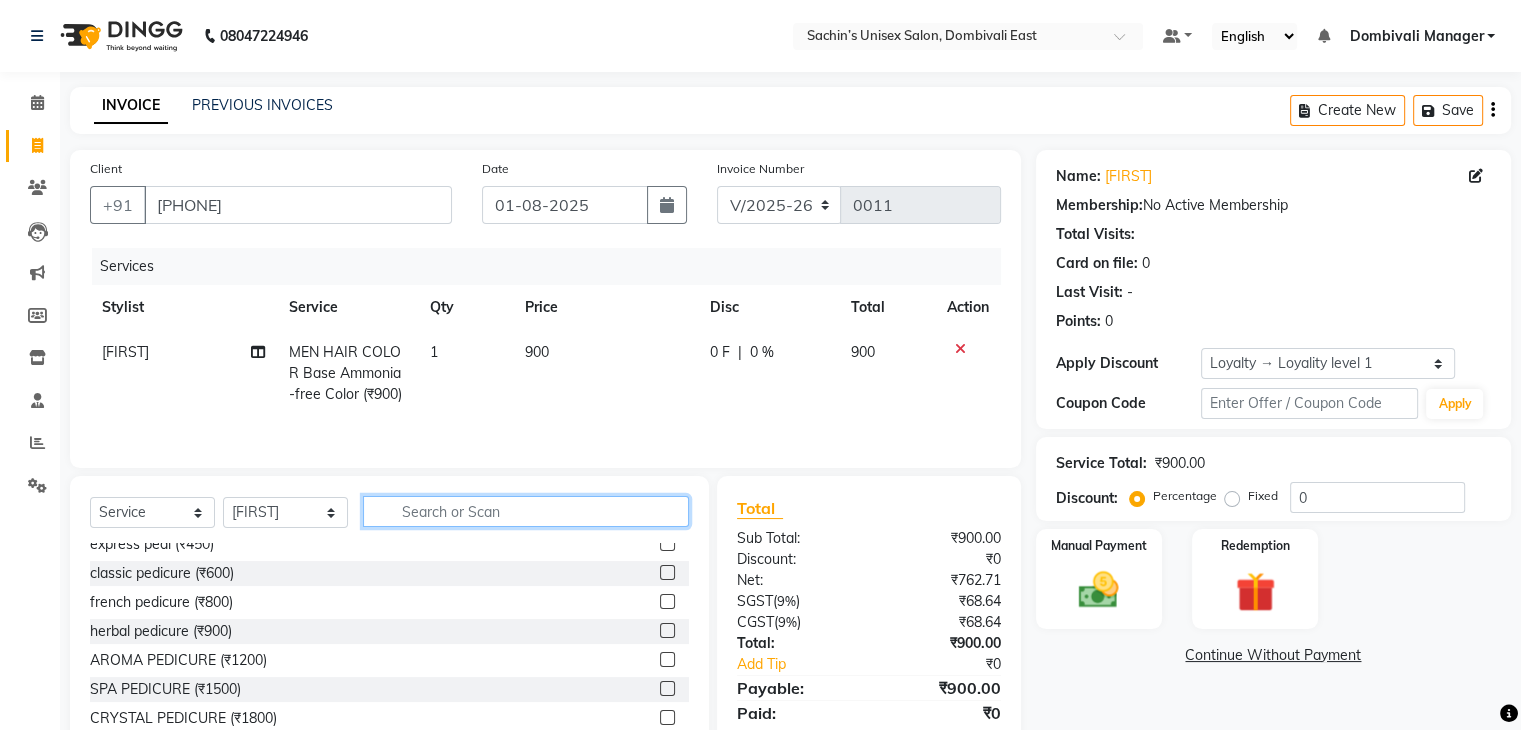 scroll, scrollTop: 1250, scrollLeft: 0, axis: vertical 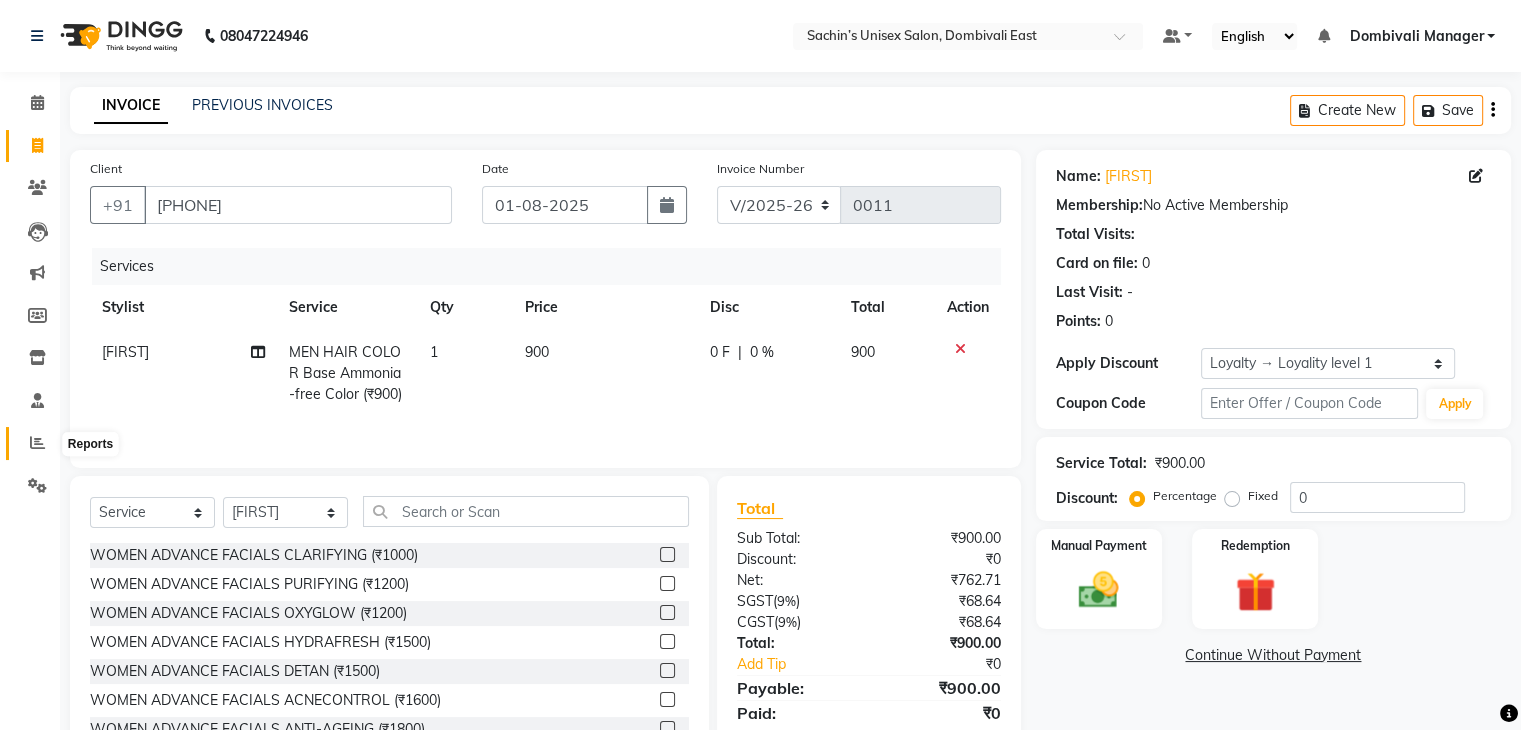 click 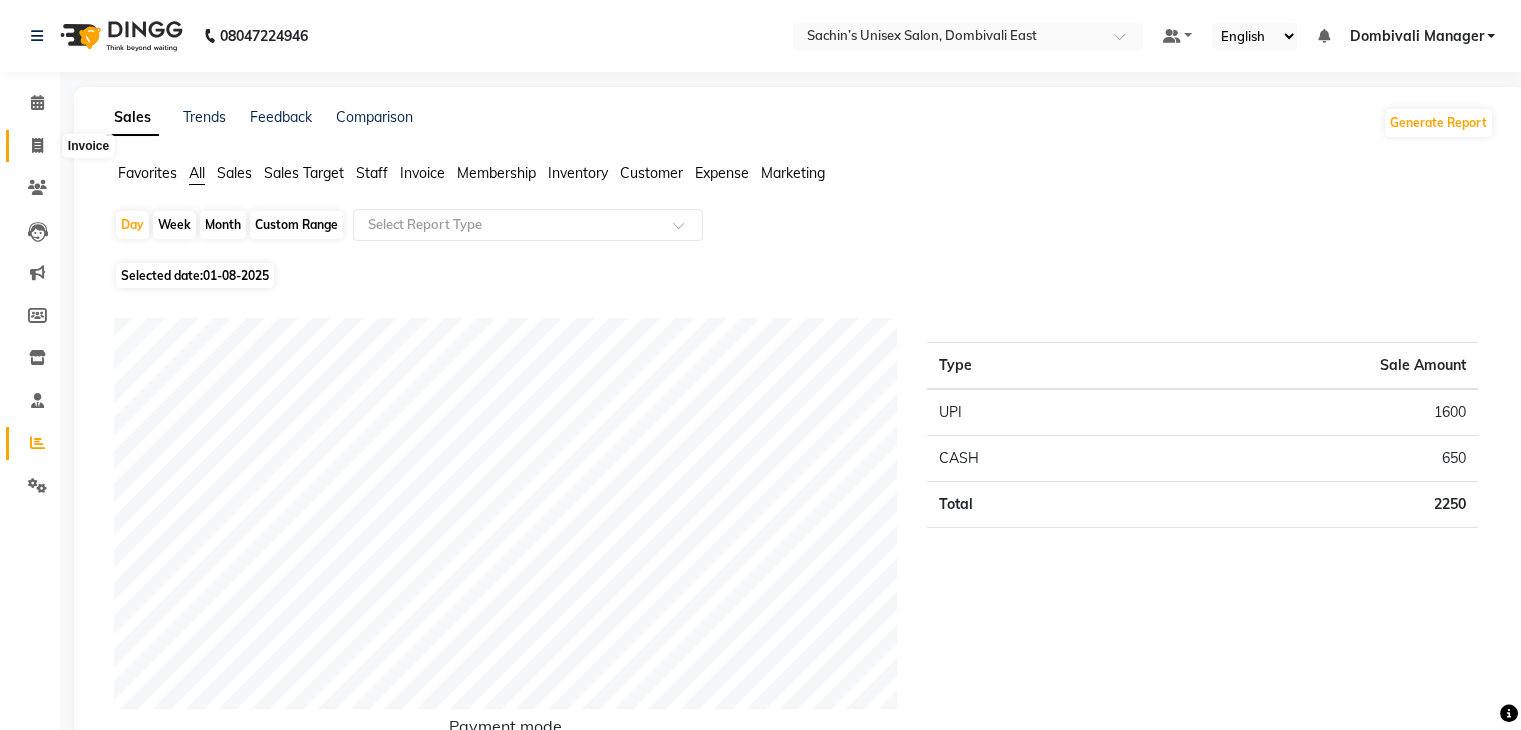 click 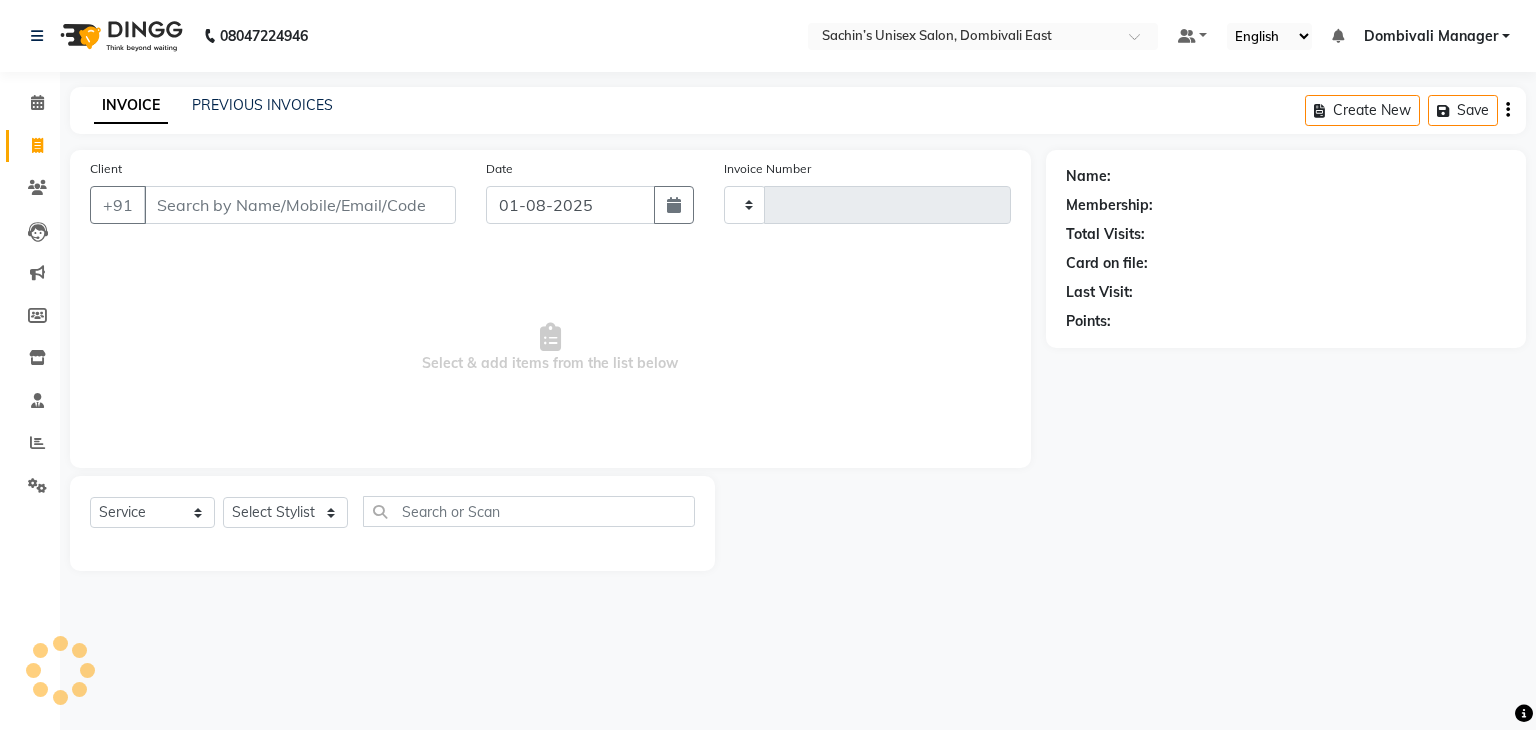 type on "0011" 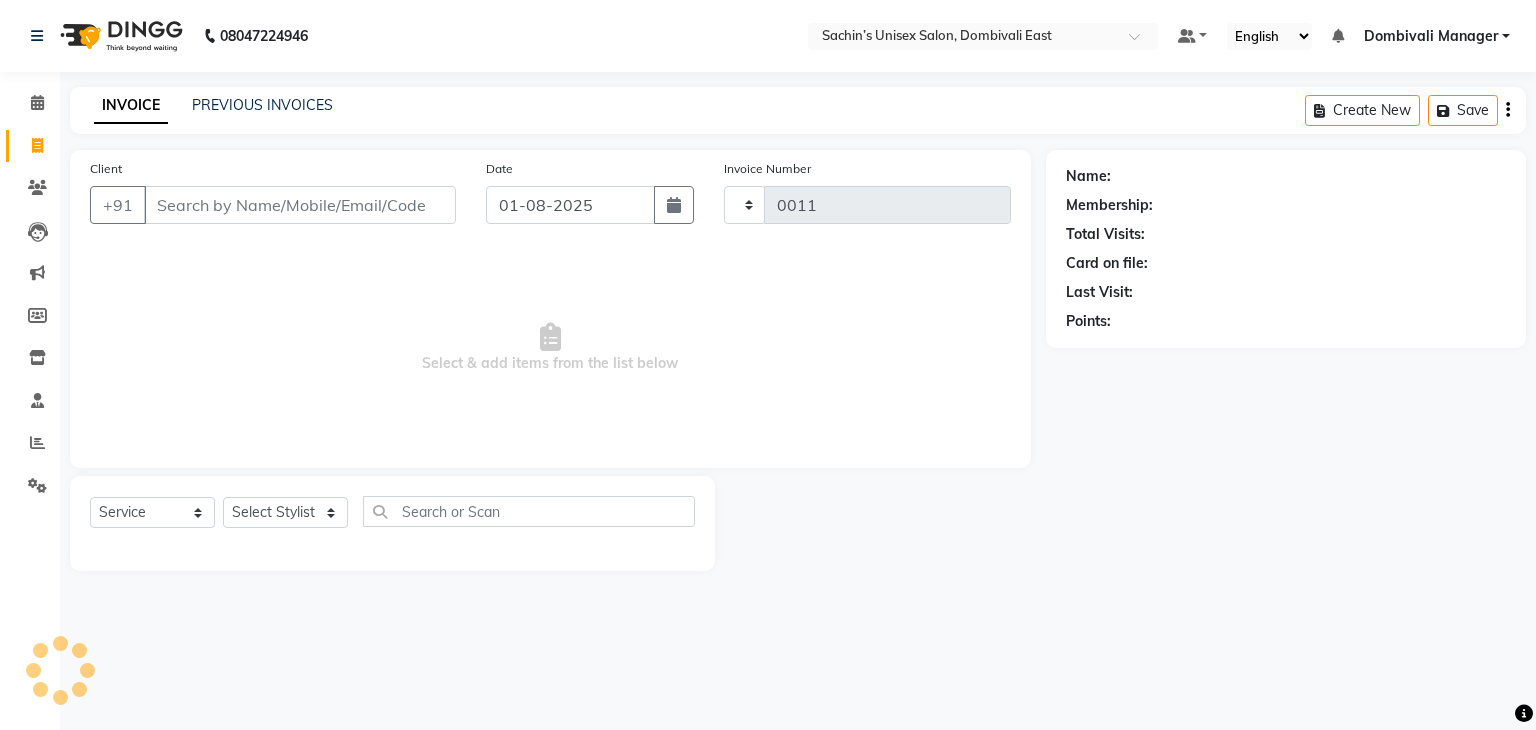 select on "8637" 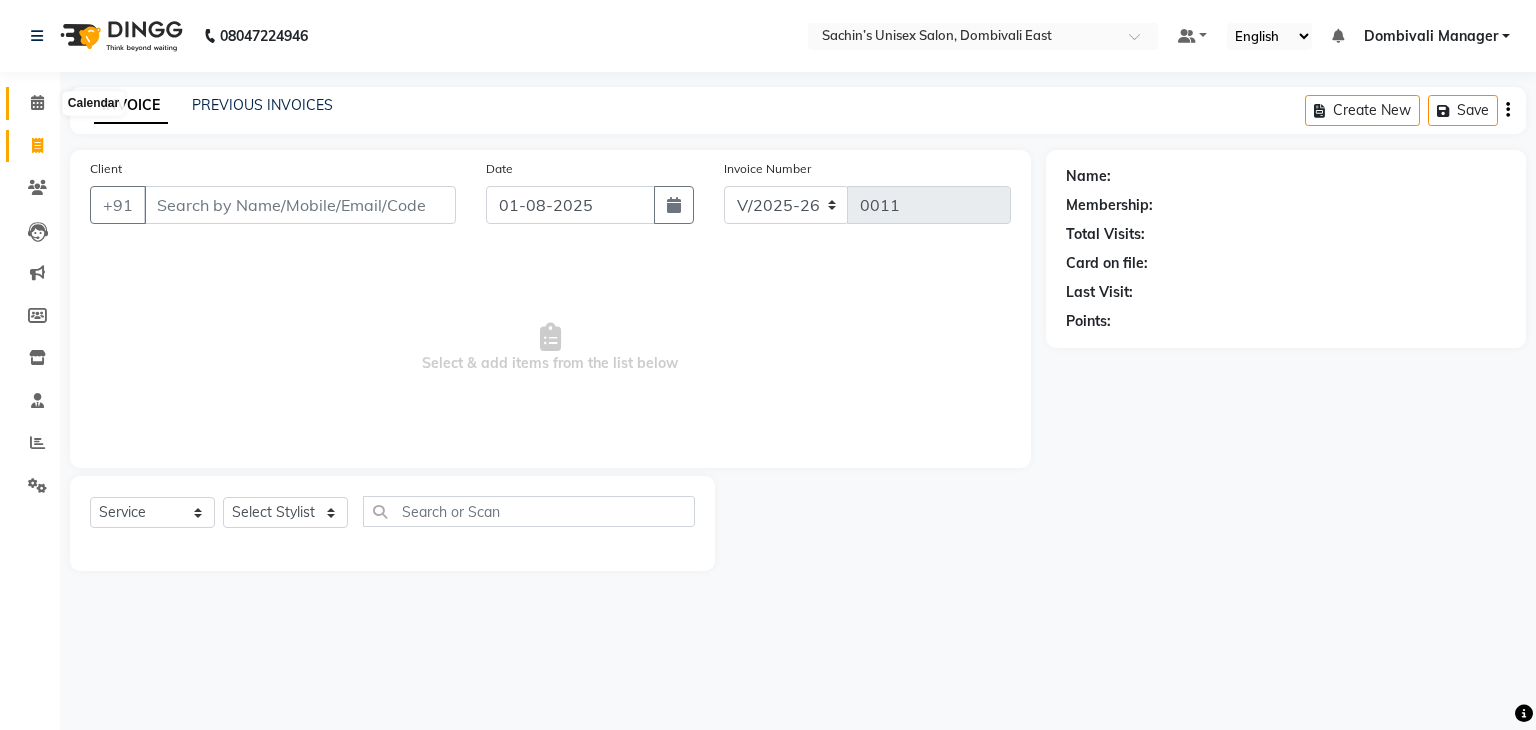 click 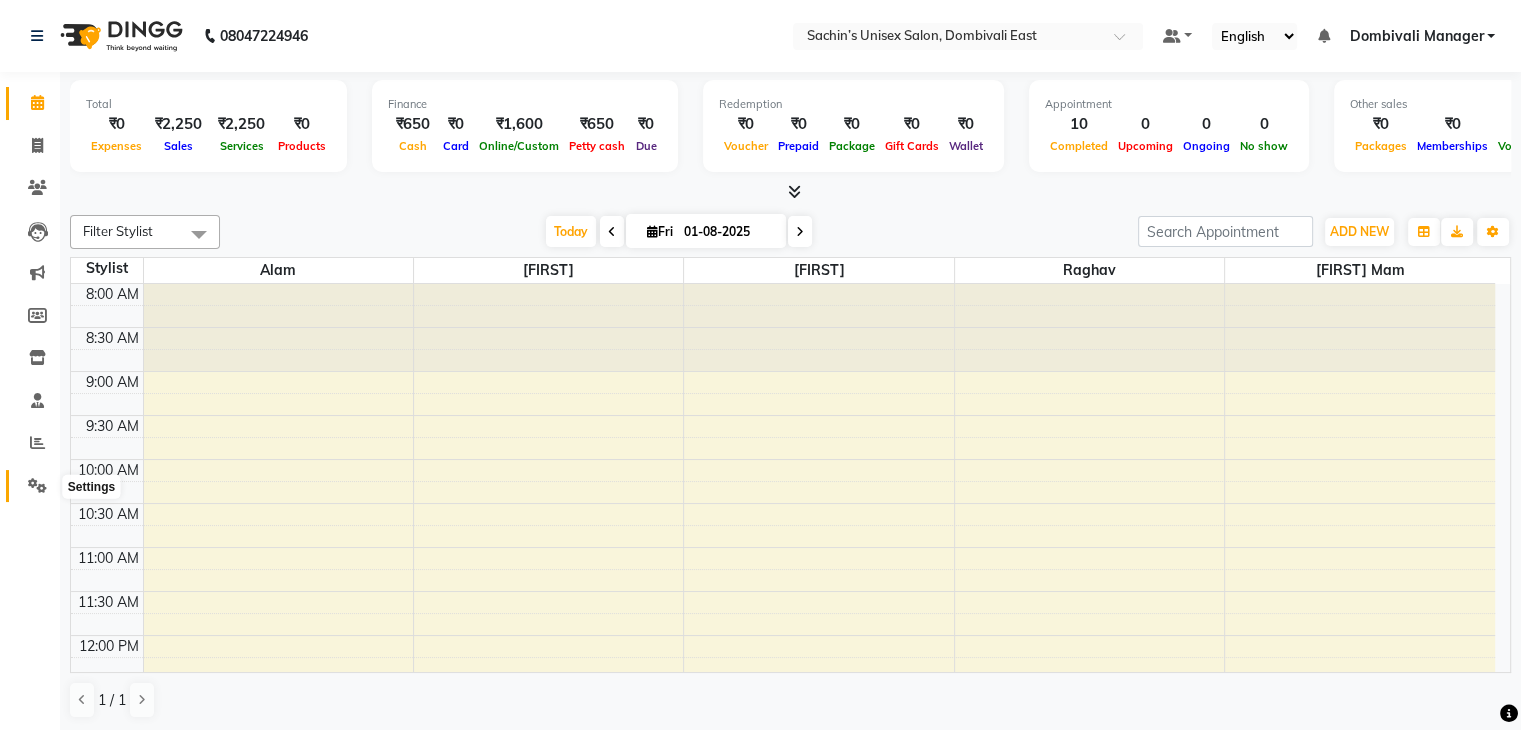 click 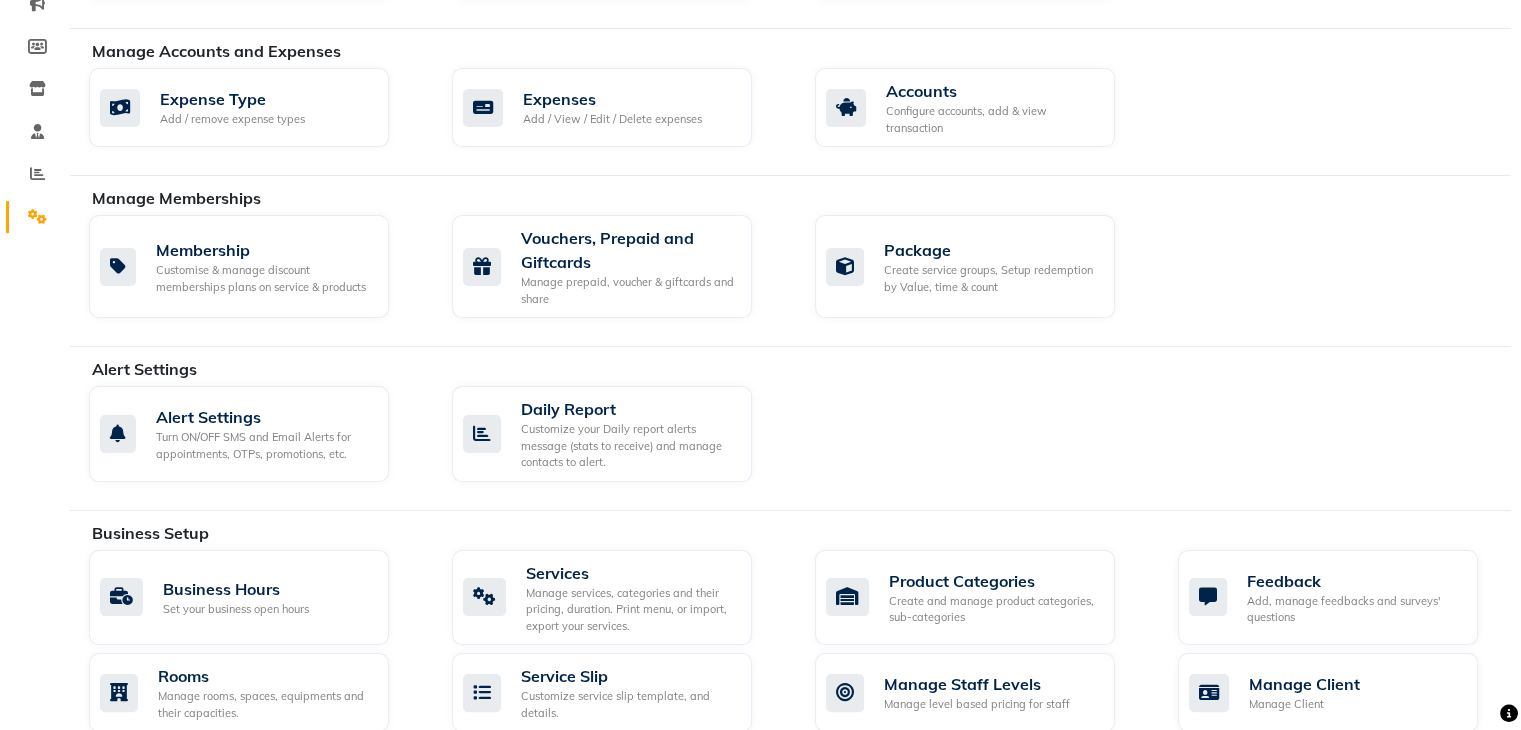 scroll, scrollTop: 400, scrollLeft: 0, axis: vertical 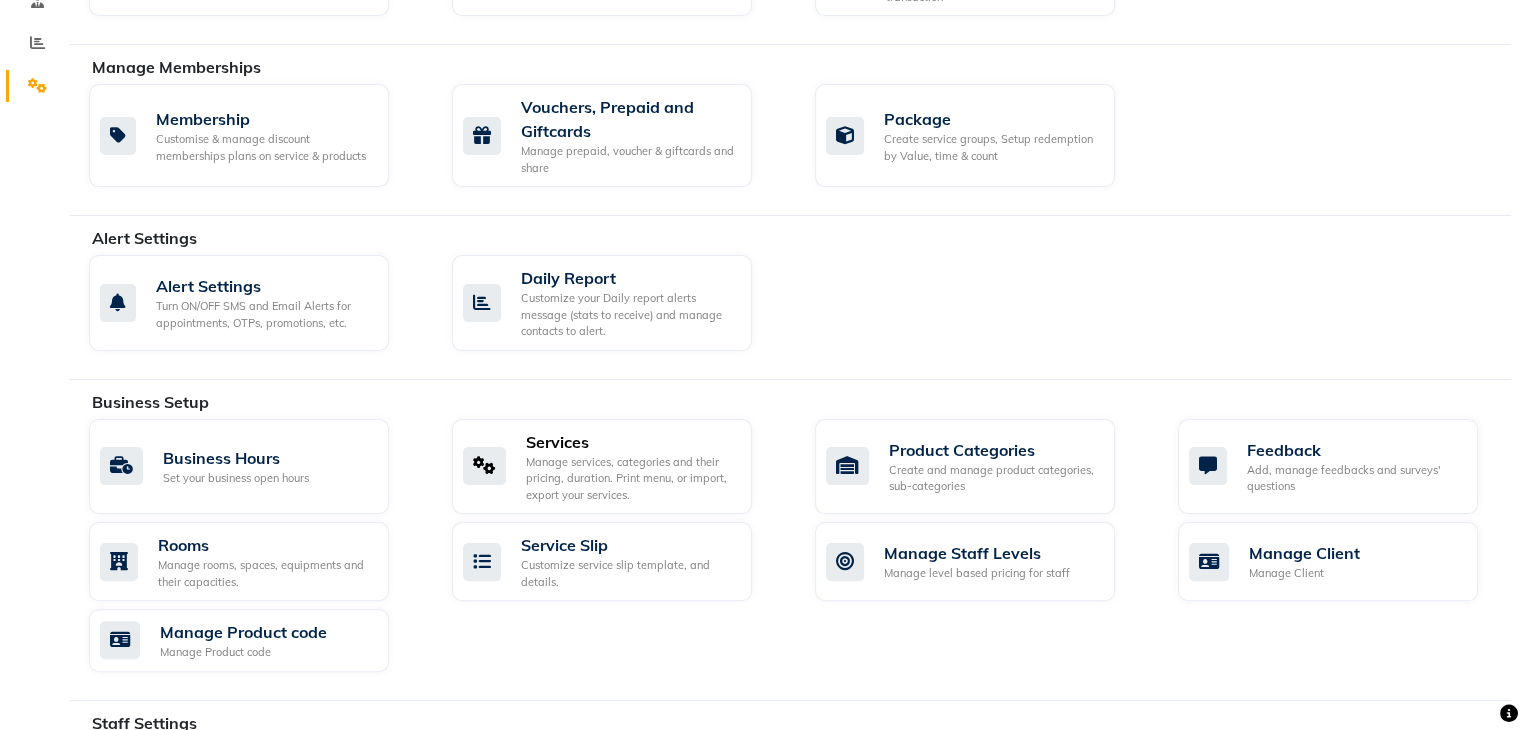 click on "Manage services, categories and their pricing, duration. Print menu, or import, export your services." 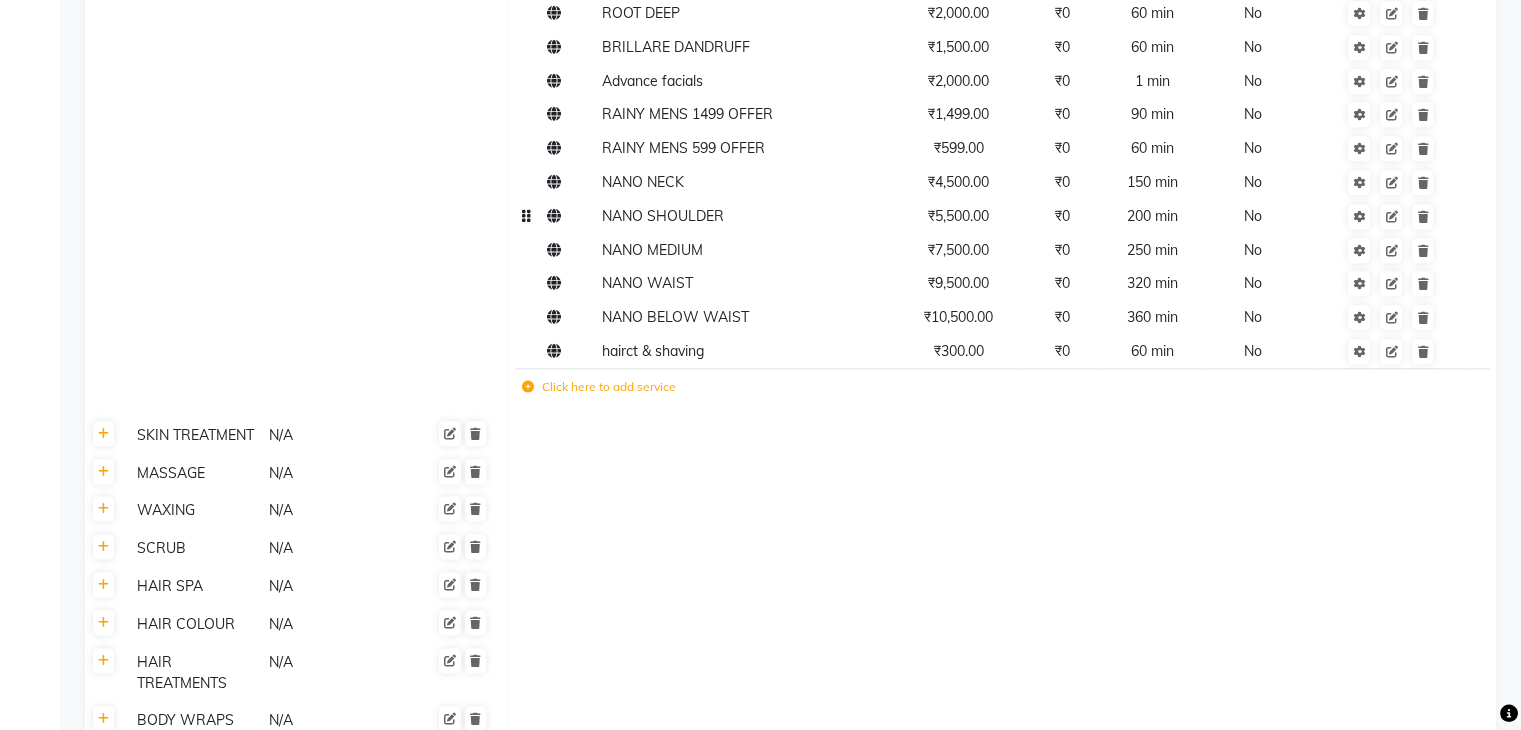 scroll, scrollTop: 2368, scrollLeft: 0, axis: vertical 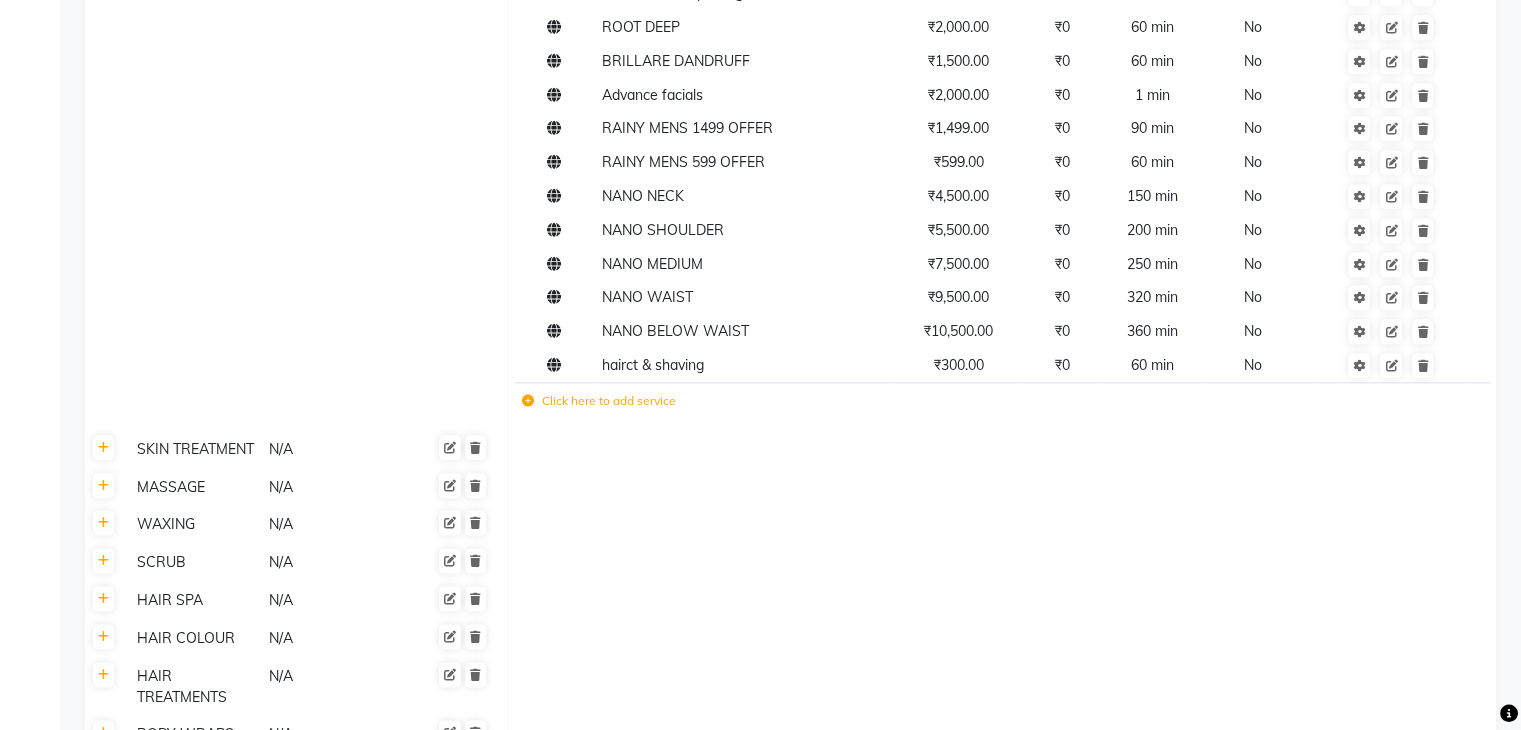 click on "Click here to add service" 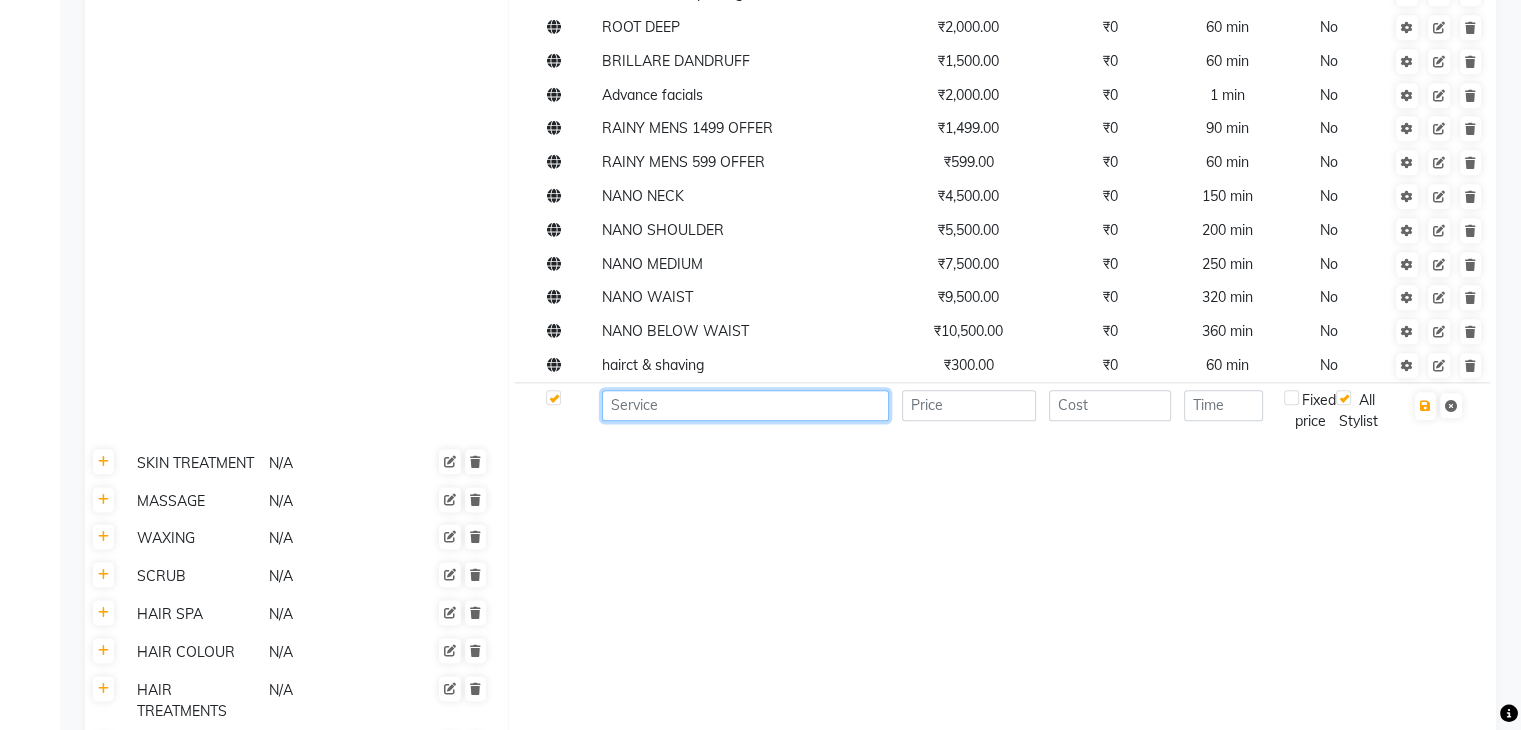 click 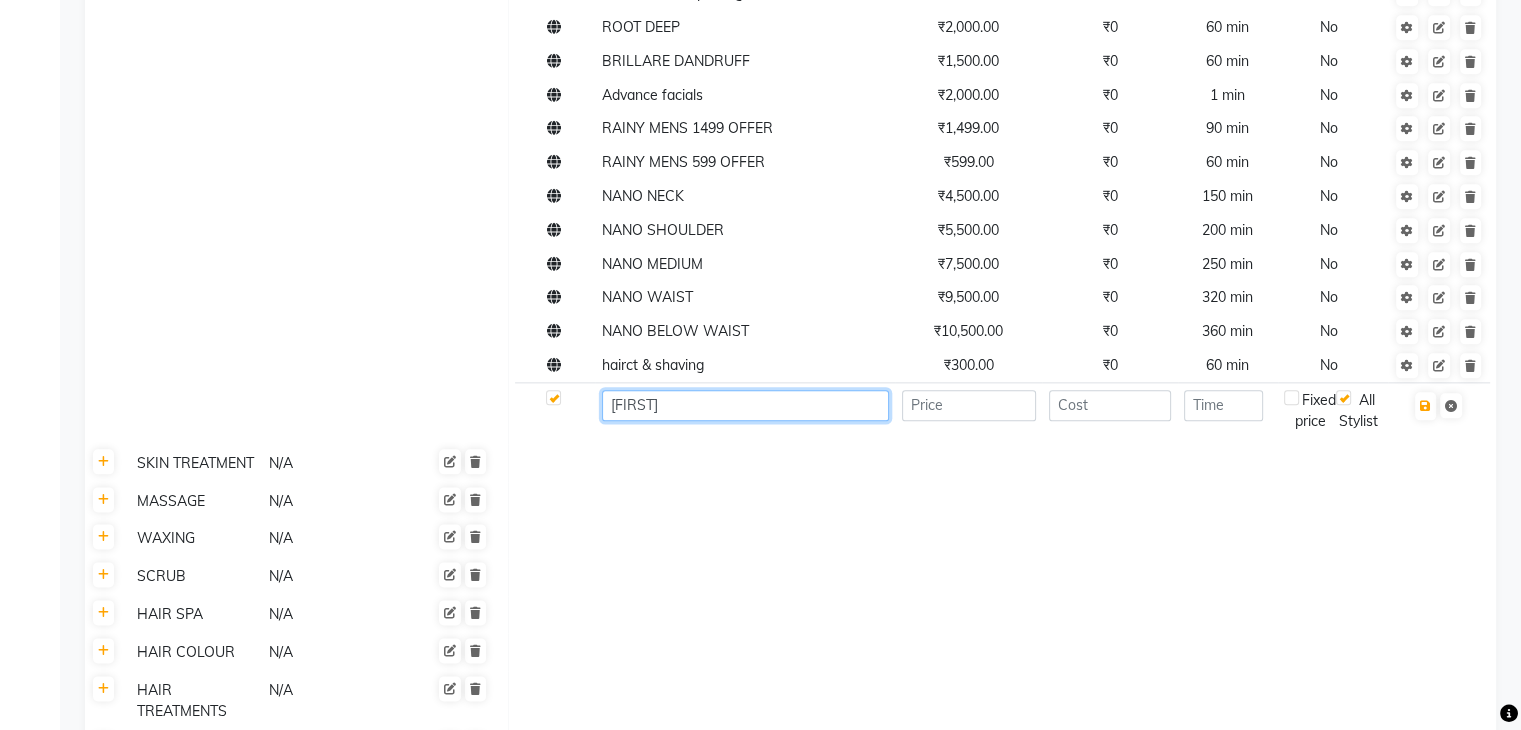 type on "Pakje" 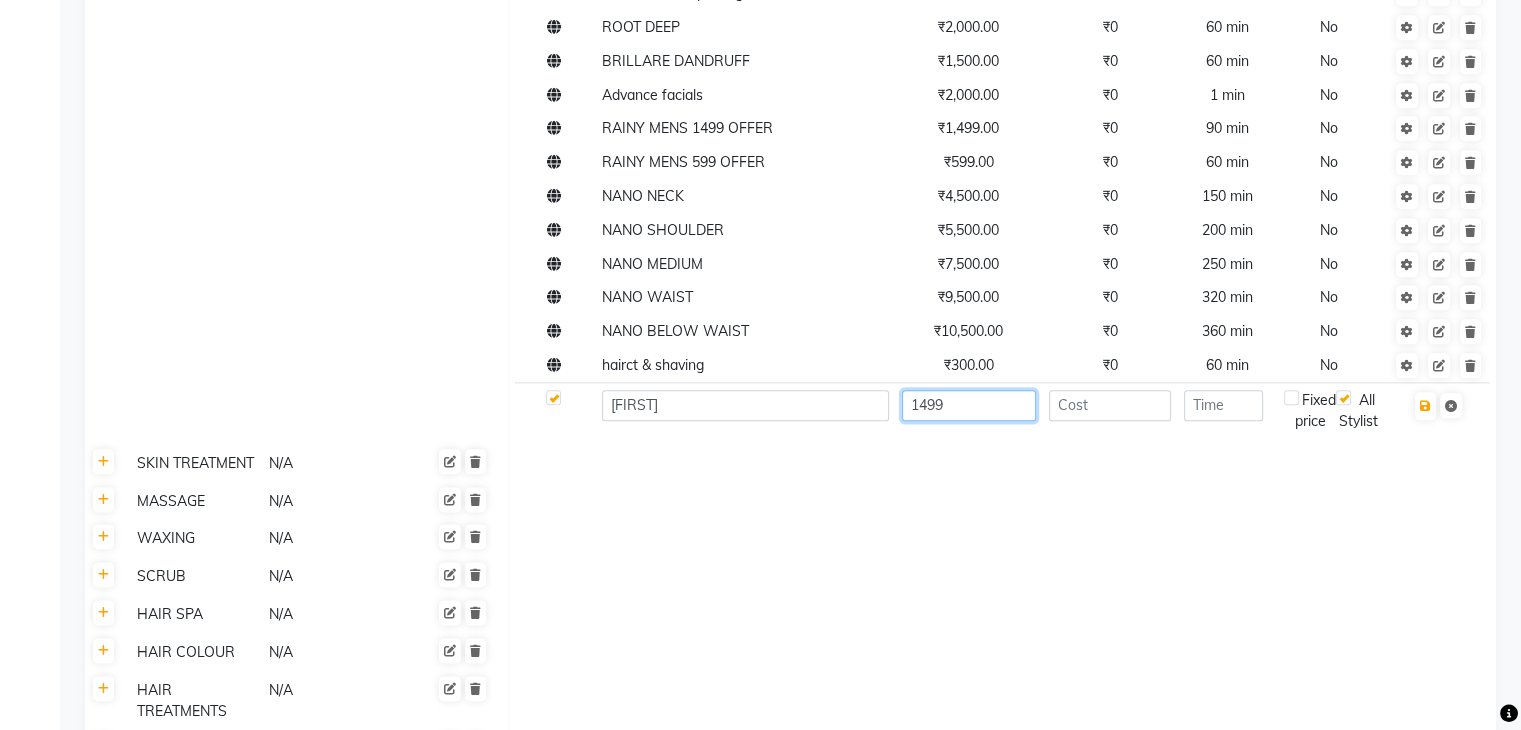 type on "1499" 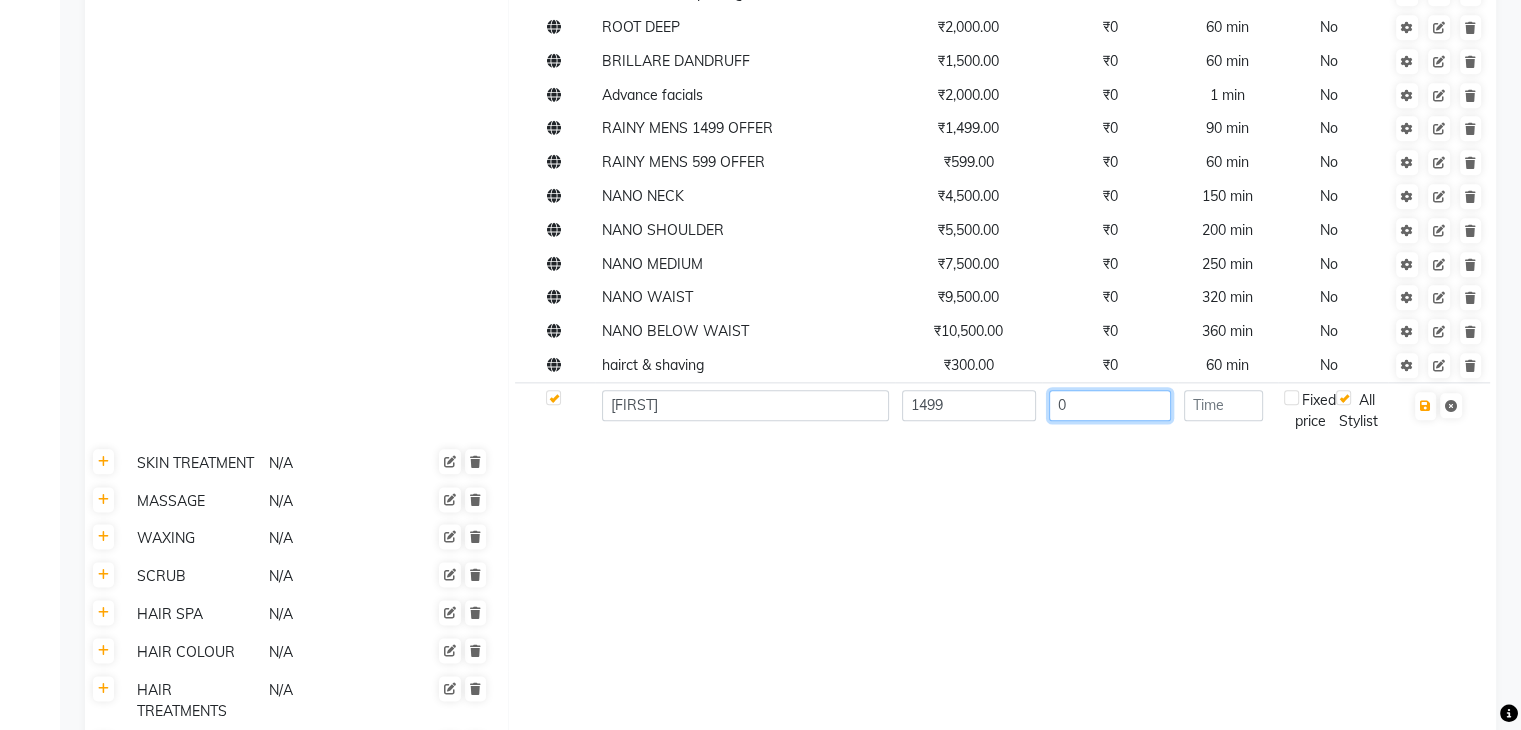 type on "0" 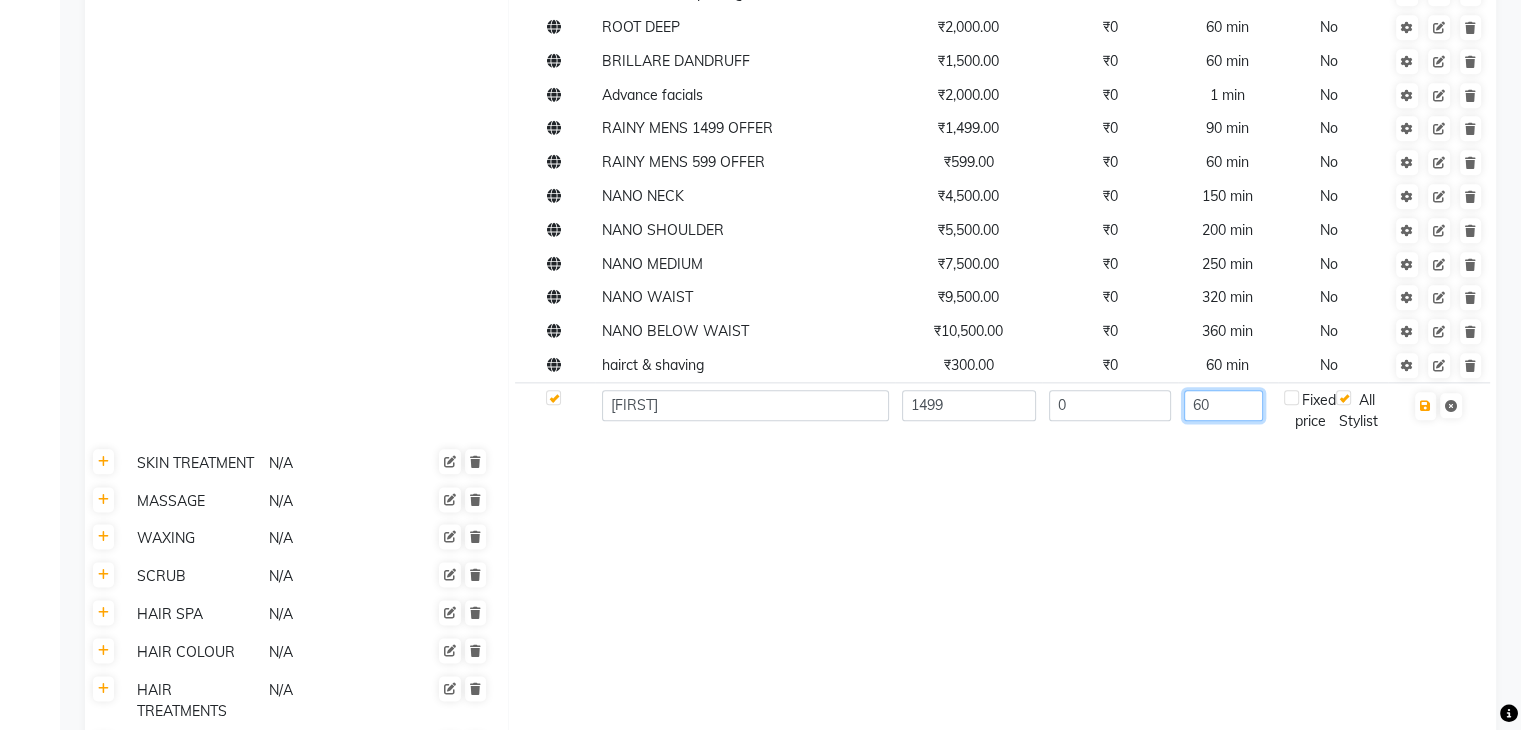 type on "60" 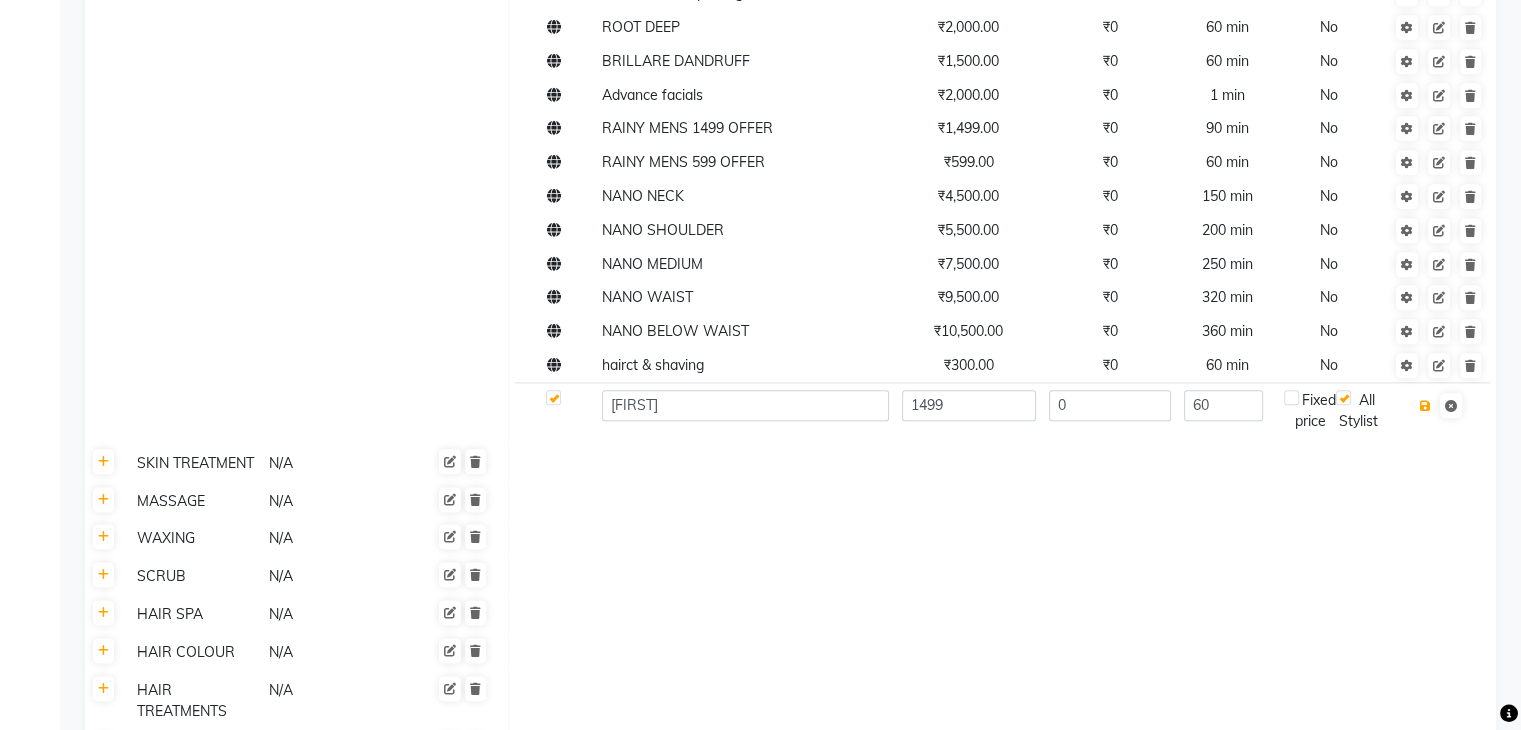 type 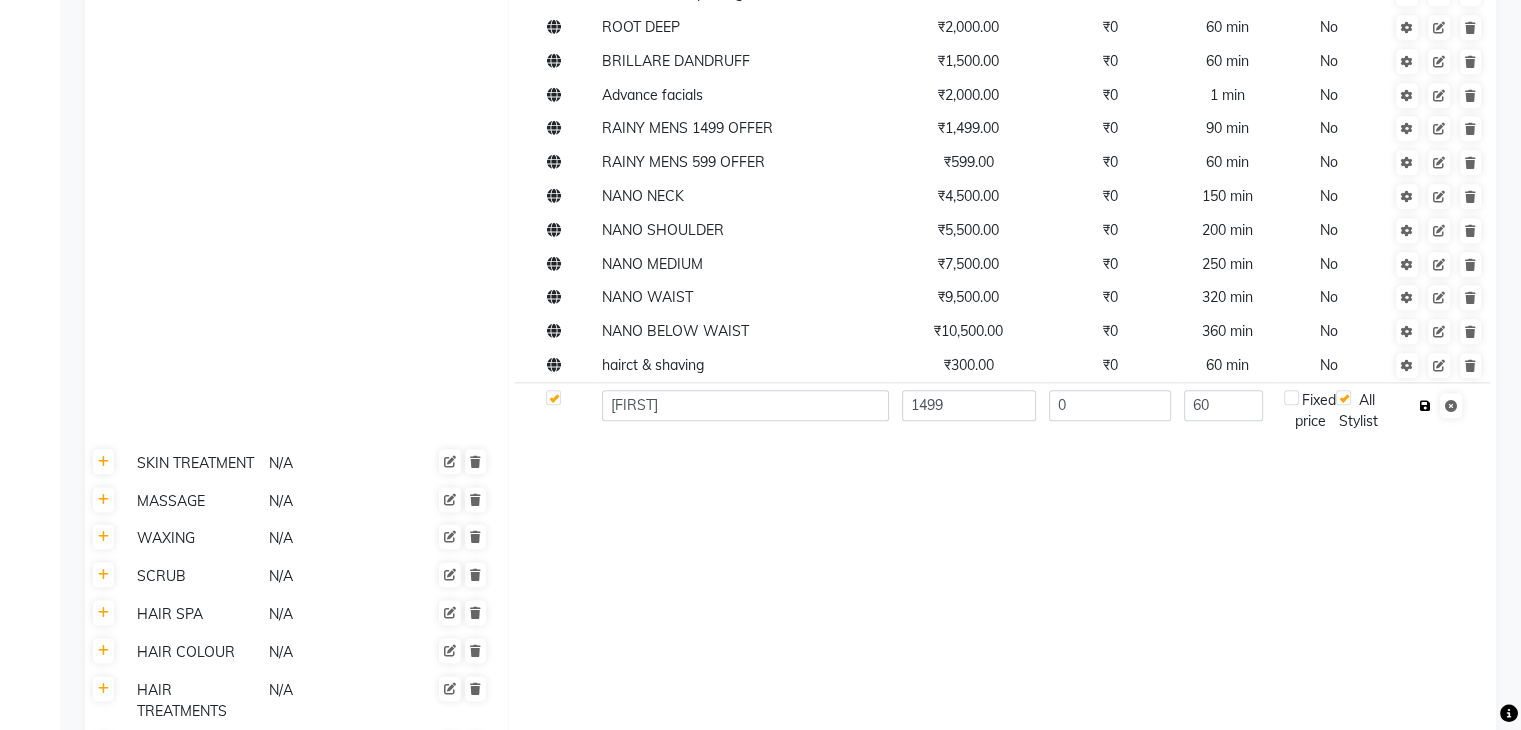 click at bounding box center [1425, 406] 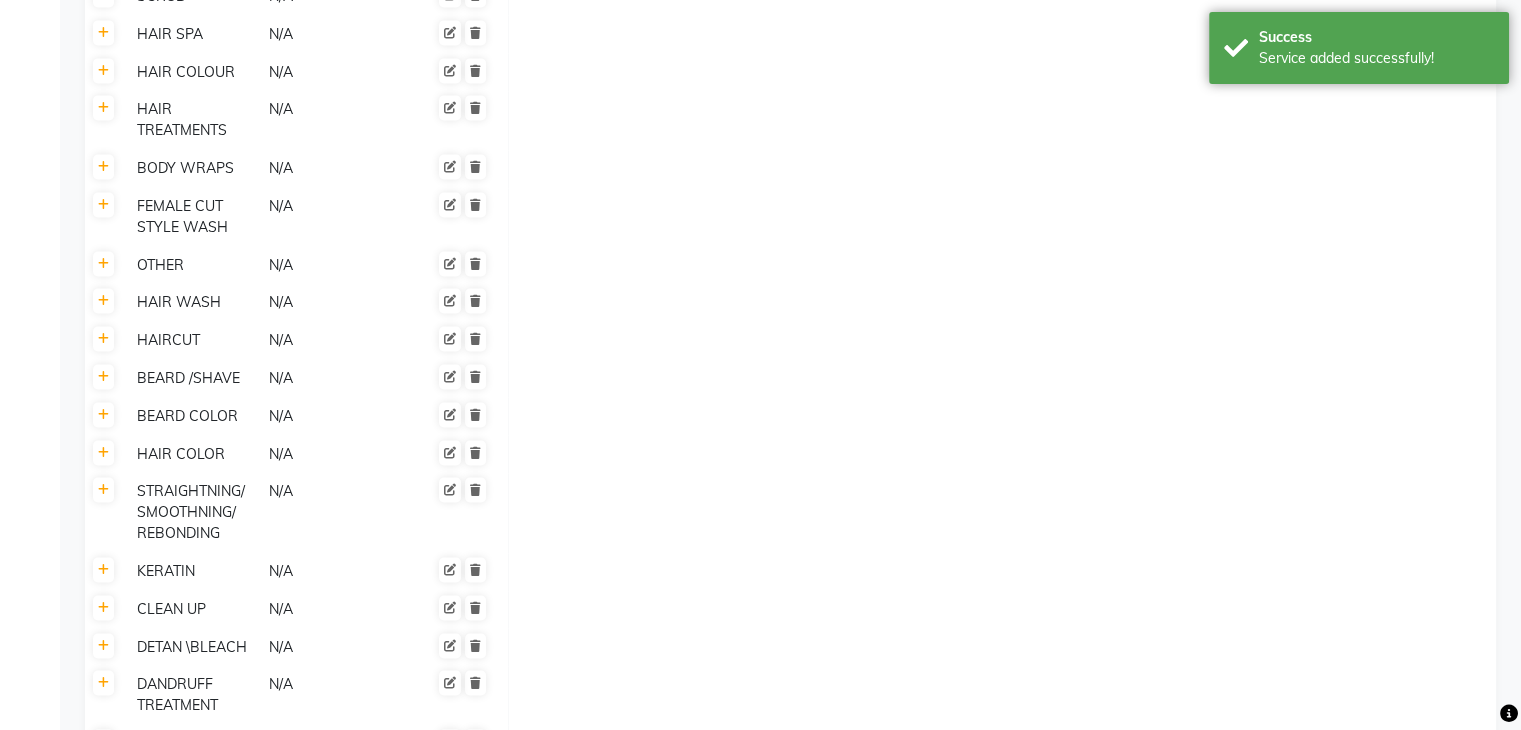 scroll, scrollTop: 3202, scrollLeft: 0, axis: vertical 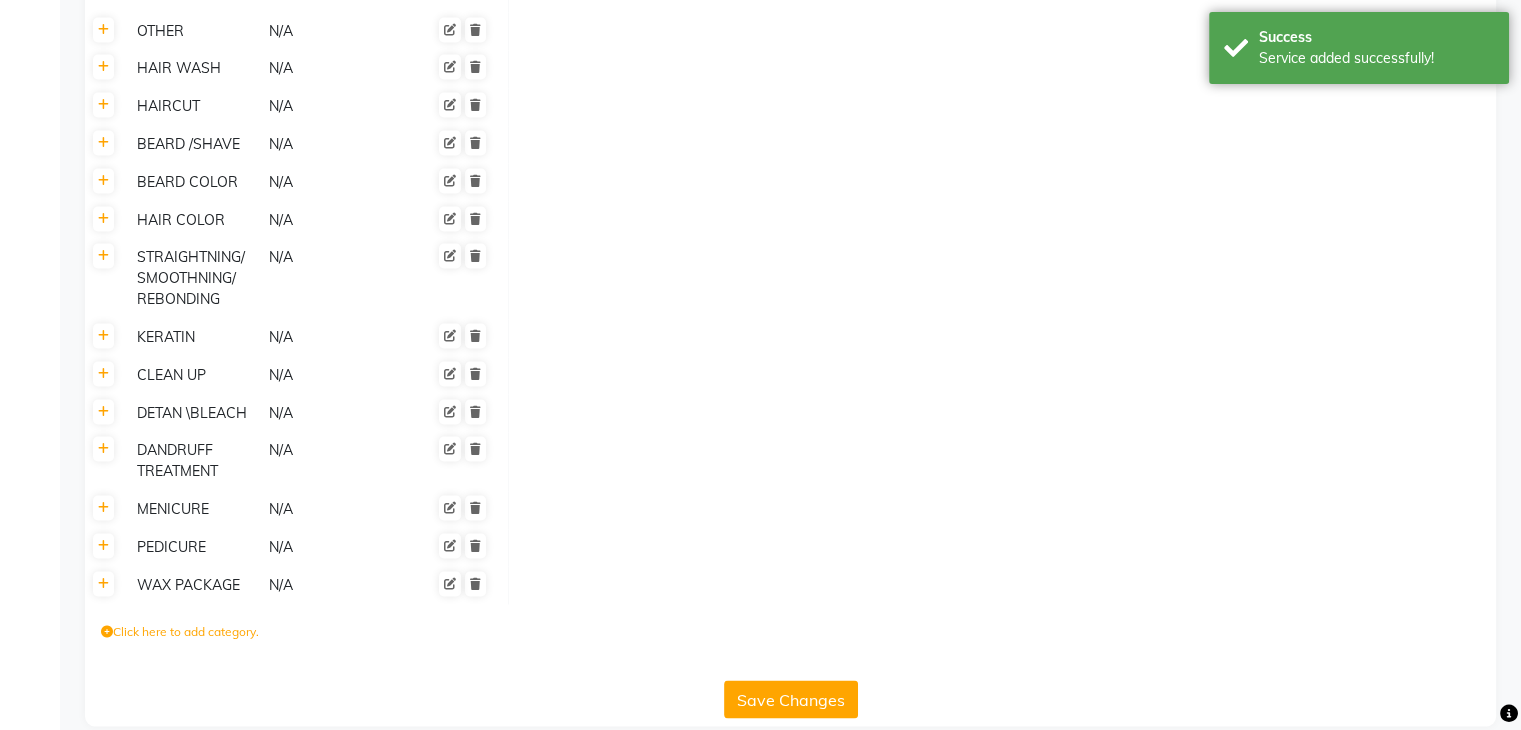 click on "Save Changes" 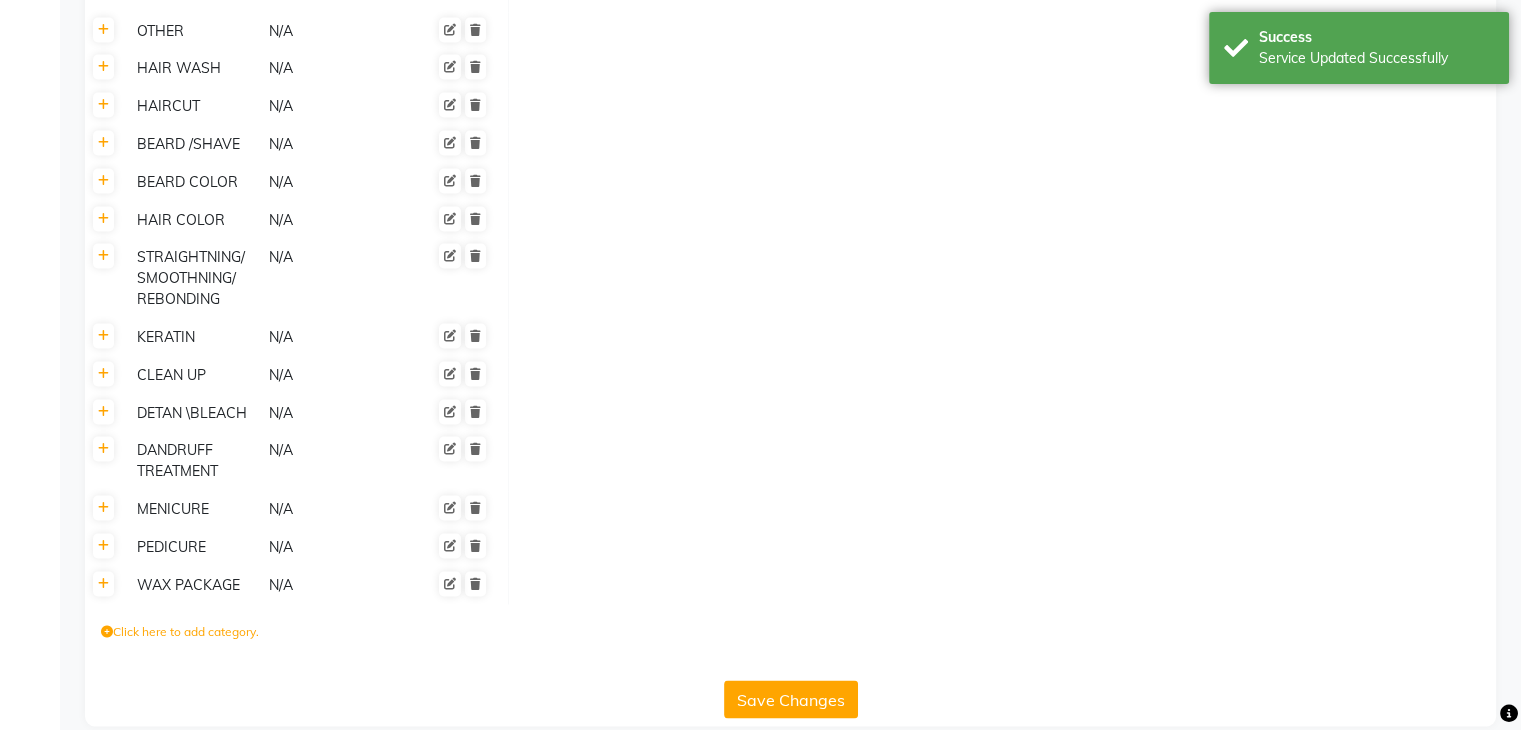 scroll, scrollTop: 2702, scrollLeft: 0, axis: vertical 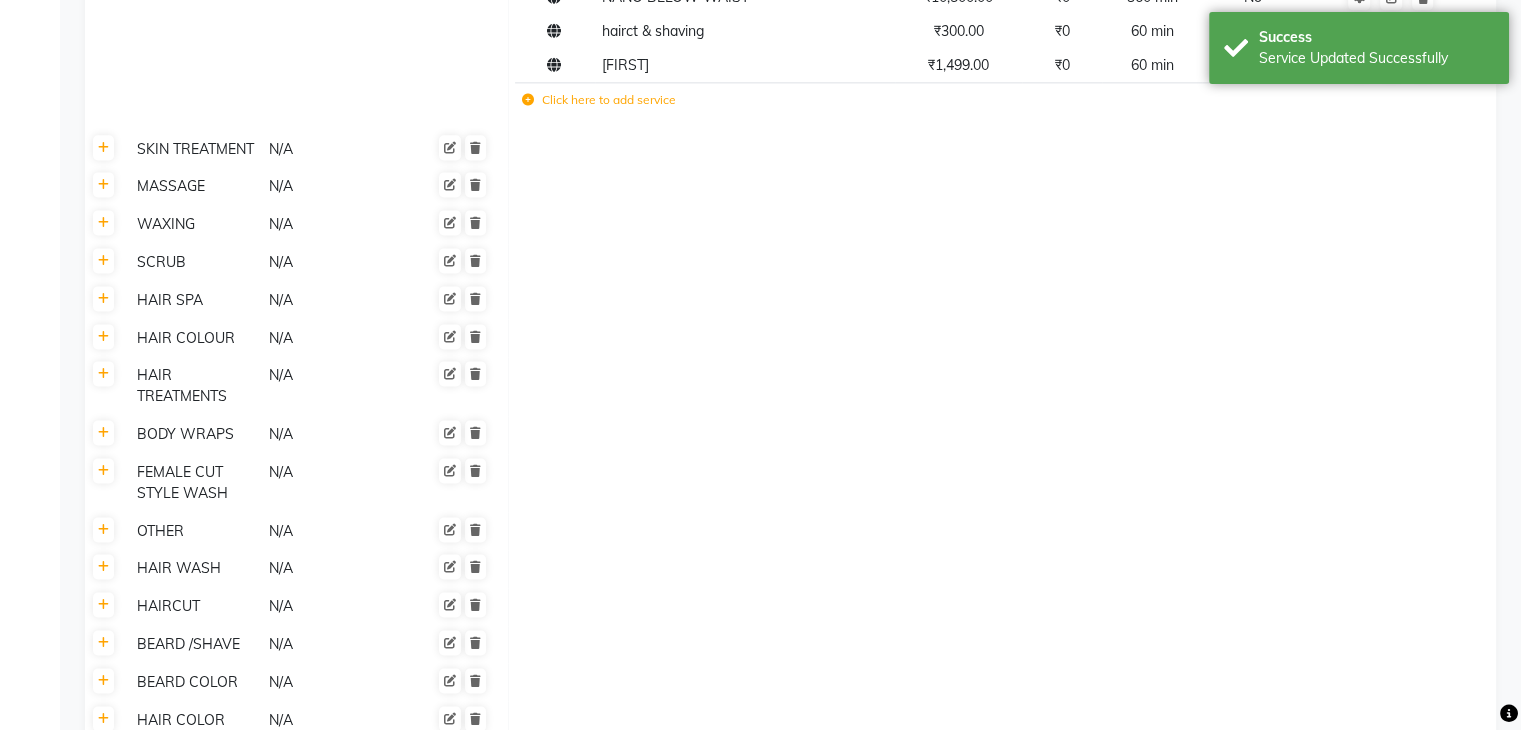 click on "Click here to add service" 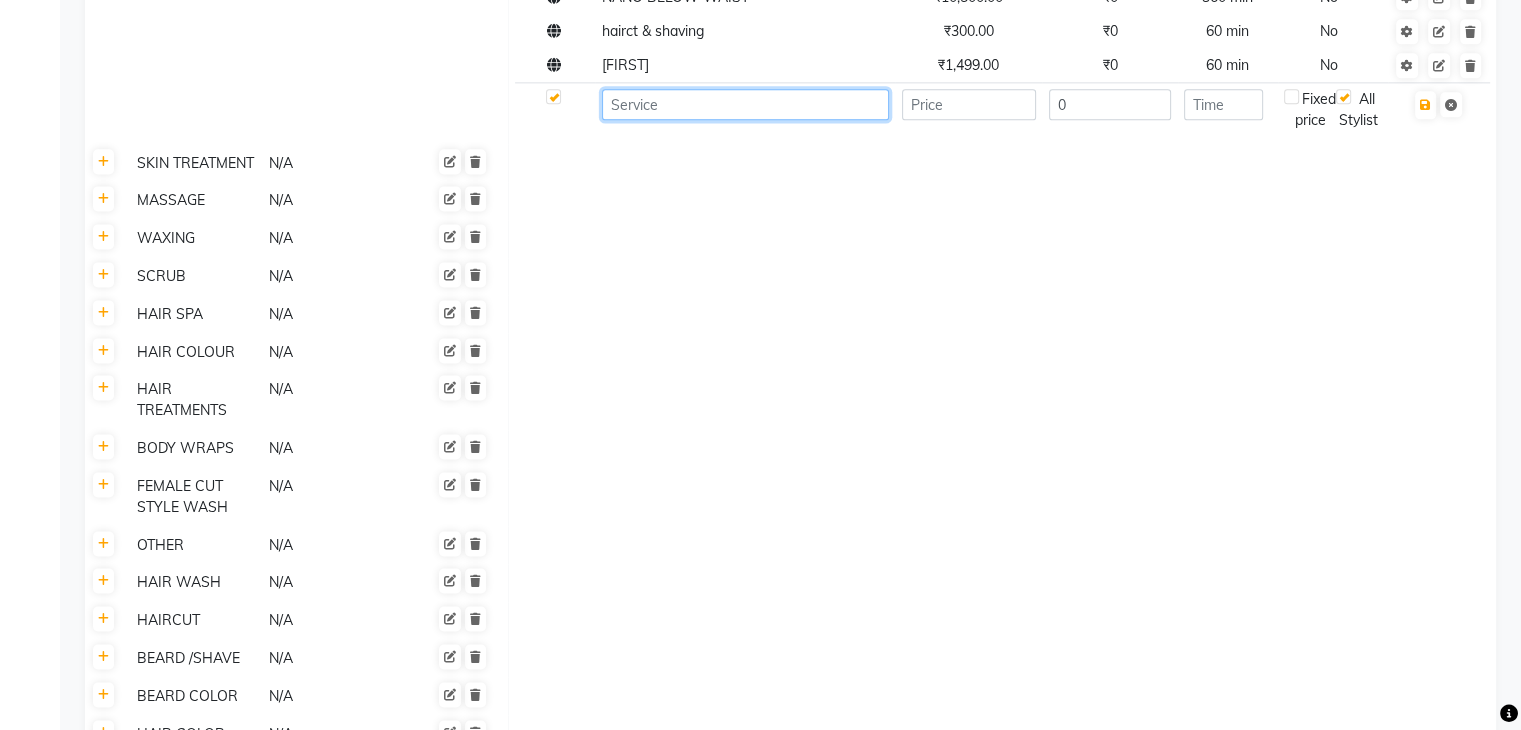 click 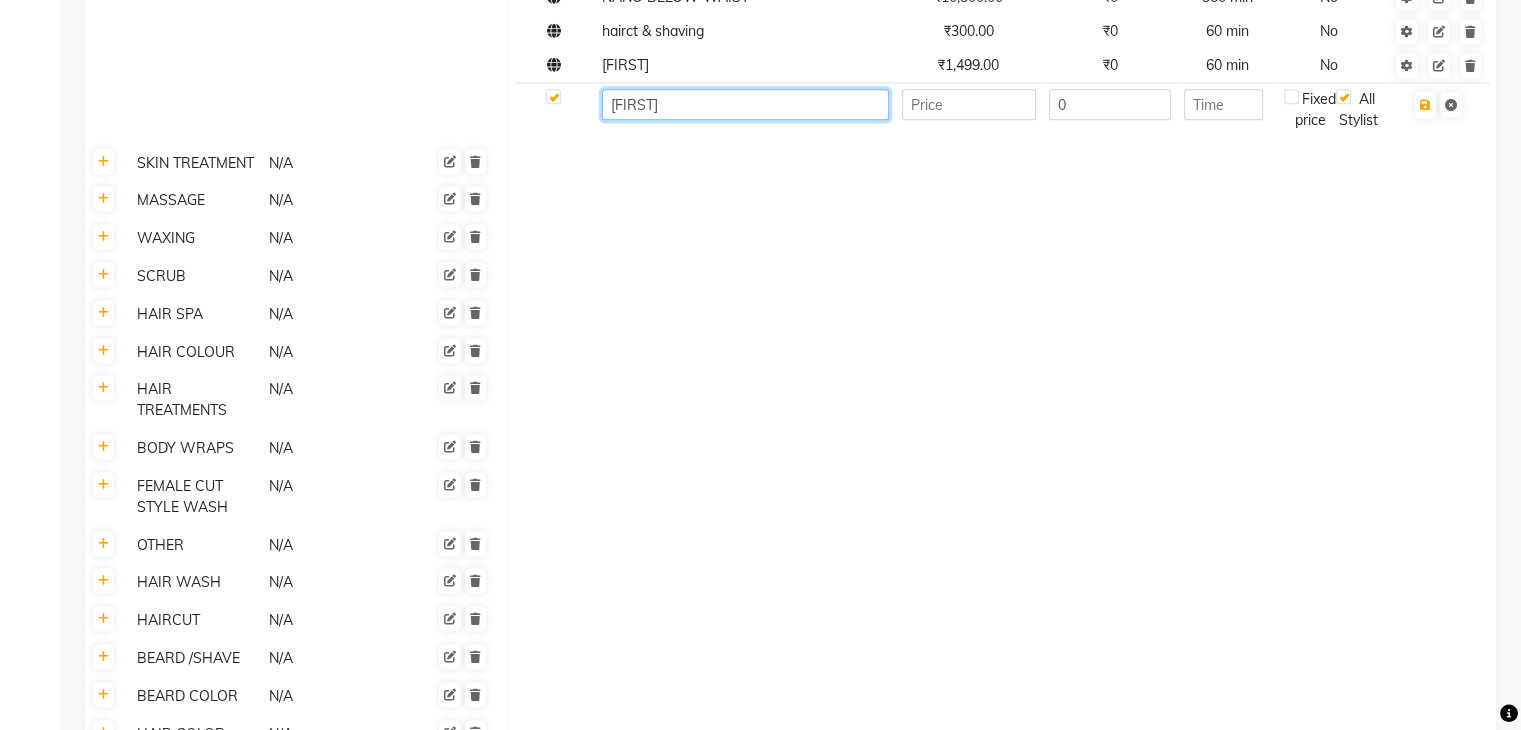type on "Pakje" 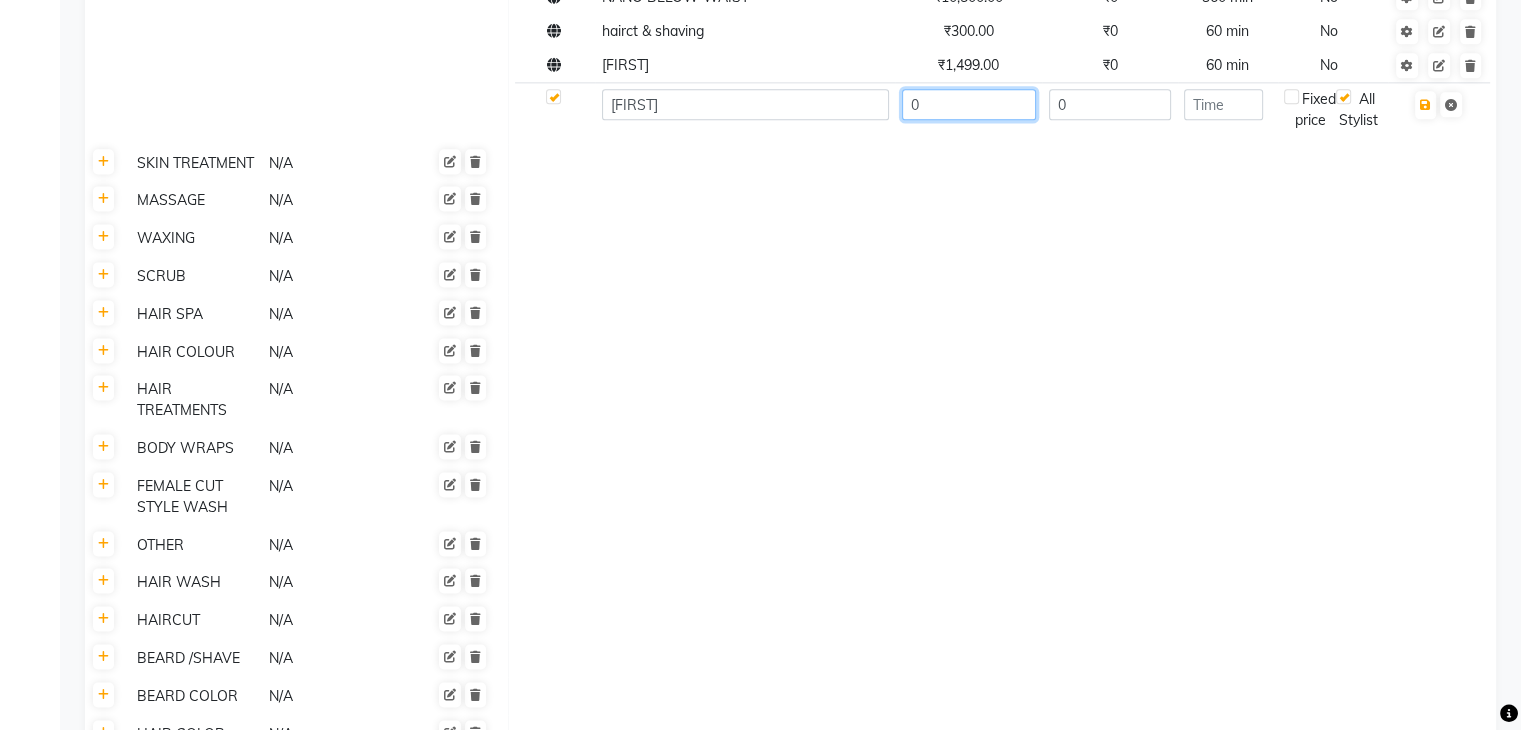 type on "0" 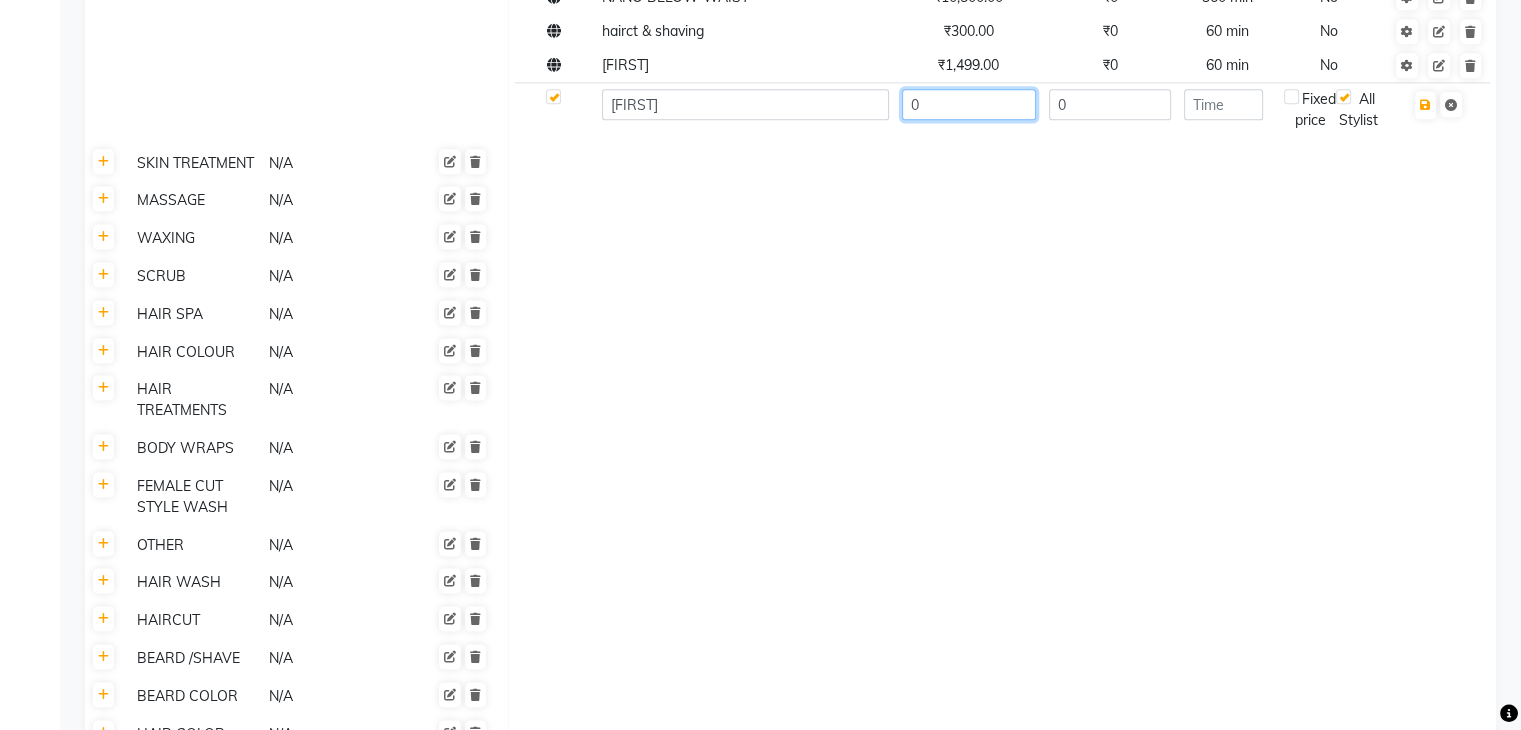 click on "0" 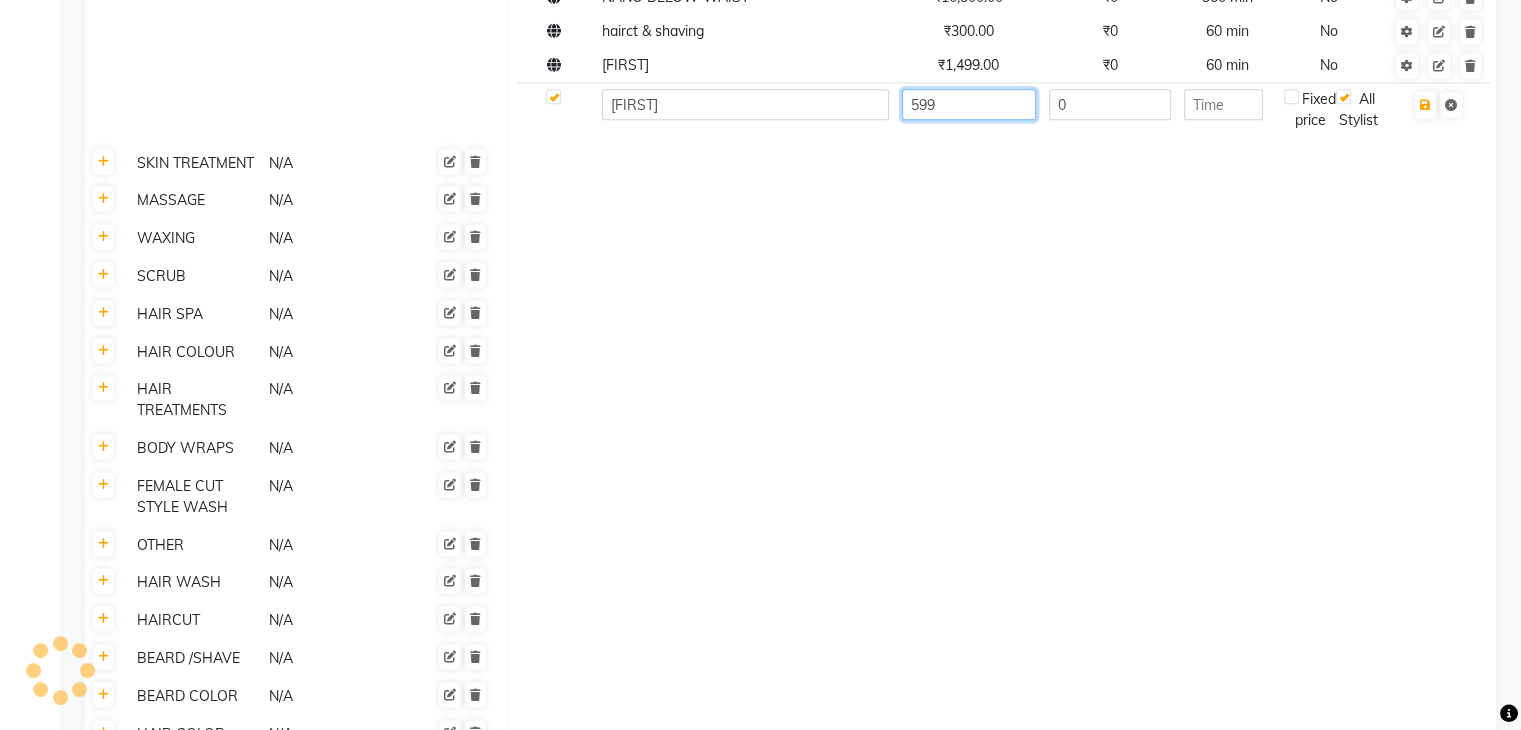 type on "599" 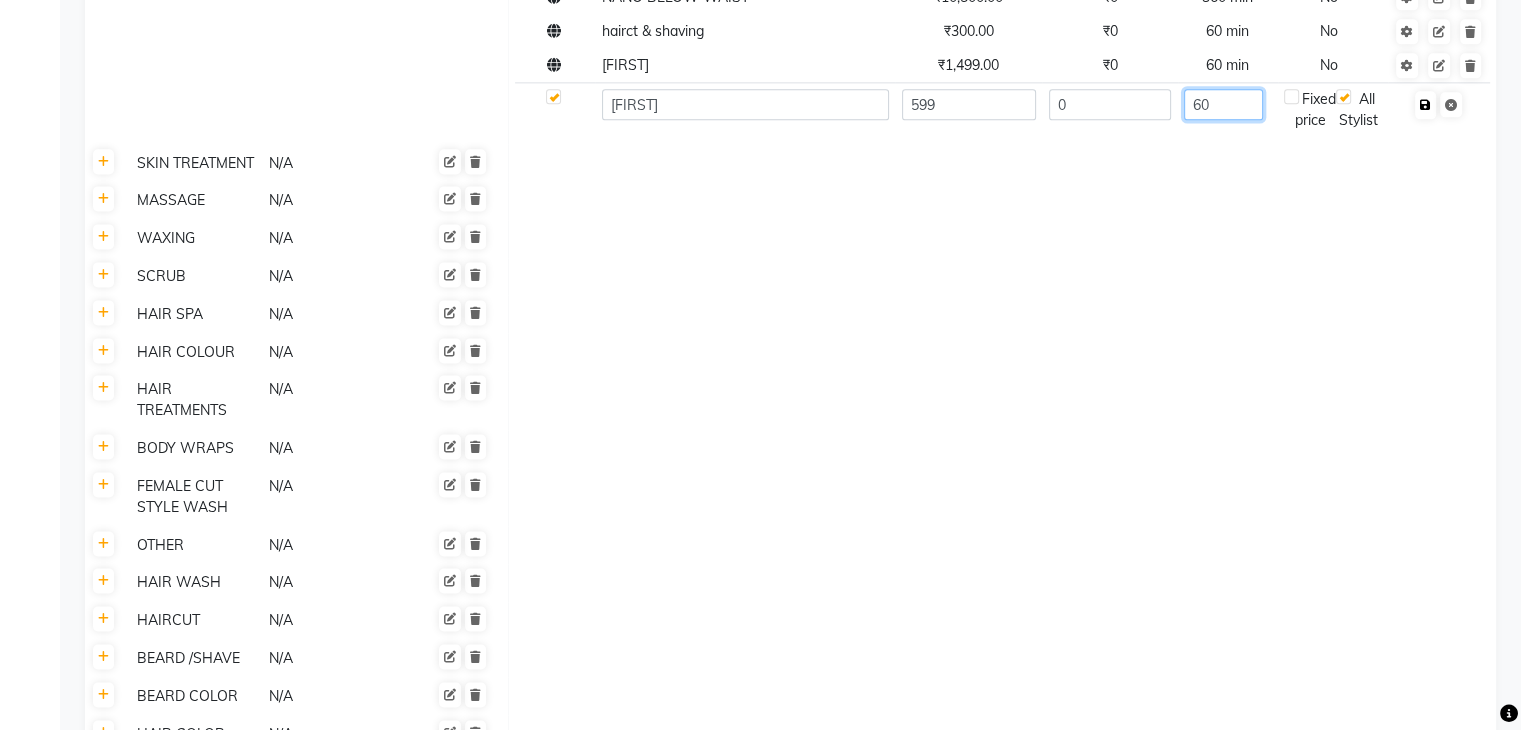 type on "60" 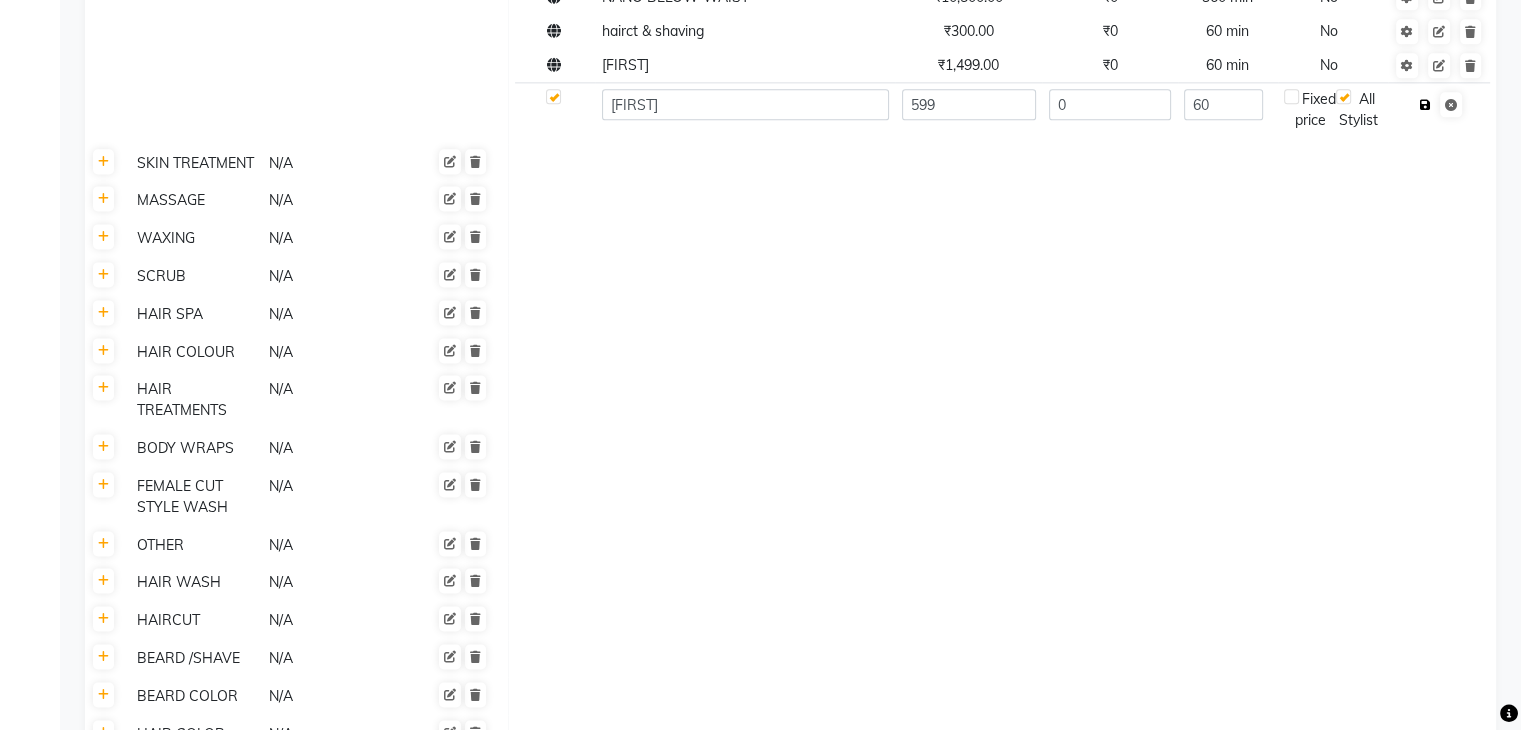 click at bounding box center (1425, 105) 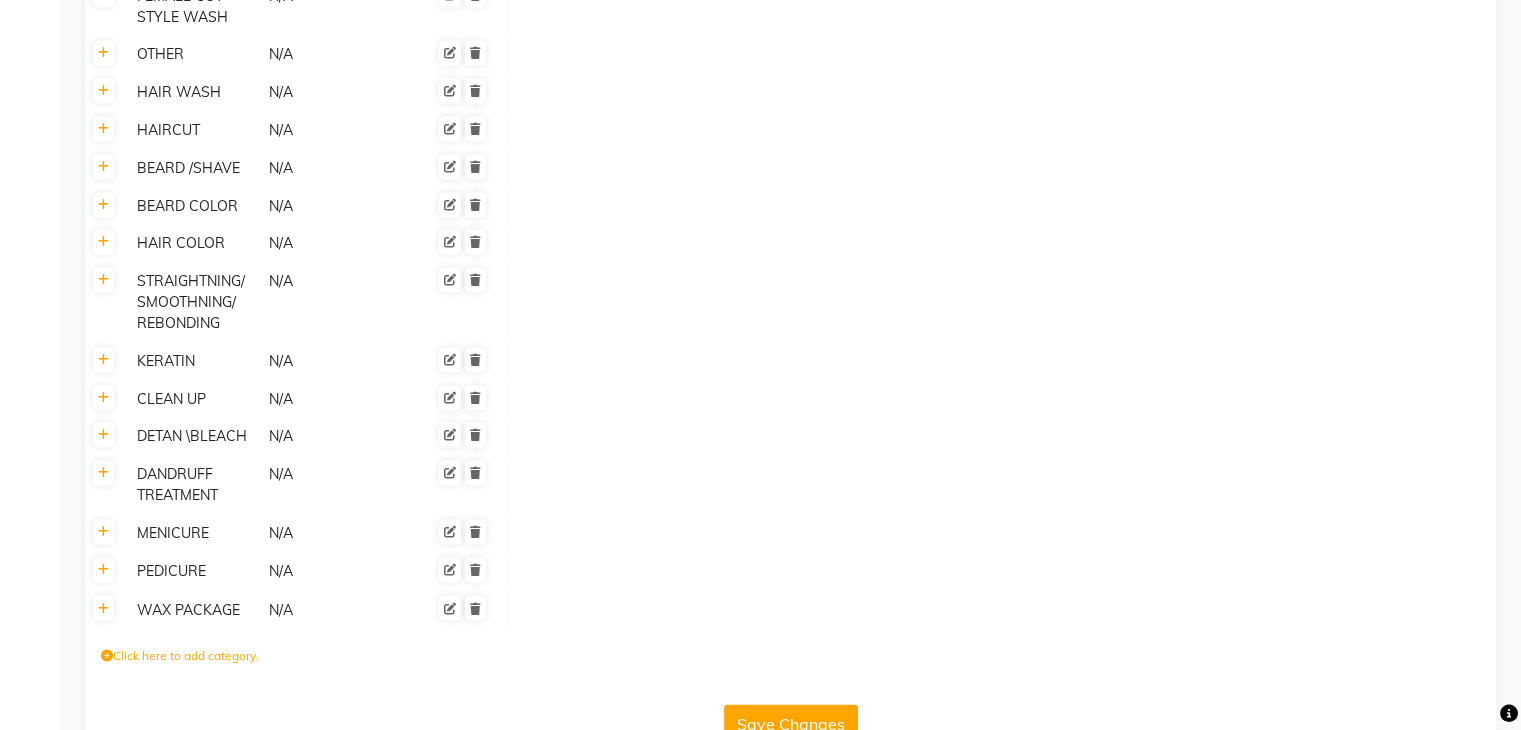 scroll, scrollTop: 3236, scrollLeft: 0, axis: vertical 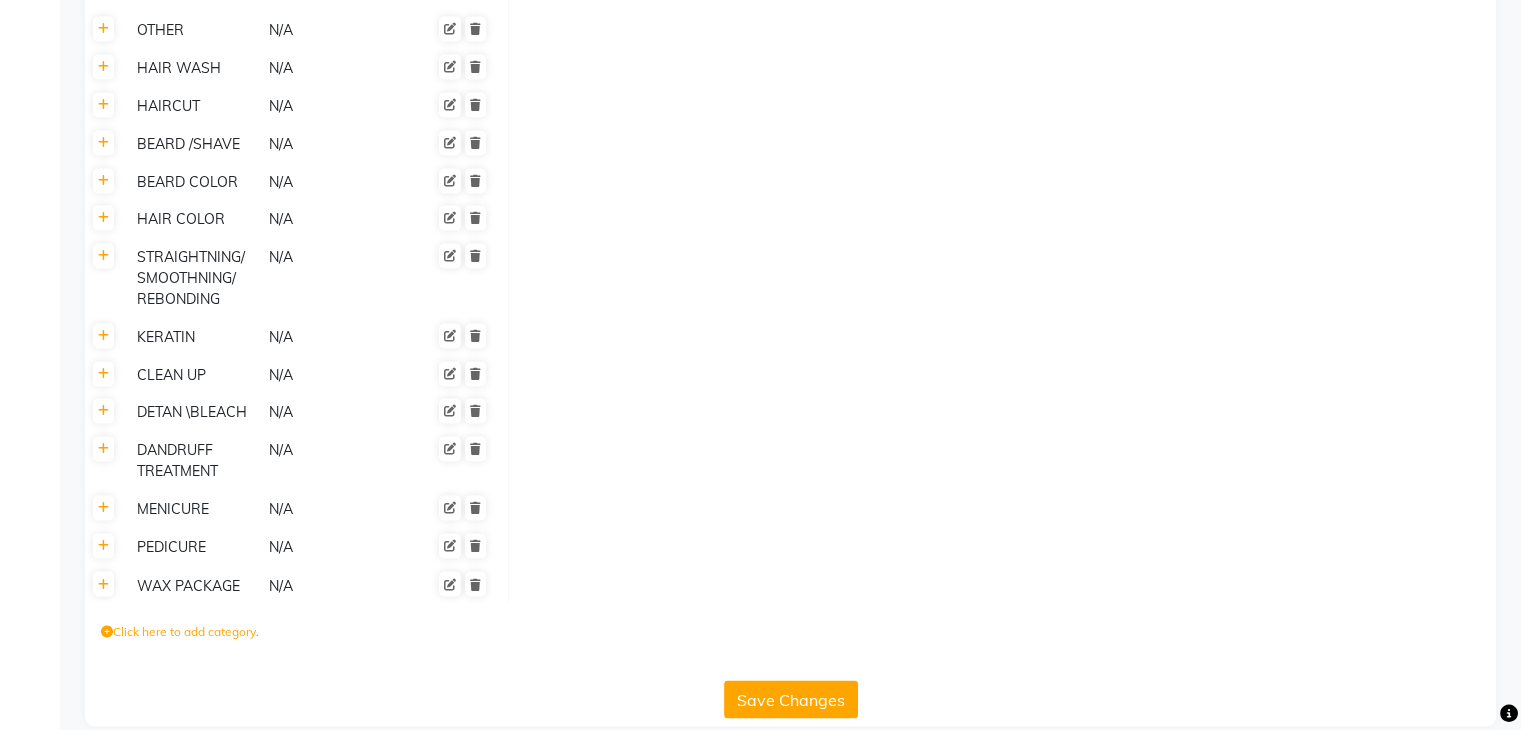click on "Save Changes" 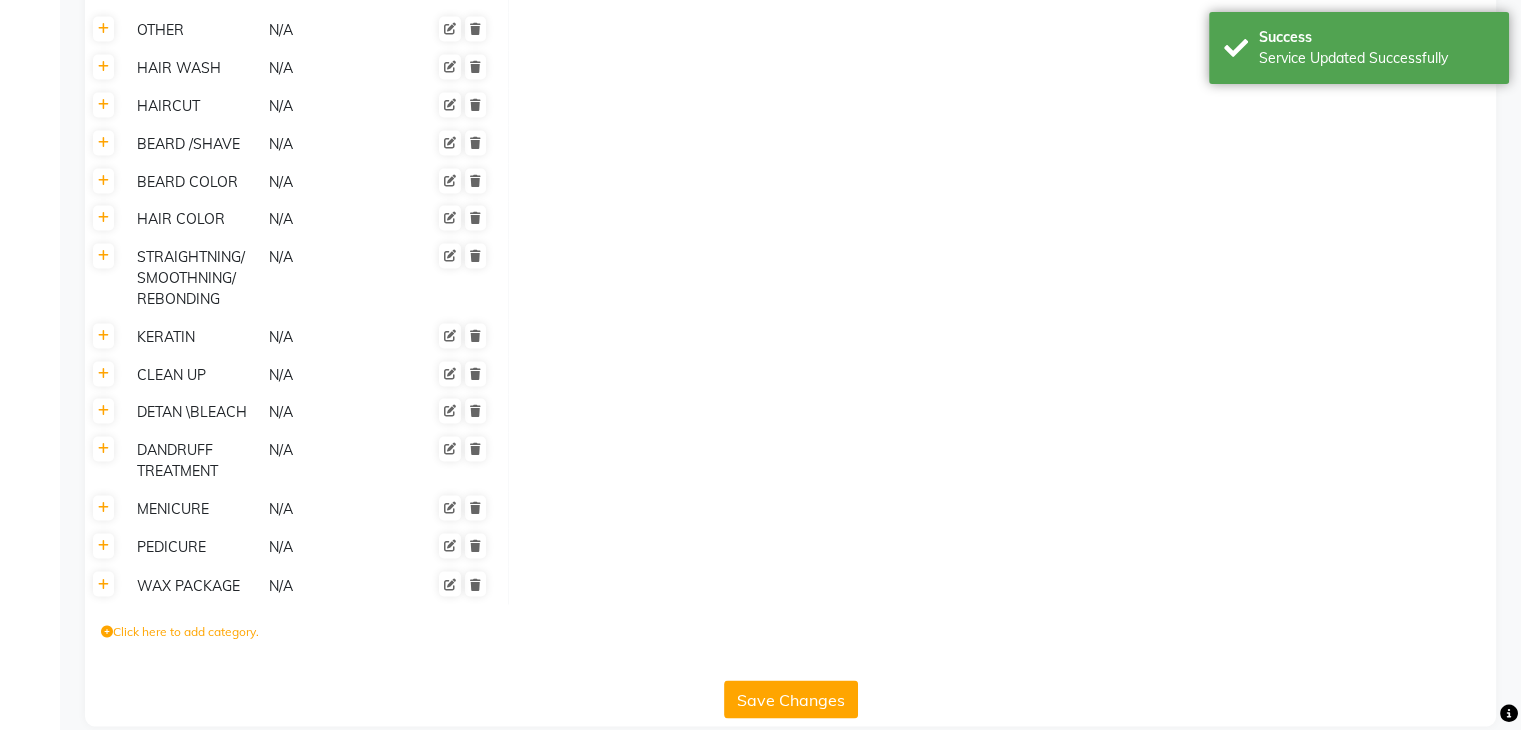 click on "Save Changes" 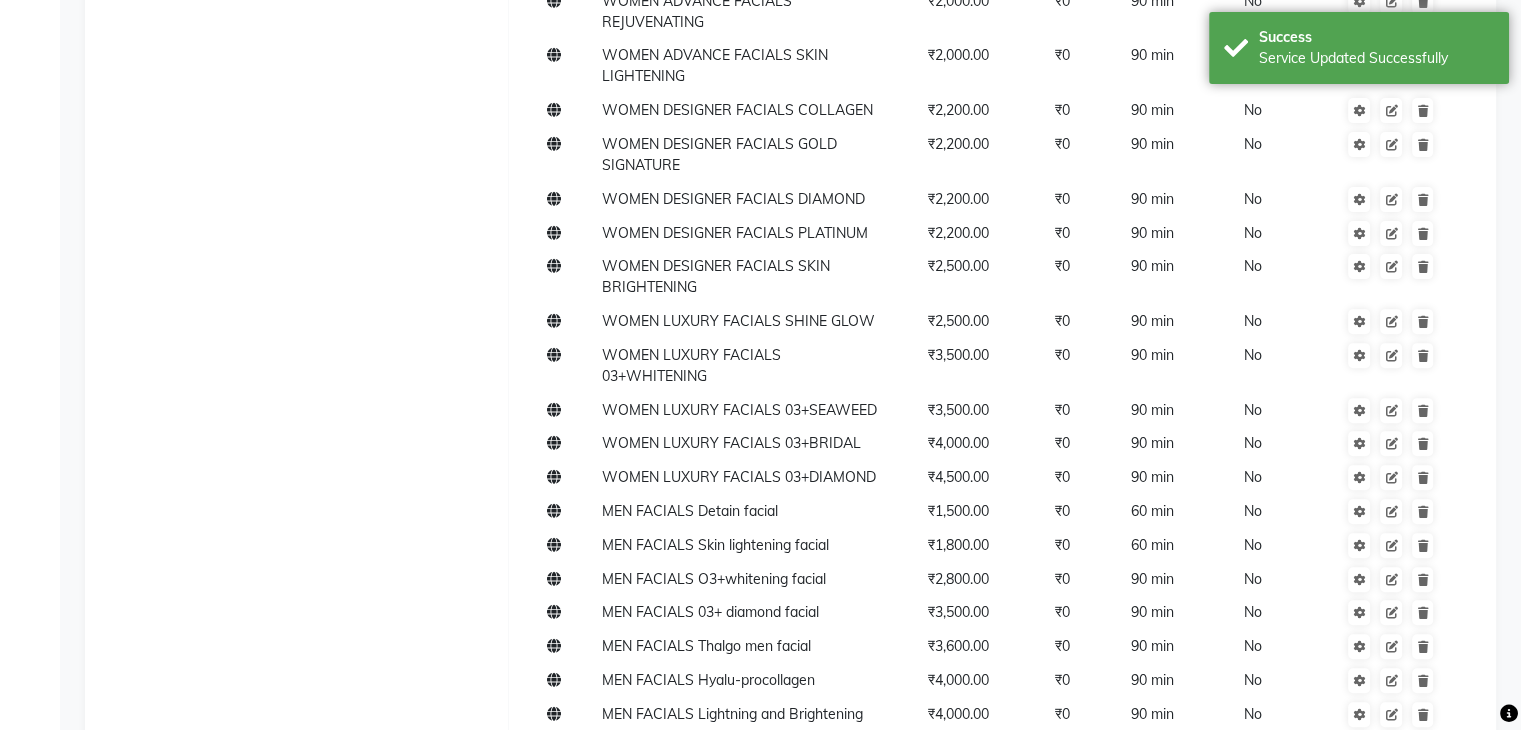 scroll, scrollTop: 436, scrollLeft: 0, axis: vertical 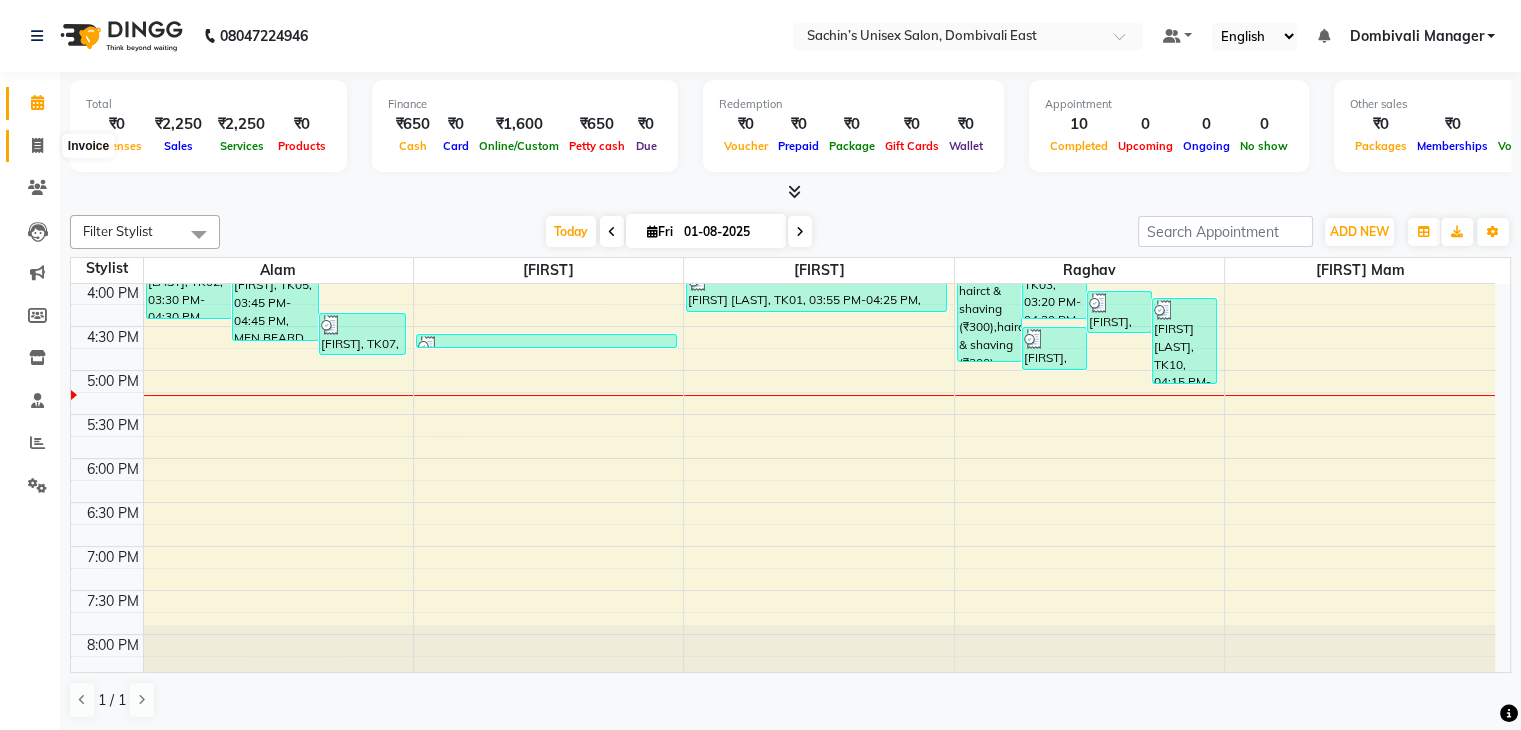 click 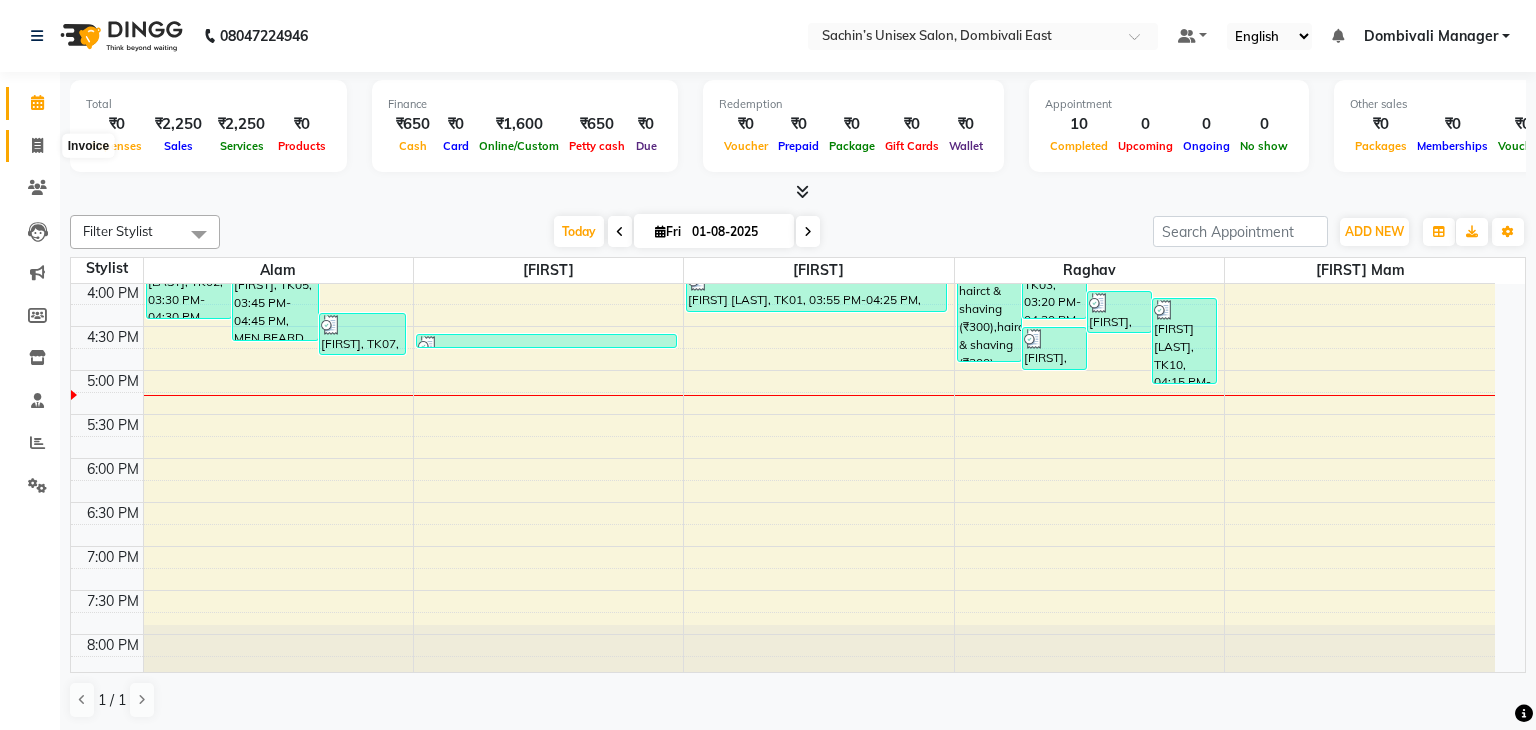 select on "8637" 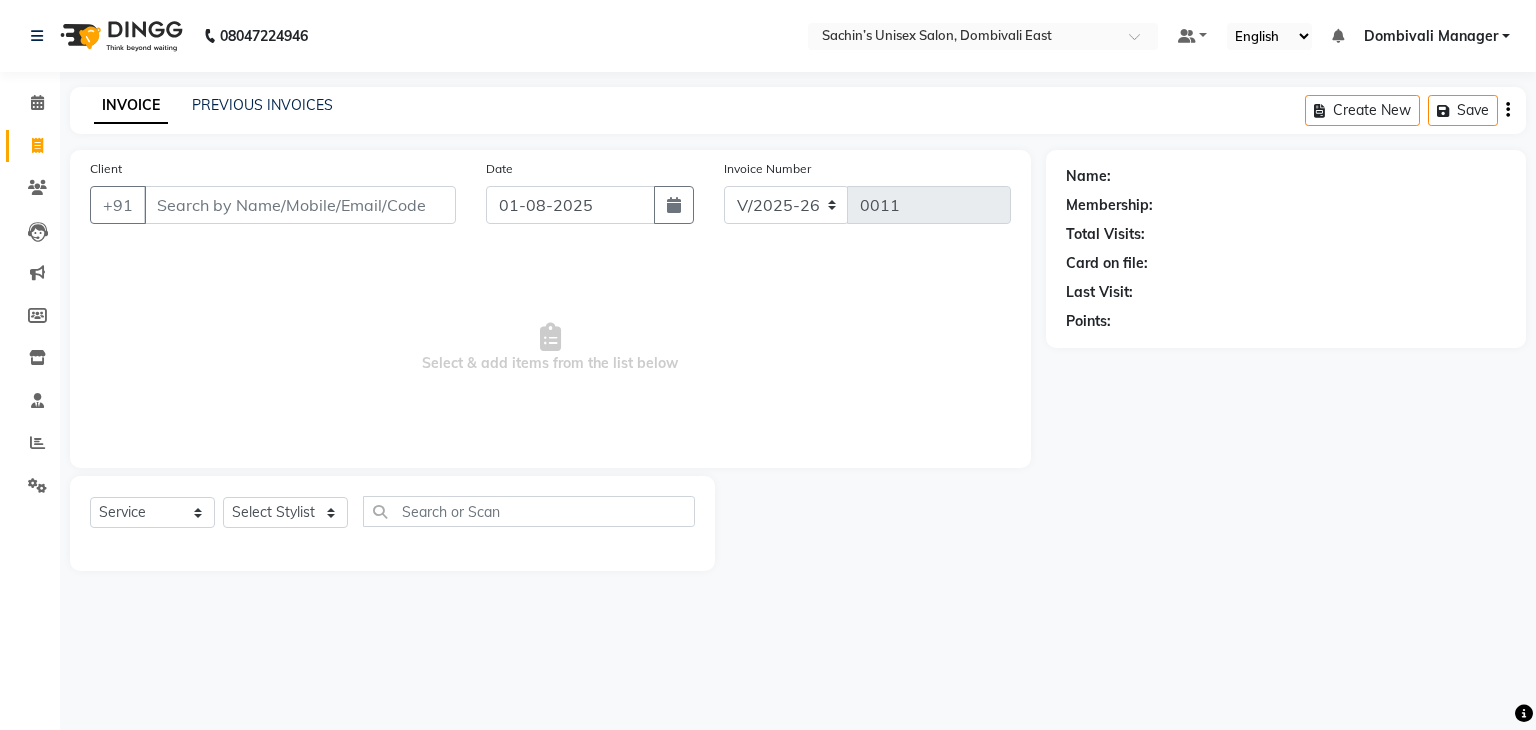 click on "Client" at bounding box center (300, 205) 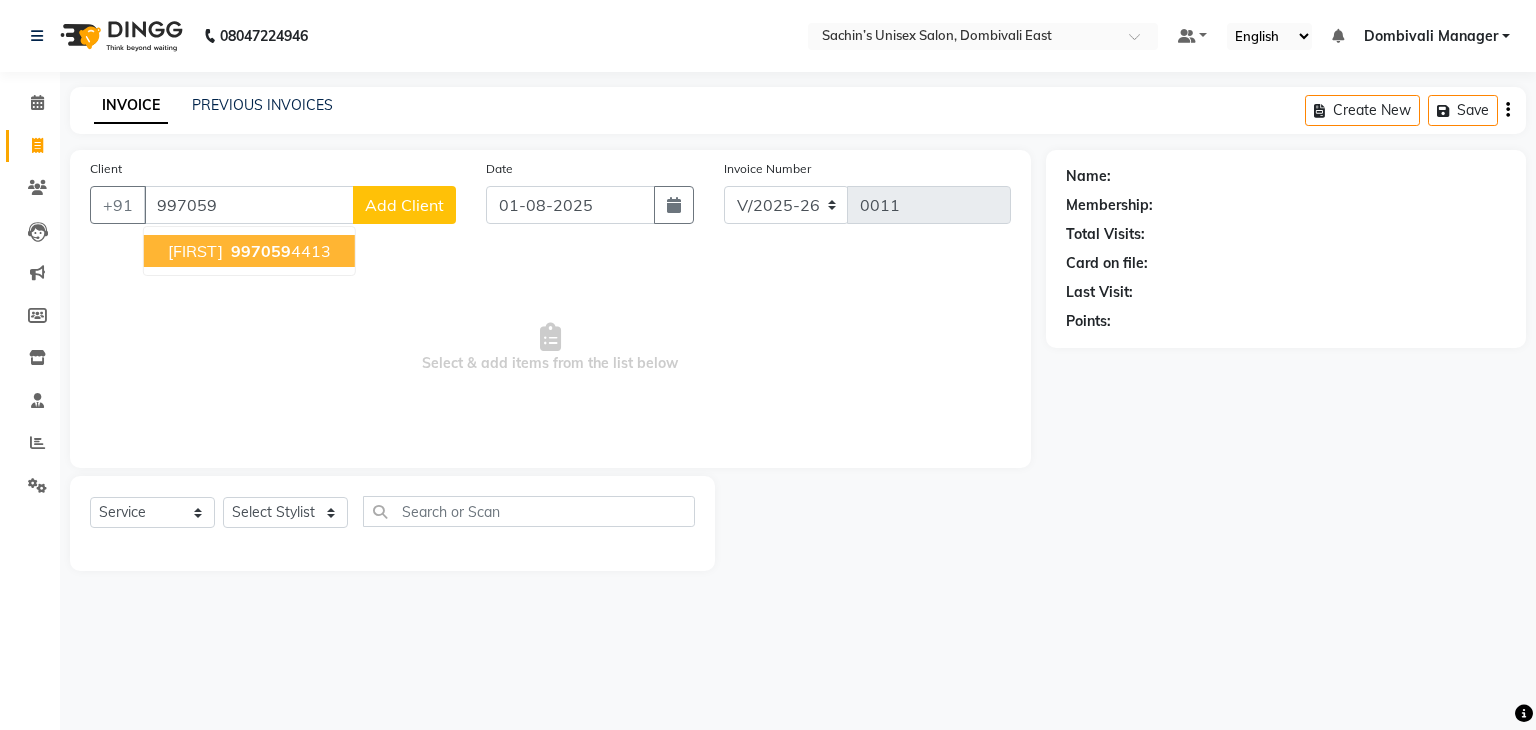 click on "997059 4413" at bounding box center [279, 251] 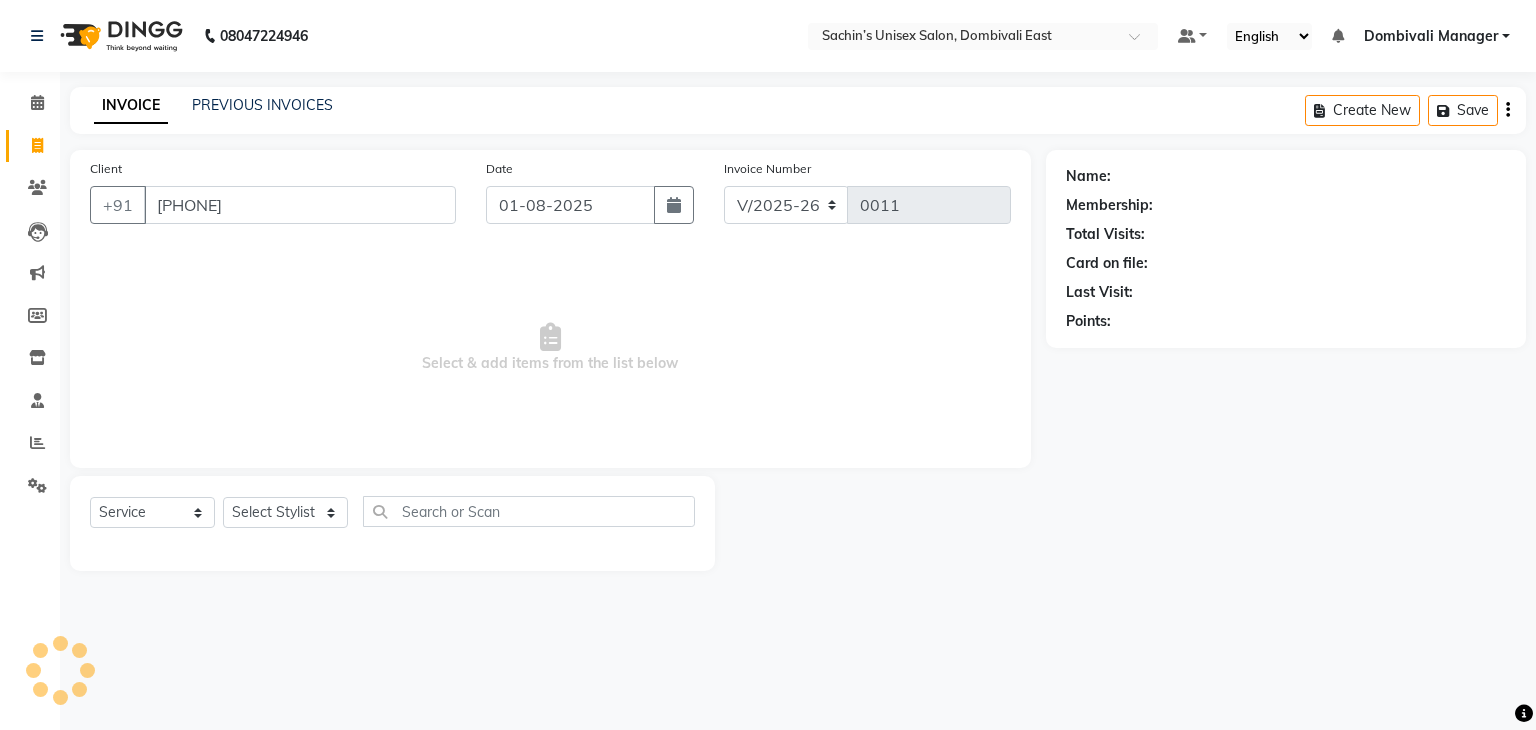 type on "[PHONE]" 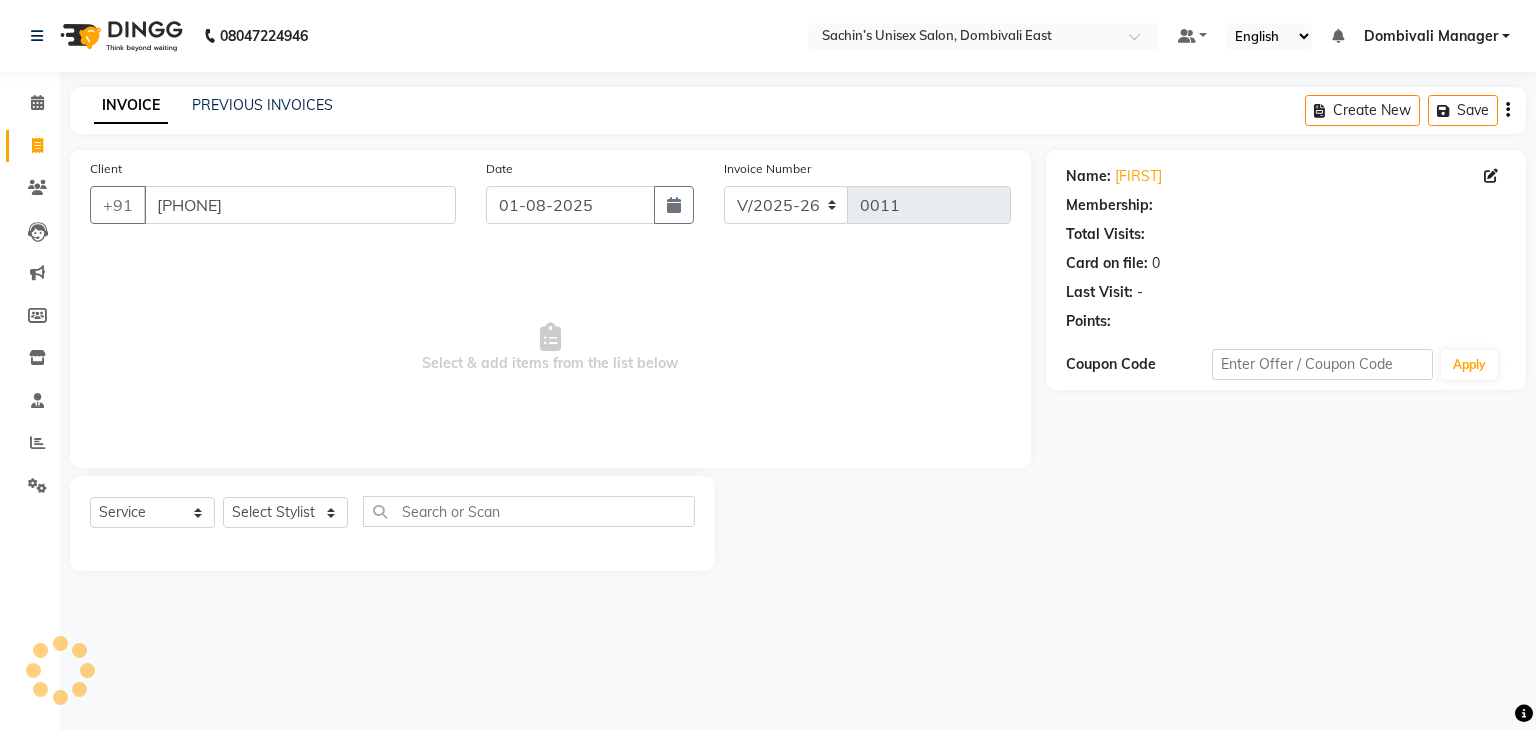 select on "1: Object" 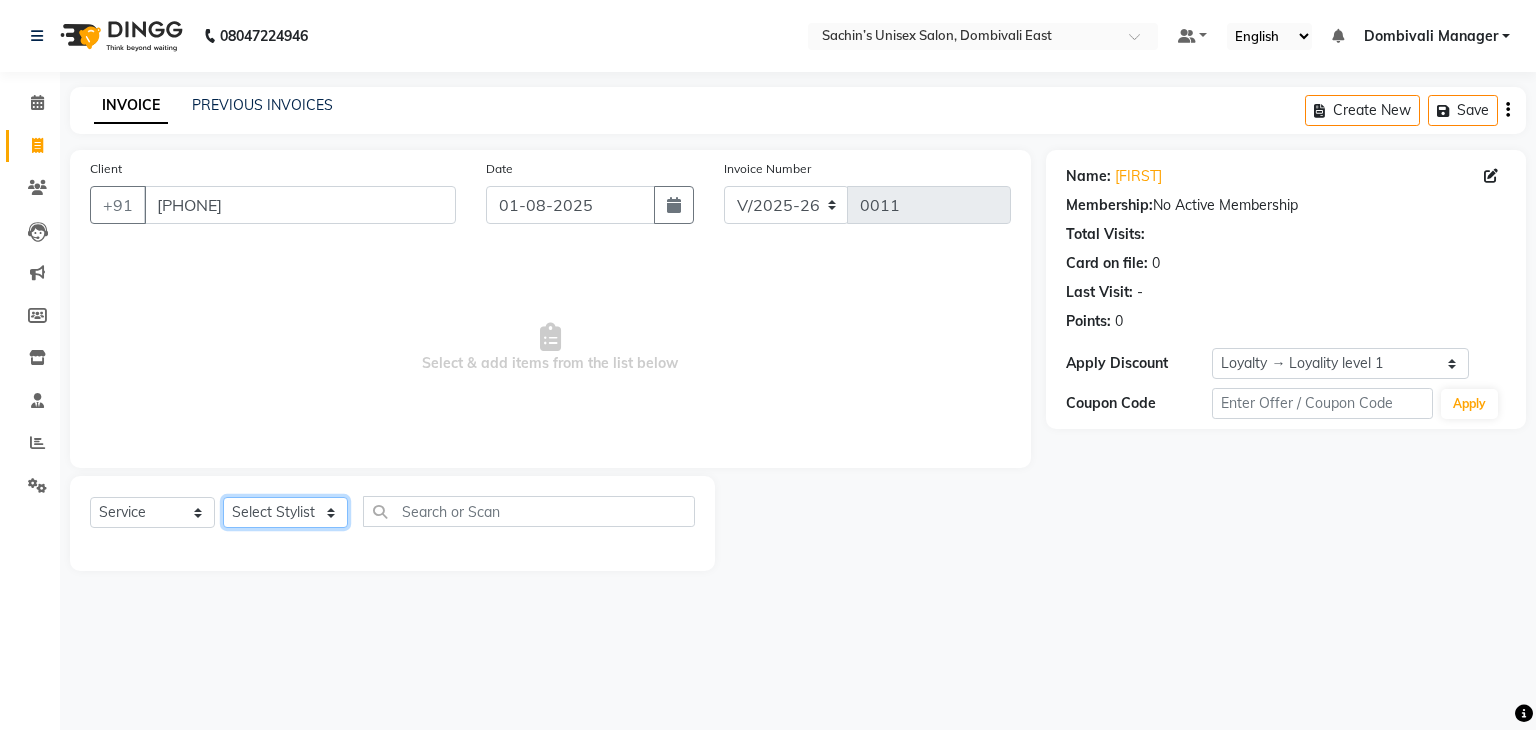 click on "Select Stylist Alam [CITY] Manager [FIRST] [LAST] Mam" 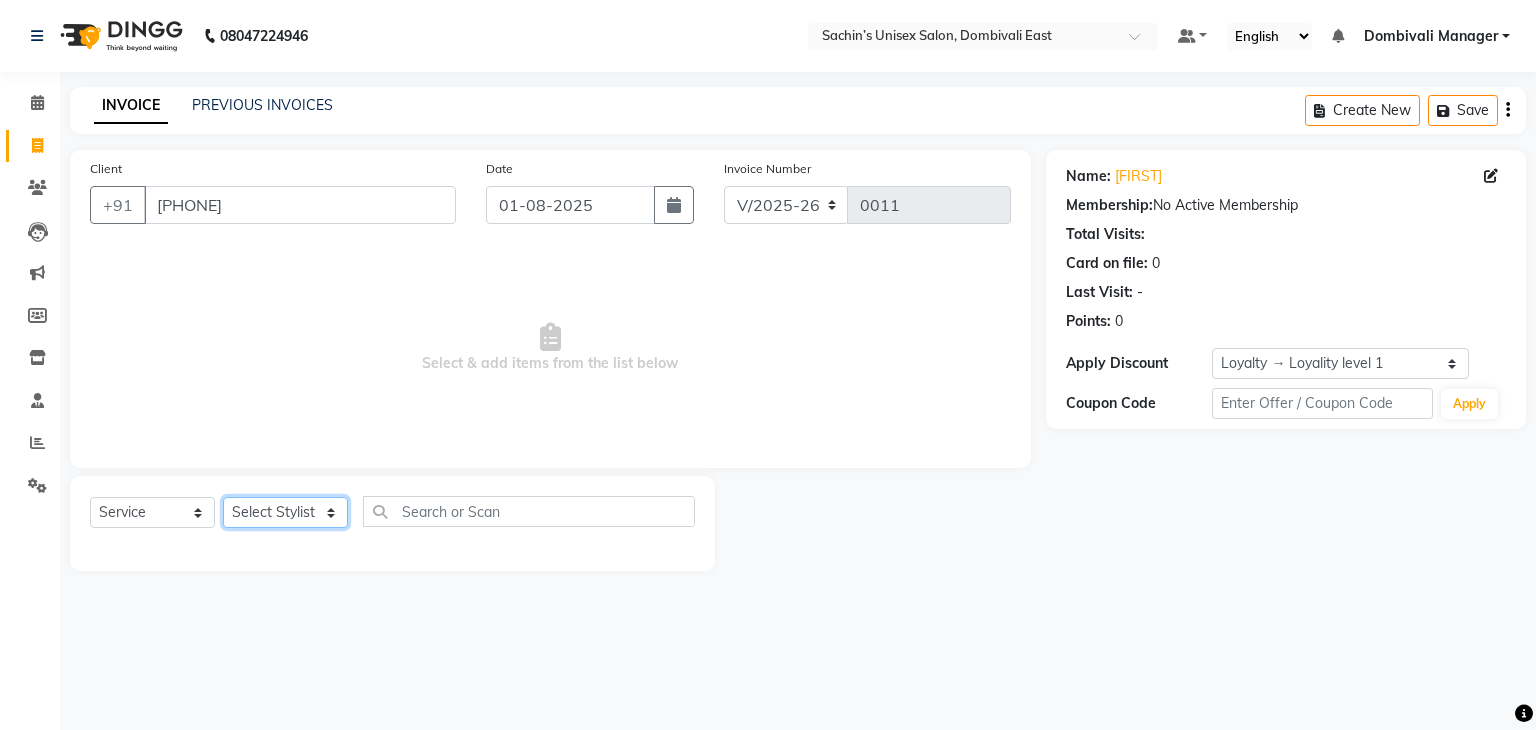 select on "86913" 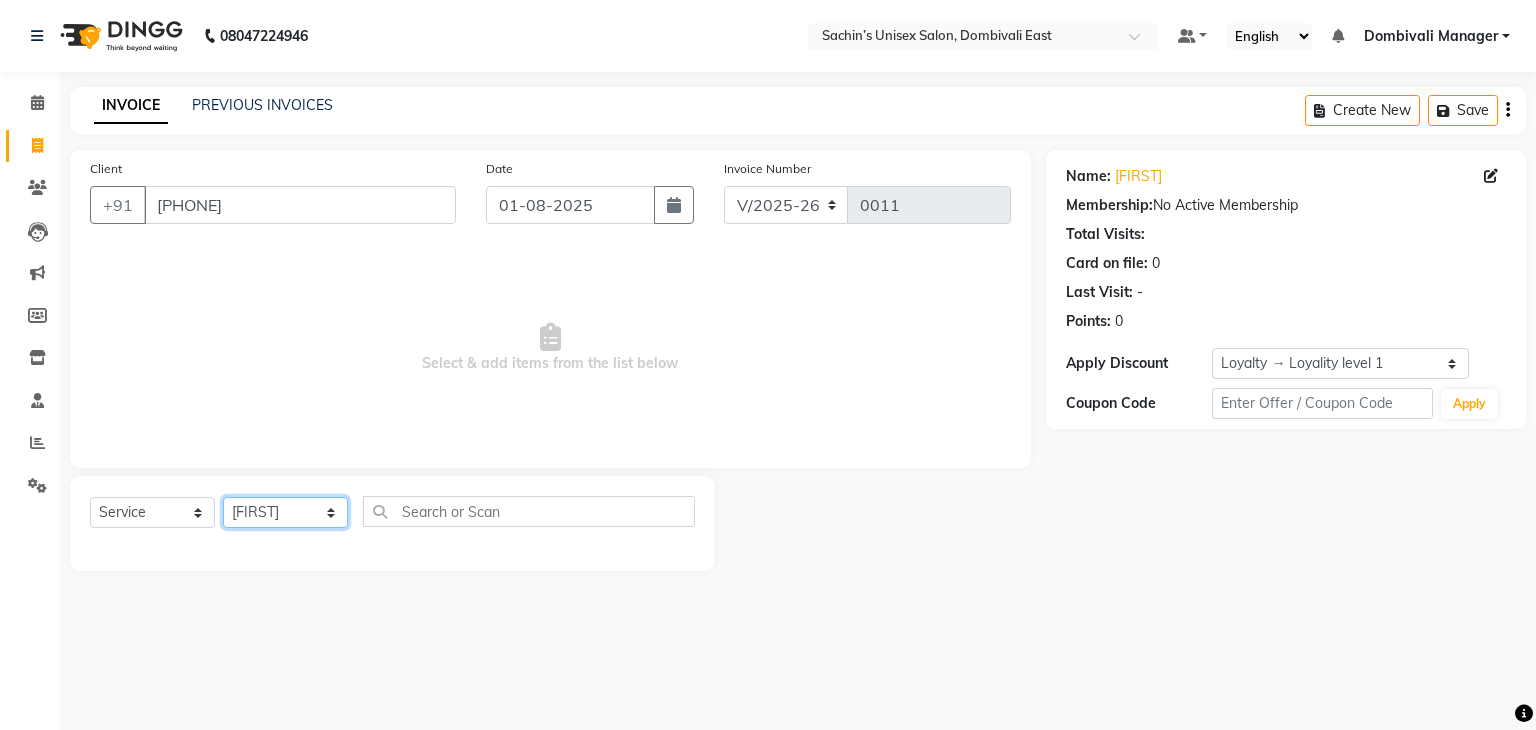 click on "Select Stylist Alam [CITY] Manager [FIRST] [LAST] Mam" 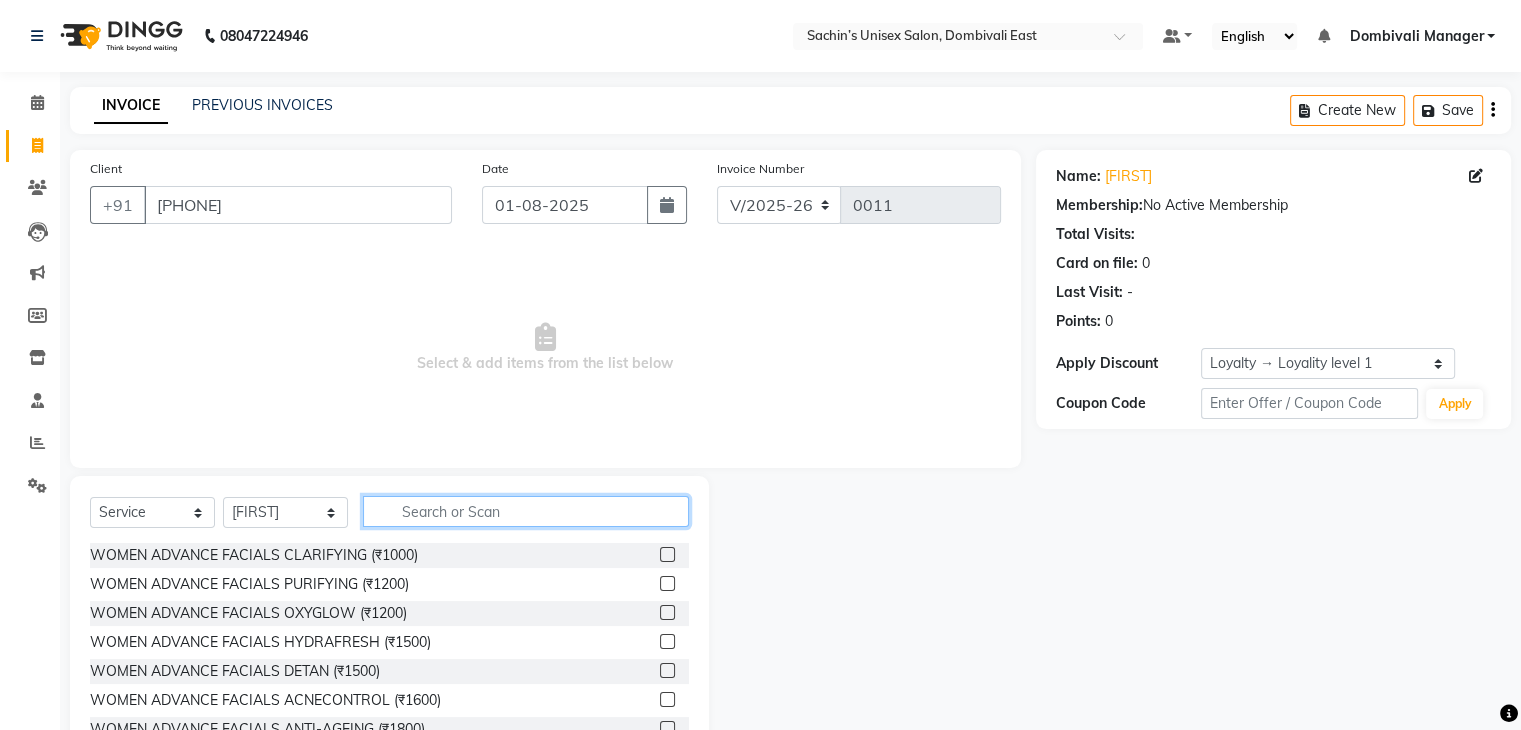 click 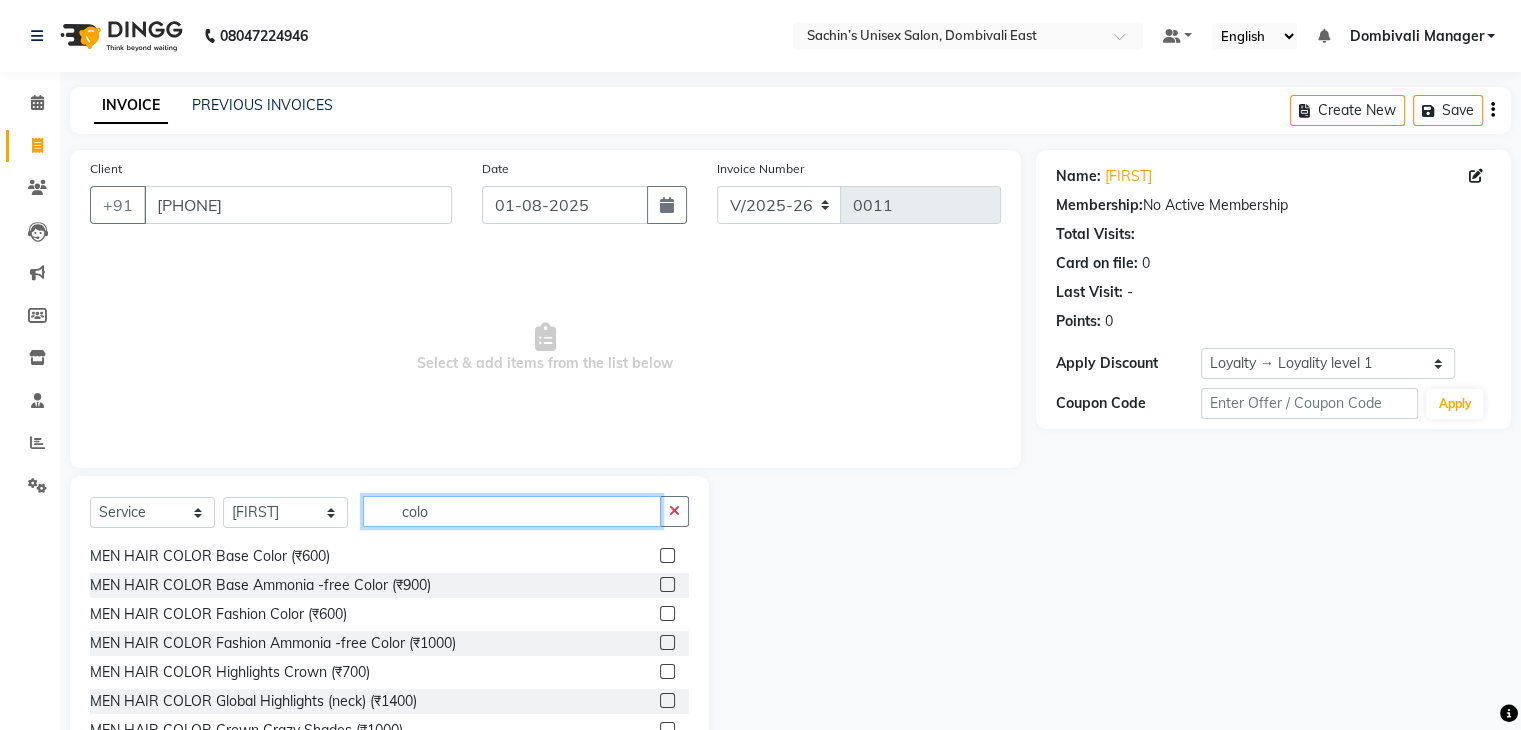 scroll, scrollTop: 699, scrollLeft: 0, axis: vertical 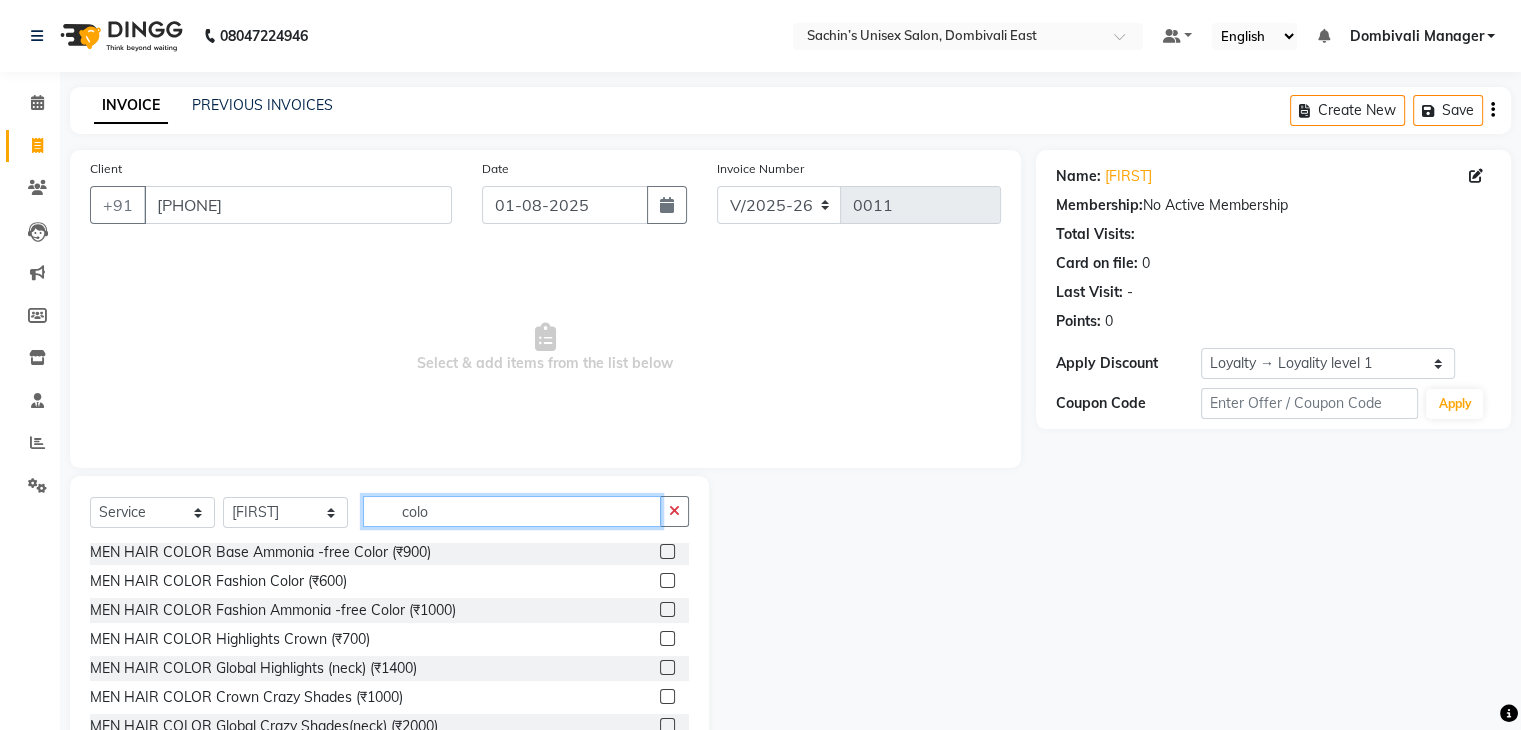 type on "colo" 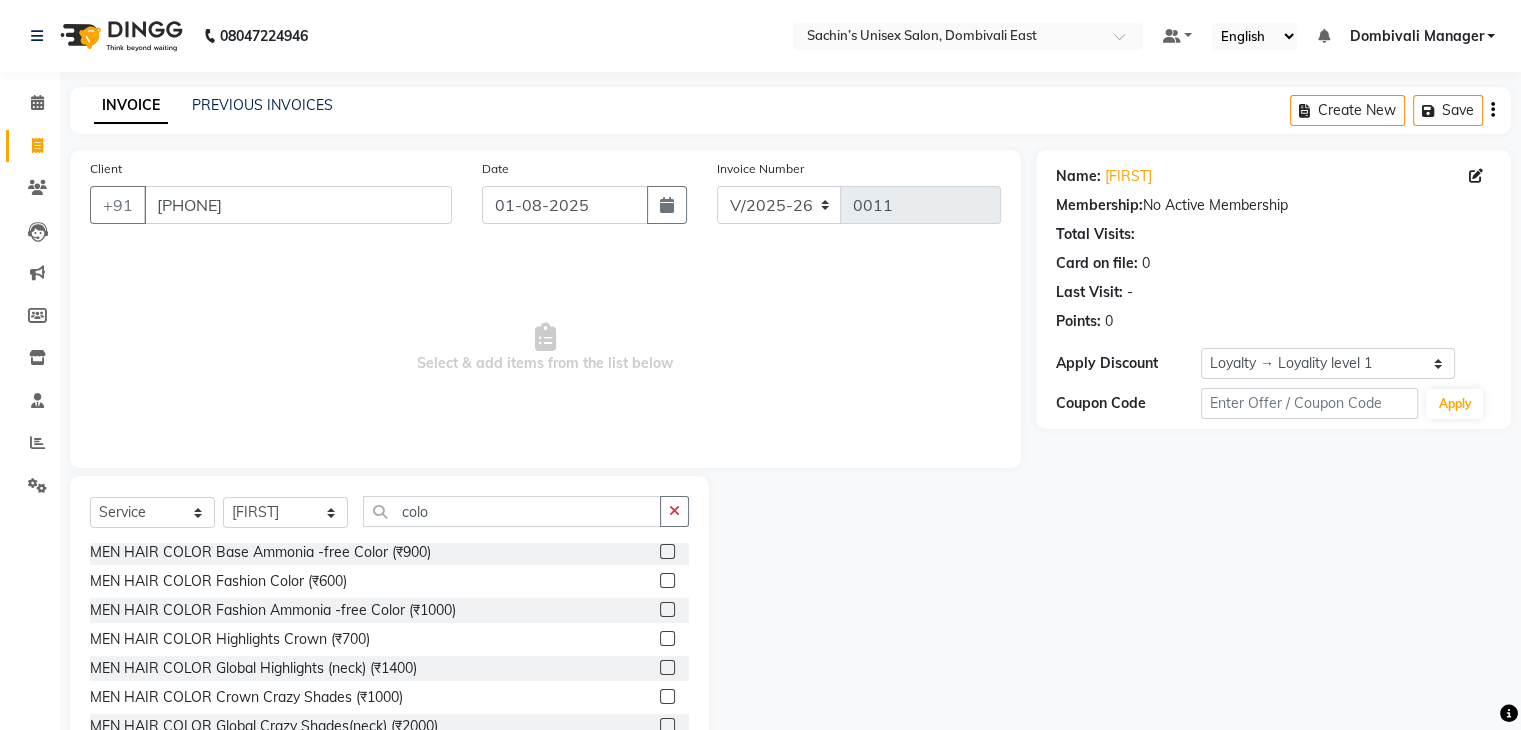 click 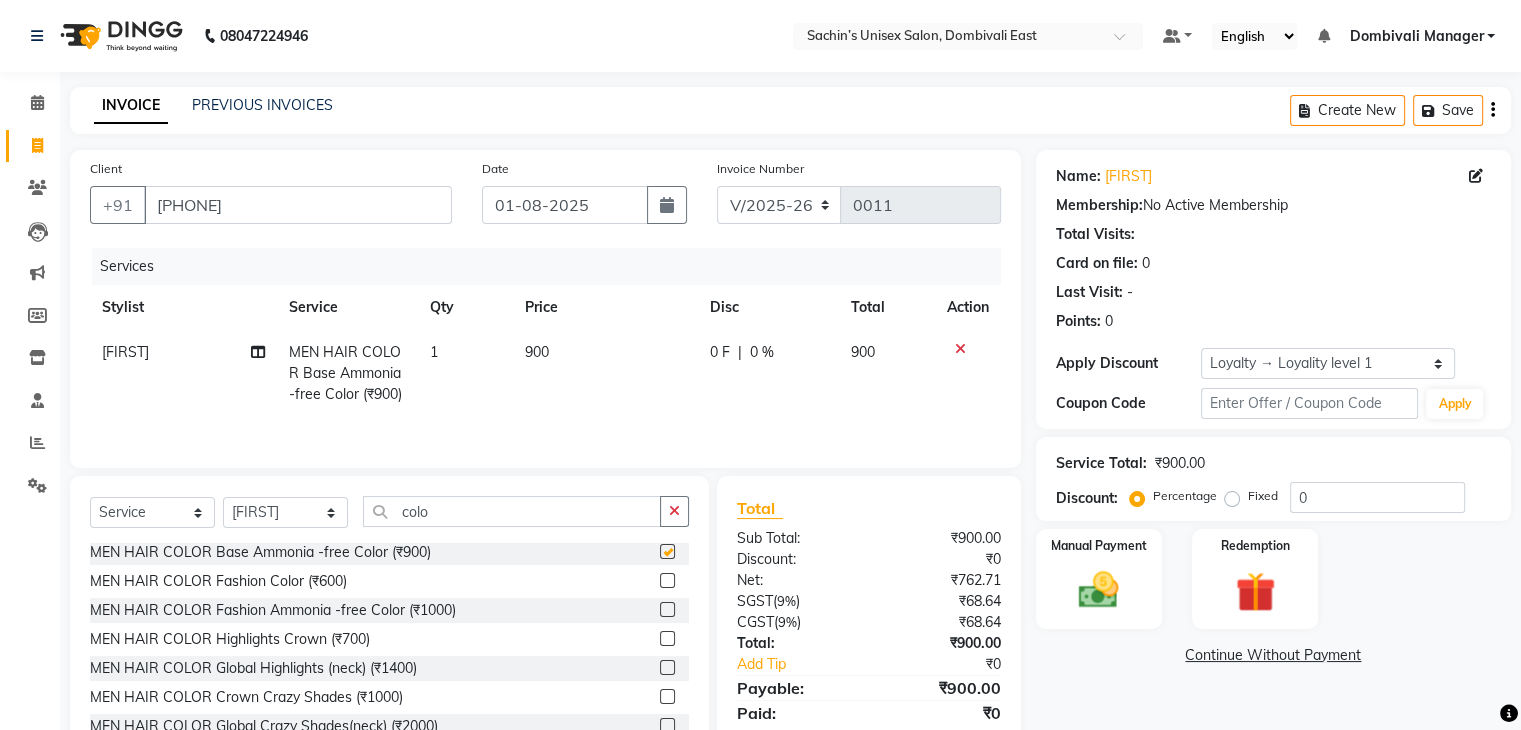 checkbox on "false" 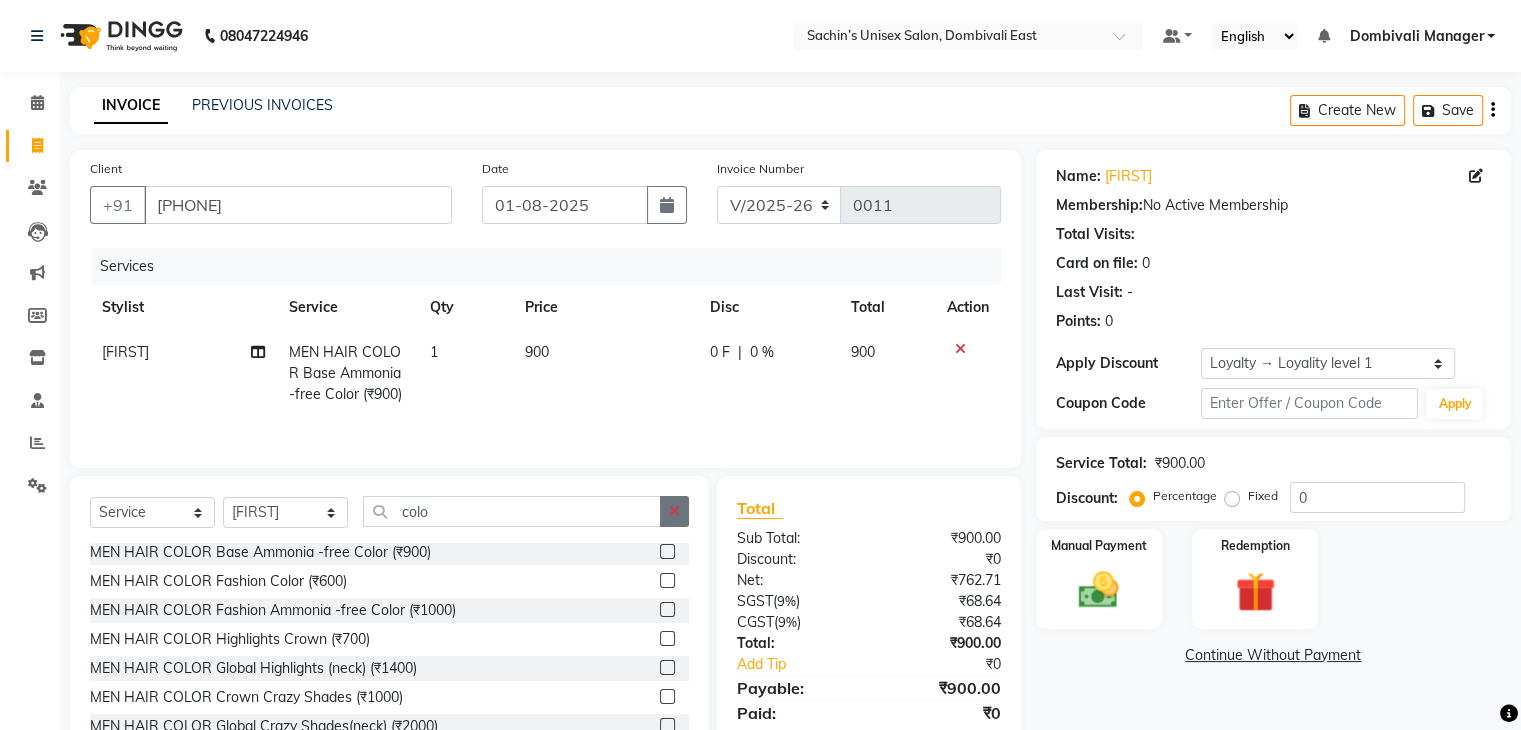 click 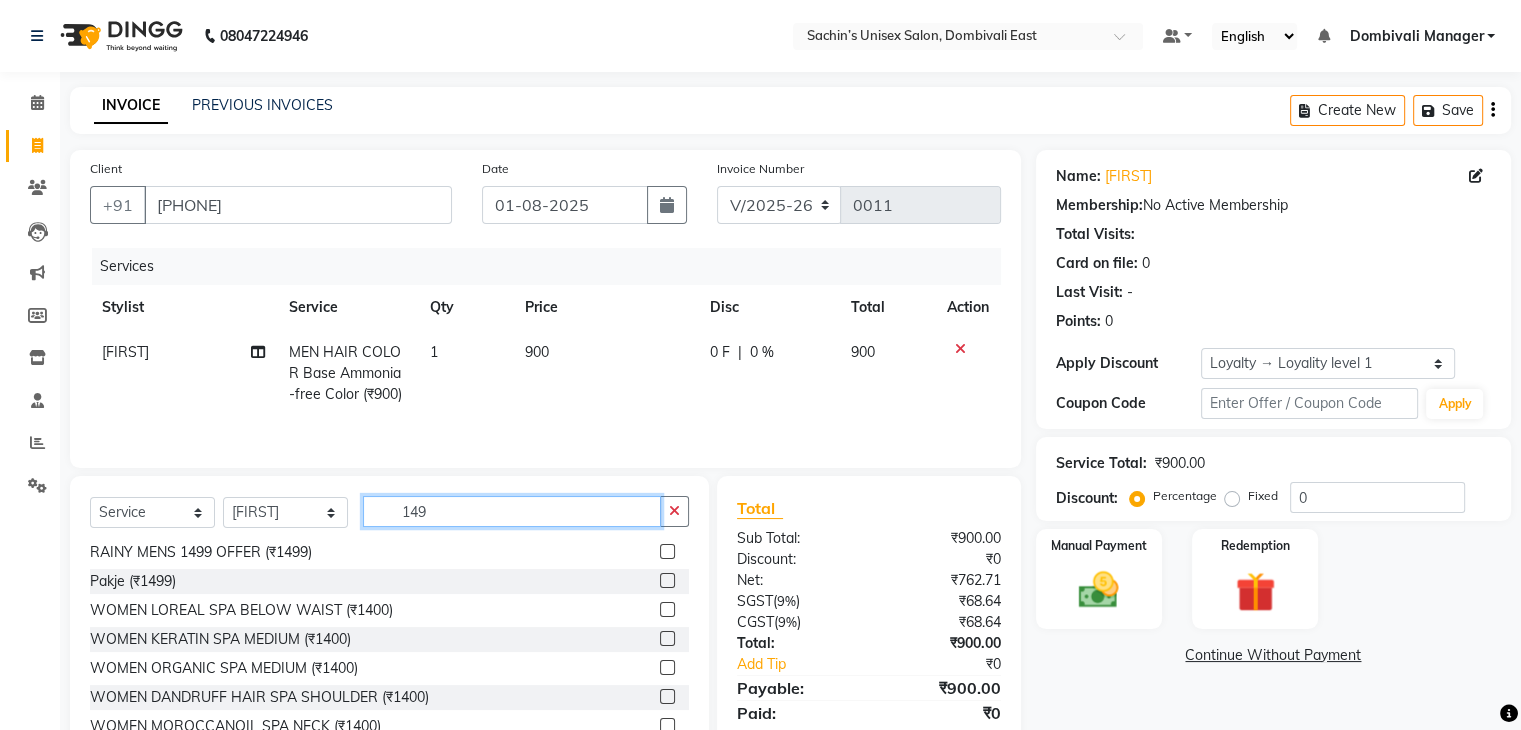 scroll, scrollTop: 0, scrollLeft: 0, axis: both 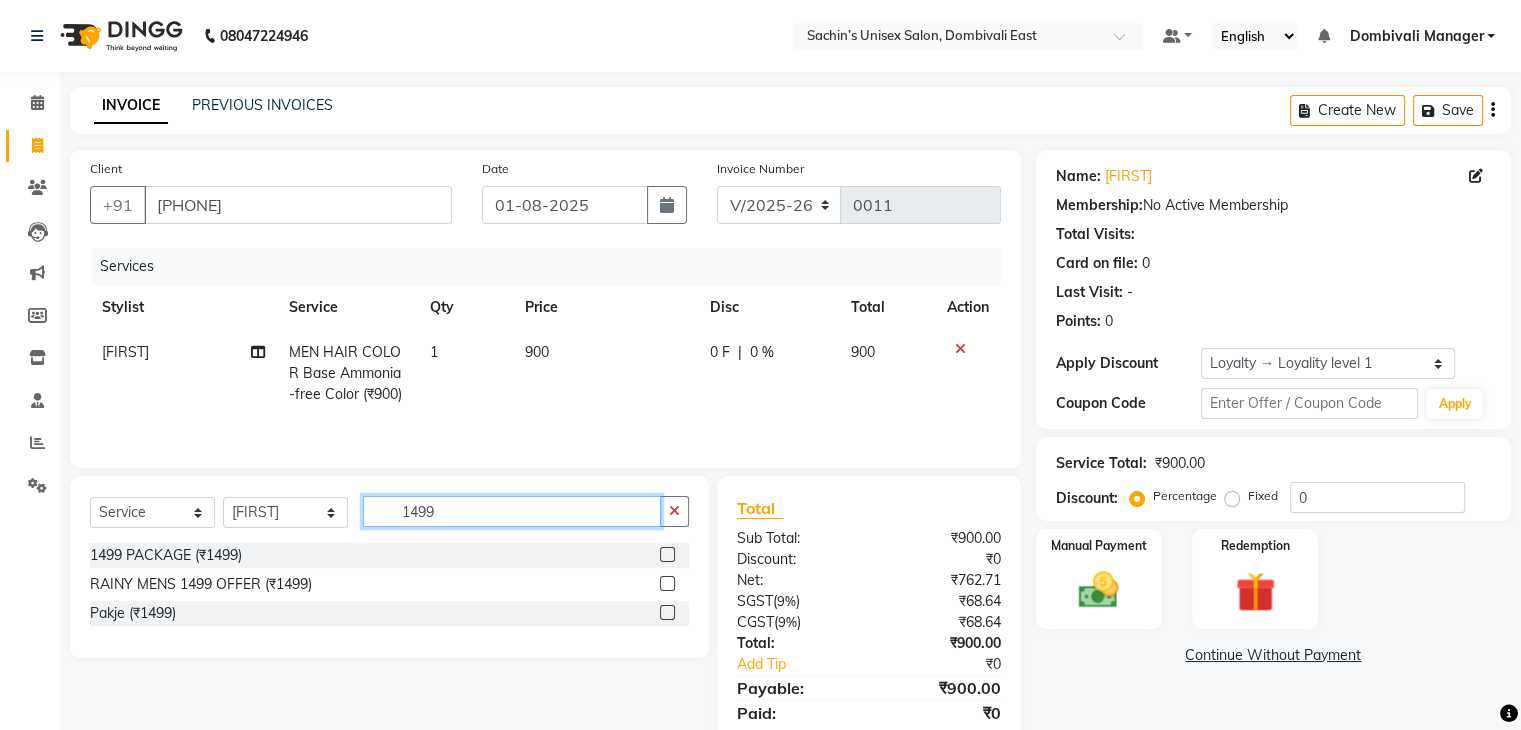 type on "1499" 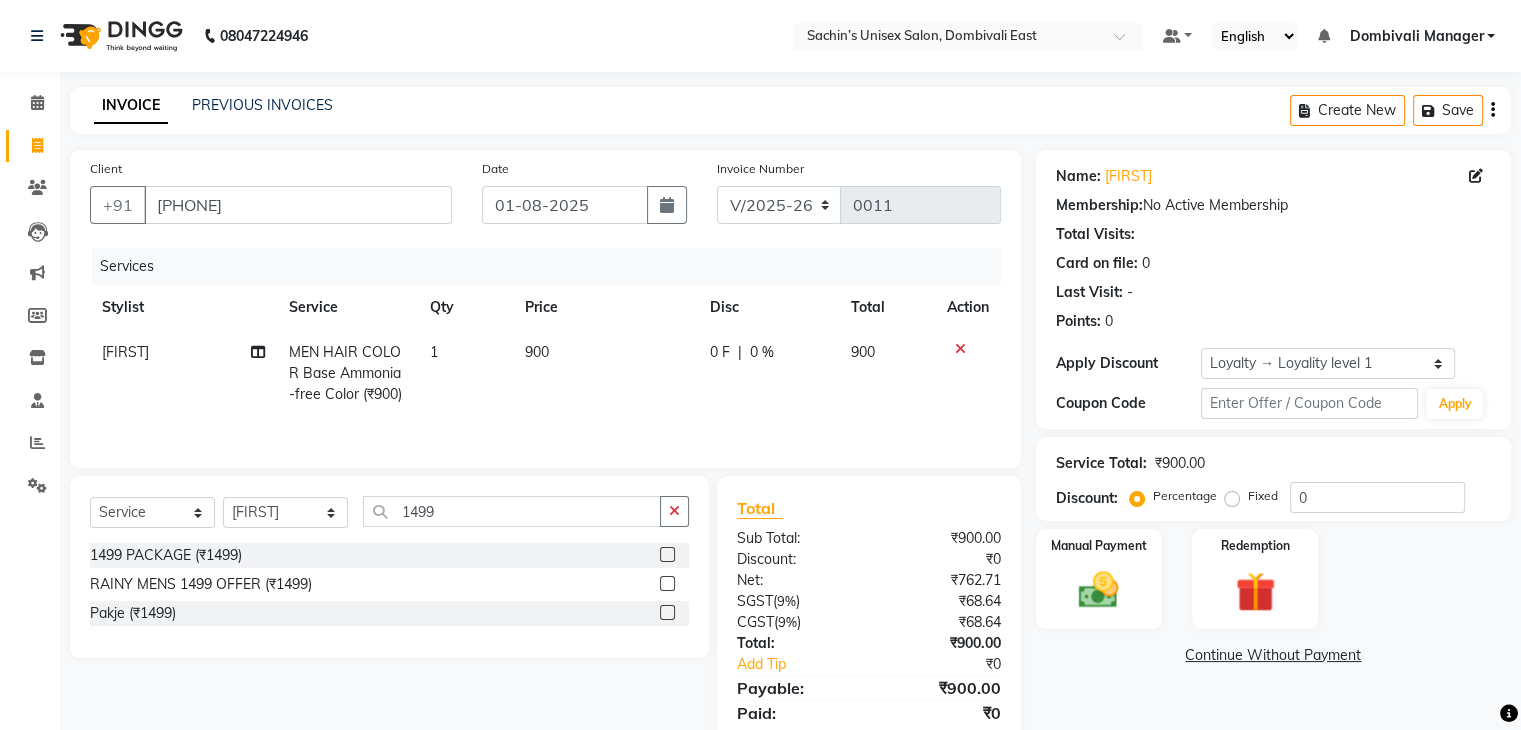 click 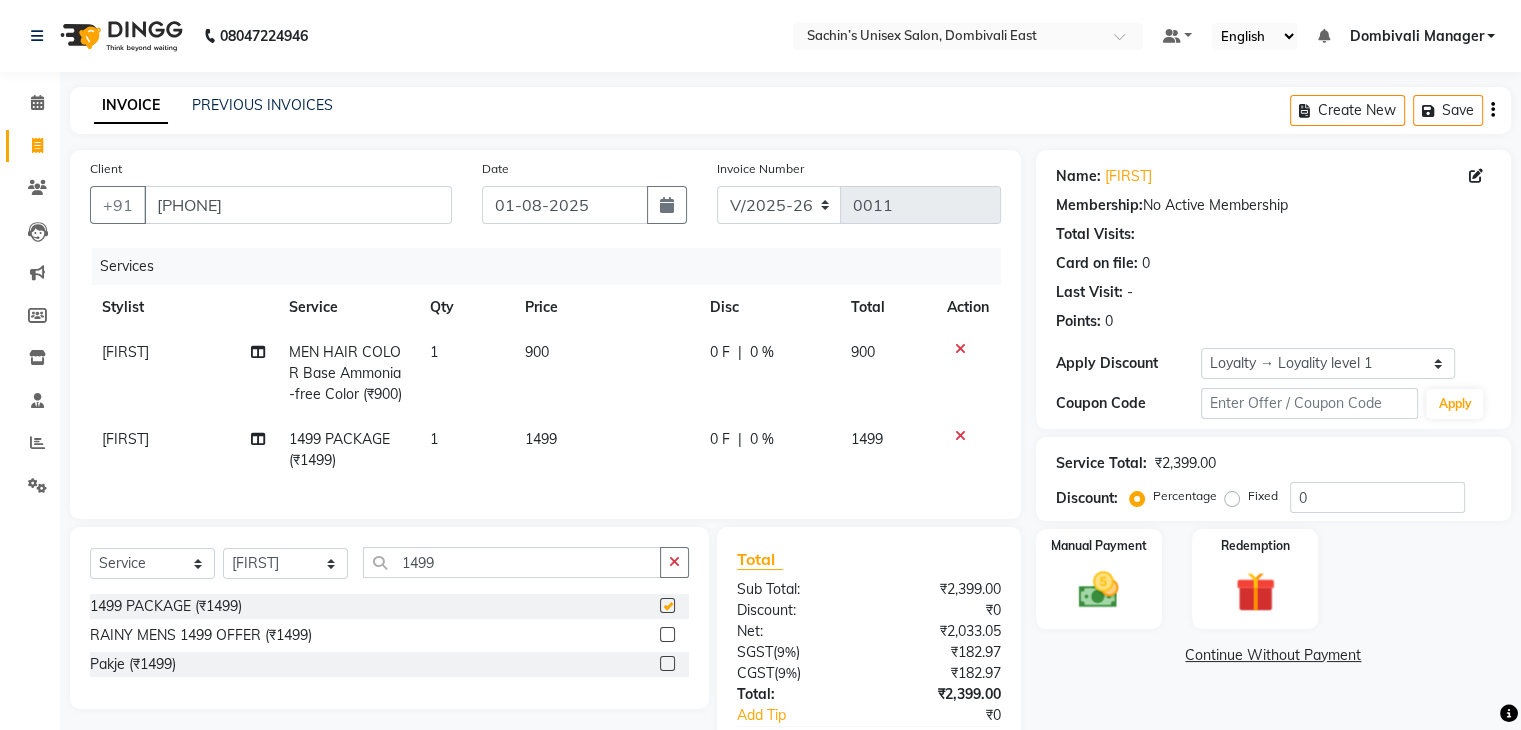 checkbox on "false" 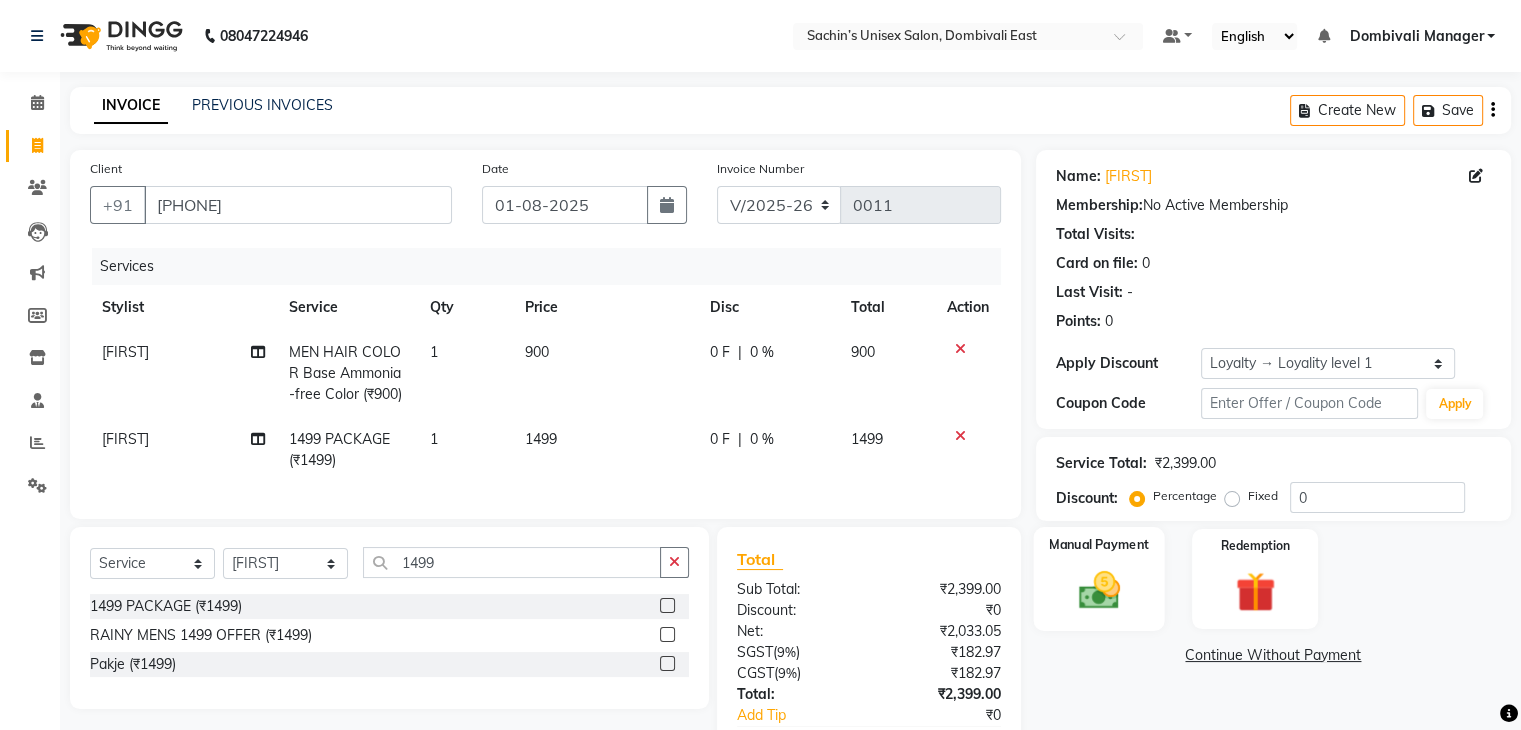 click on "Manual Payment" 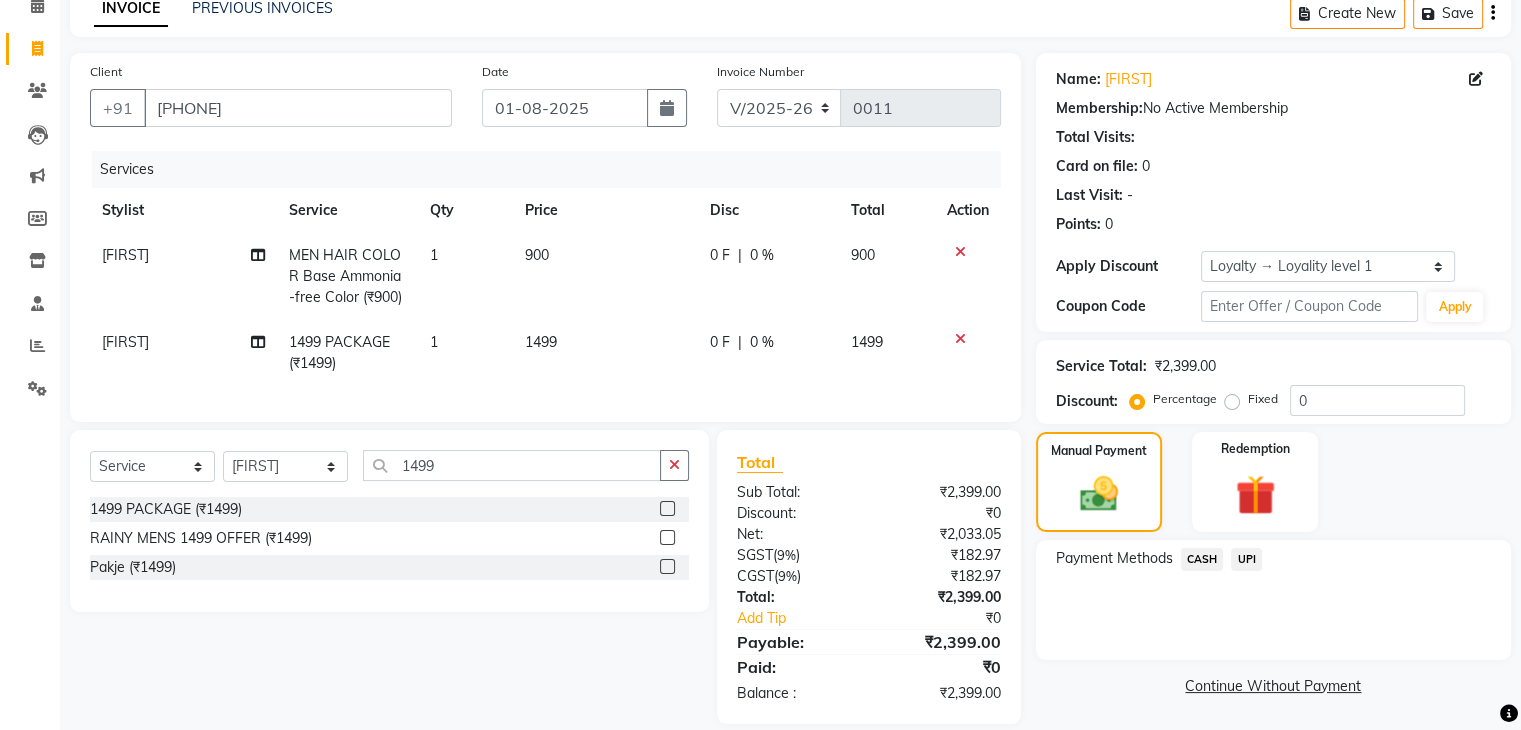 scroll, scrollTop: 137, scrollLeft: 0, axis: vertical 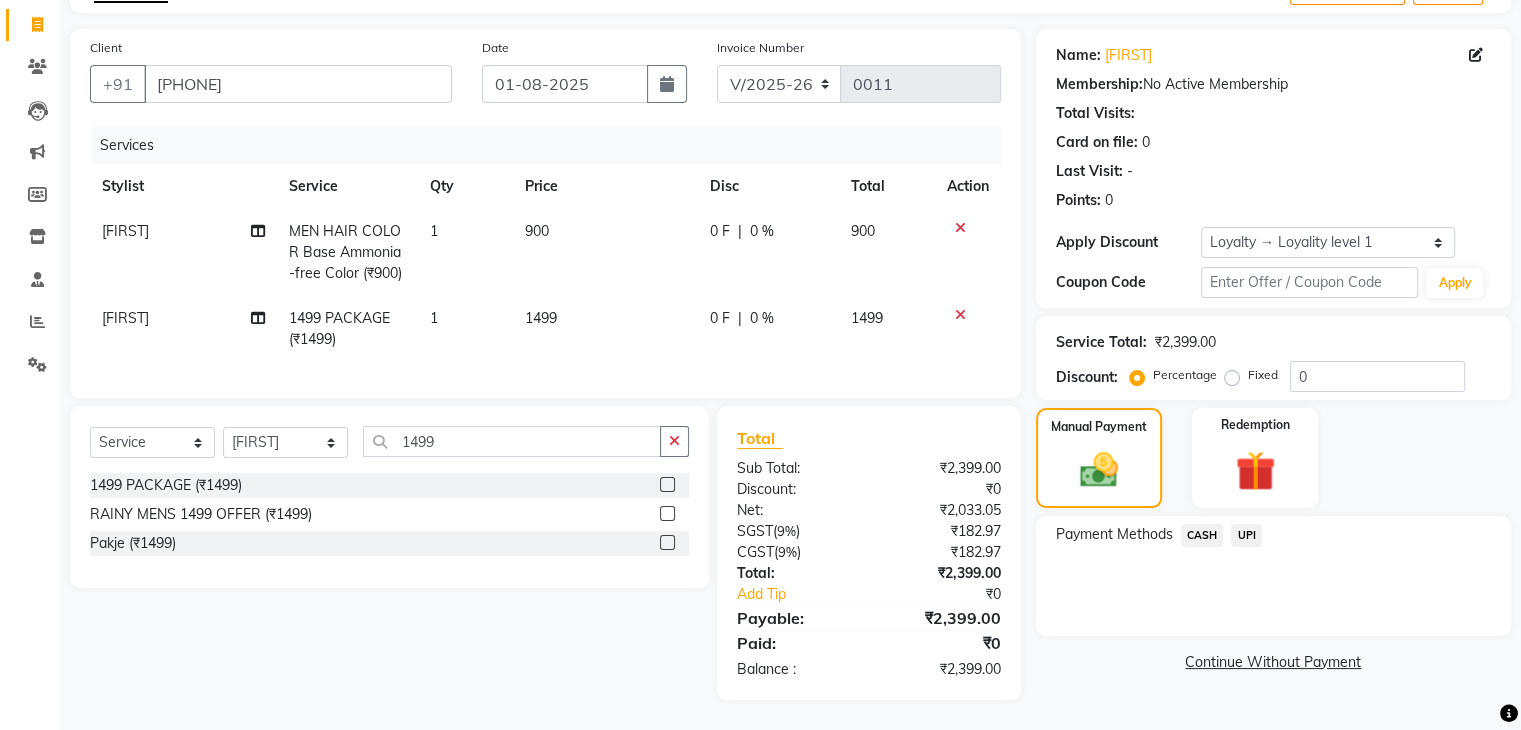 click on "CASH" 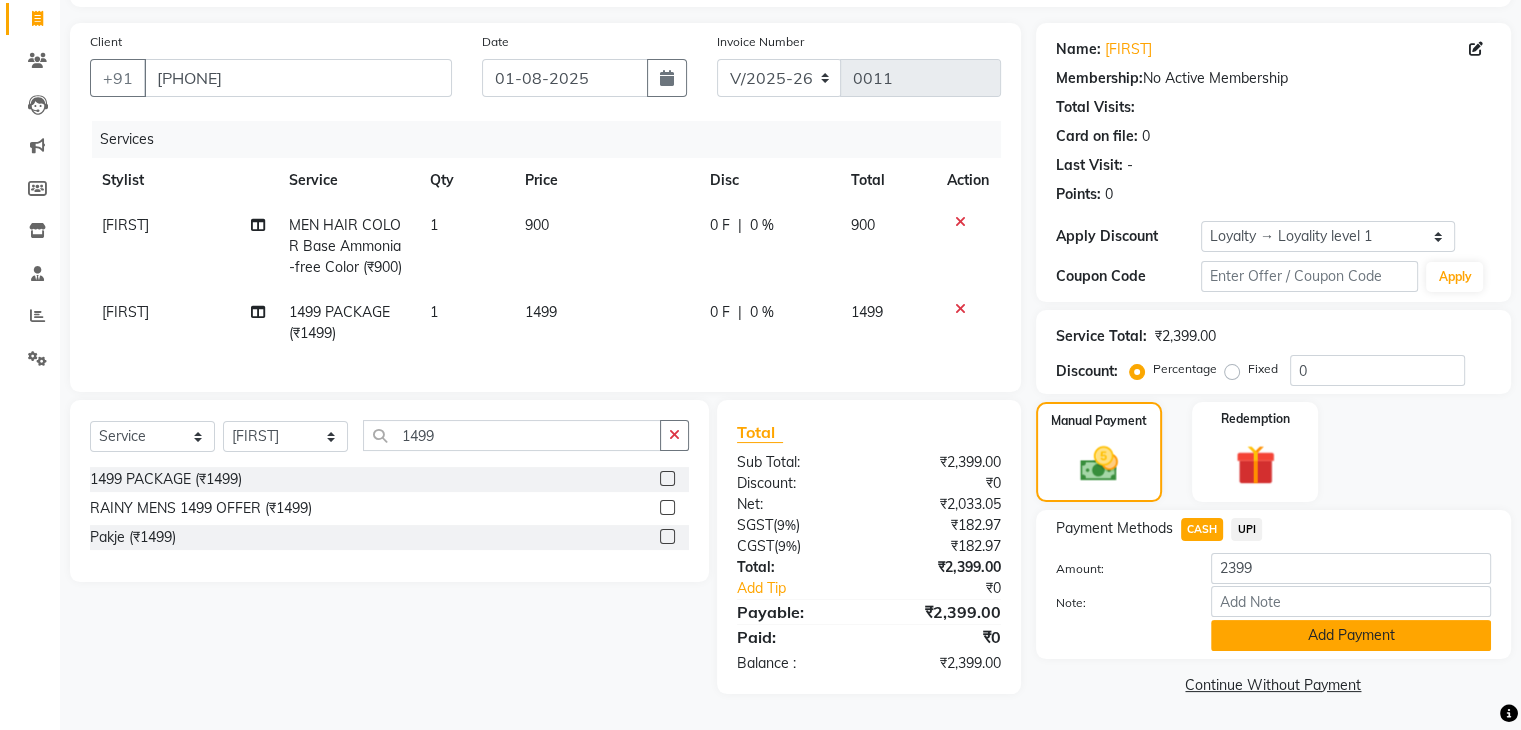 click on "Add Payment" 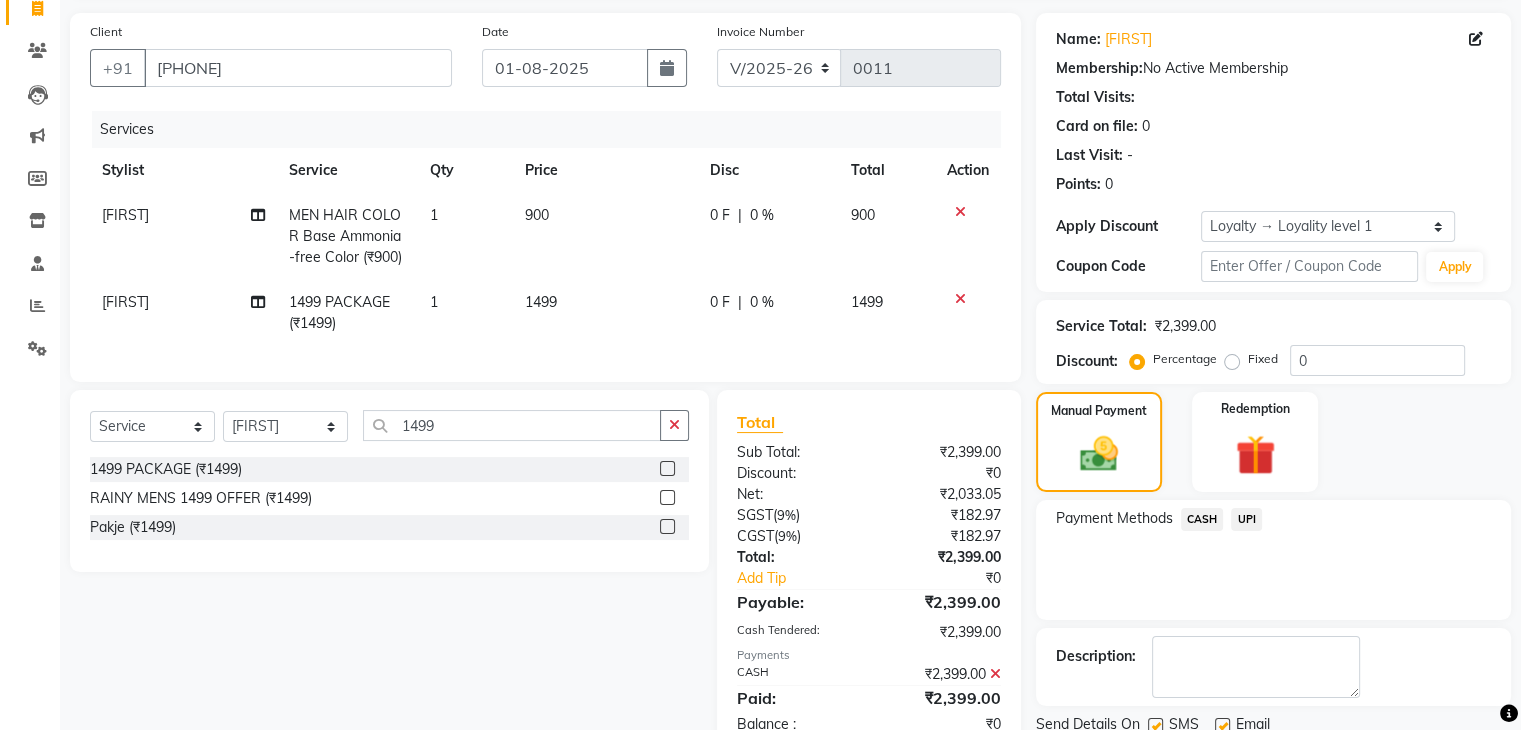 scroll, scrollTop: 329, scrollLeft: 0, axis: vertical 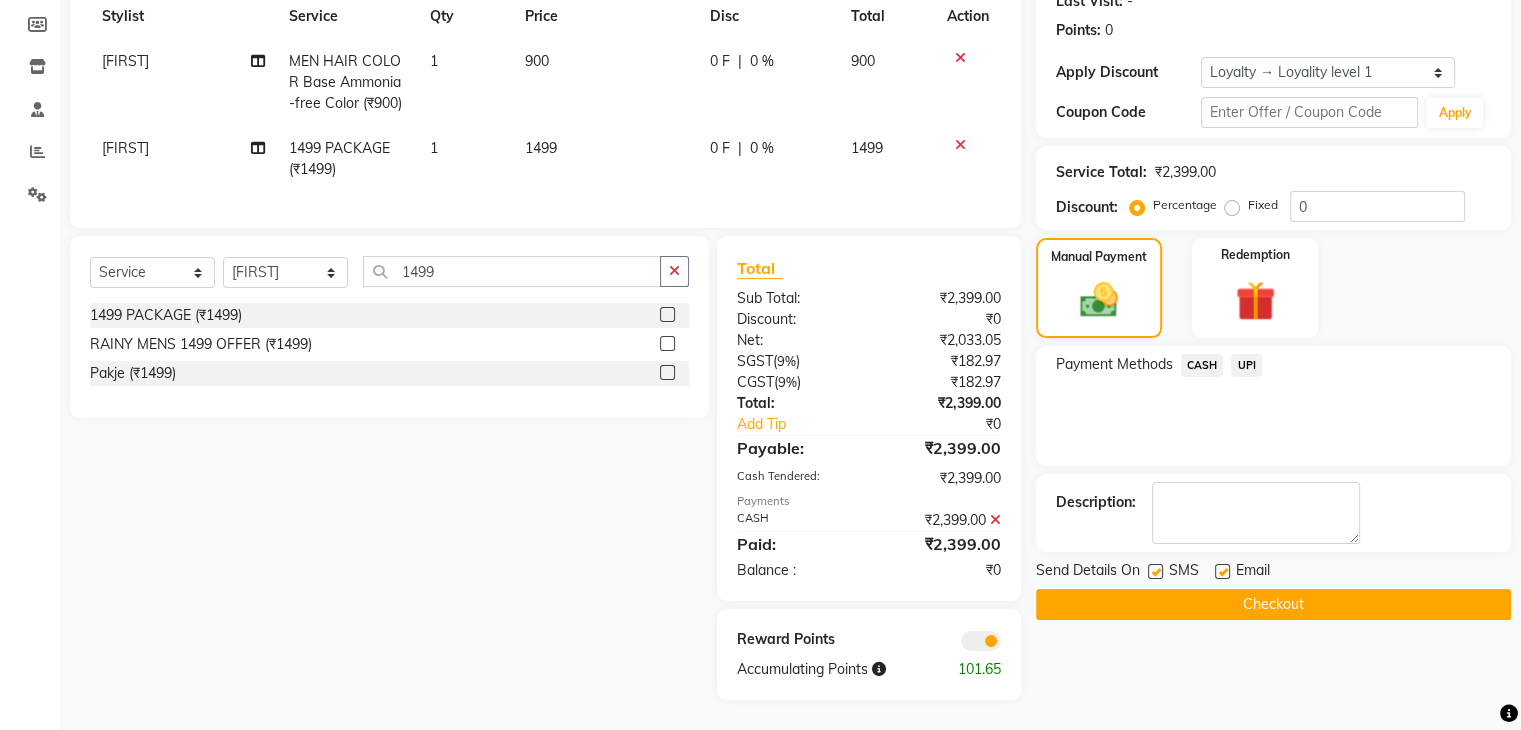 click on "Checkout" 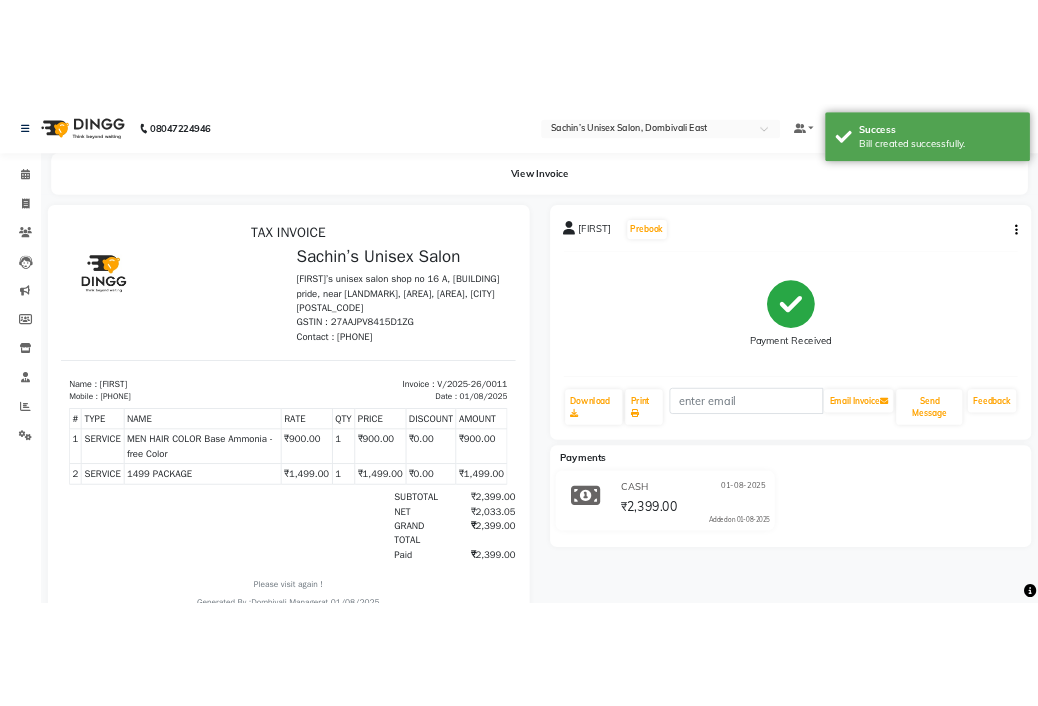 scroll, scrollTop: 0, scrollLeft: 0, axis: both 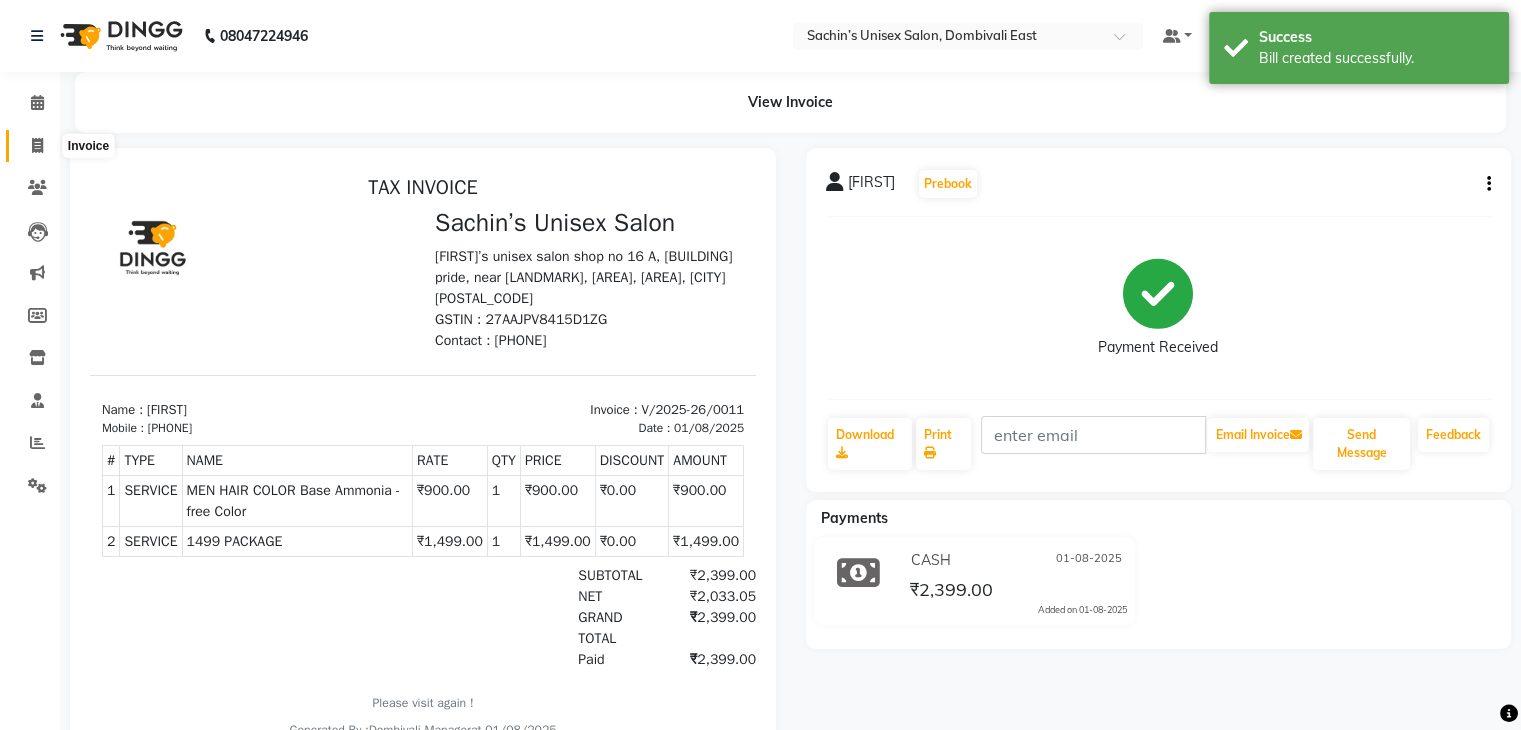 click 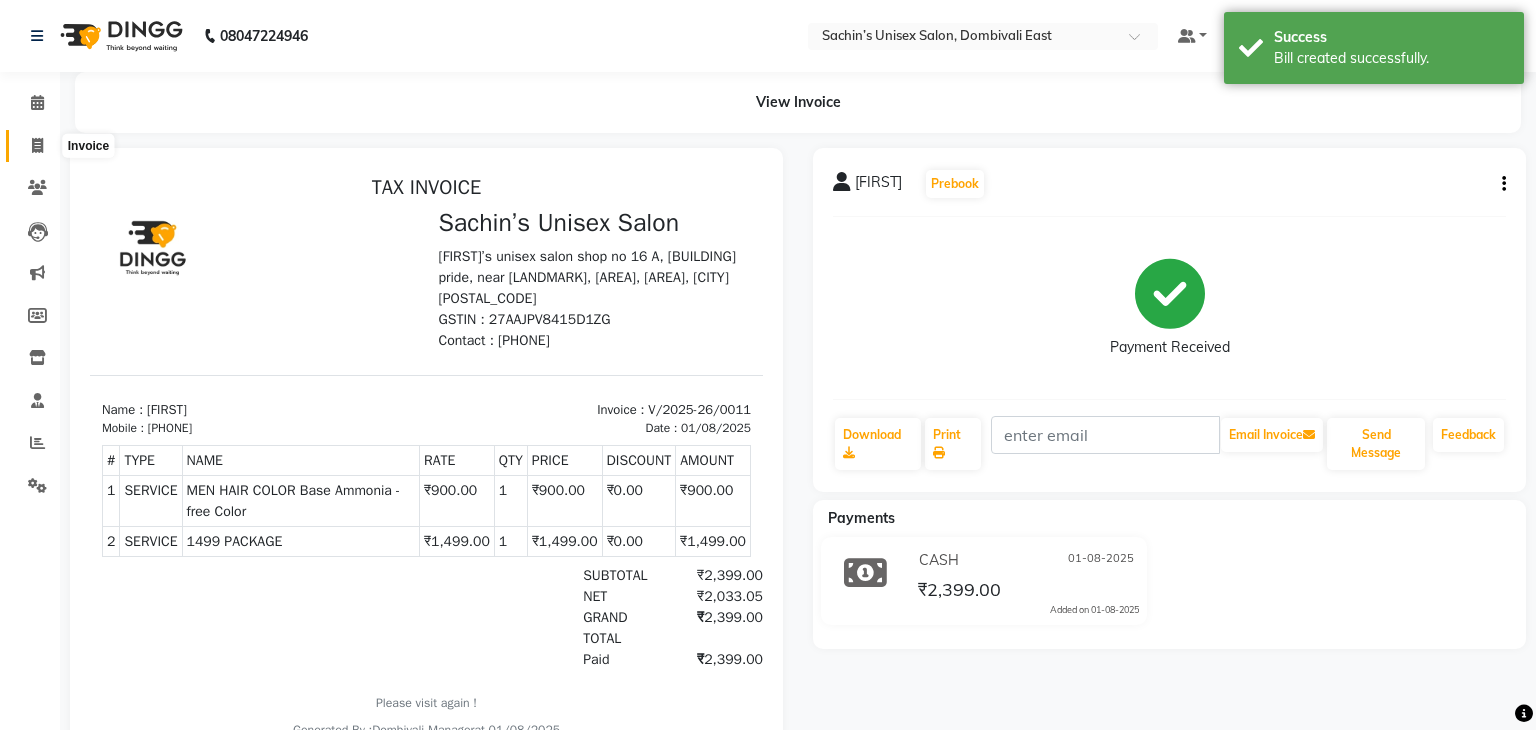 select on "8637" 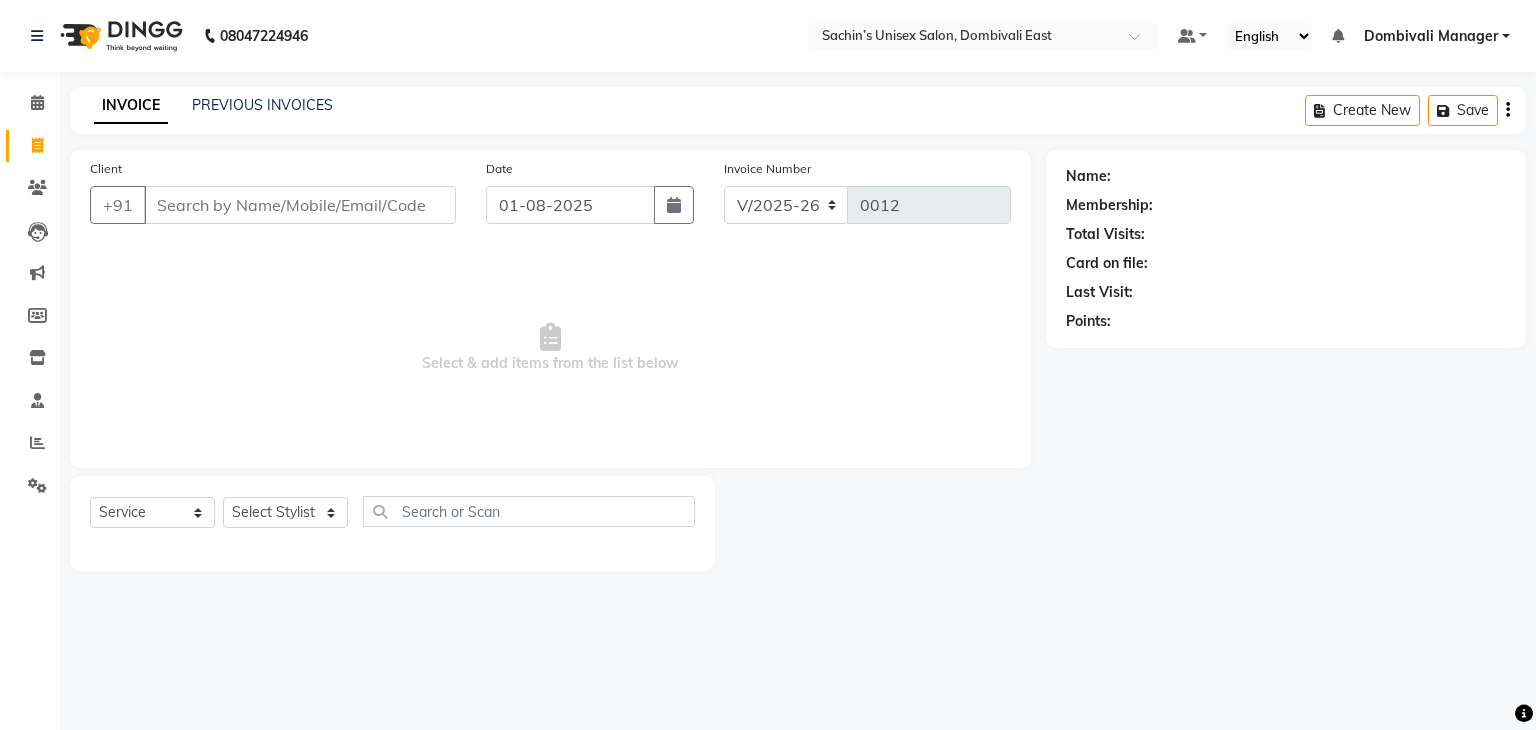 click on "Client" at bounding box center [300, 205] 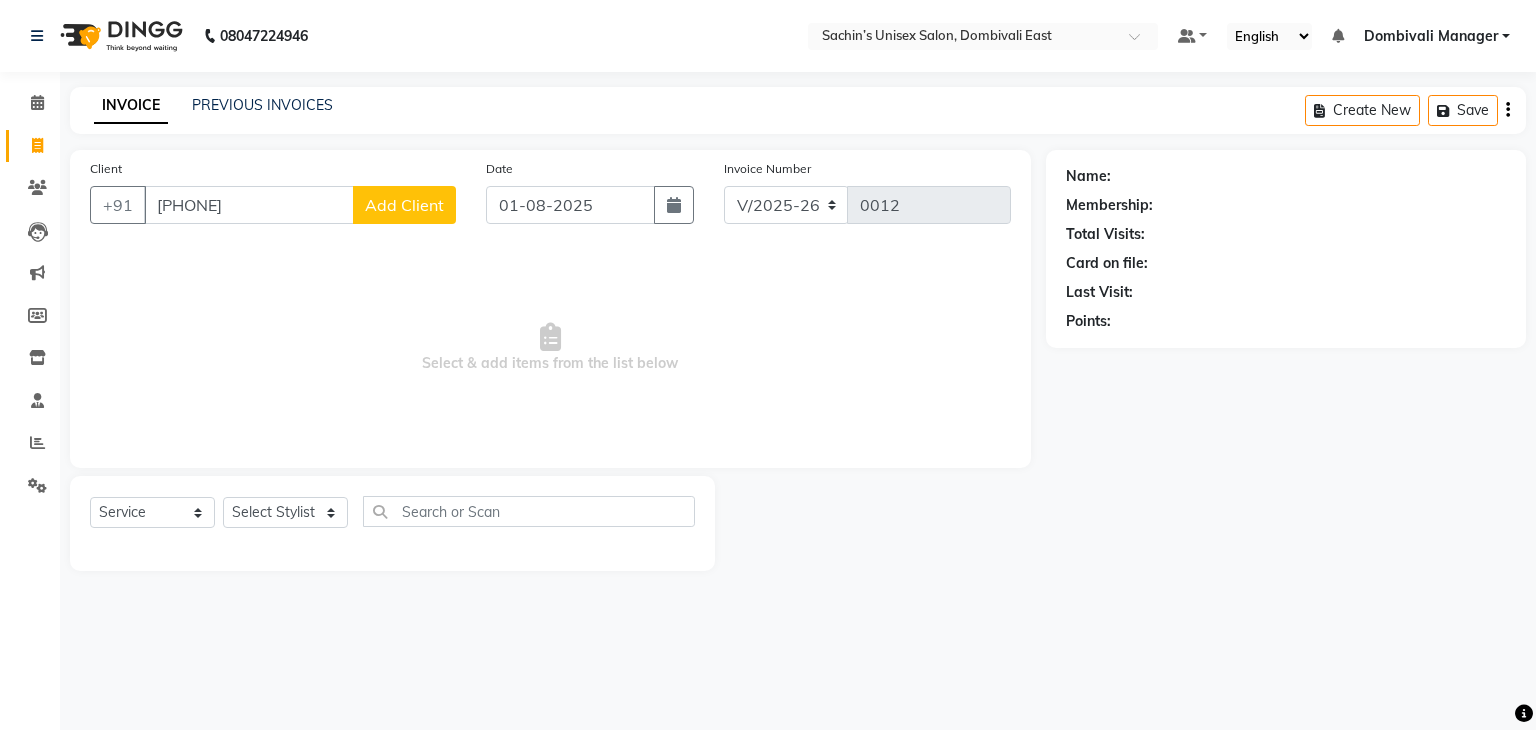 type on "[PHONE]" 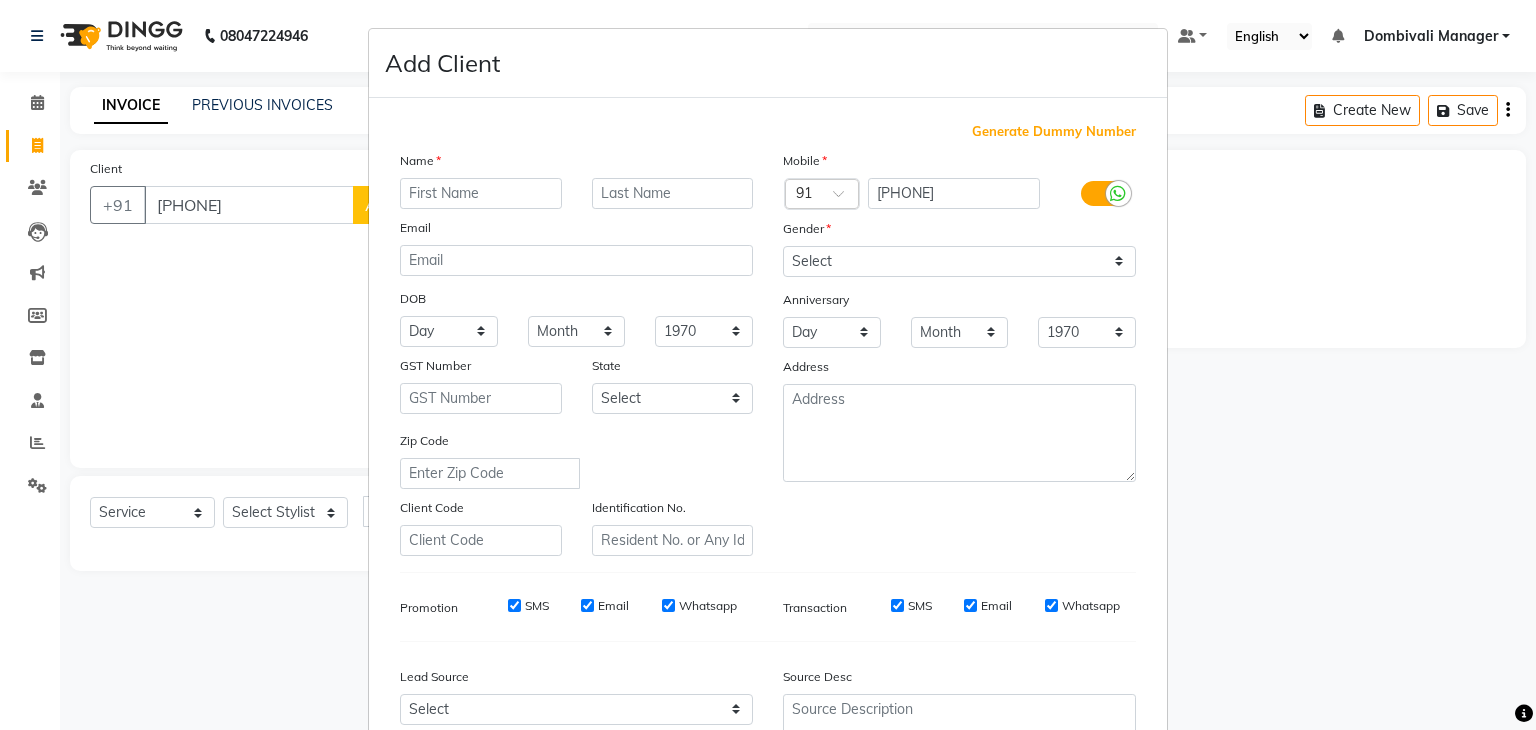 click at bounding box center [481, 193] 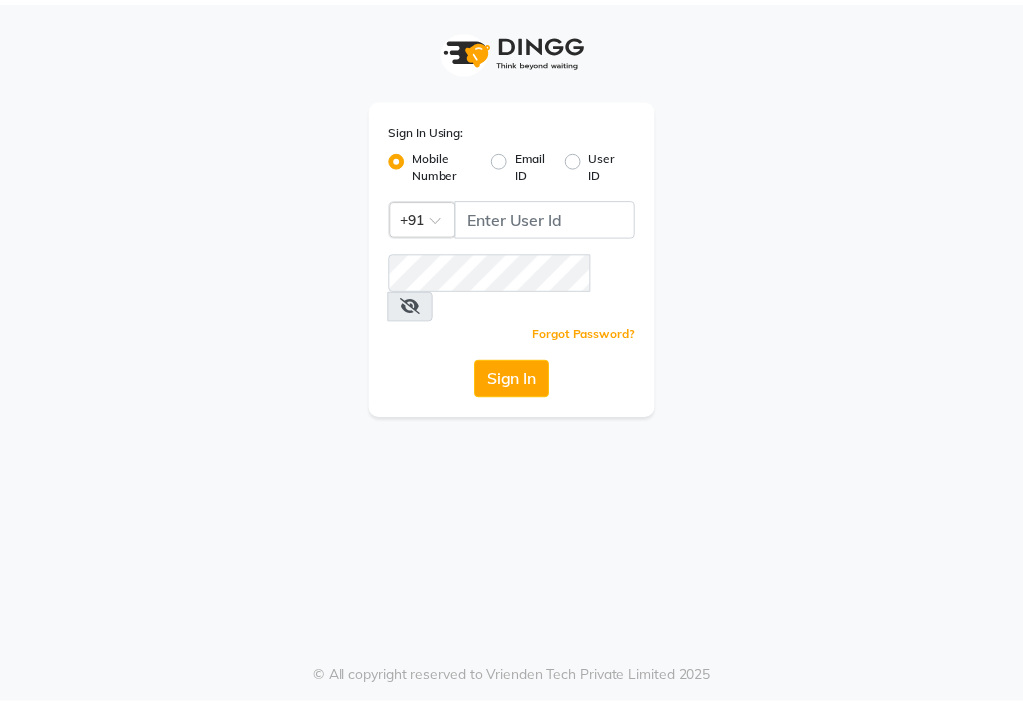 scroll, scrollTop: 0, scrollLeft: 0, axis: both 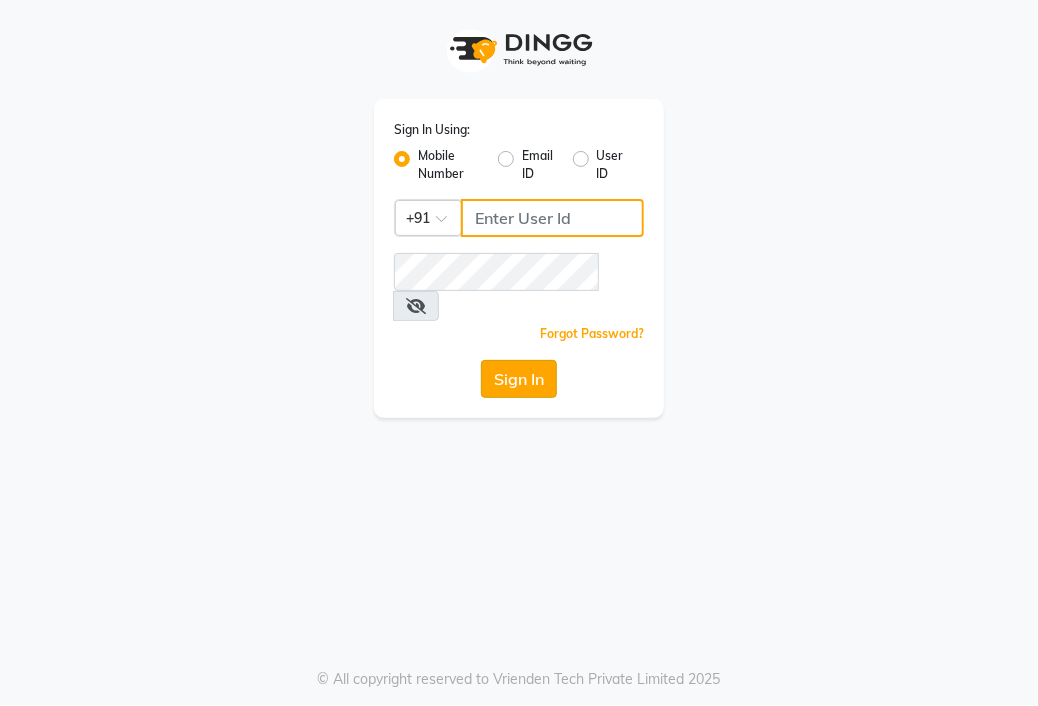 type on "[PHONE]" 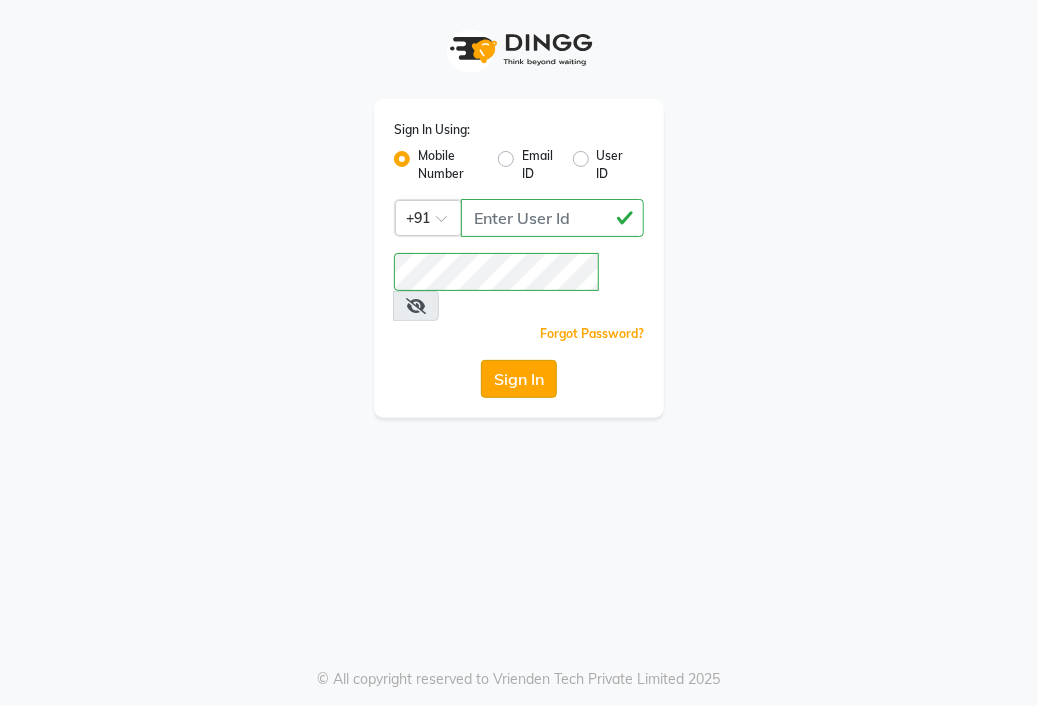 click on "Sign In" 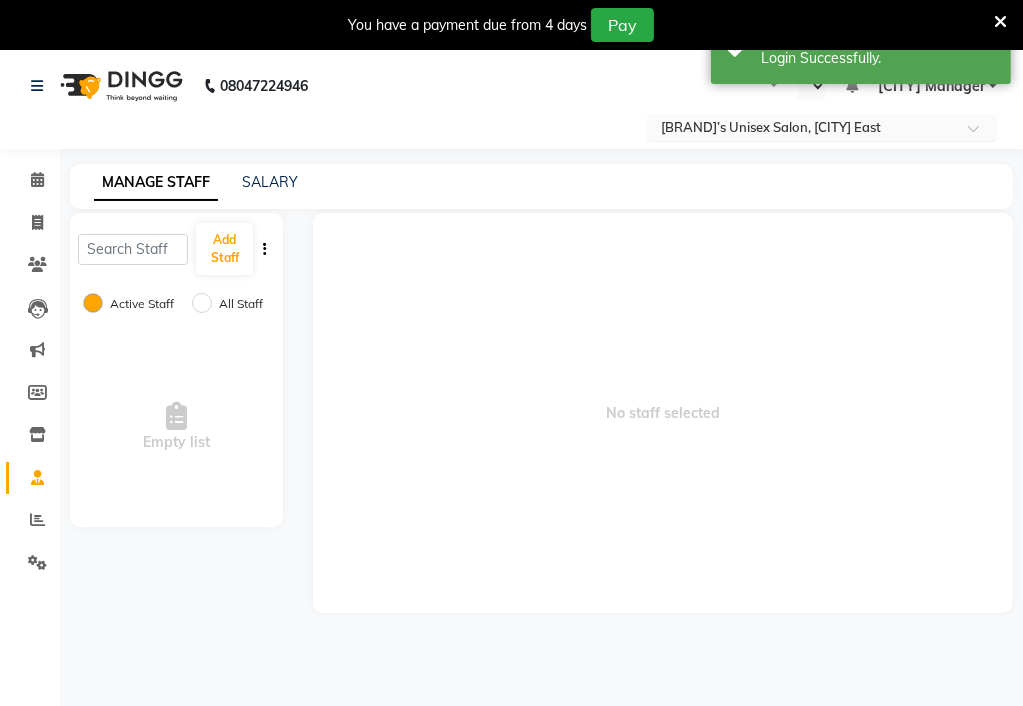 select on "en" 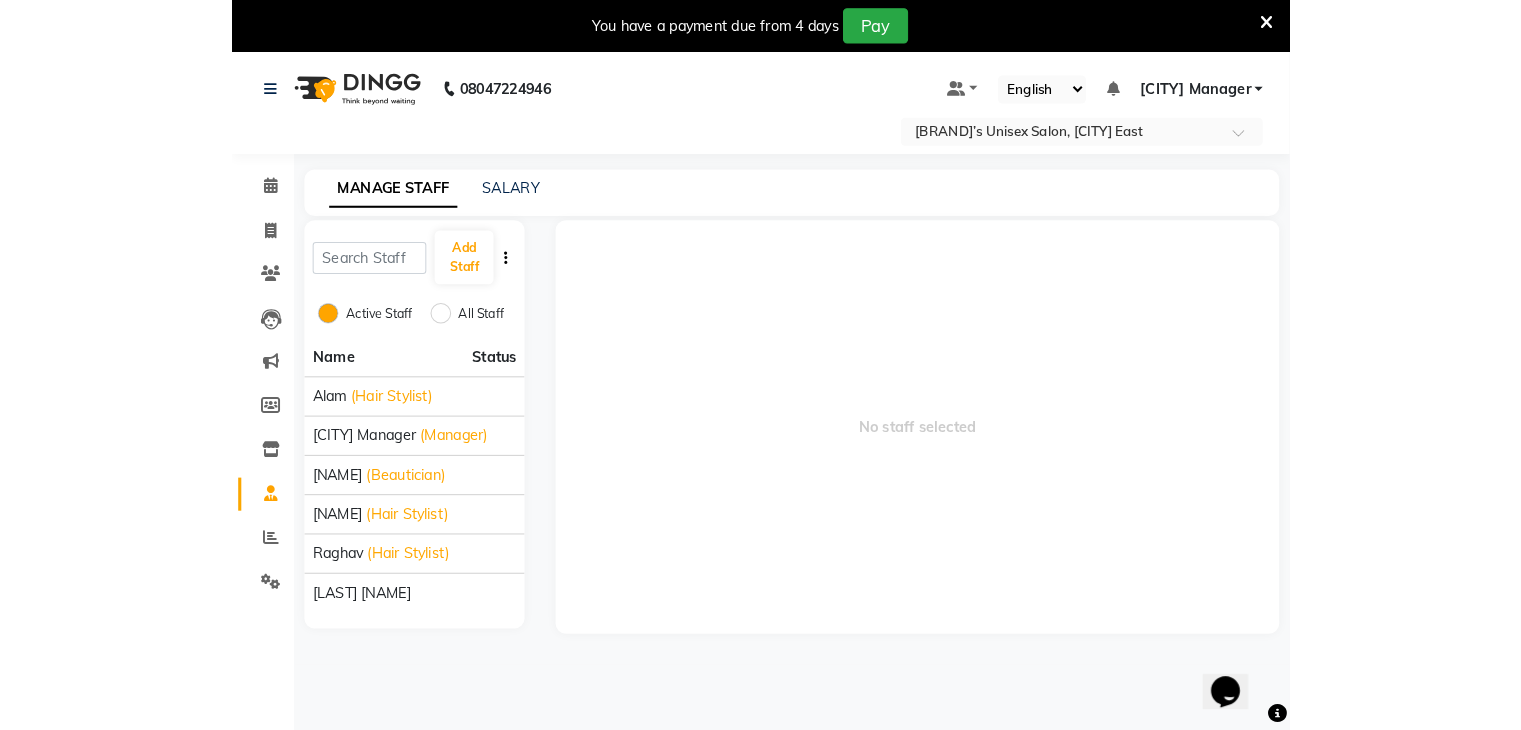 scroll, scrollTop: 0, scrollLeft: 0, axis: both 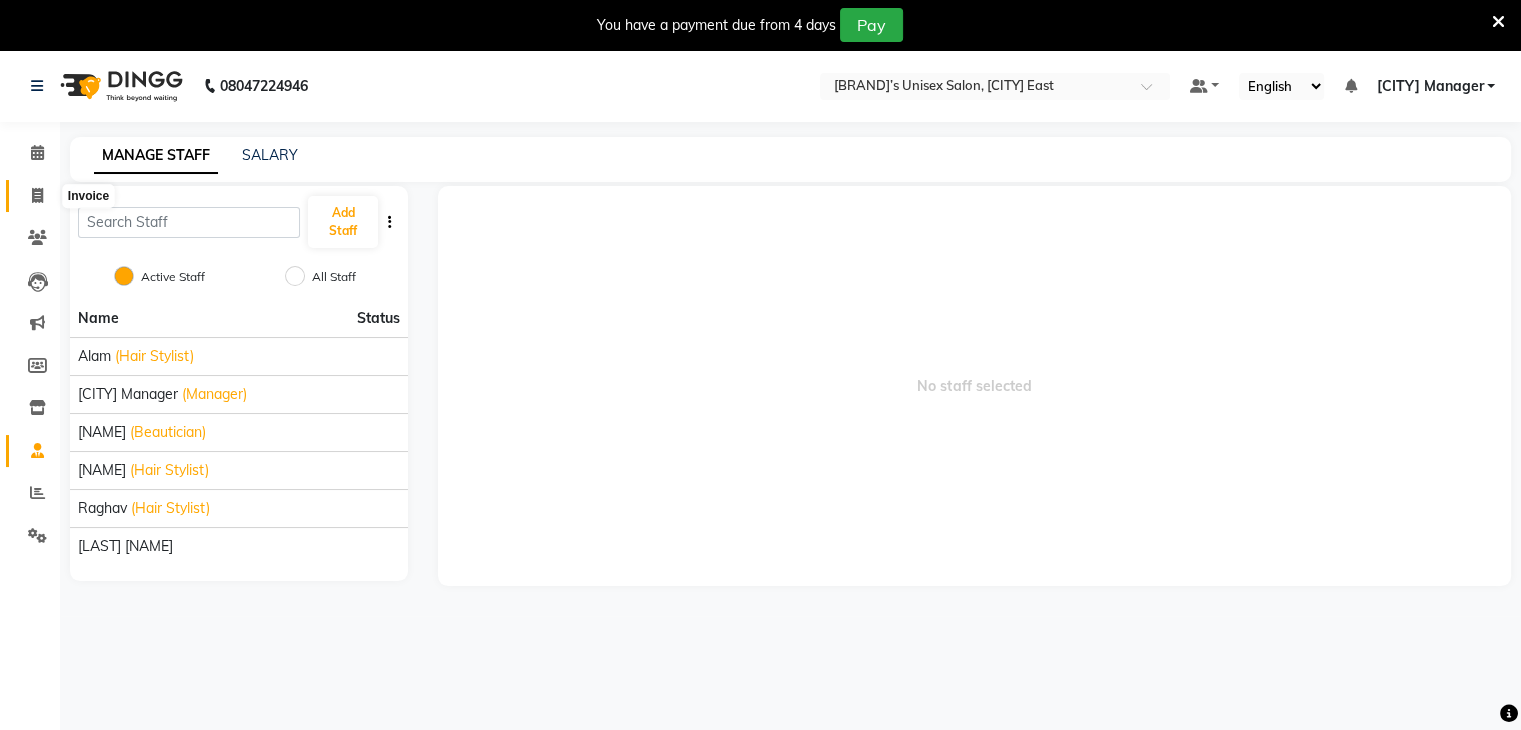click 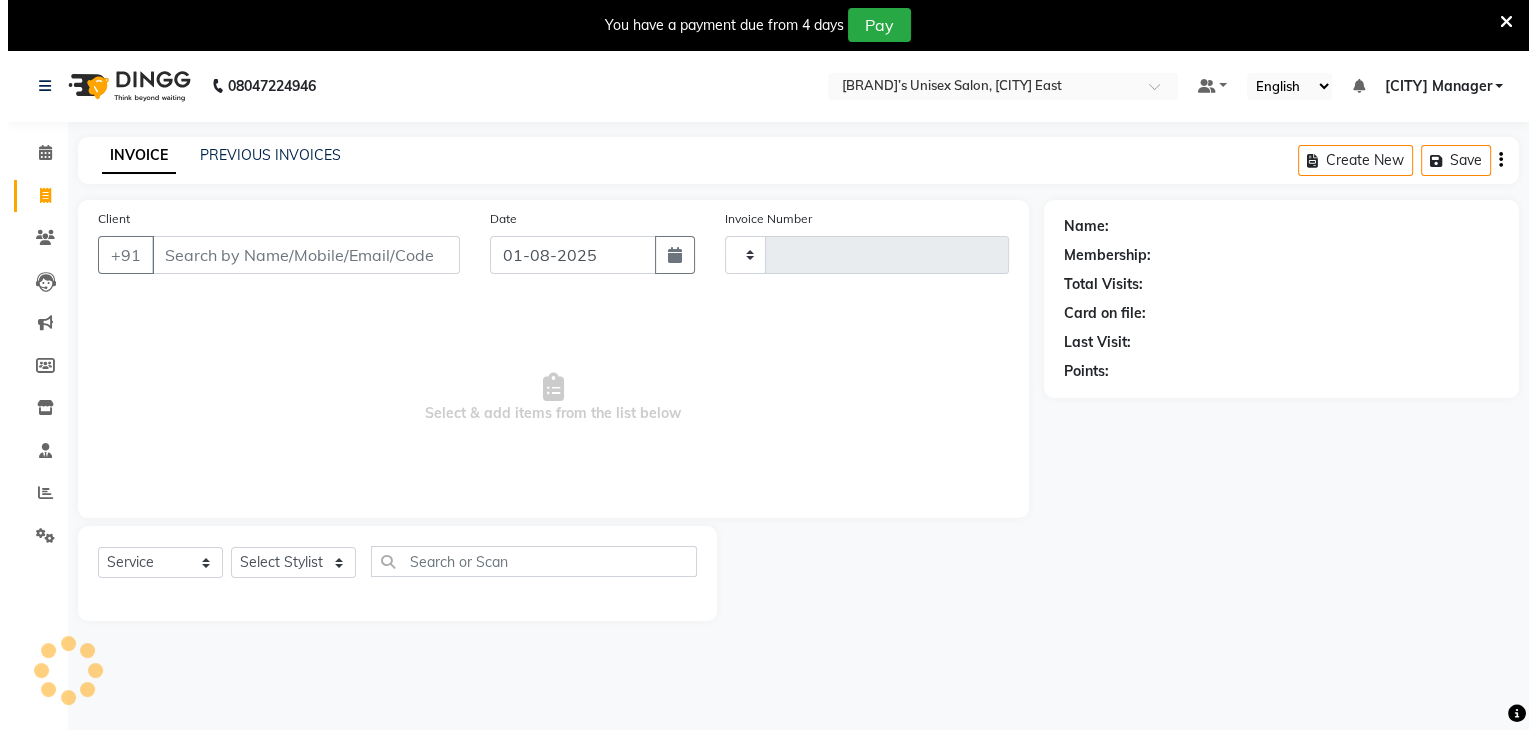 scroll, scrollTop: 50, scrollLeft: 0, axis: vertical 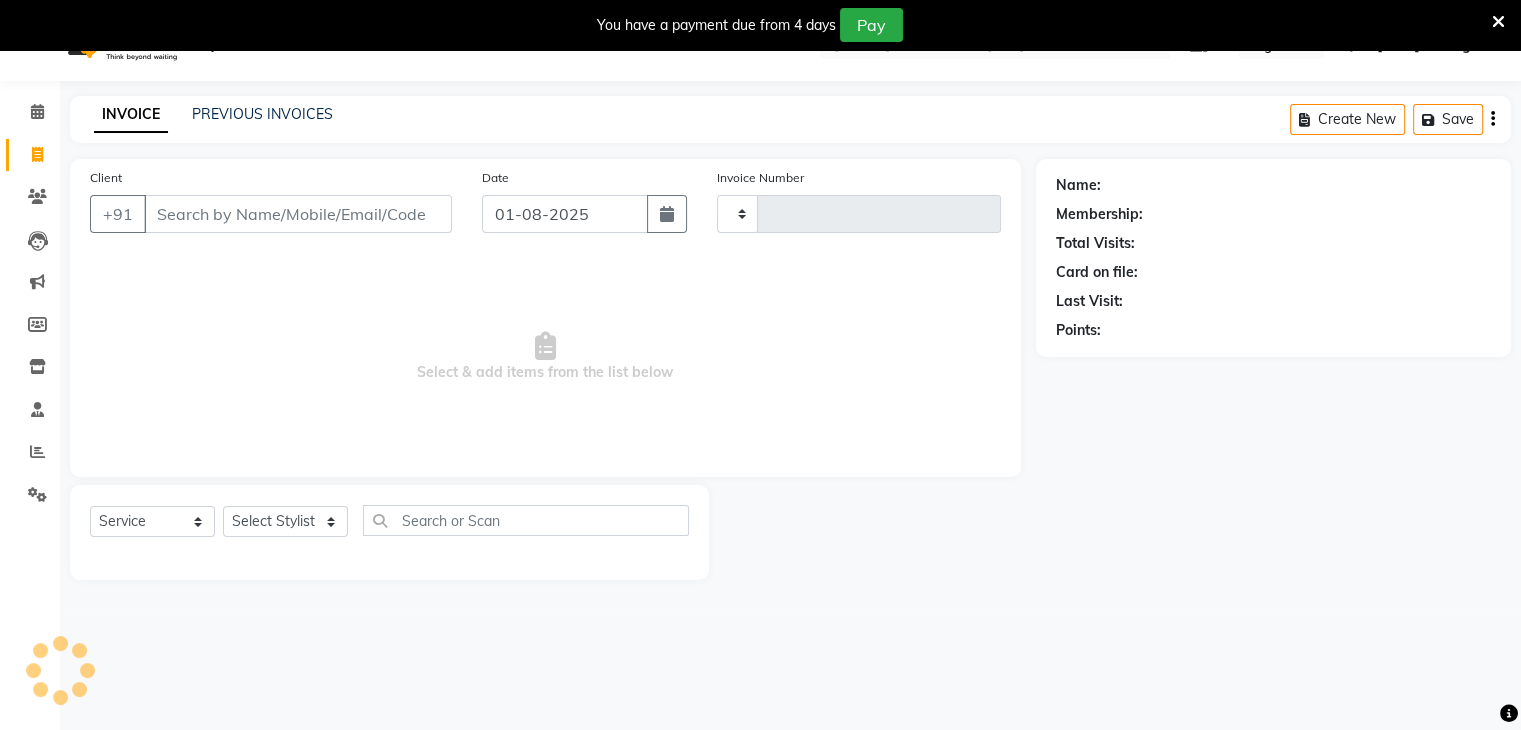 type on "0012" 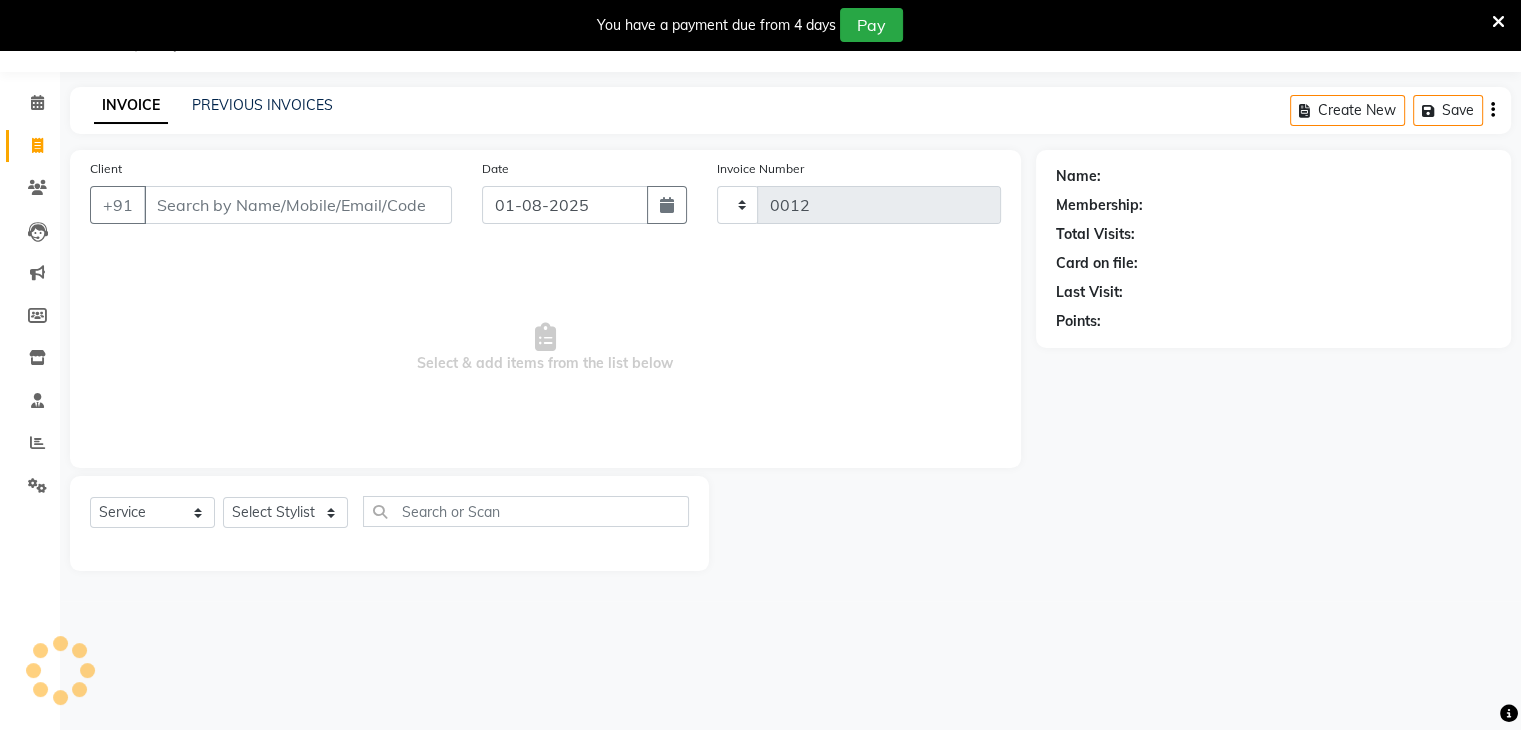 select on "8637" 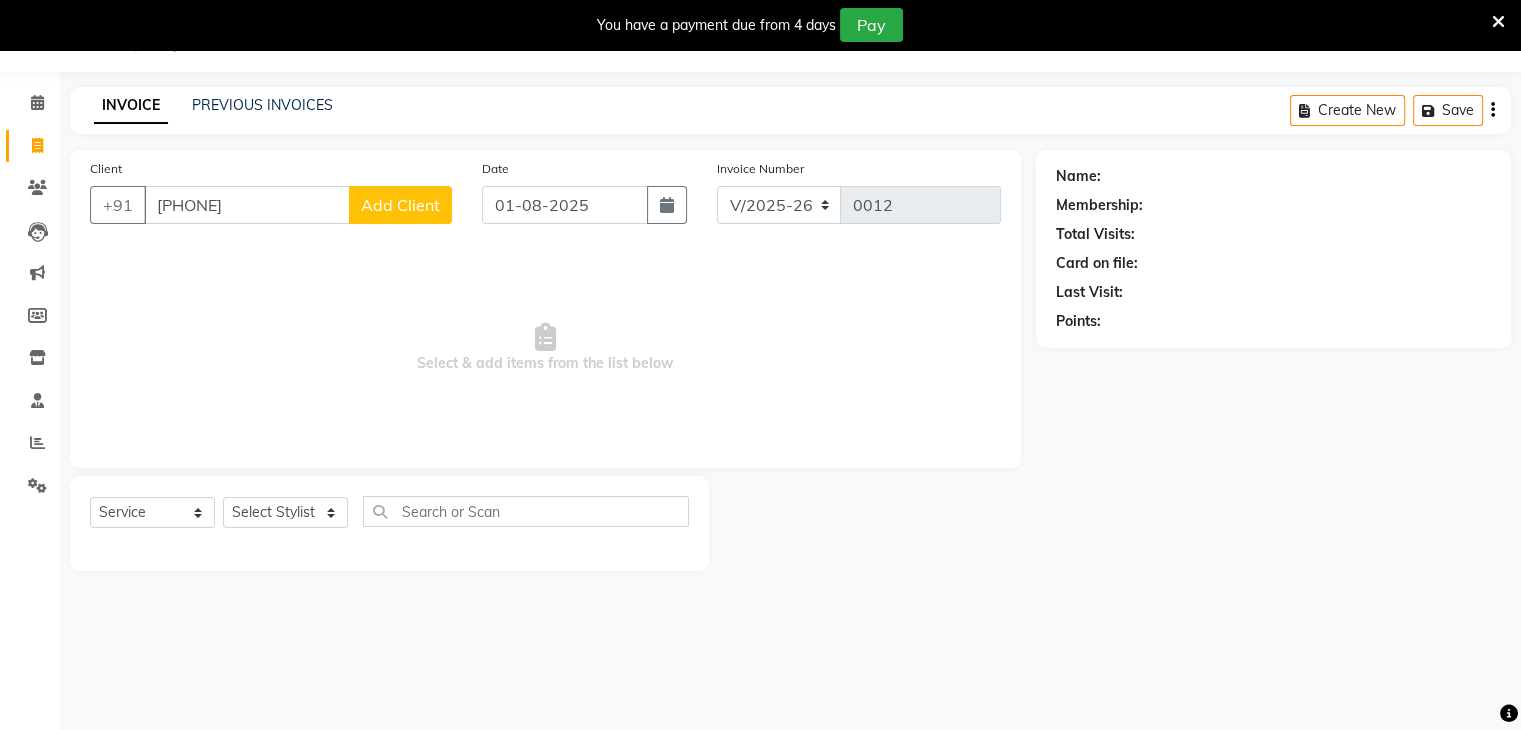 type on "[PHONE]" 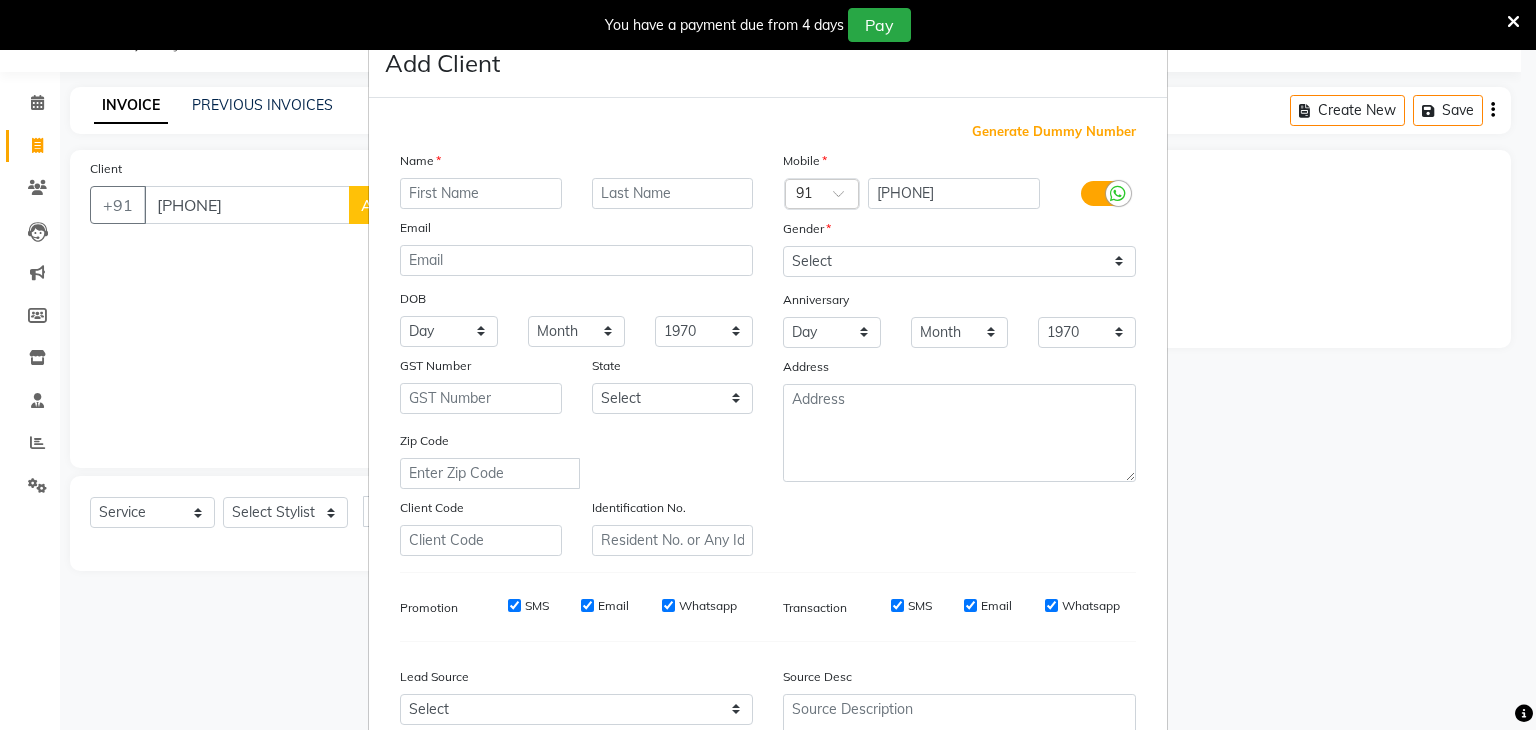 click at bounding box center (481, 193) 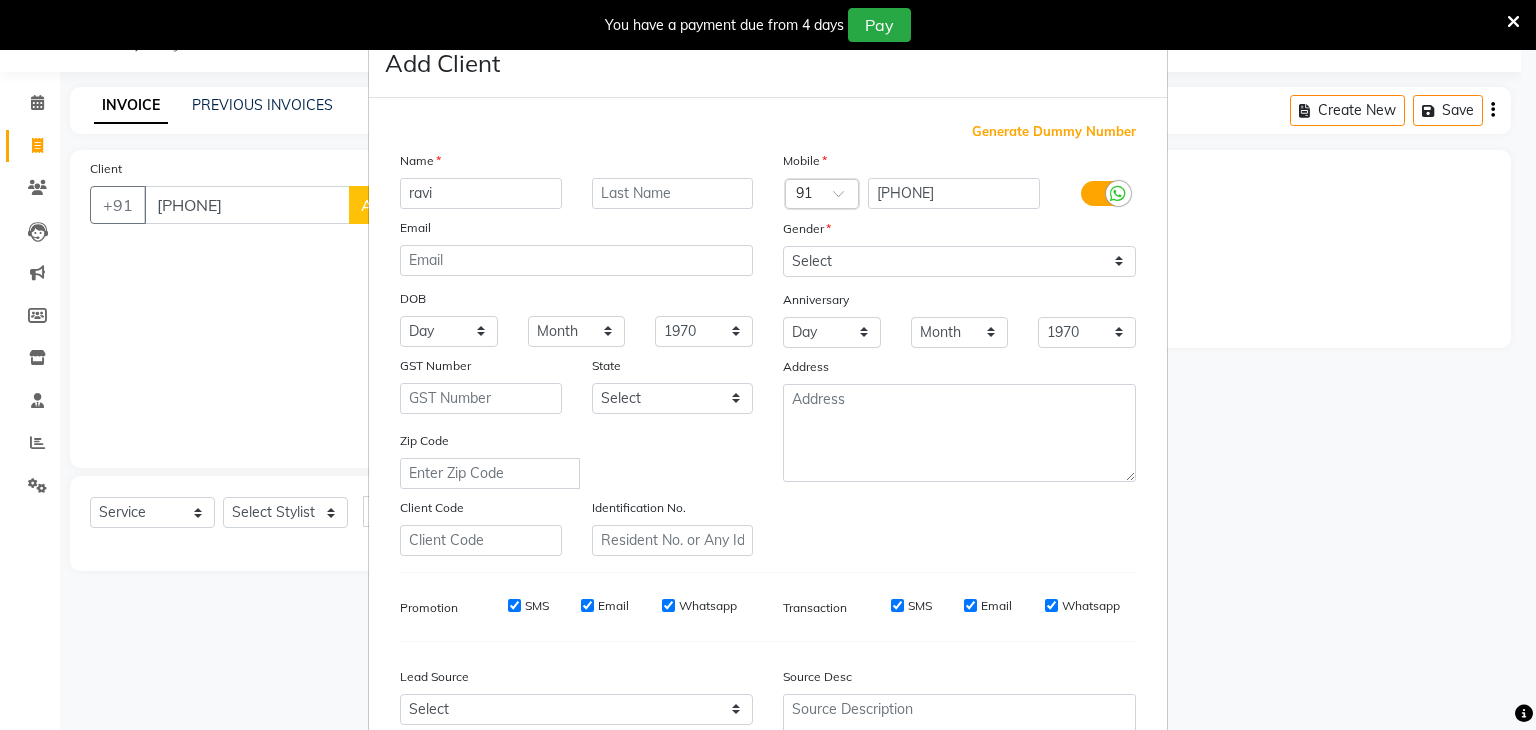 type on "ravi" 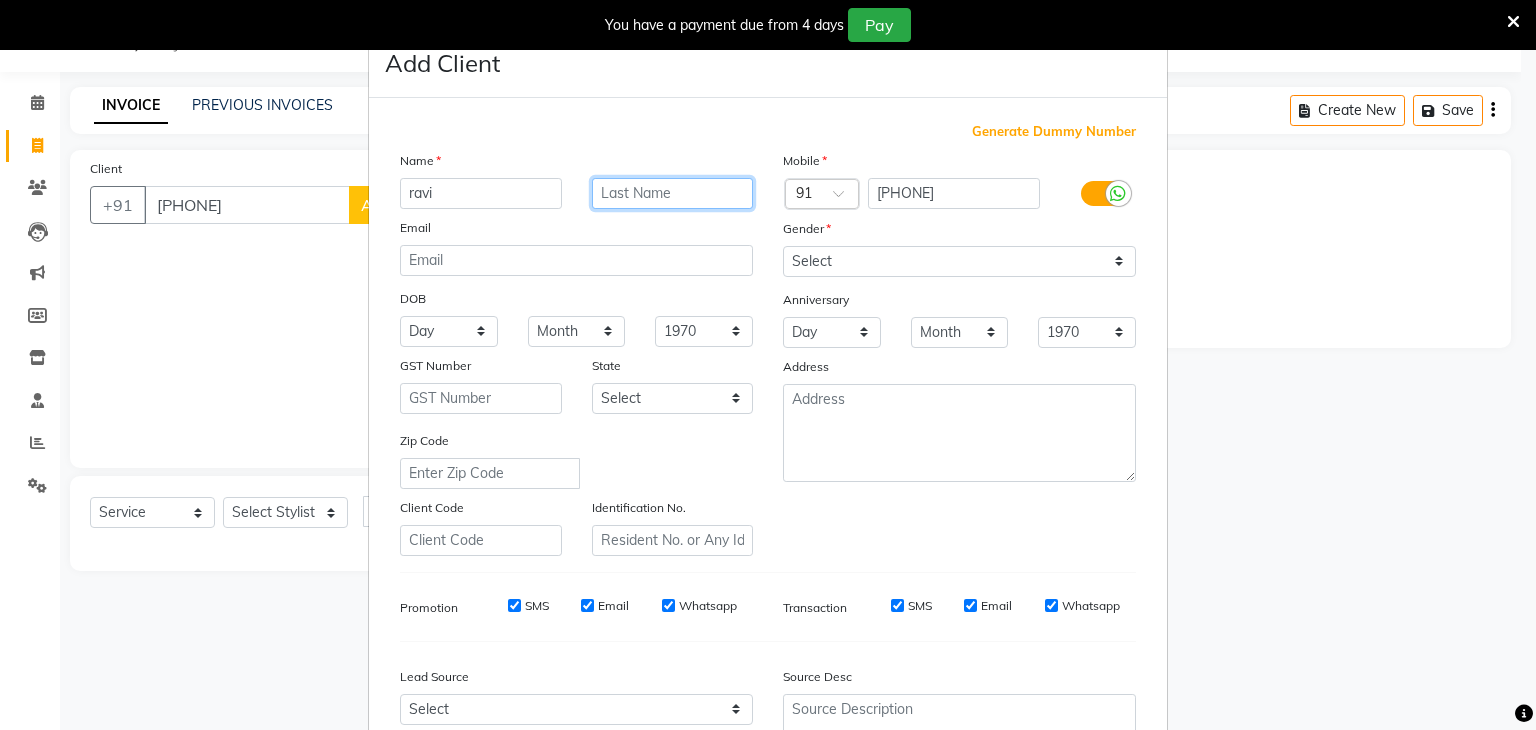 click at bounding box center [673, 193] 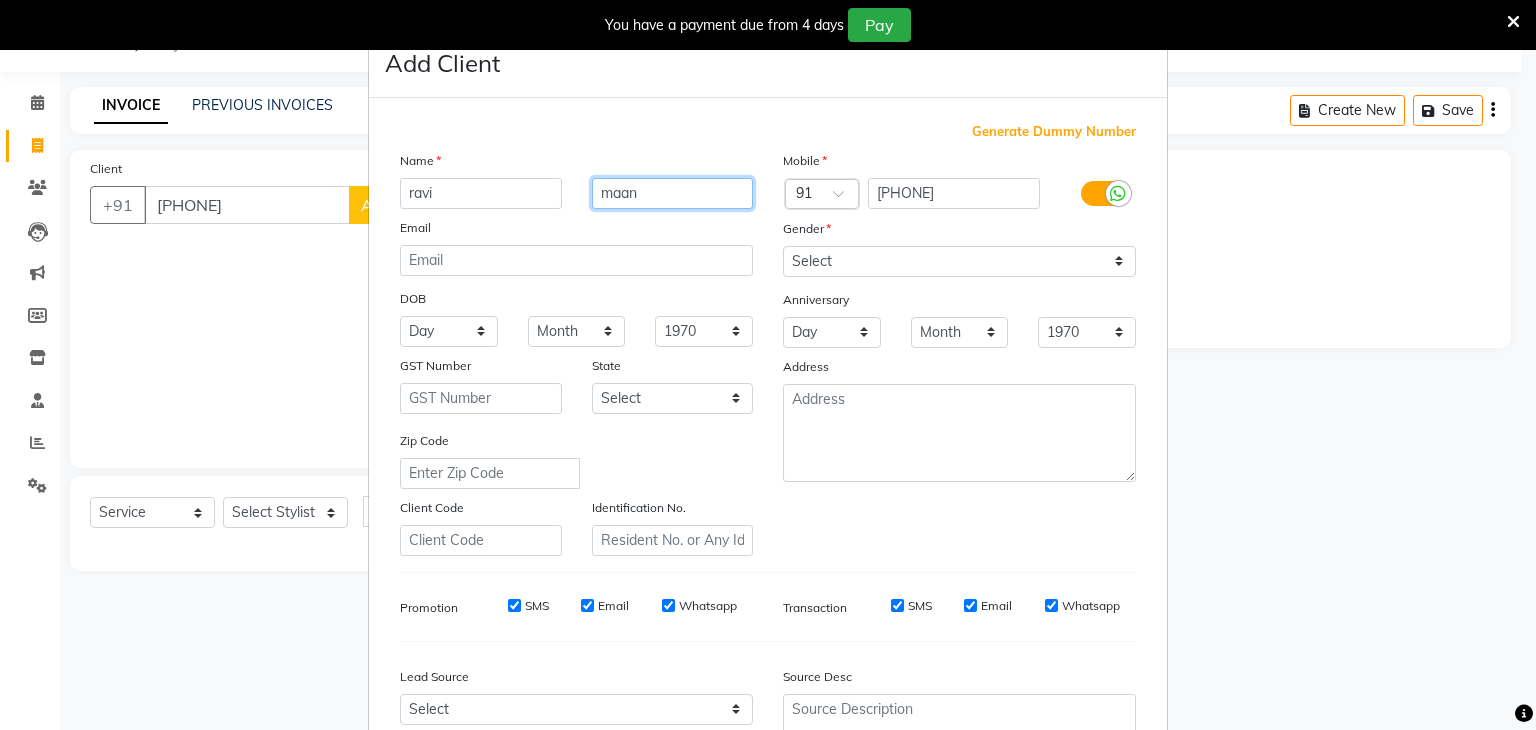 type on "maan" 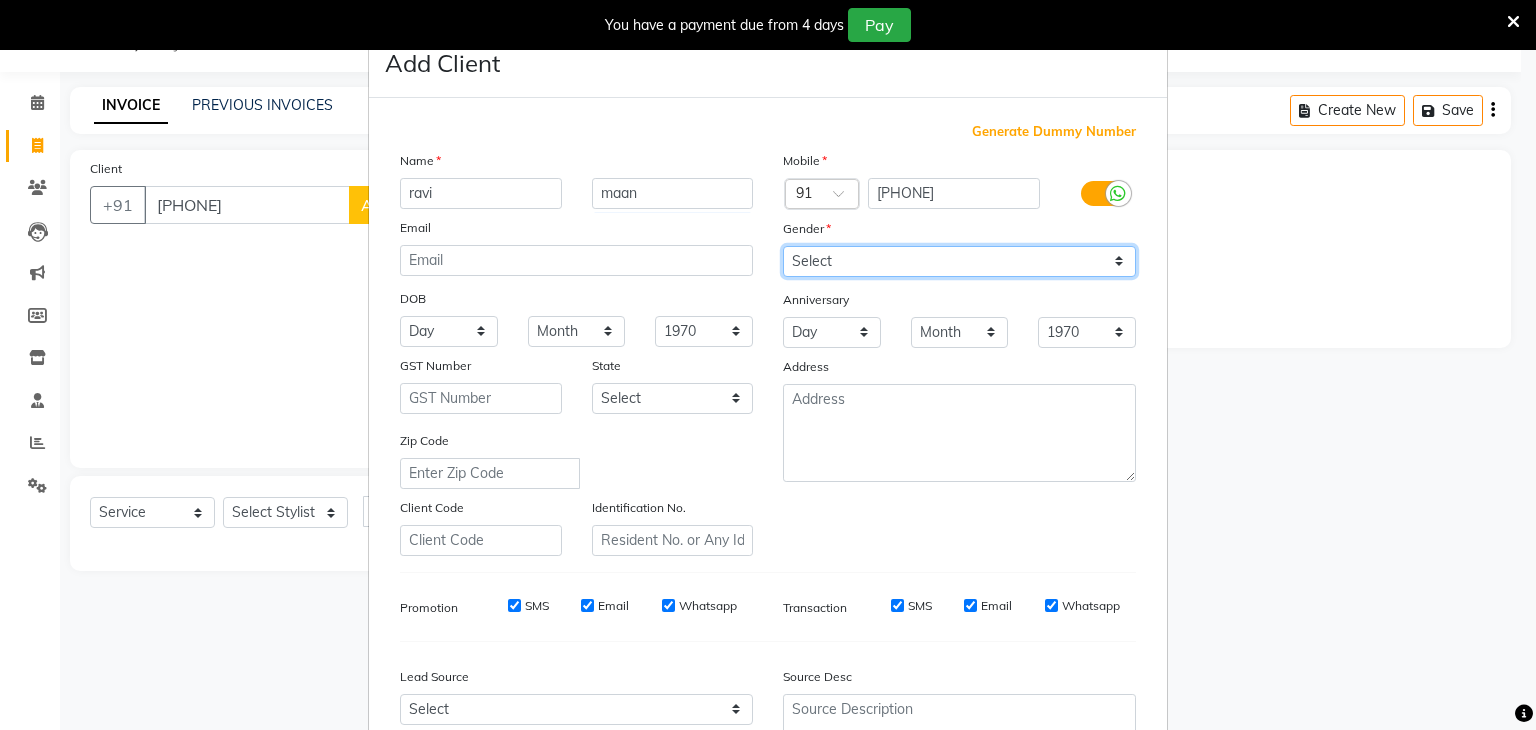 click on "Select Male Female Other Prefer Not To Say" at bounding box center [959, 261] 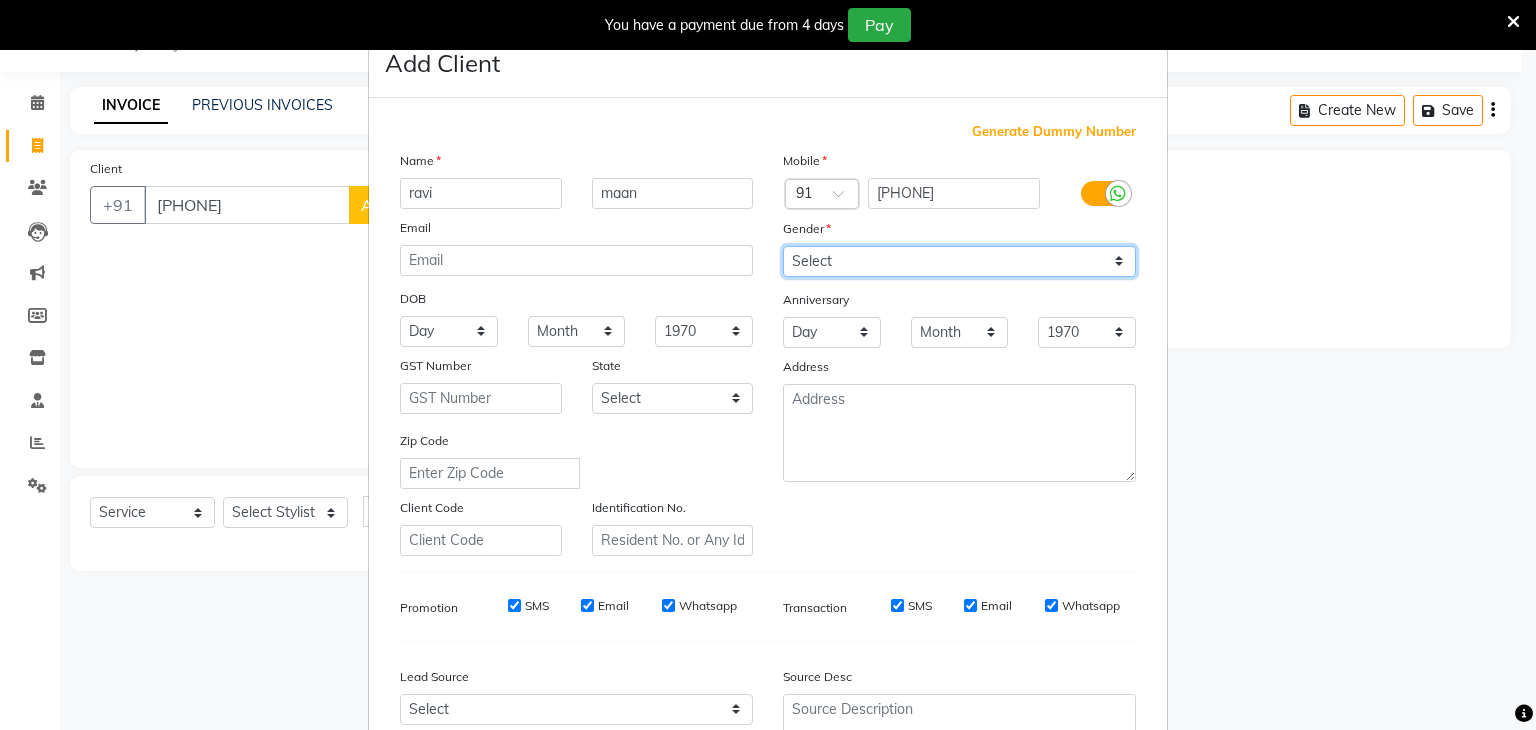 select on "male" 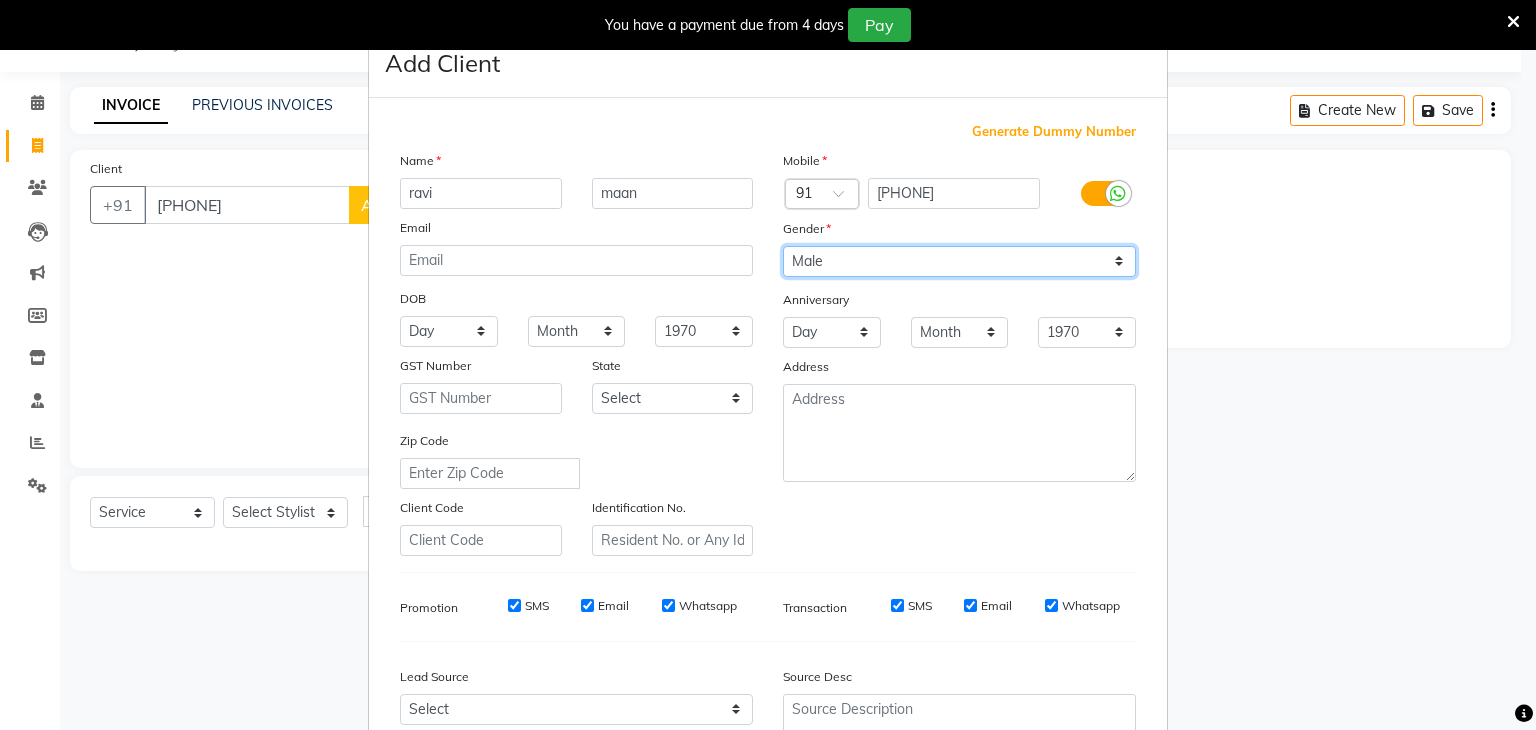 click on "Select Male Female Other Prefer Not To Say" at bounding box center [959, 261] 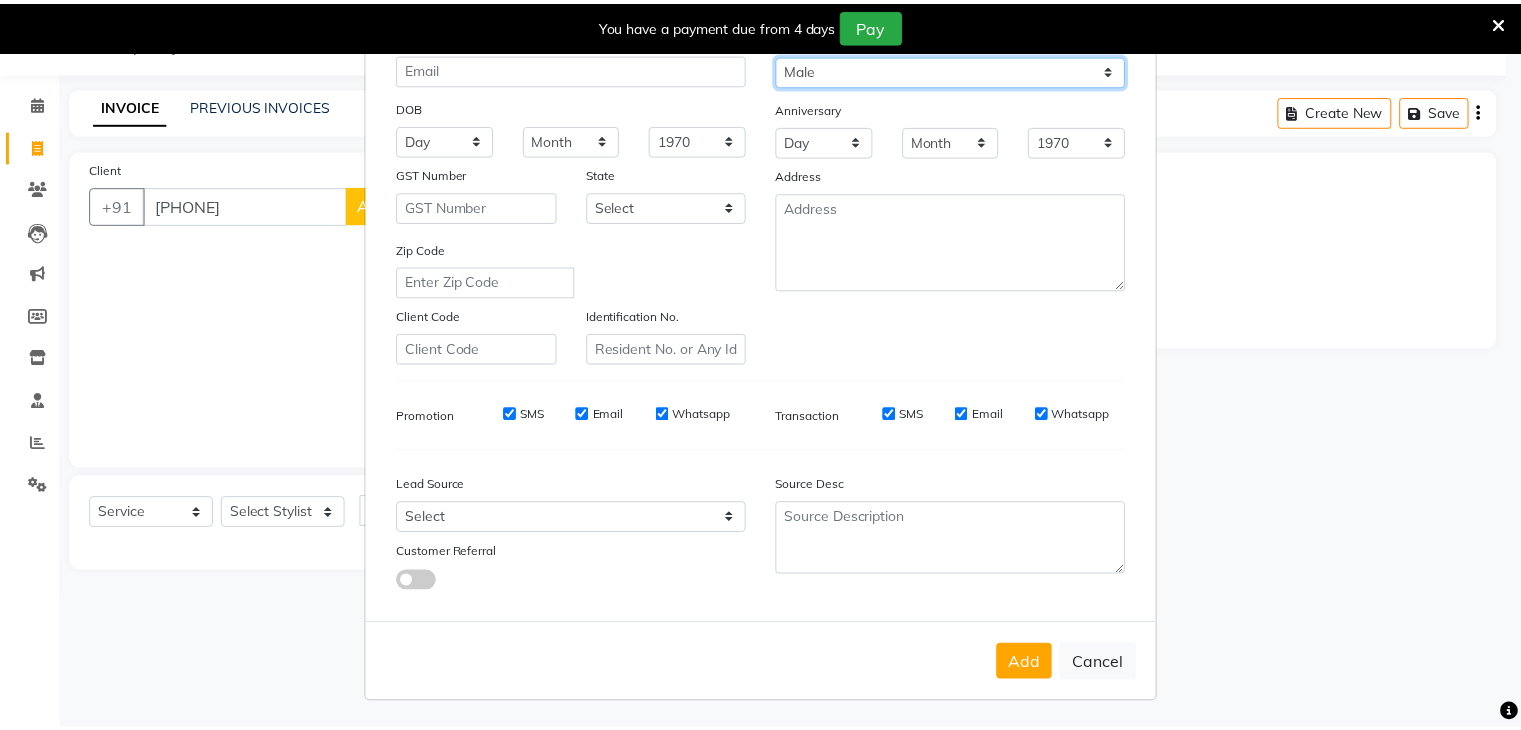 scroll, scrollTop: 203, scrollLeft: 0, axis: vertical 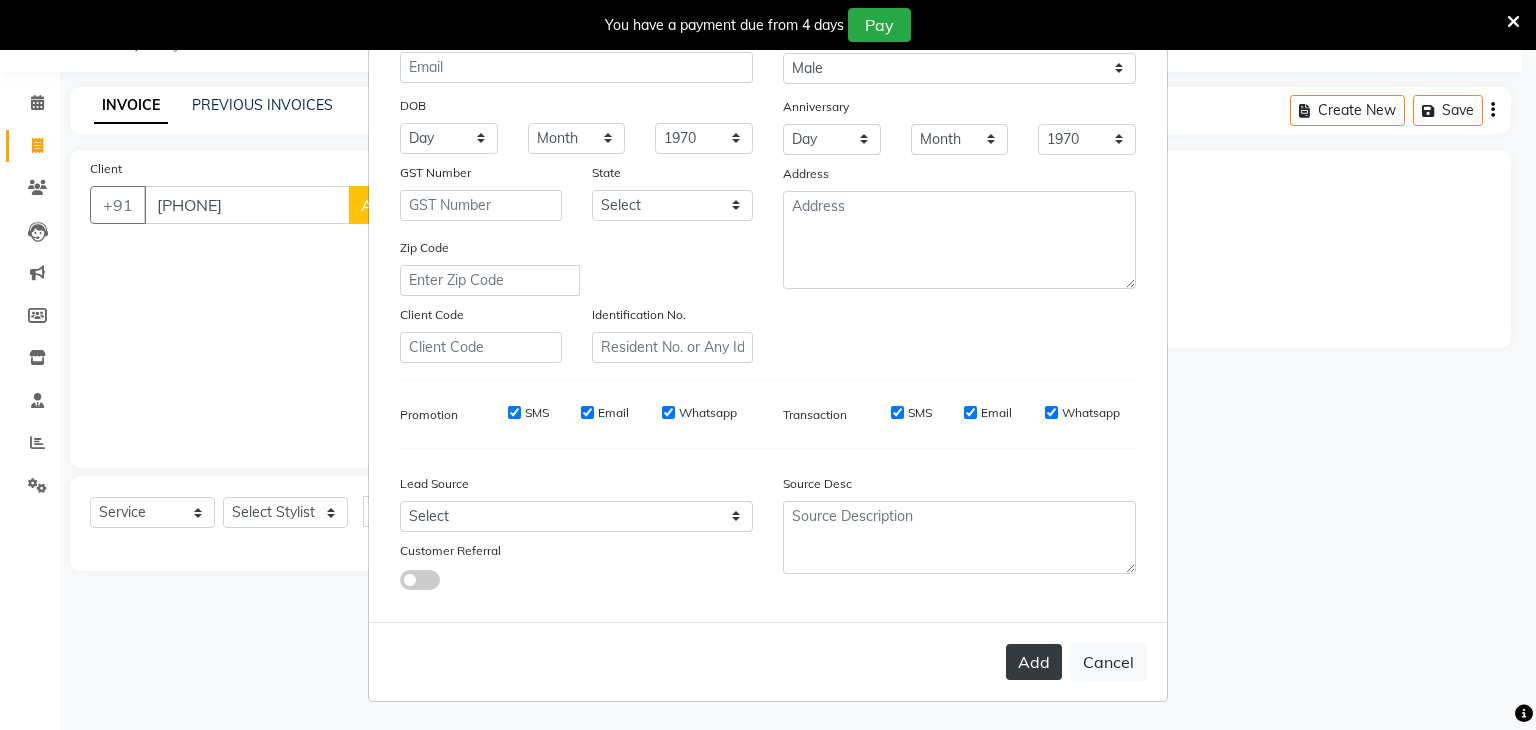 click on "Add" at bounding box center (1034, 662) 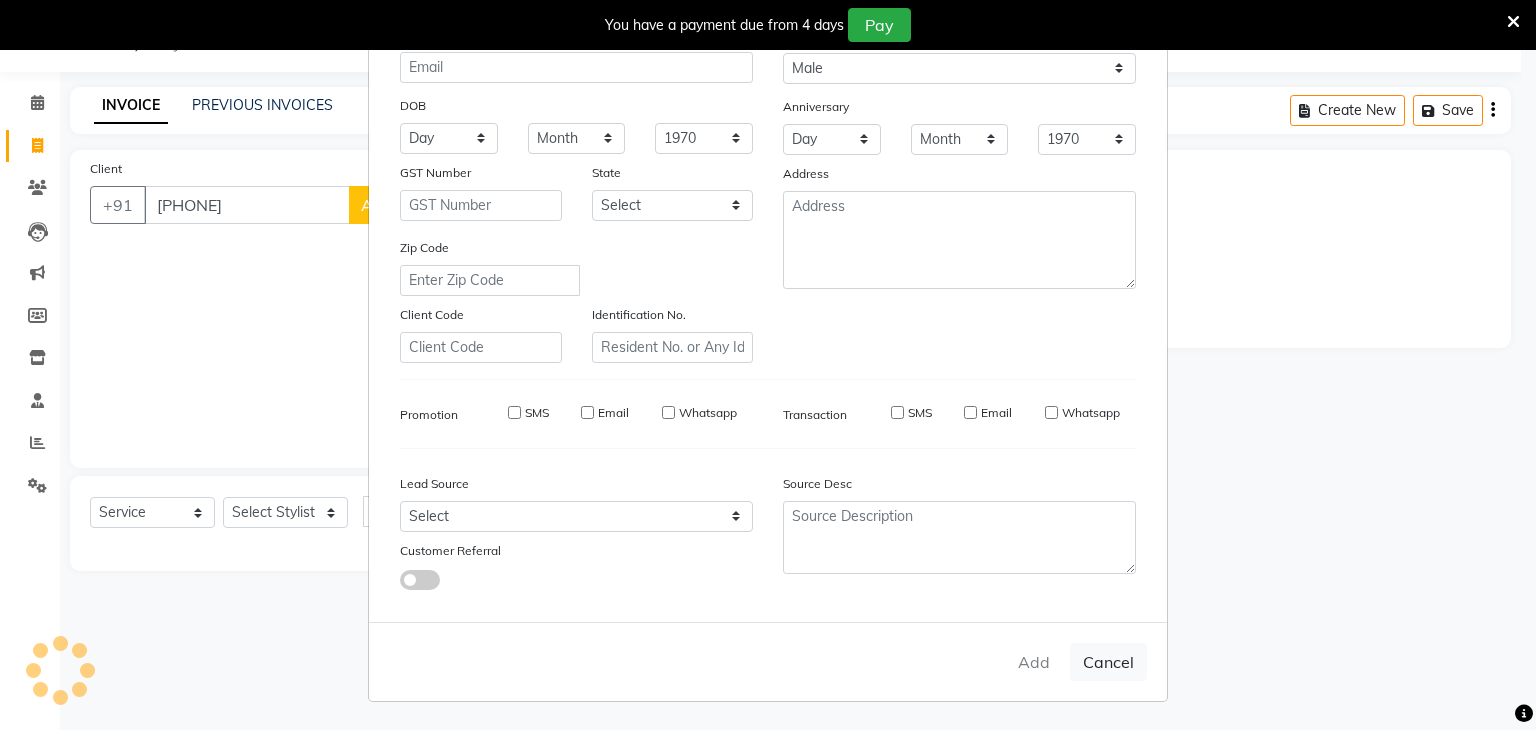 type 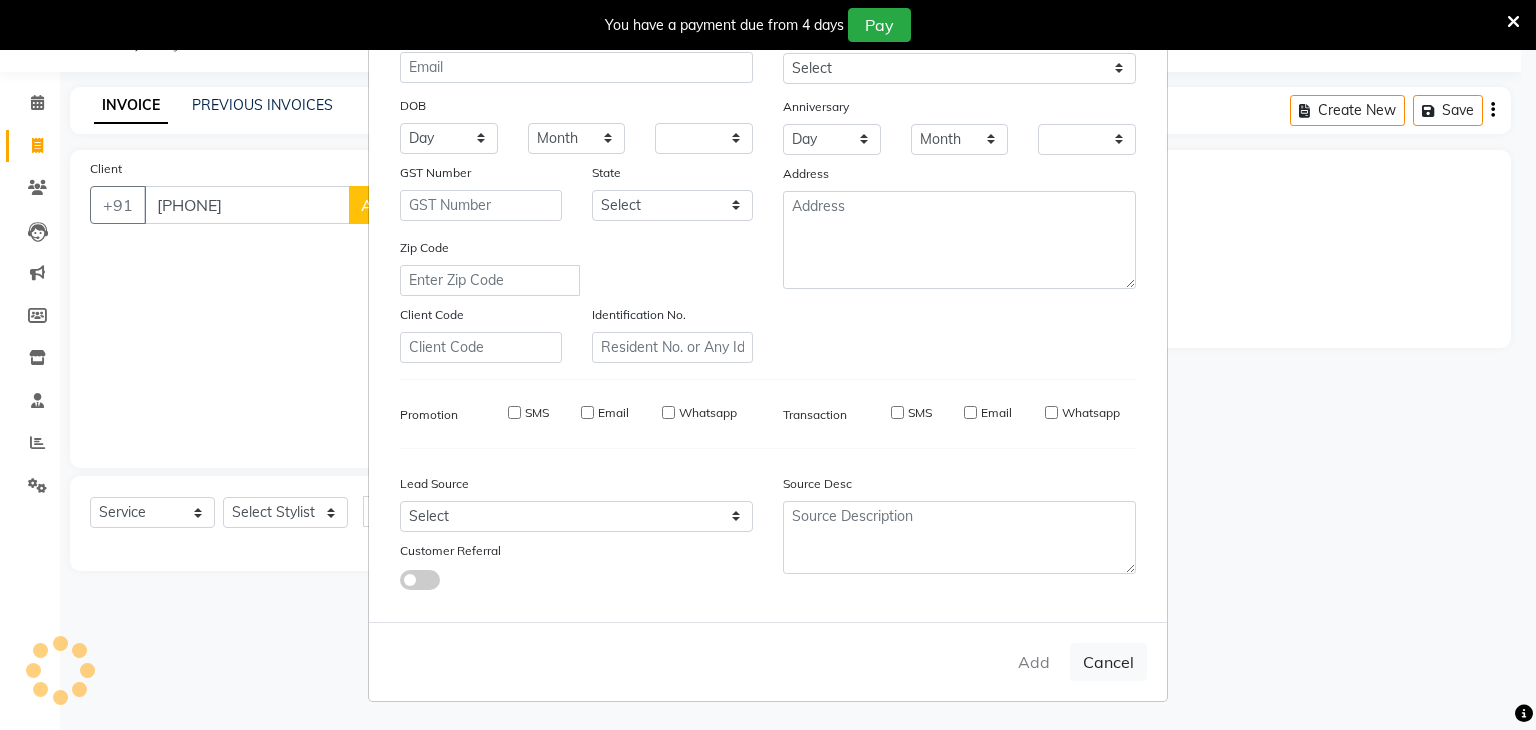 select on "1: Object" 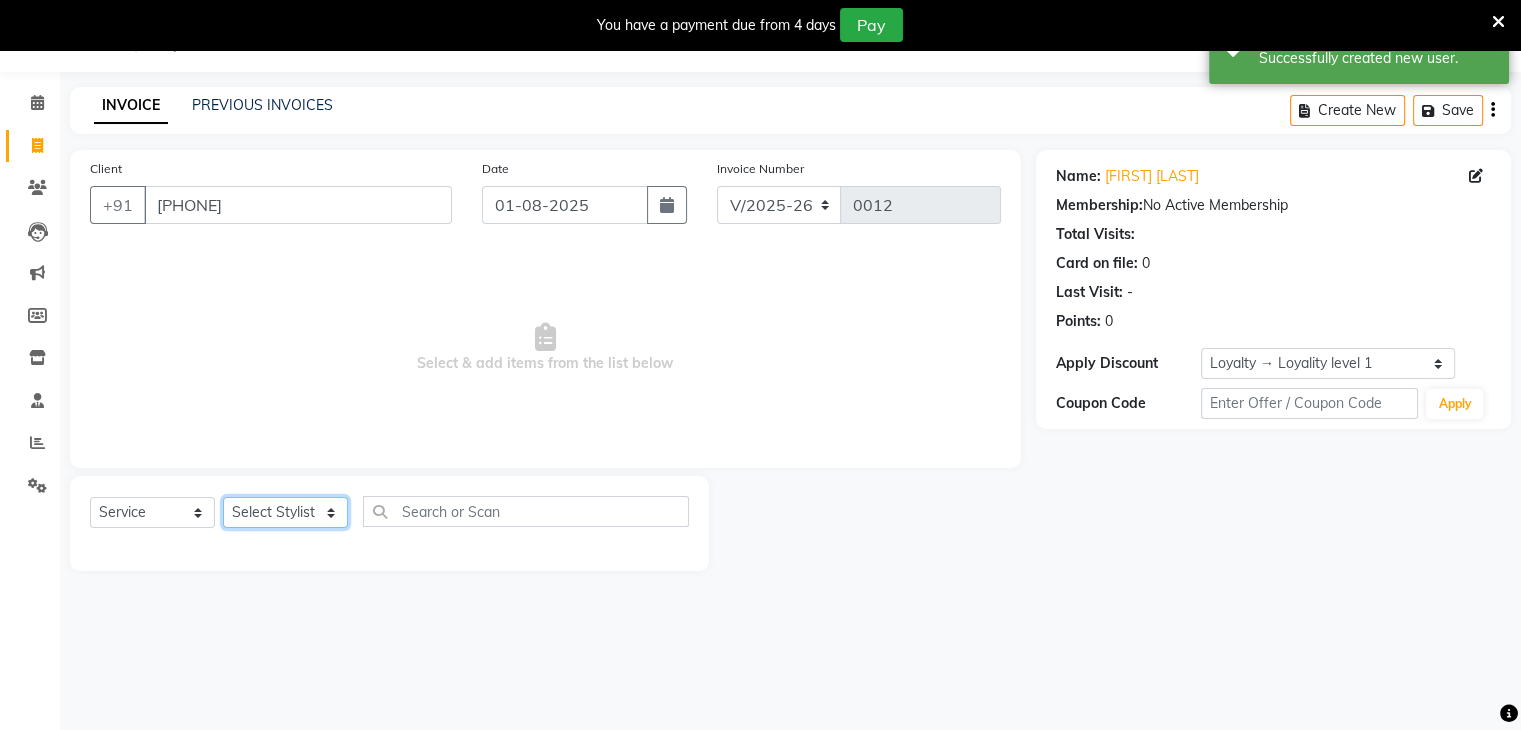 click on "Select Stylist Alam [CITY] Manager [FIRST] [LAST] Mam" 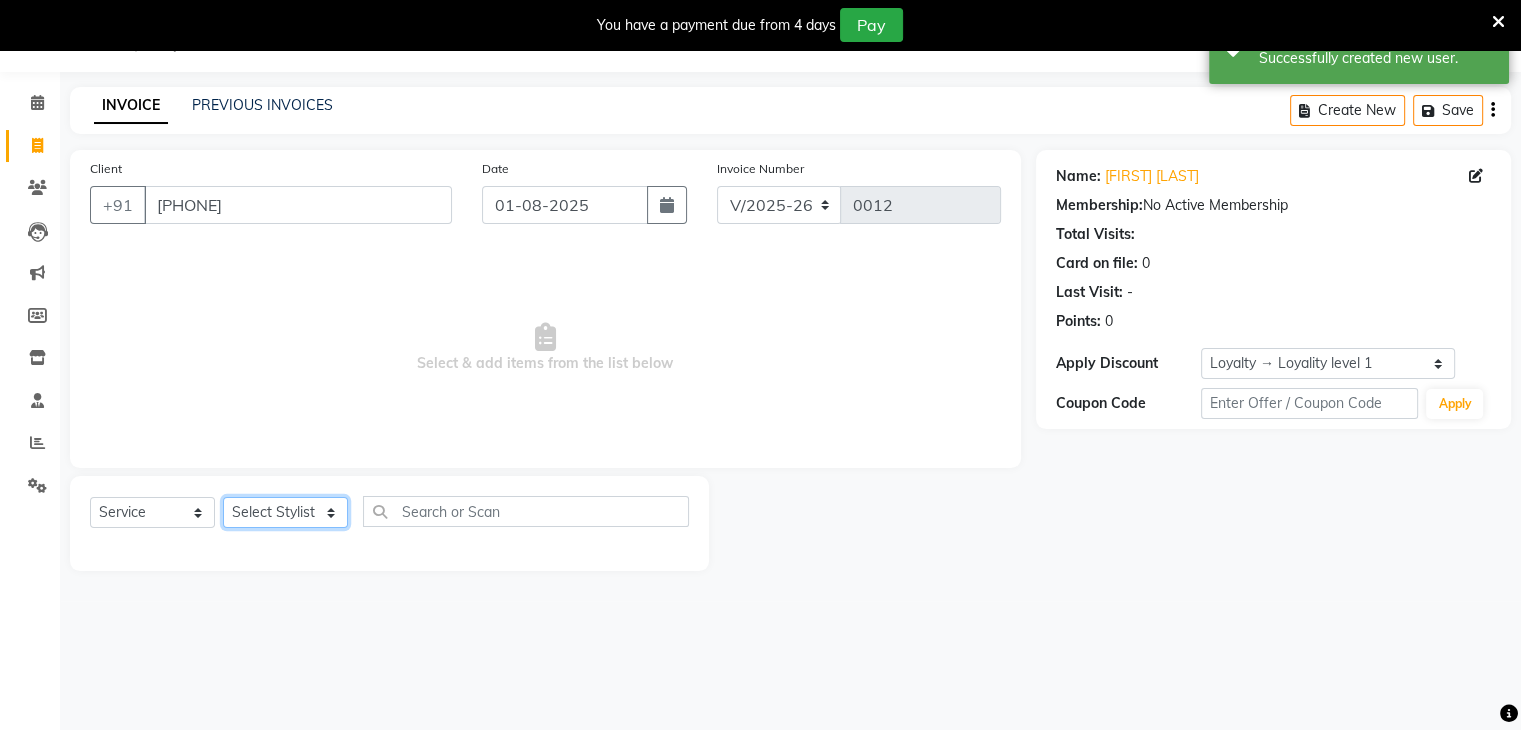 select on "86910" 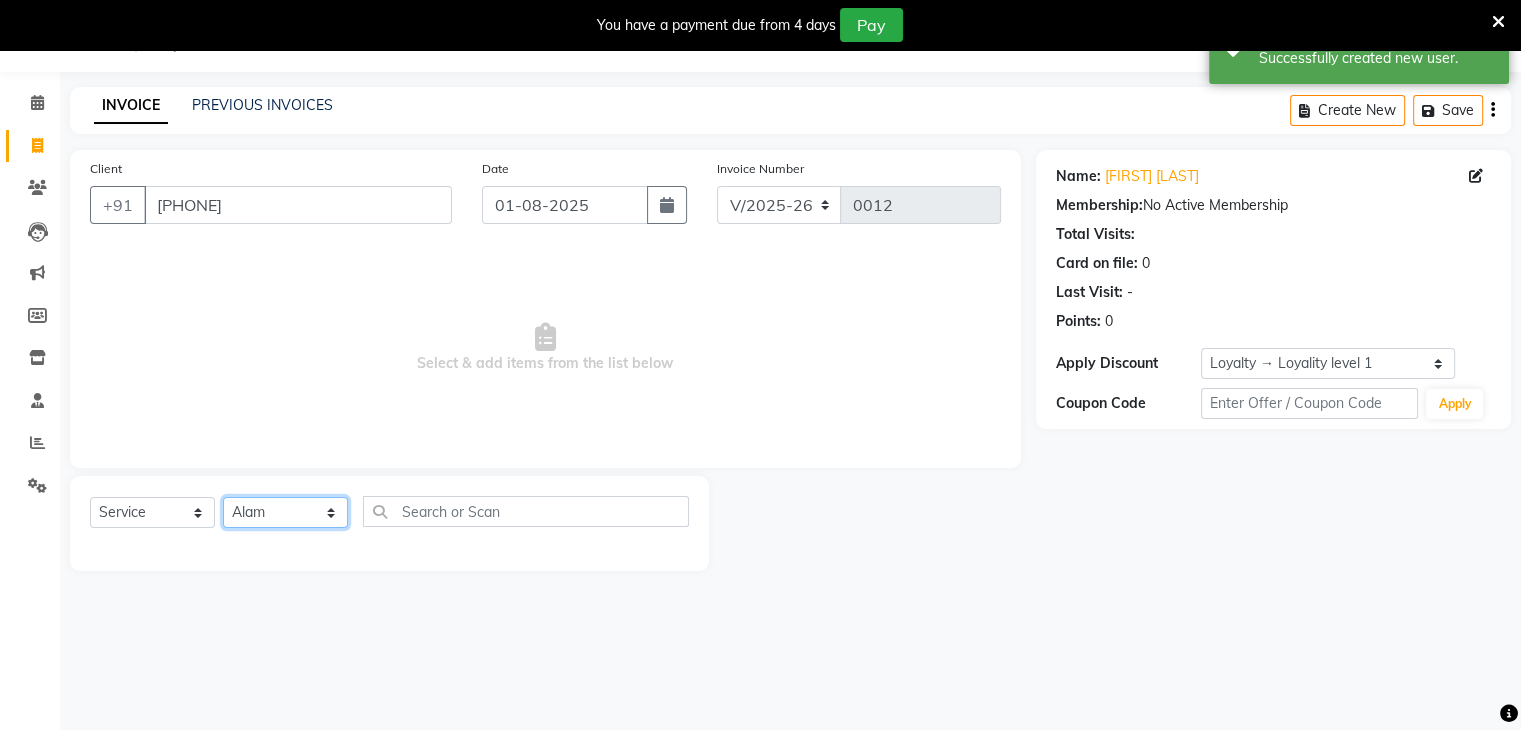 click on "Select Stylist Alam [CITY] Manager [FIRST] [LAST] Mam" 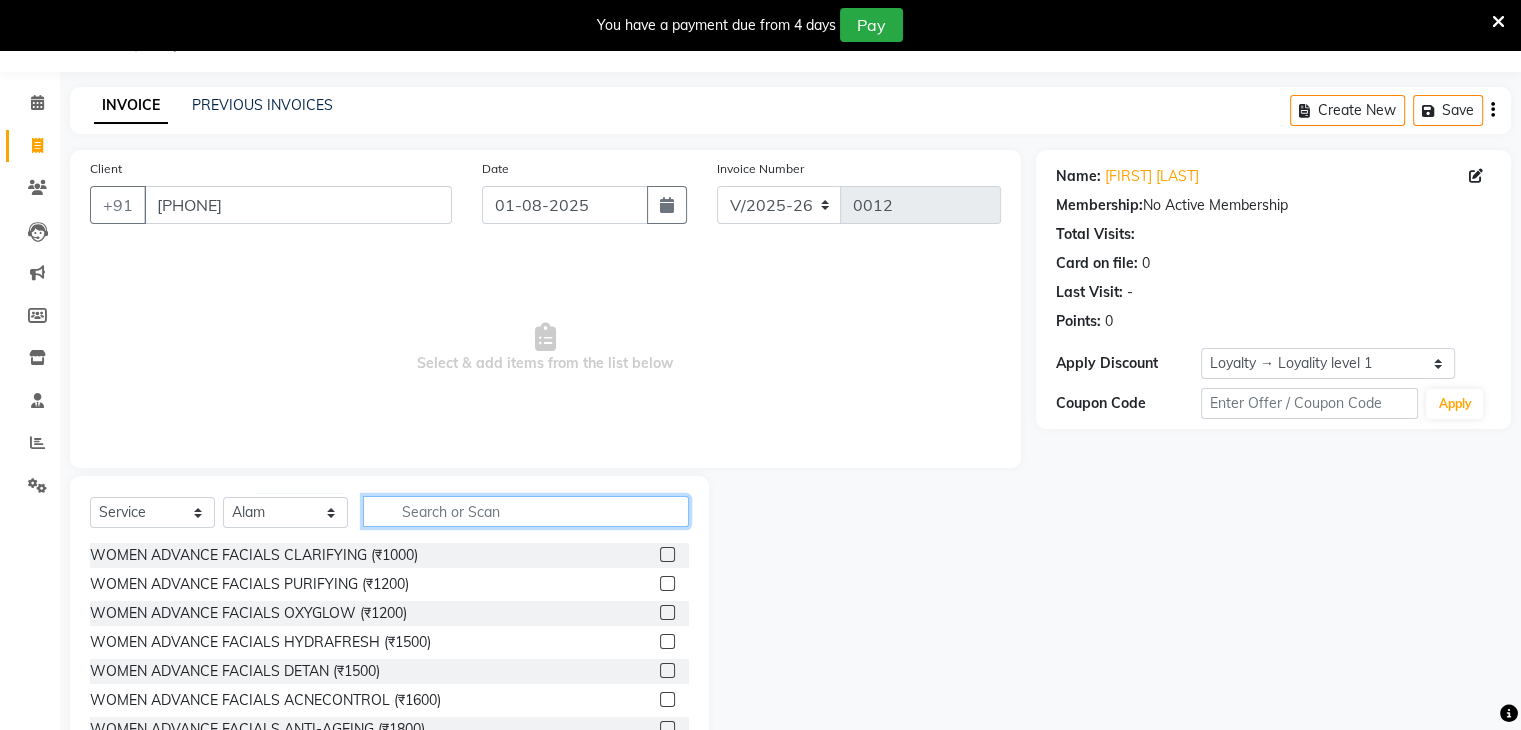 click 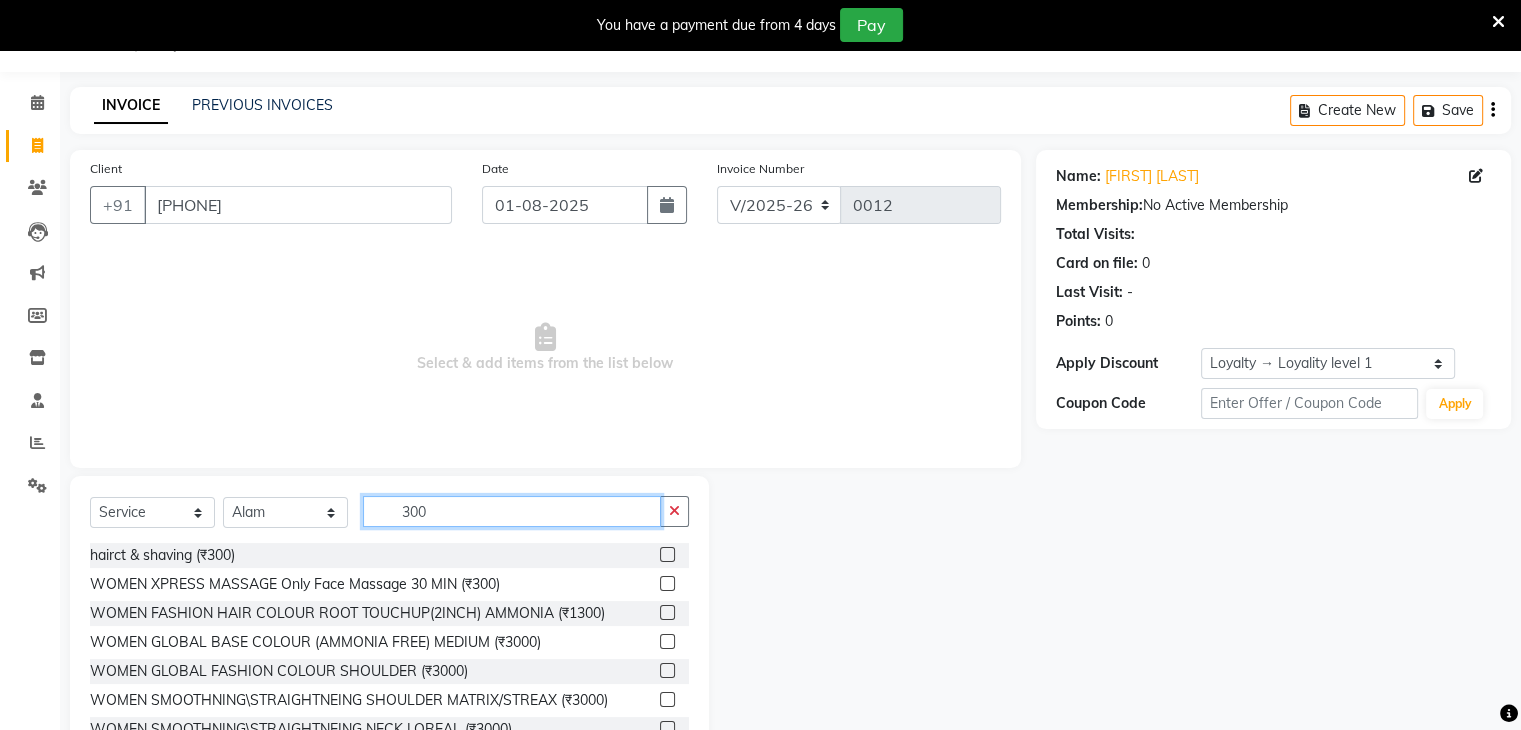 type on "300" 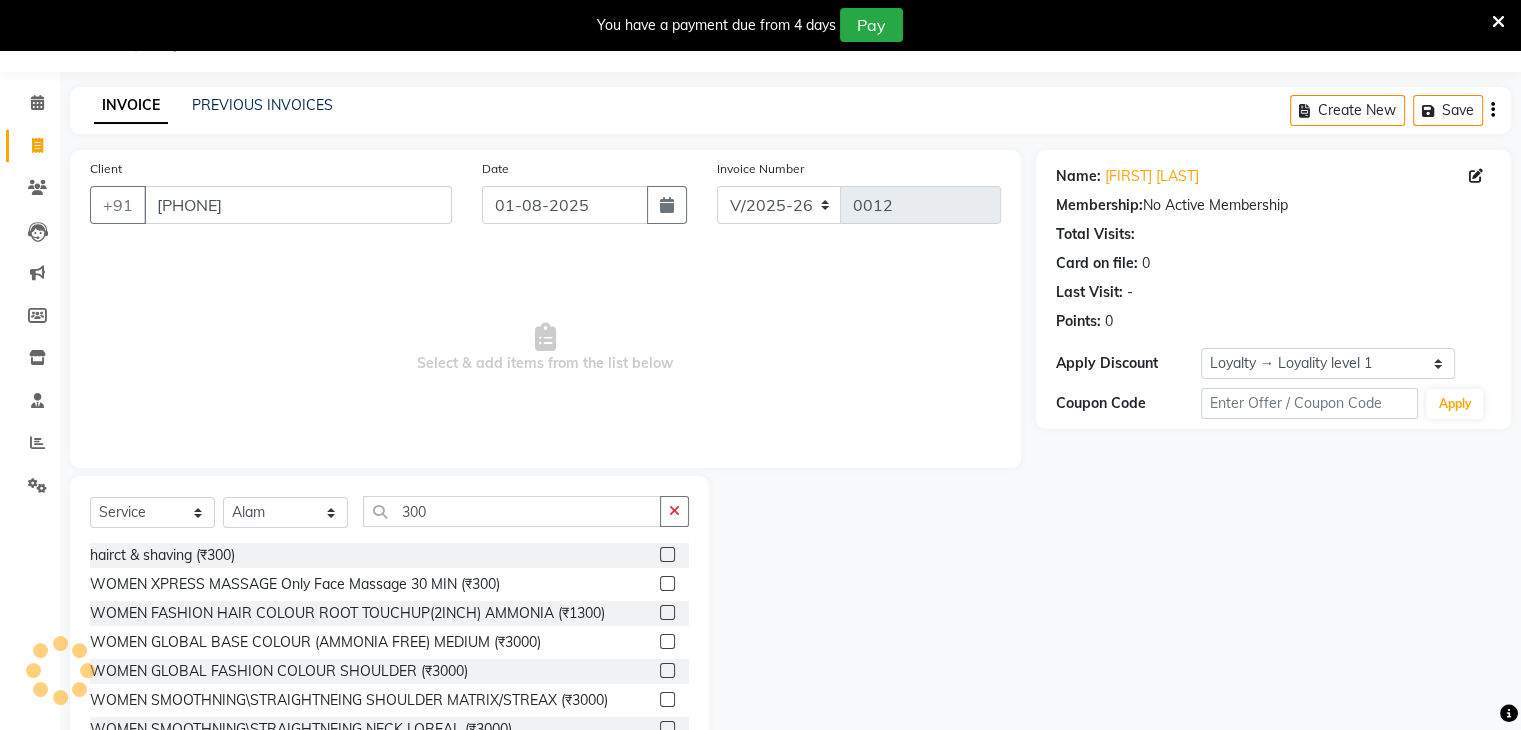 click 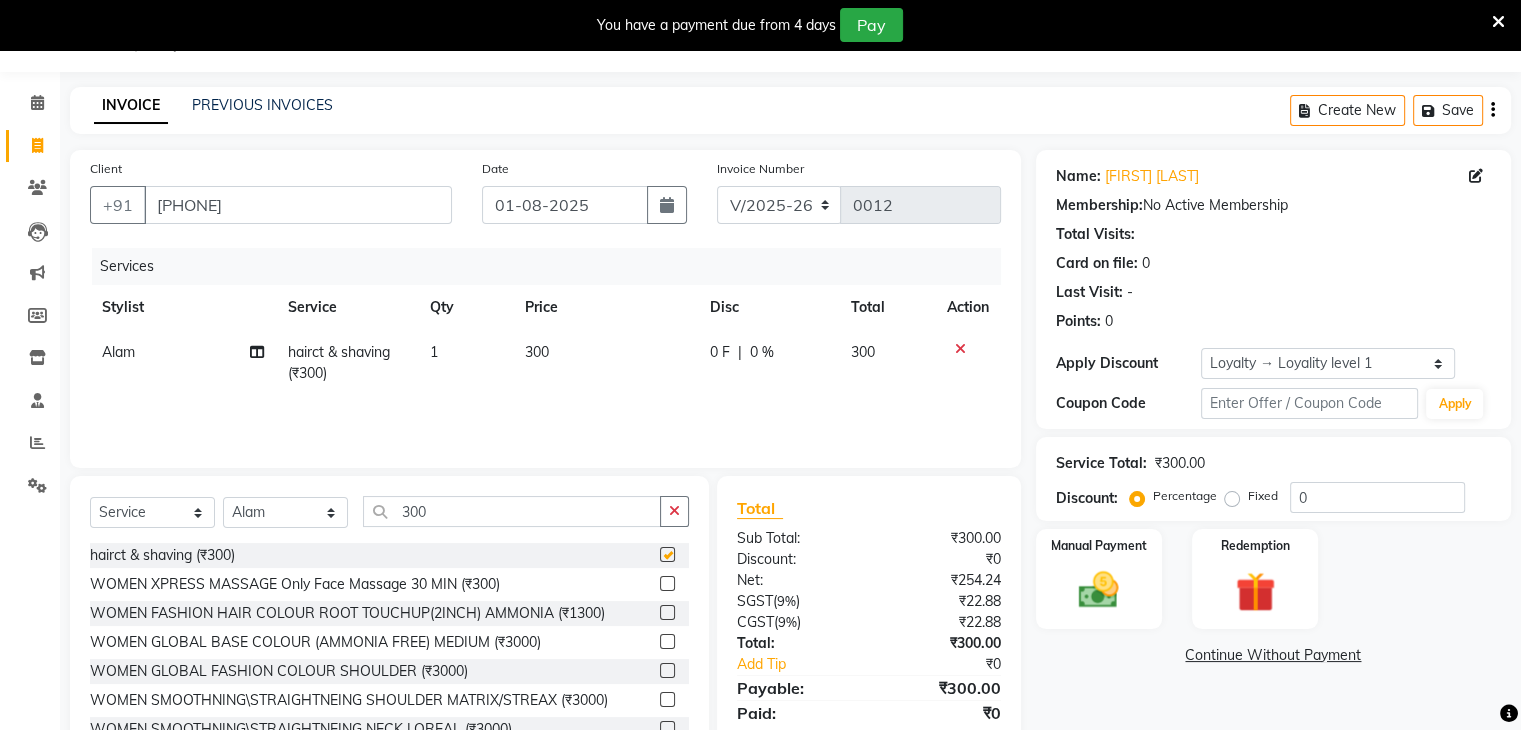 checkbox on "false" 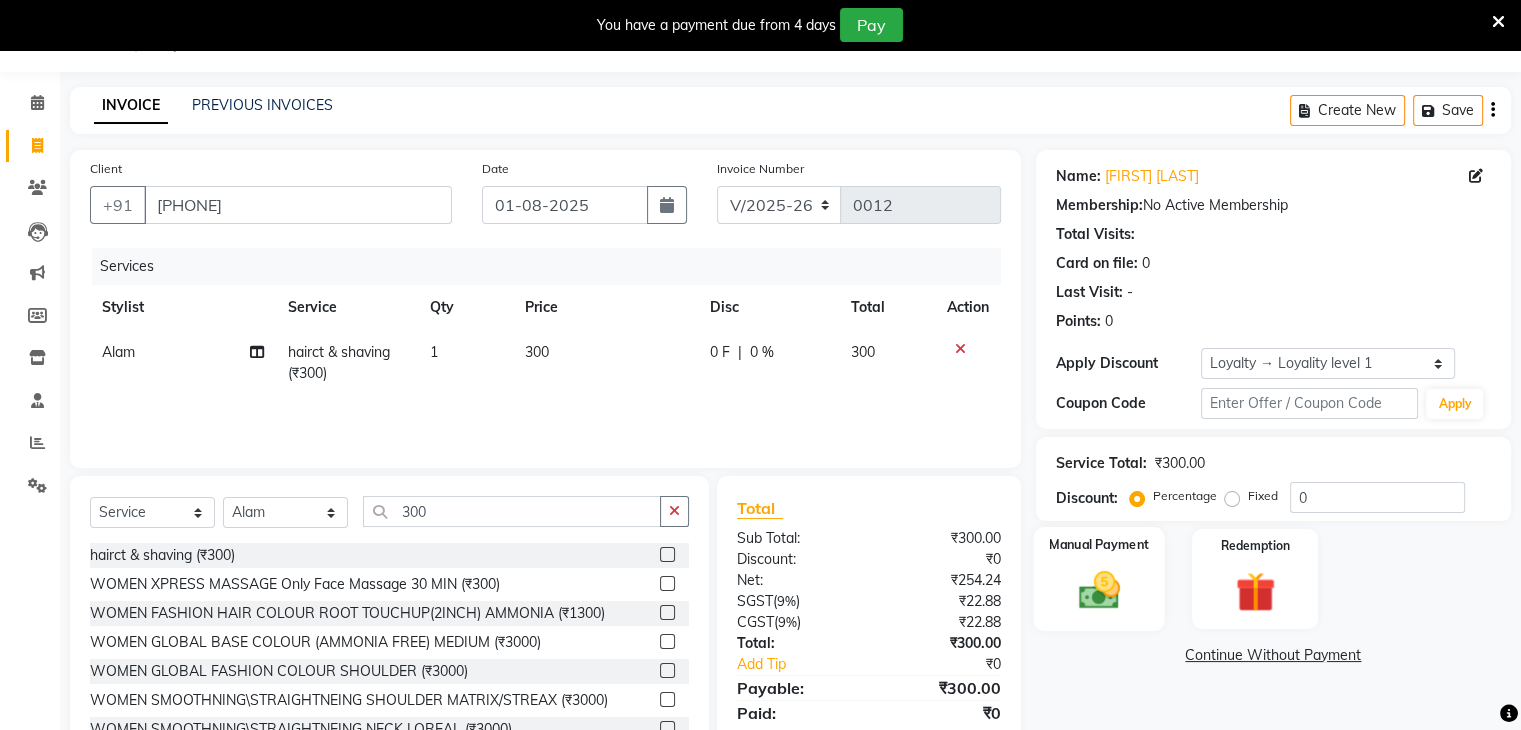 click 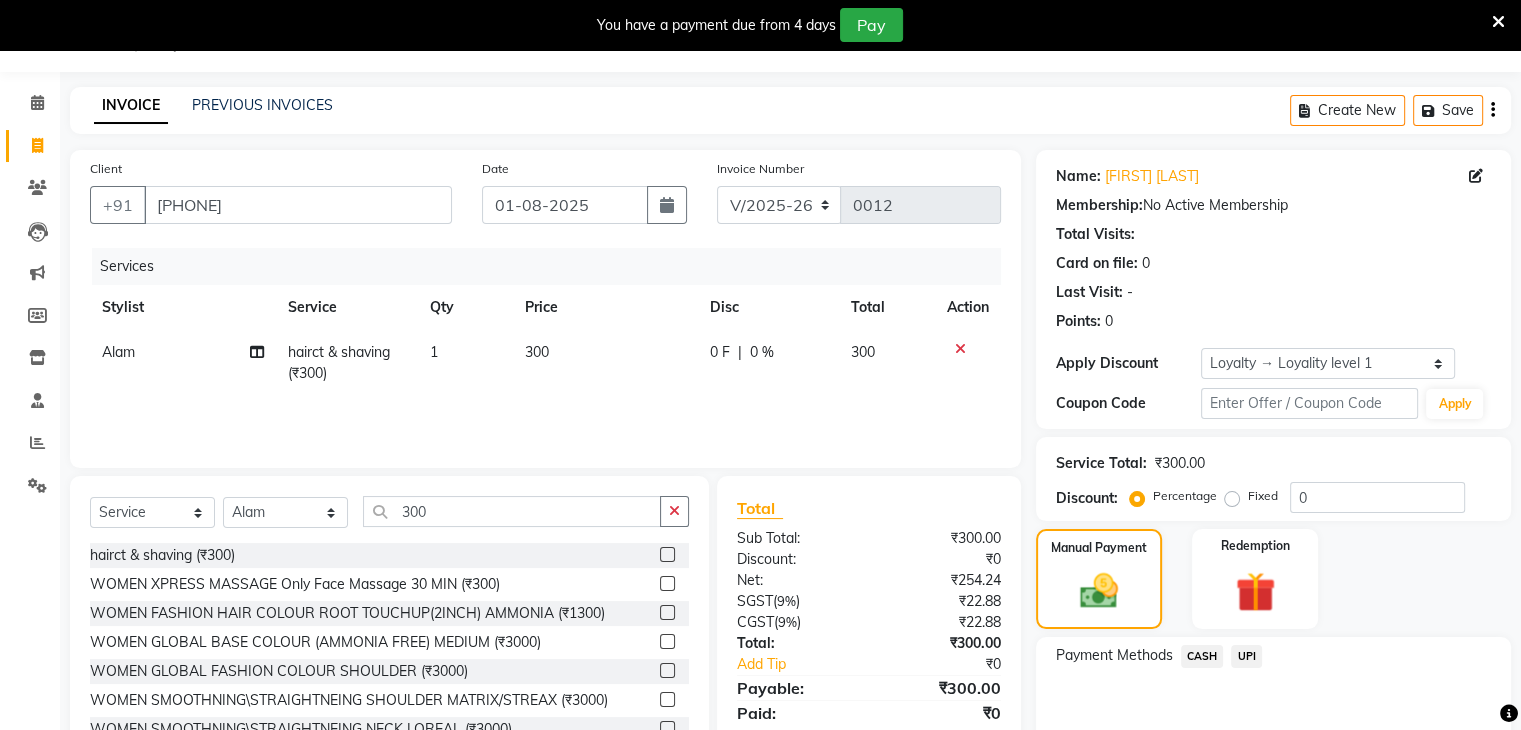 click on "CASH" 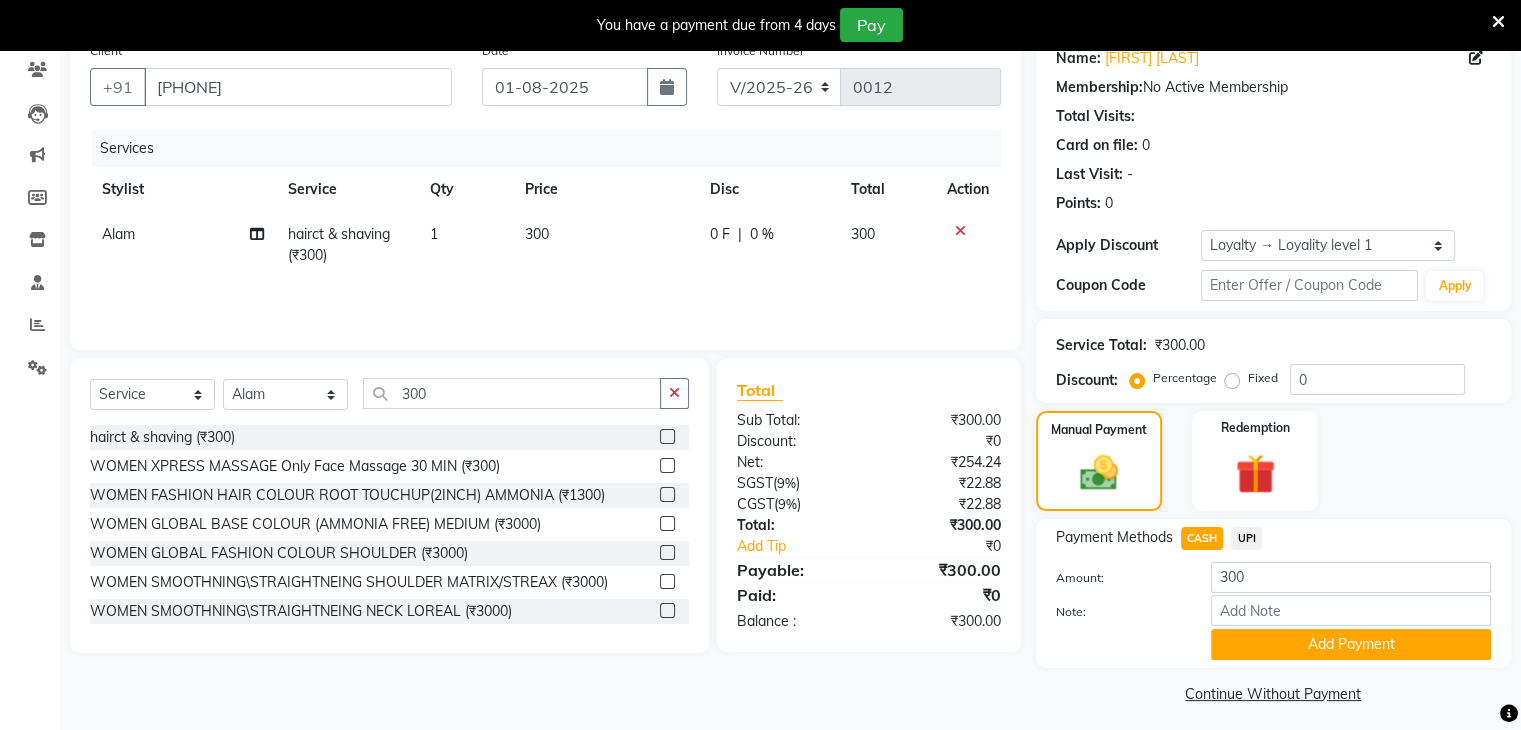 scroll, scrollTop: 178, scrollLeft: 0, axis: vertical 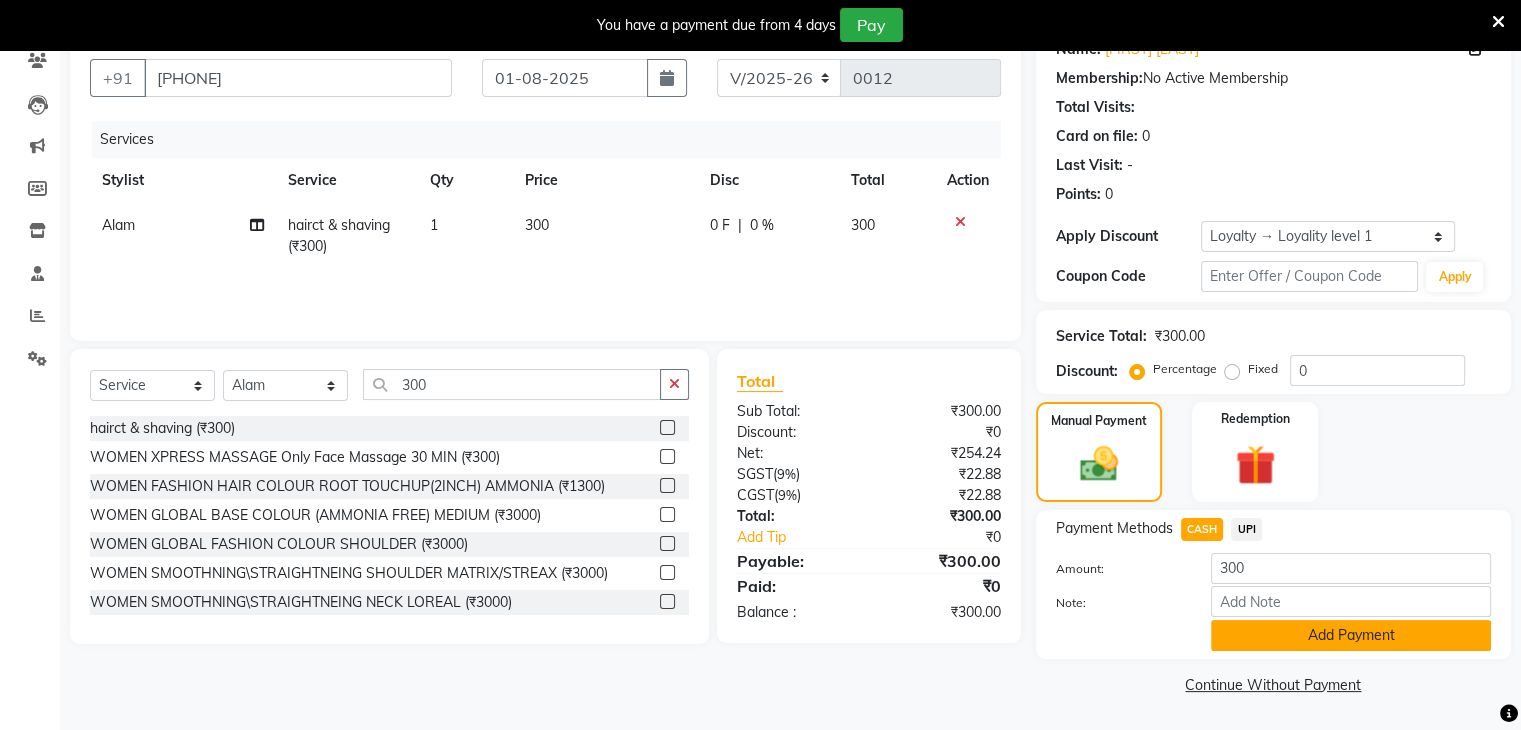 click on "Add Payment" 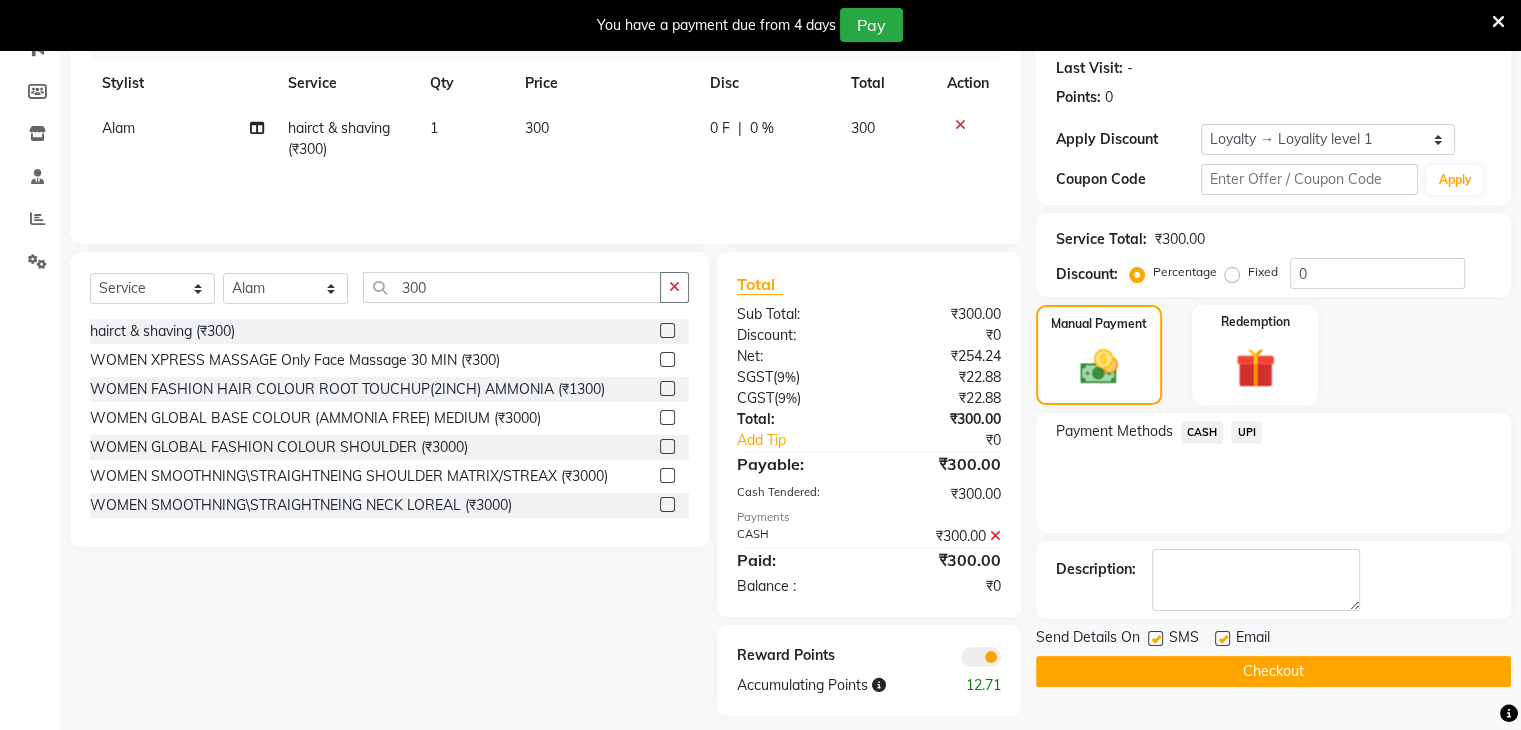 scroll, scrollTop: 292, scrollLeft: 0, axis: vertical 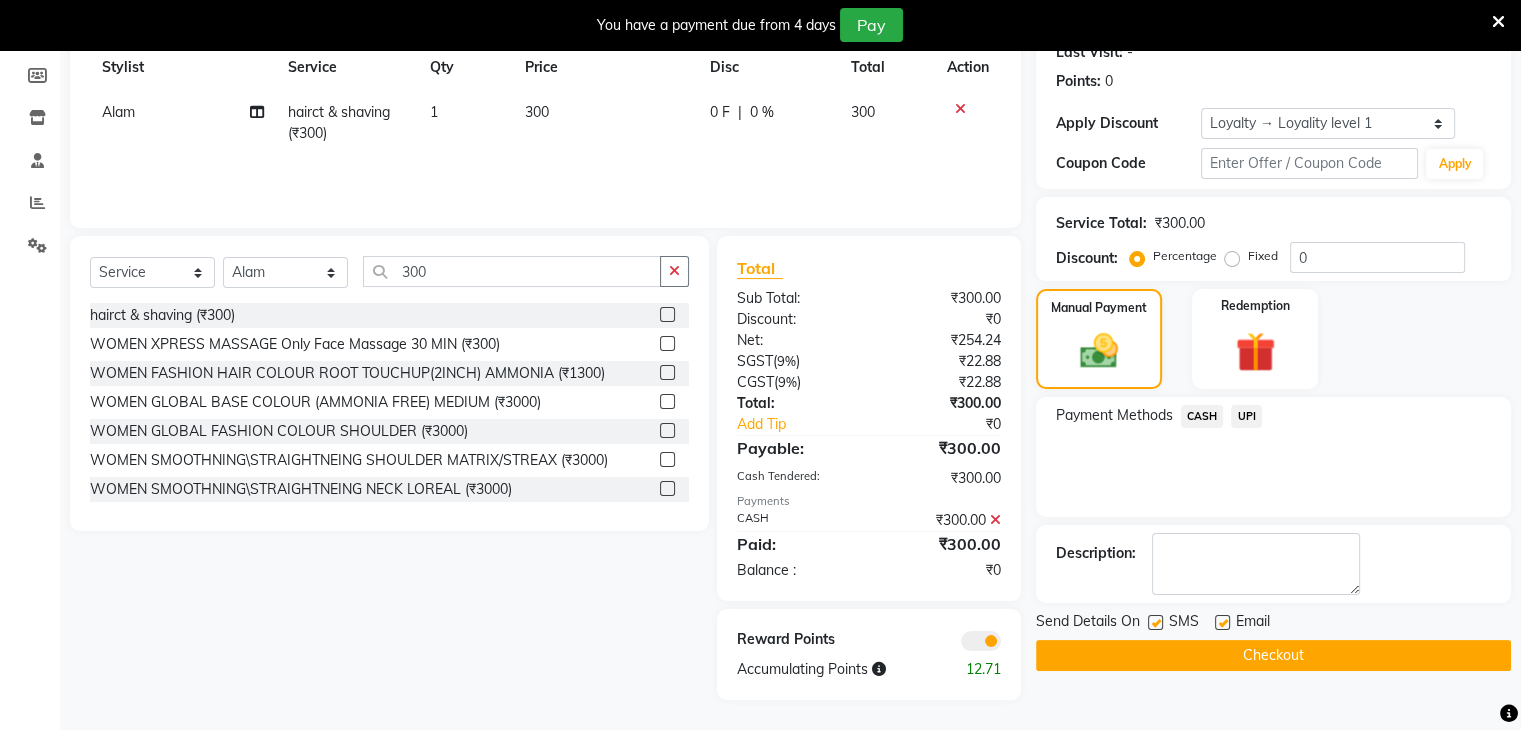 click on "Checkout" 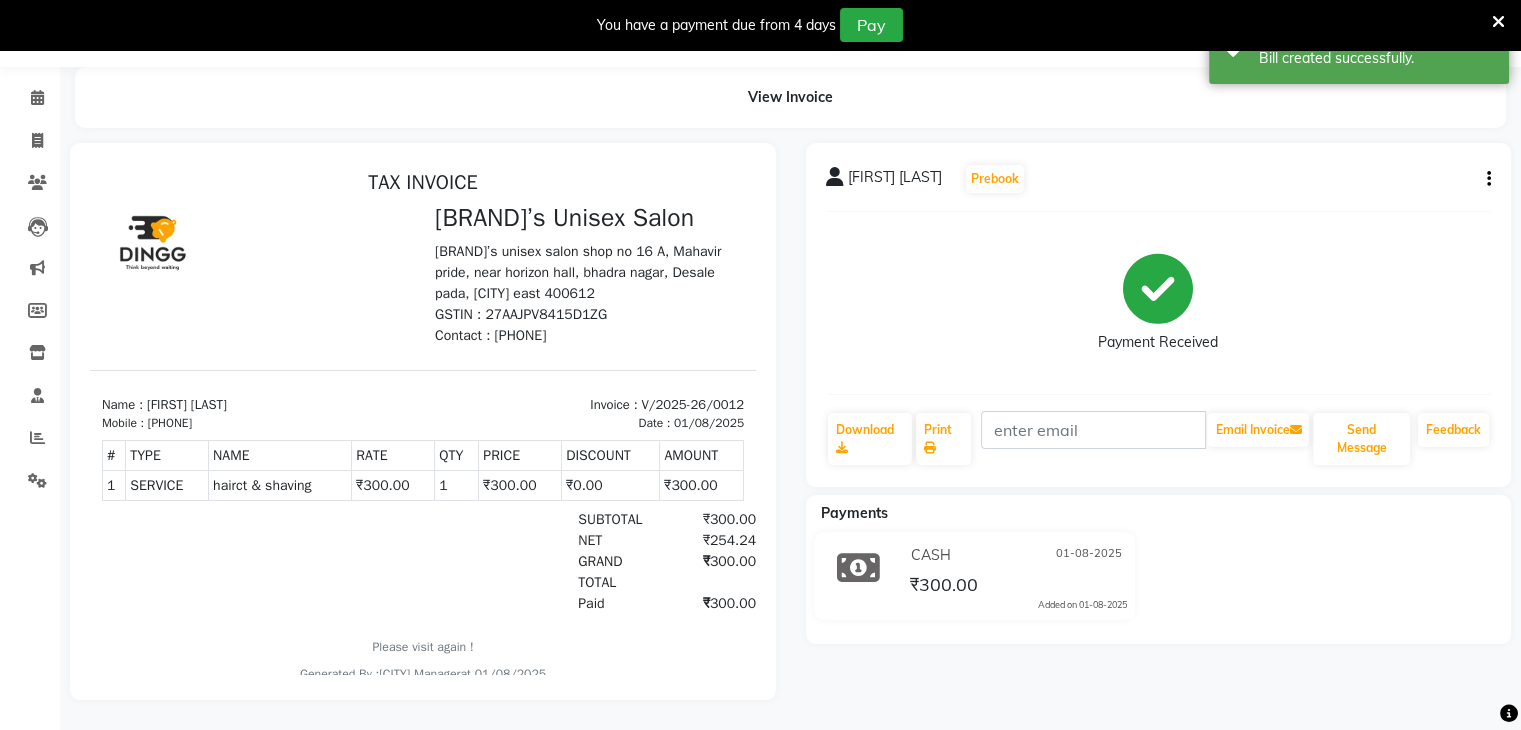 scroll, scrollTop: 0, scrollLeft: 0, axis: both 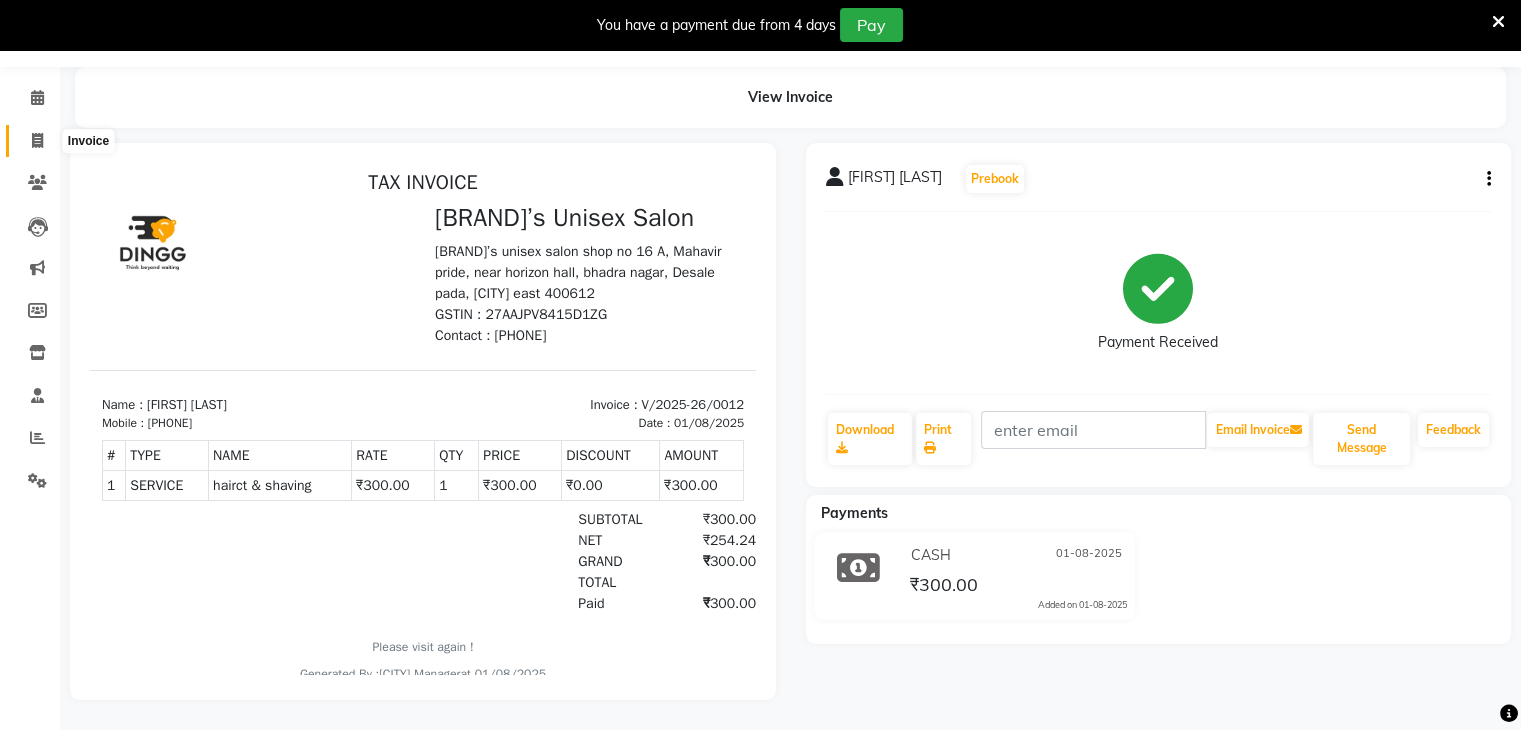 click 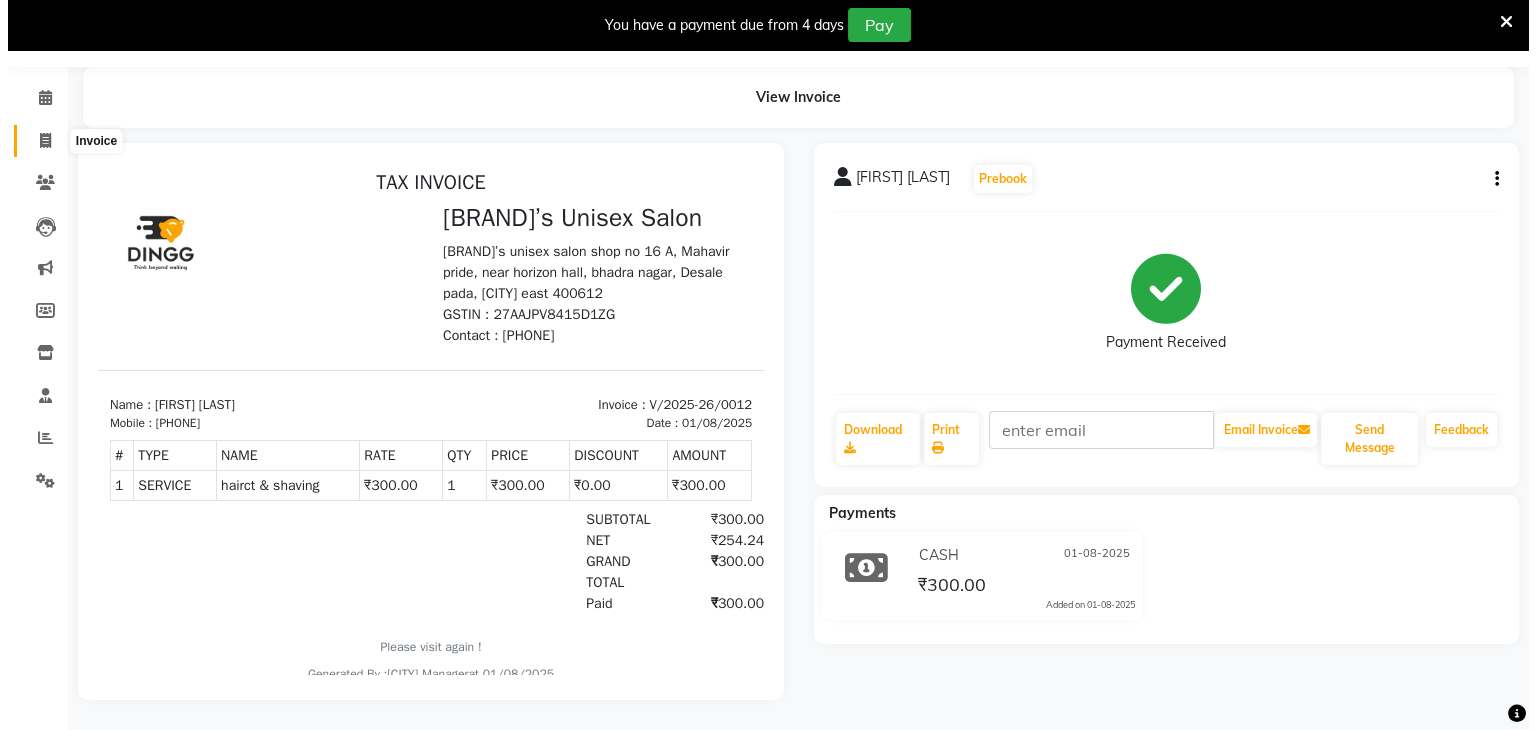 scroll, scrollTop: 50, scrollLeft: 0, axis: vertical 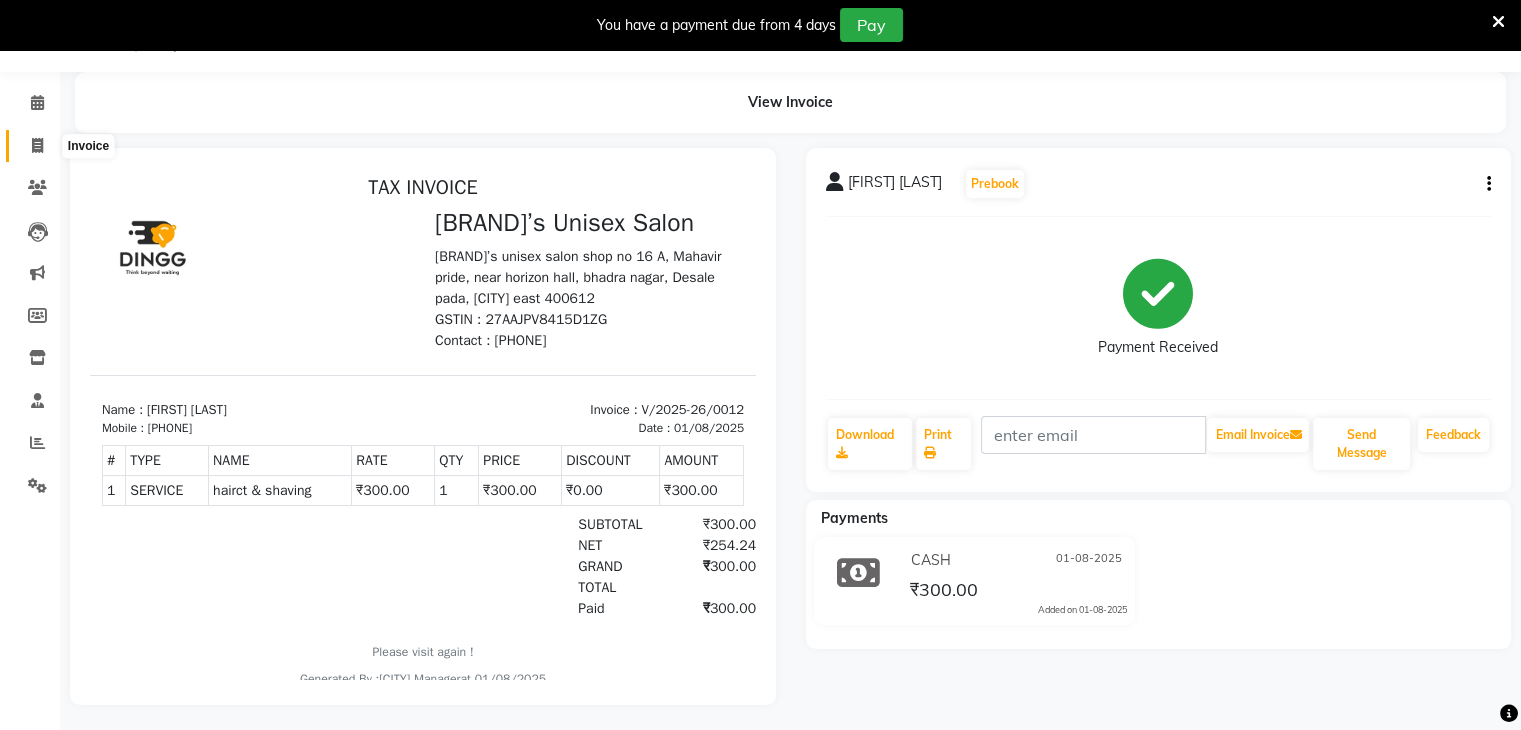 select on "8637" 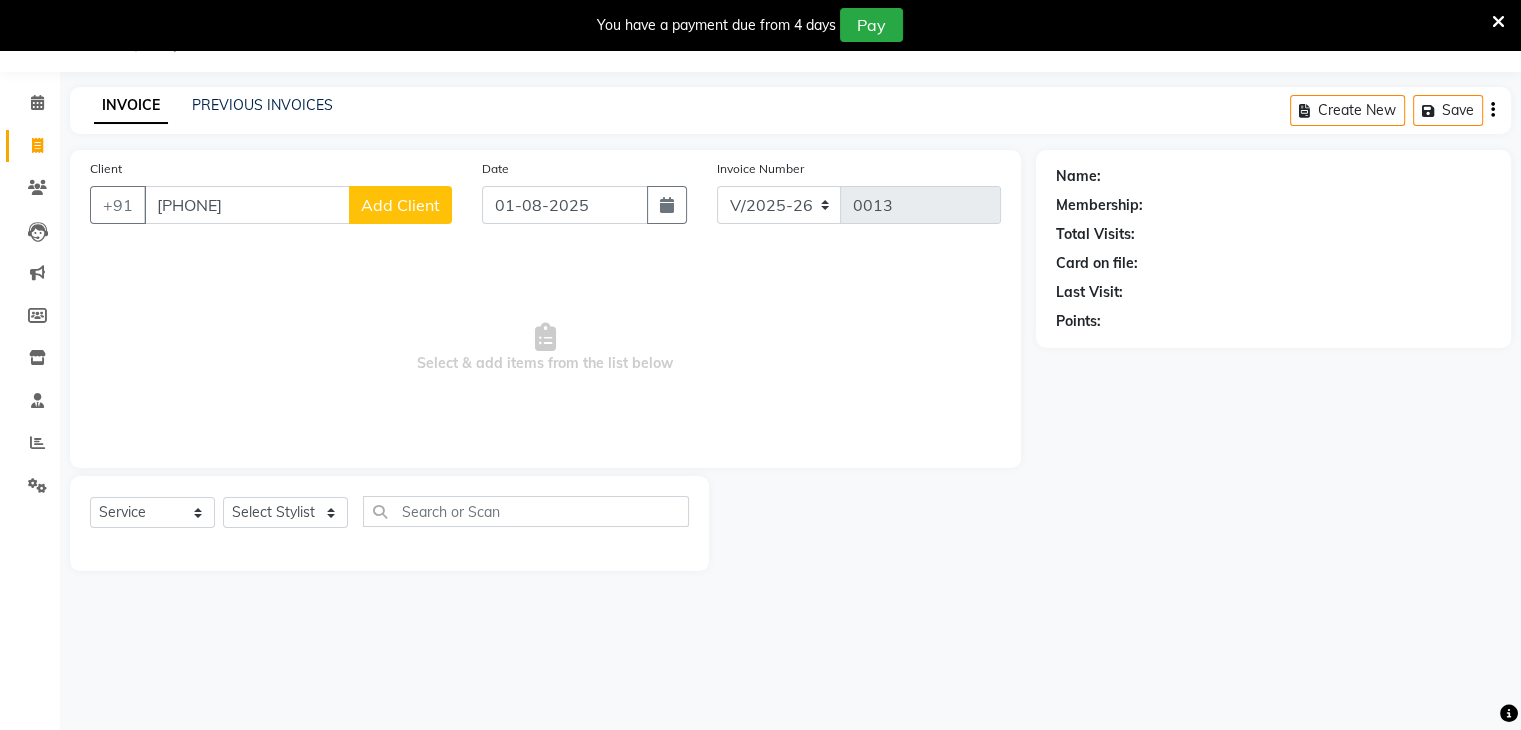 type on "[PHONE]" 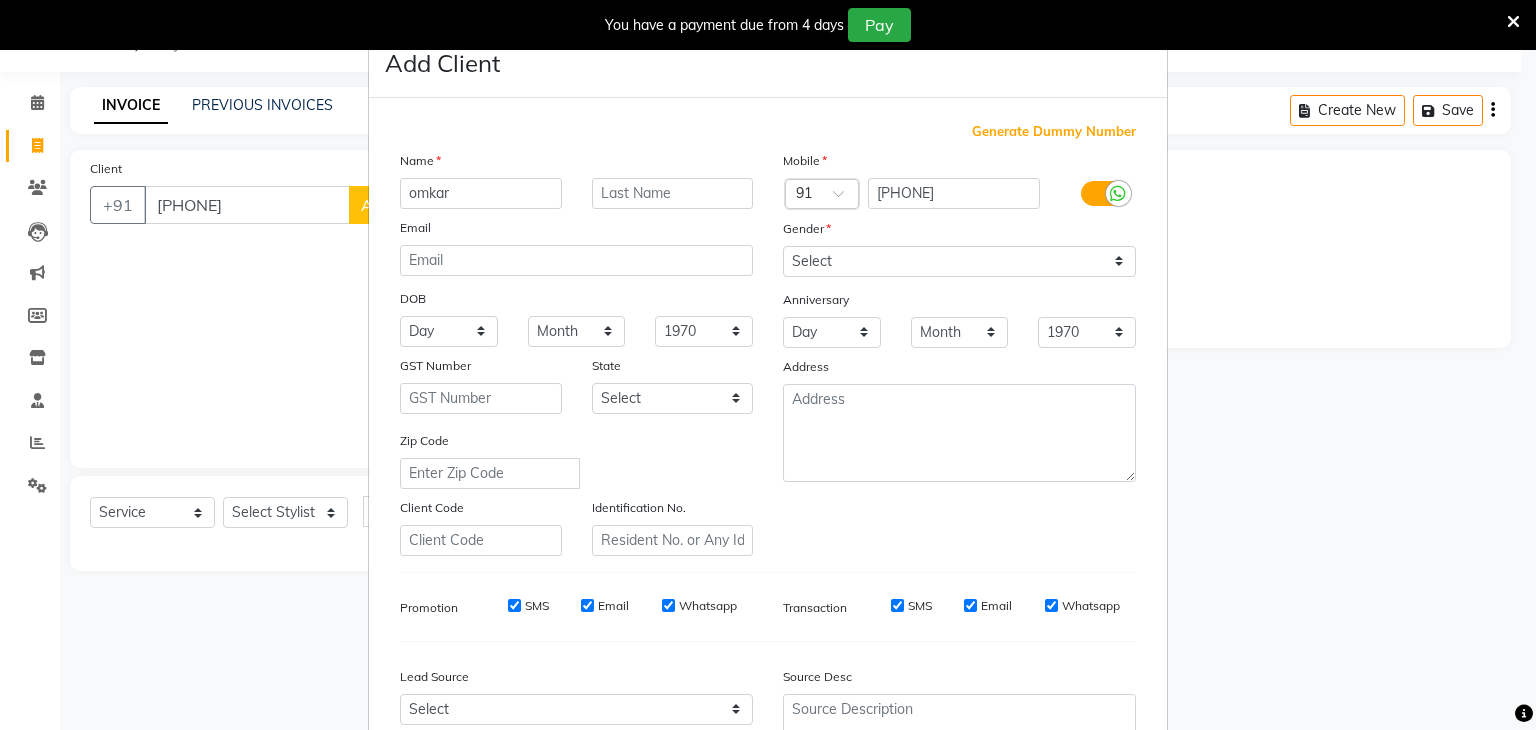 type on "omkar" 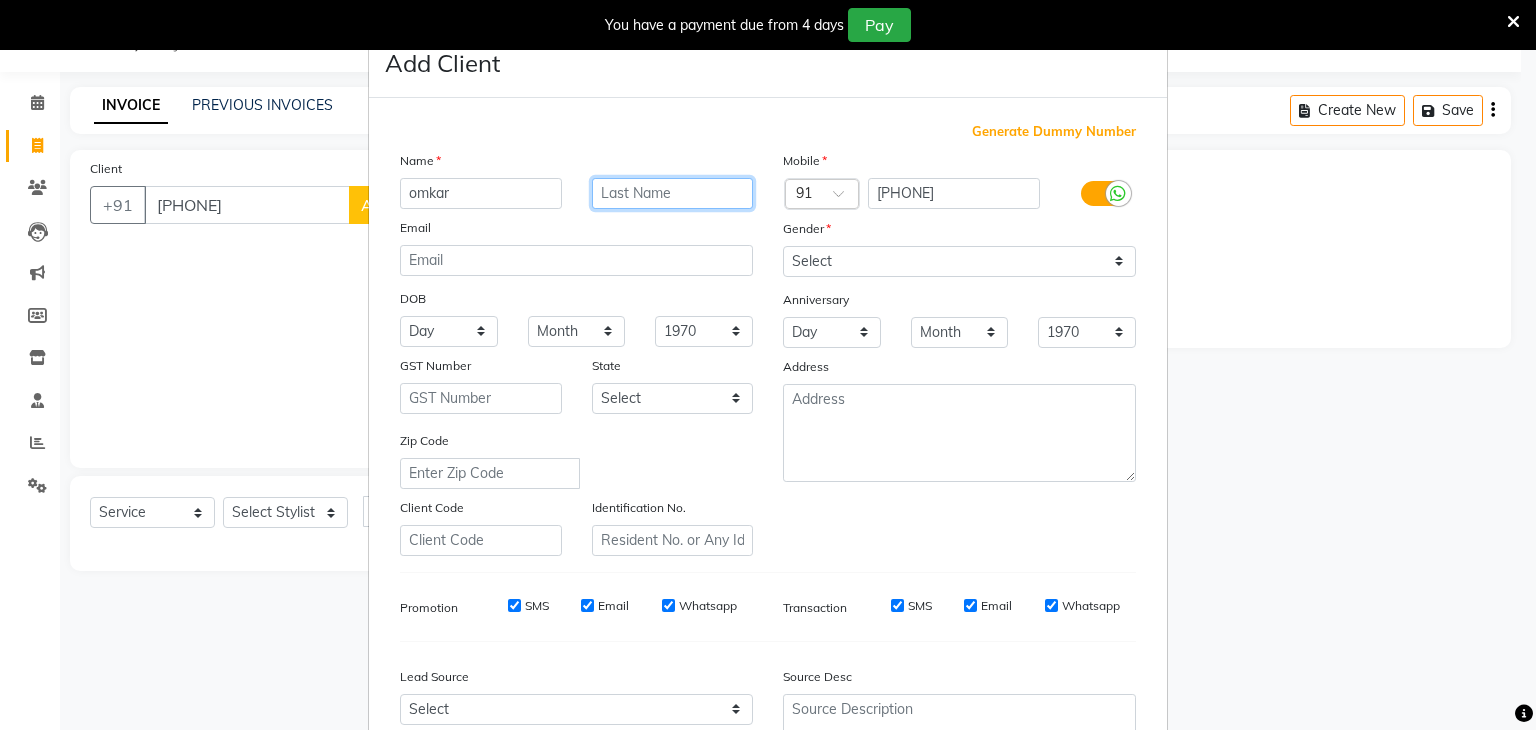 click at bounding box center (673, 193) 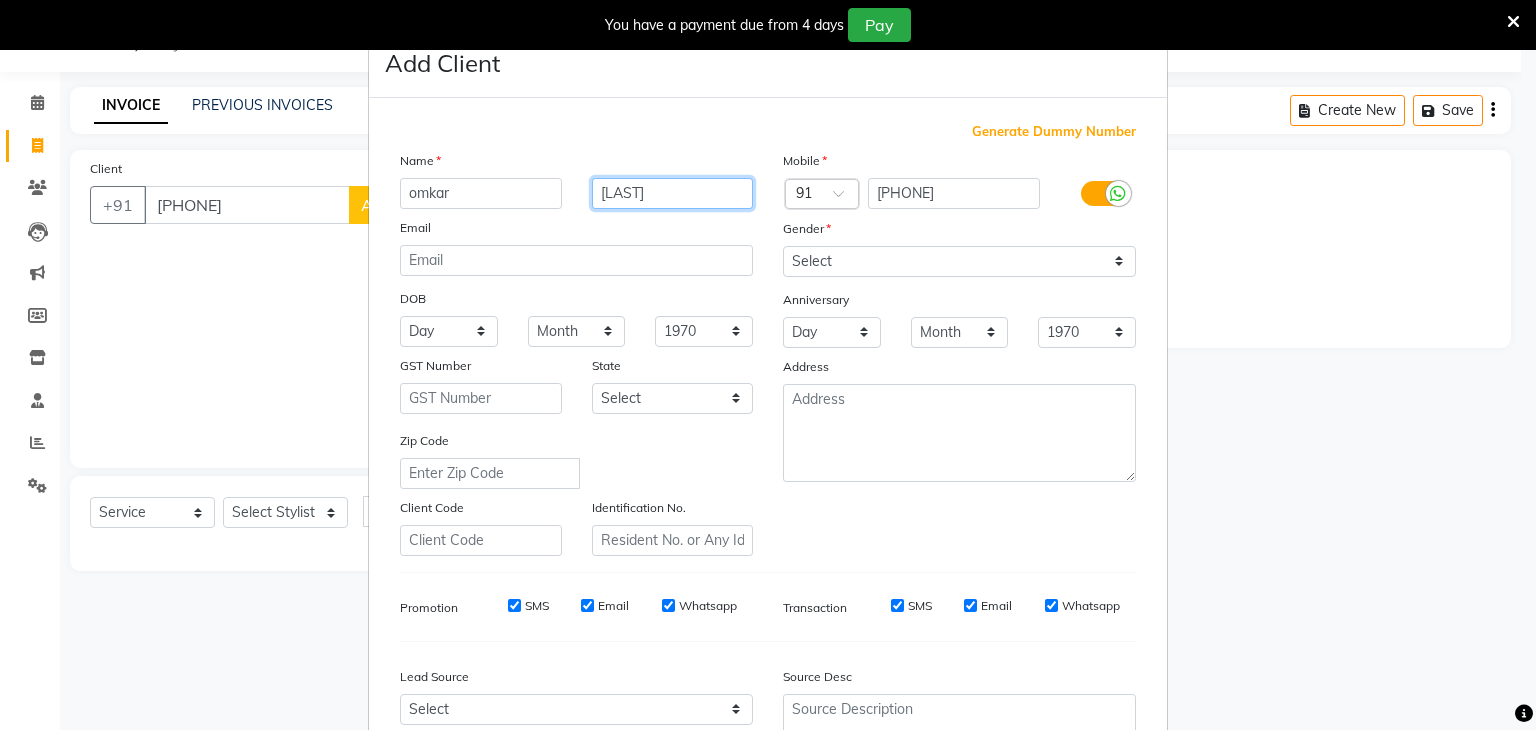 type on "[LAST]" 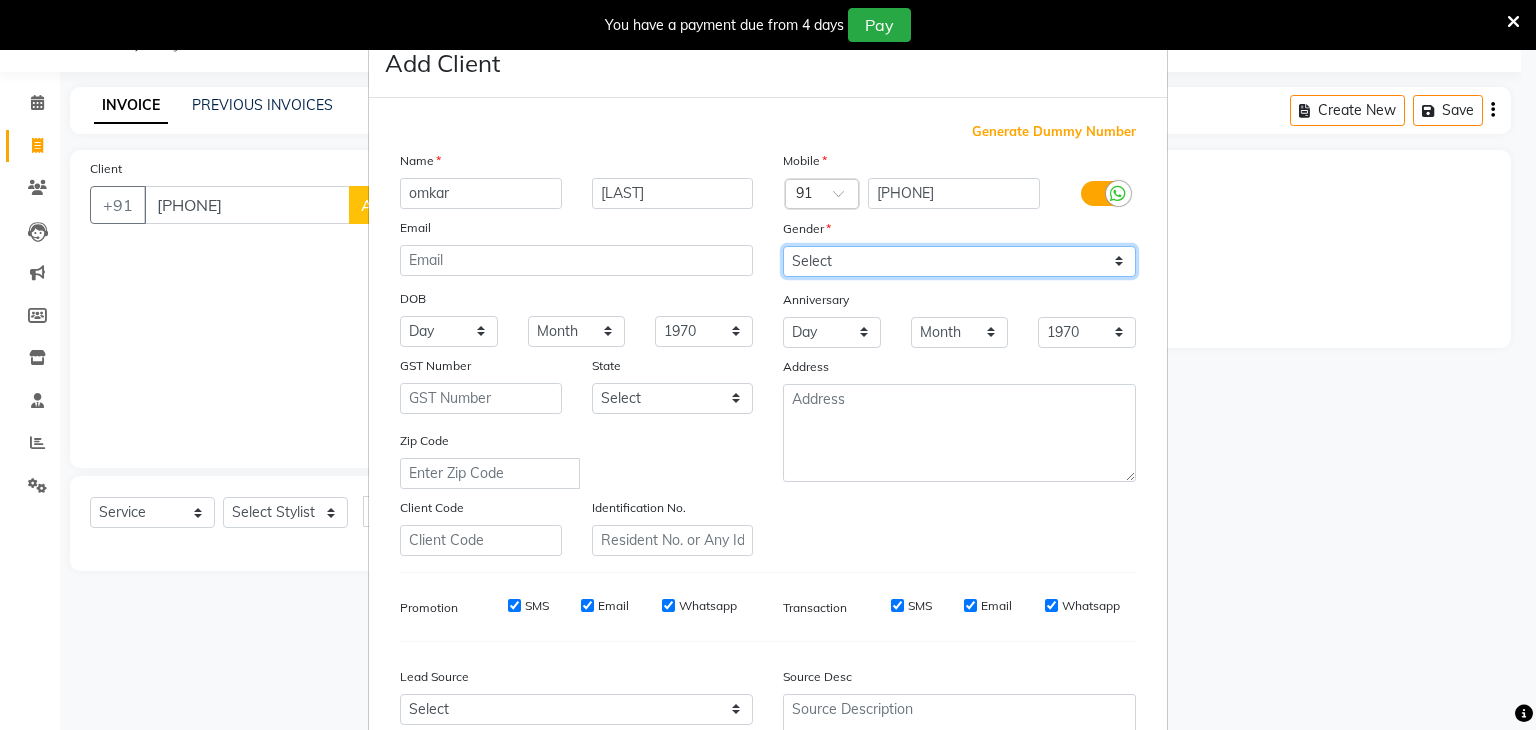 click on "Select Male Female Other Prefer Not To Say" at bounding box center [959, 261] 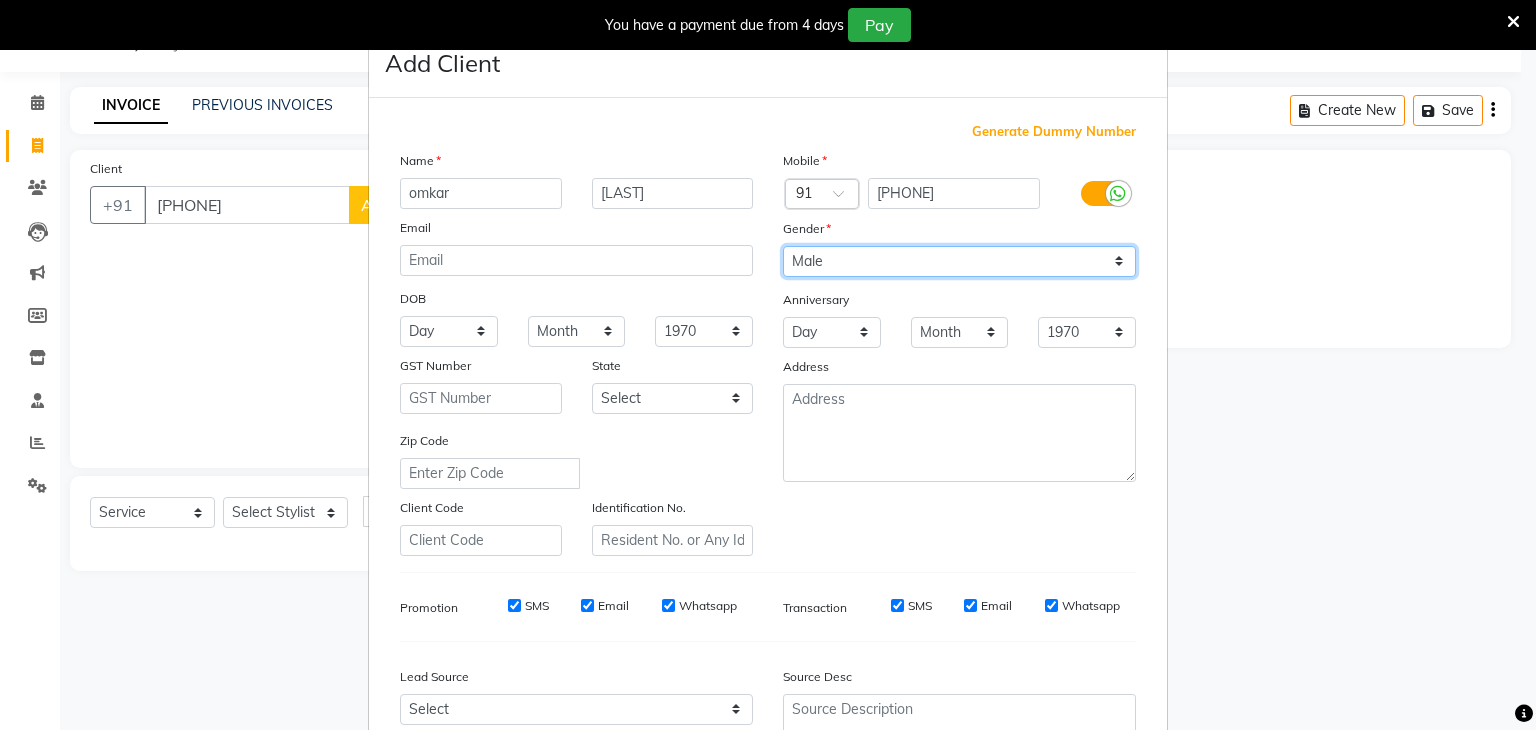 click on "Select Male Female Other Prefer Not To Say" at bounding box center (959, 261) 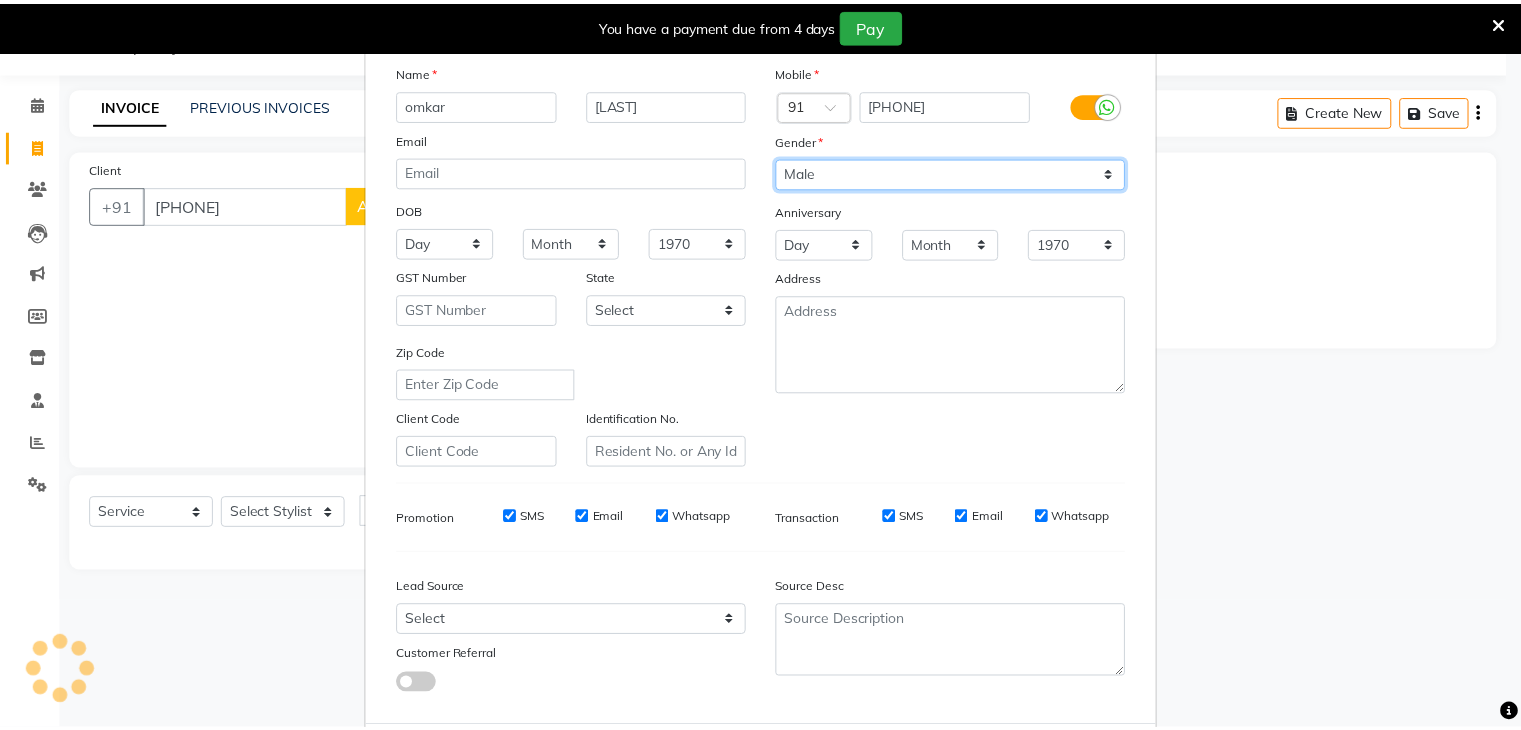 scroll, scrollTop: 203, scrollLeft: 0, axis: vertical 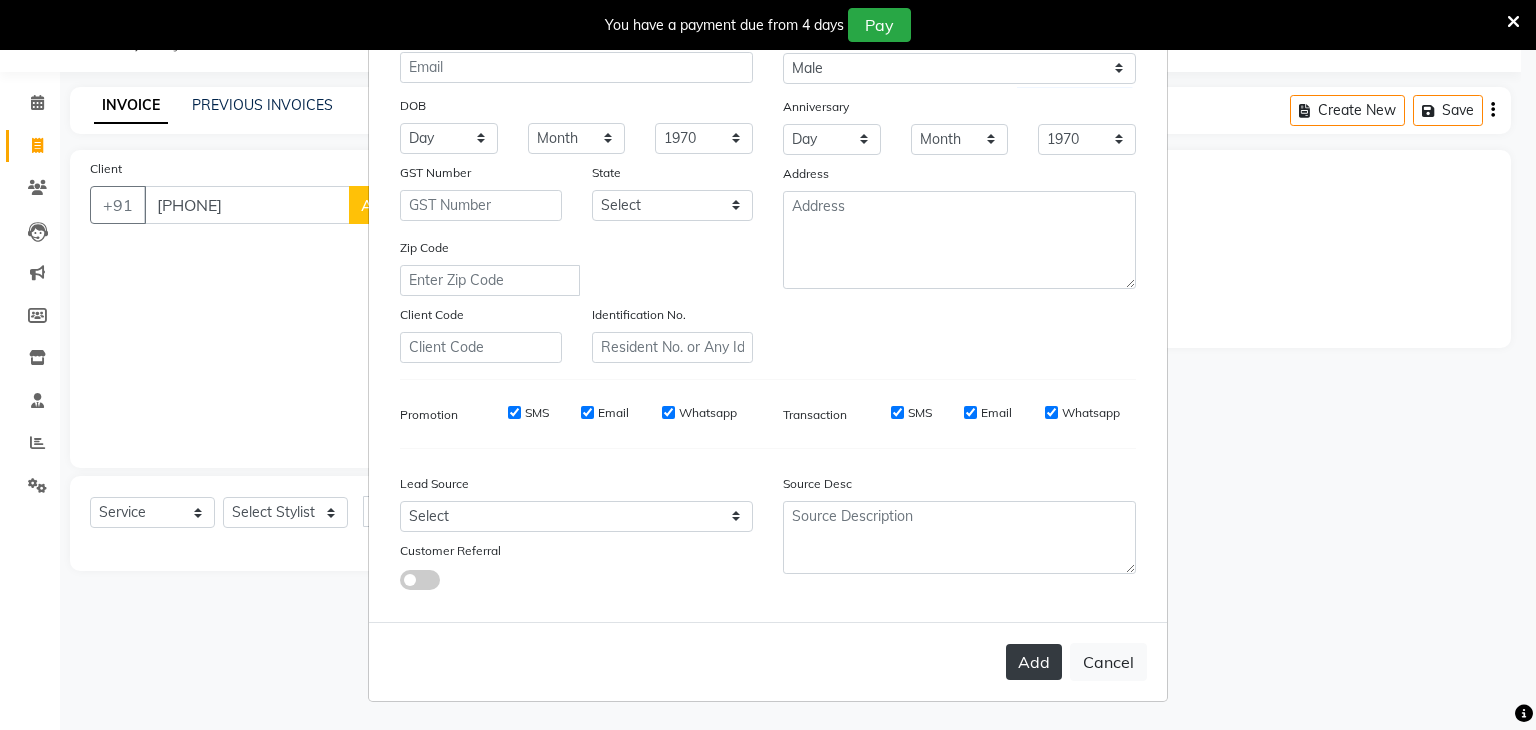 click on "Add" at bounding box center [1034, 662] 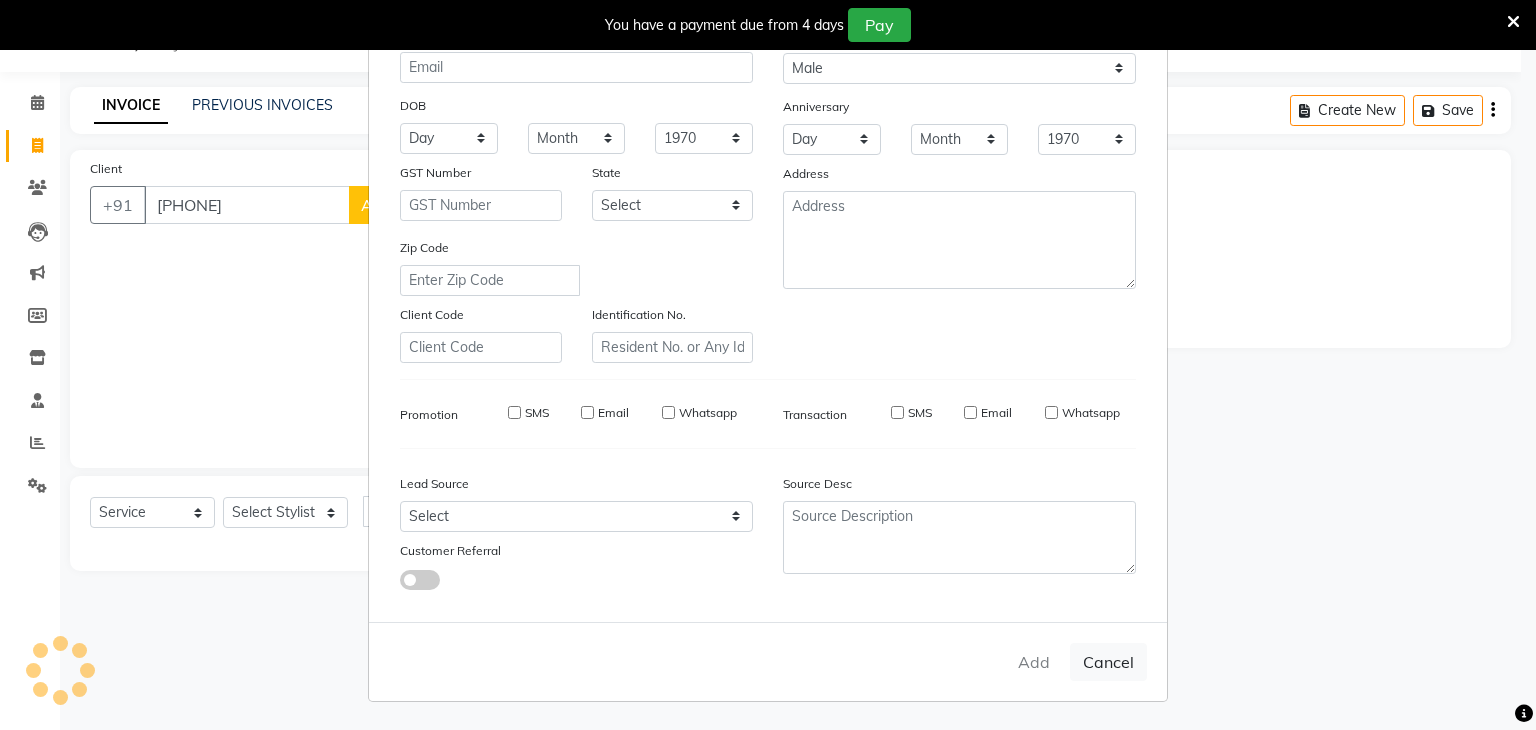 type 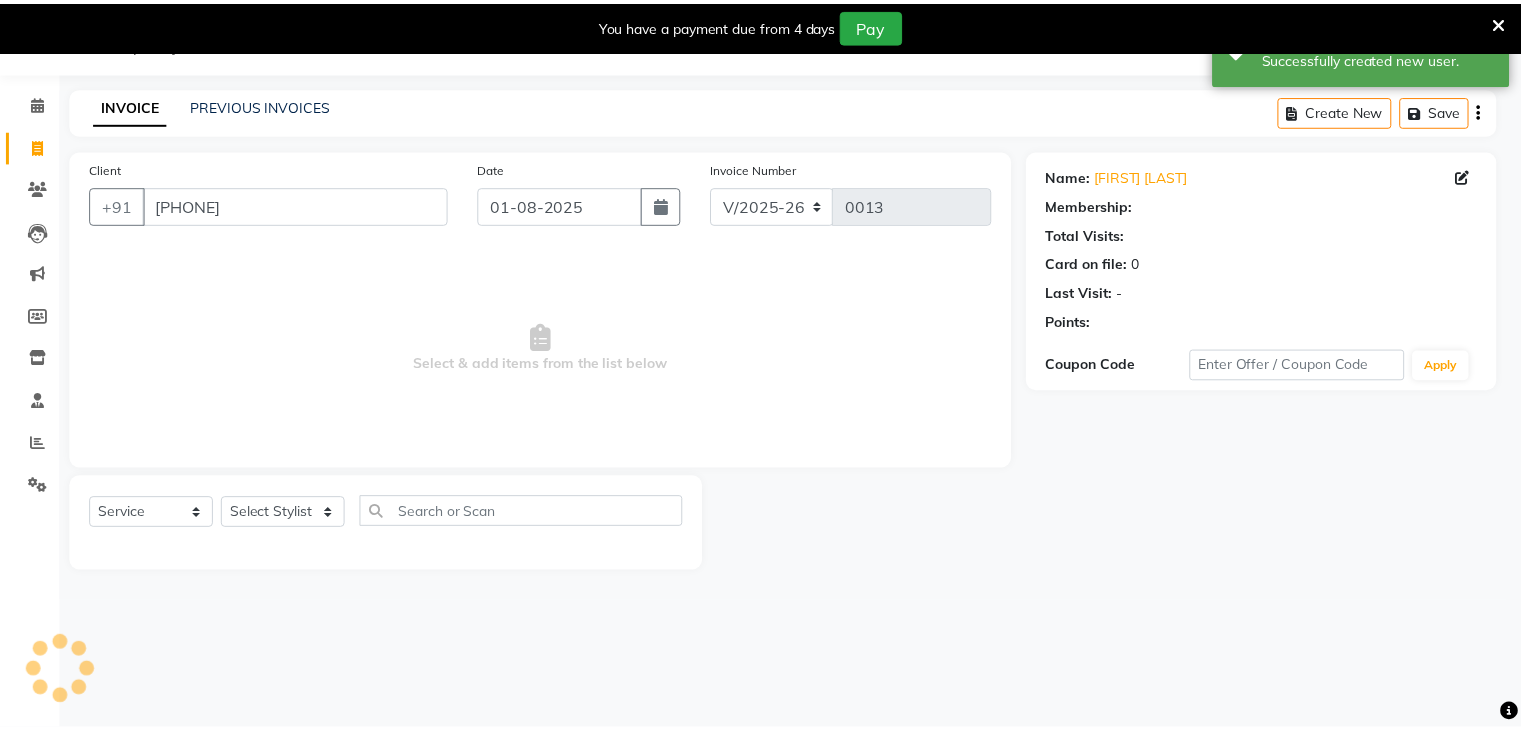 select on "1: Object" 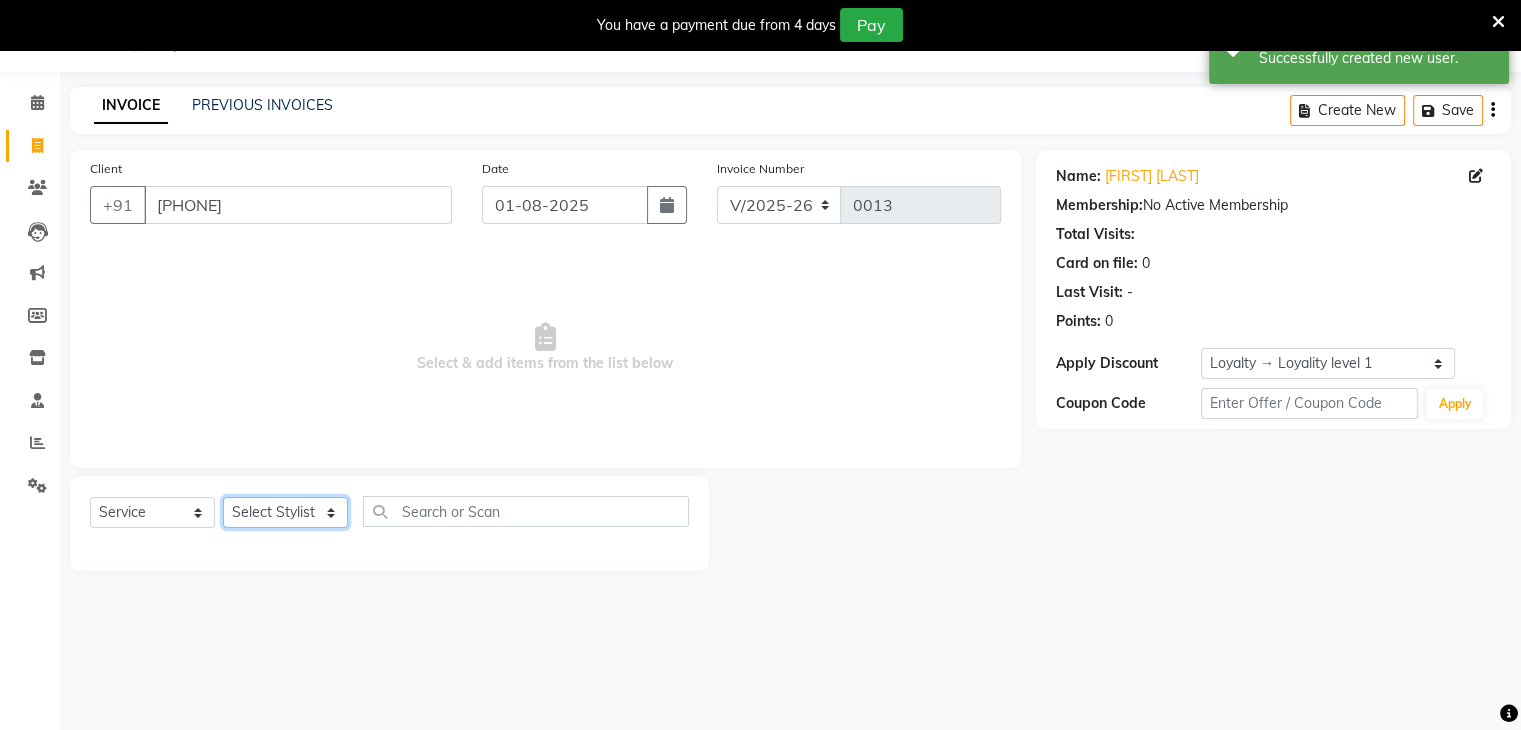click on "Select Stylist Alam [CITY] Manager [FIRST] [LAST] Mam" 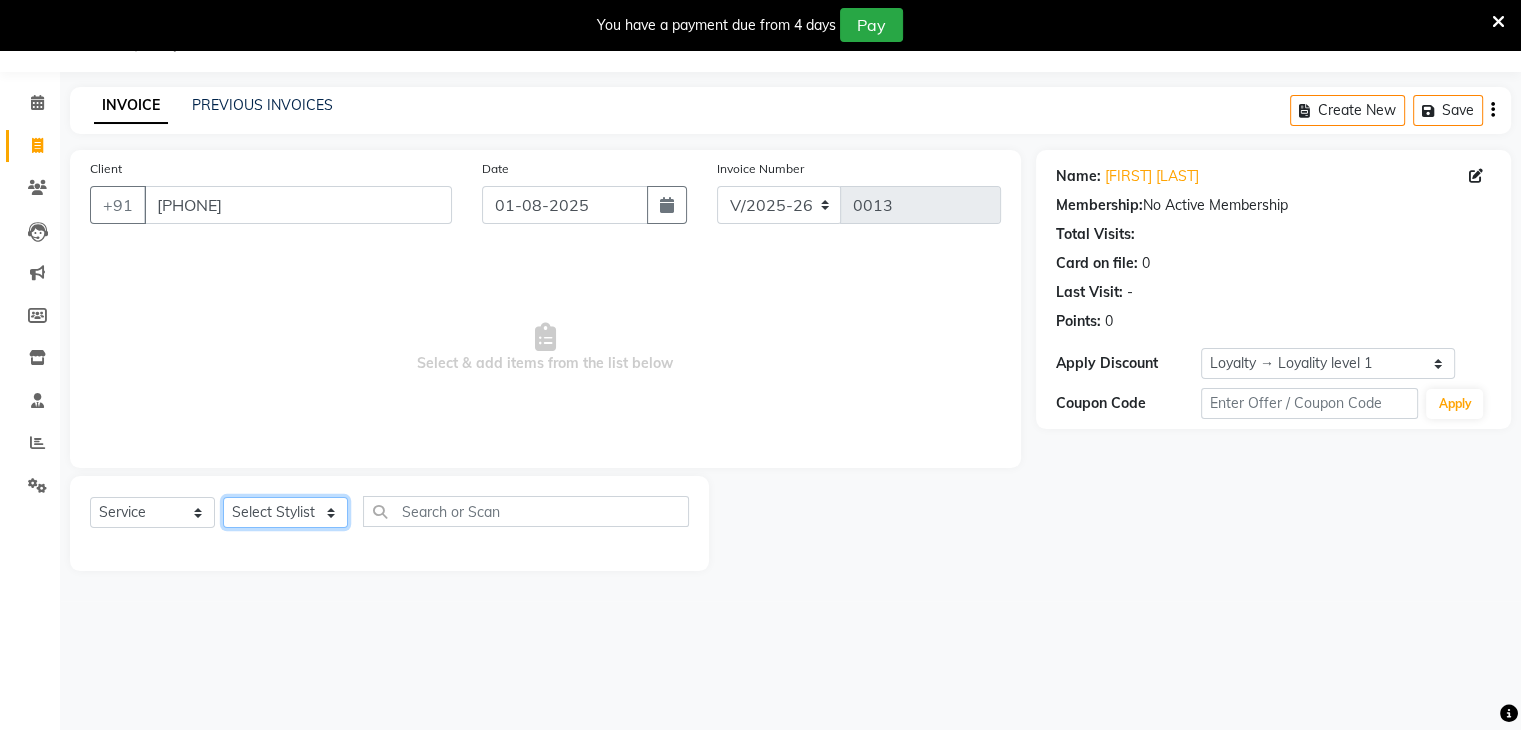 select on "86917" 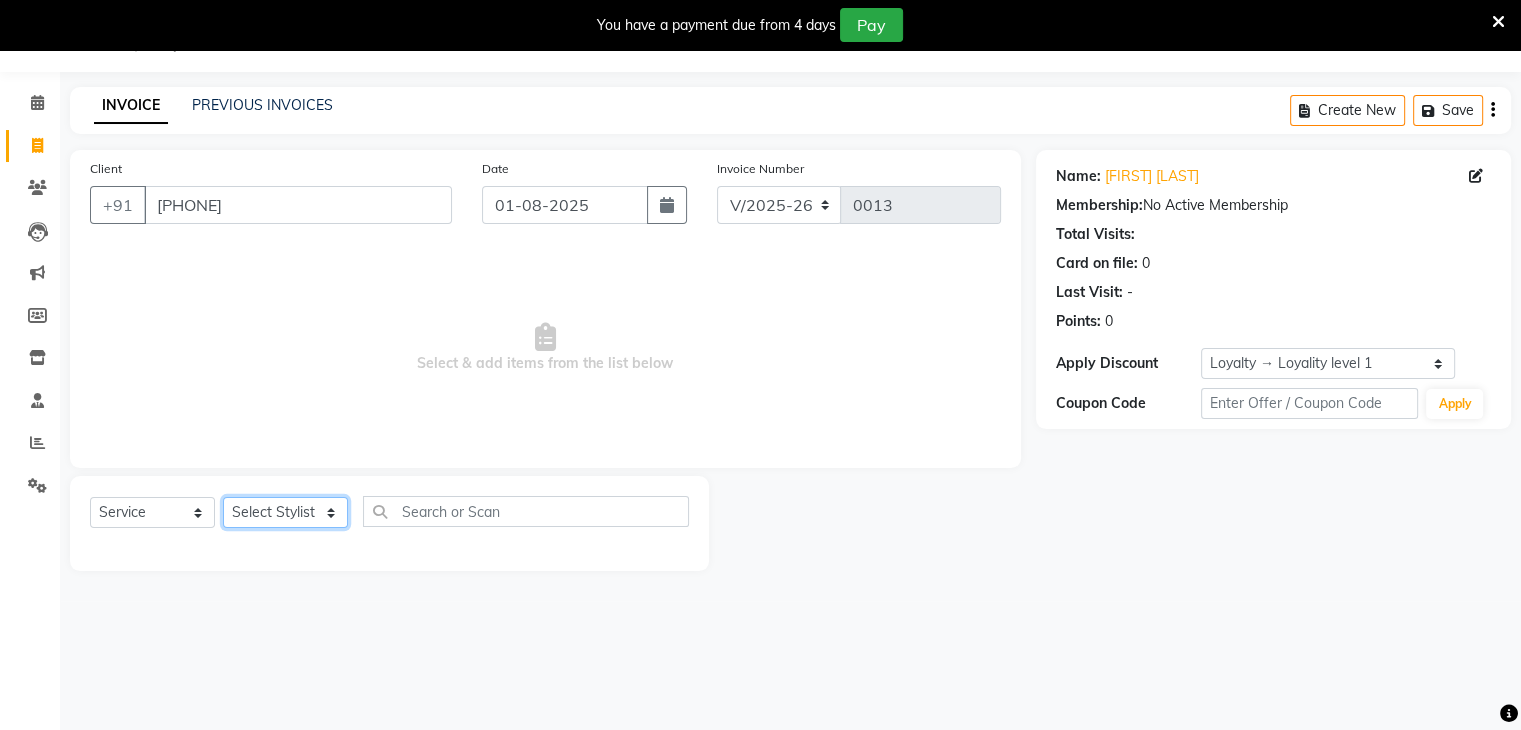 click on "Select Stylist Alam [CITY] Manager [FIRST] [LAST] Mam" 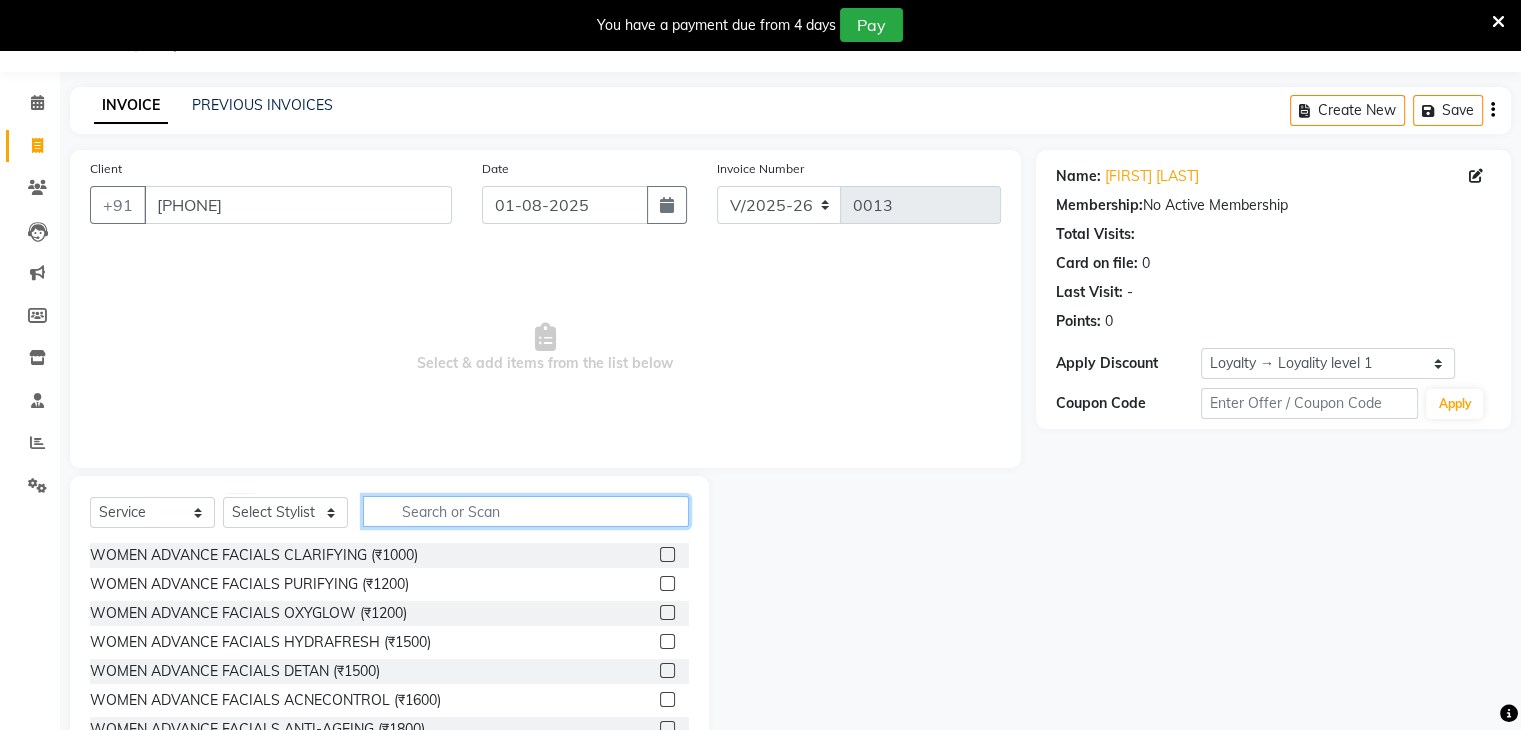 click 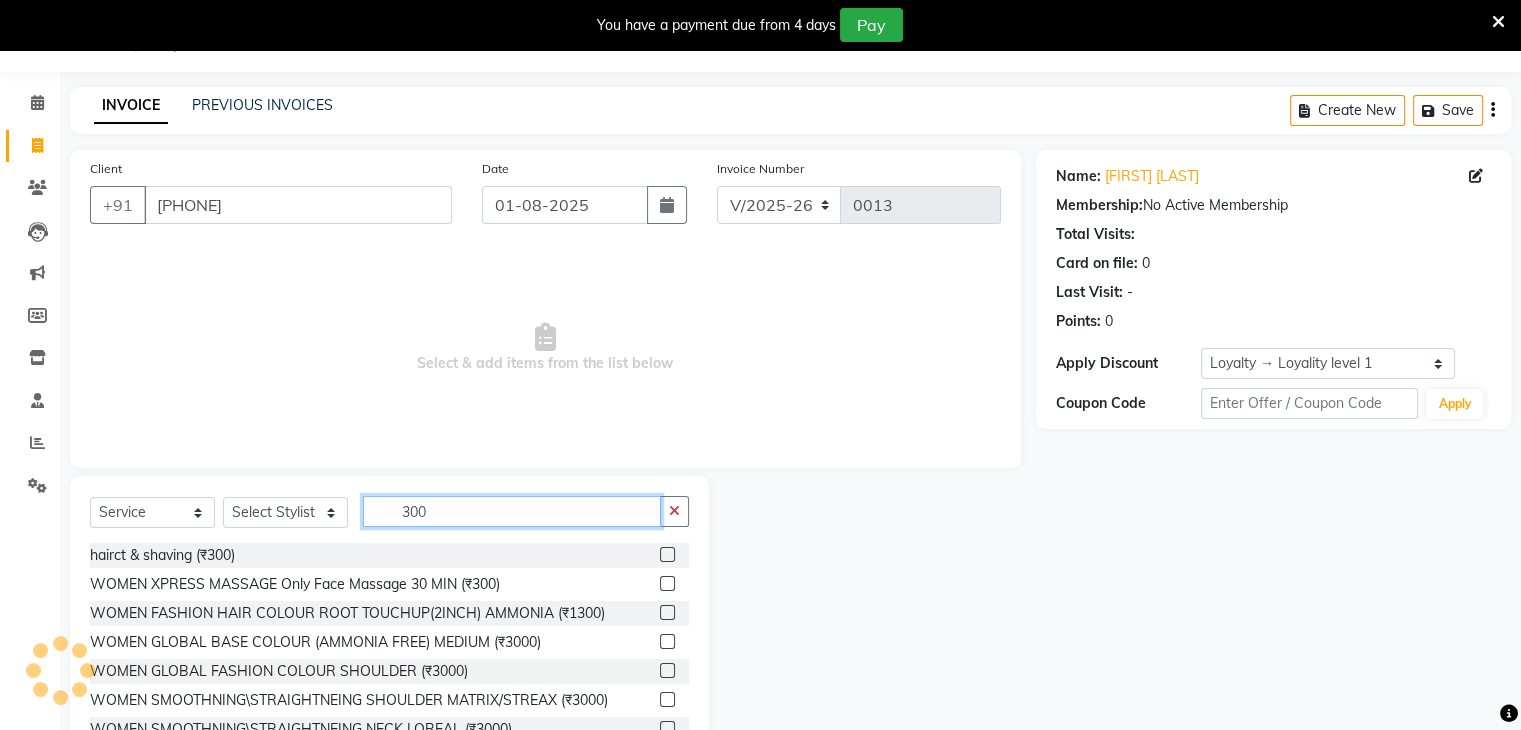 type on "300" 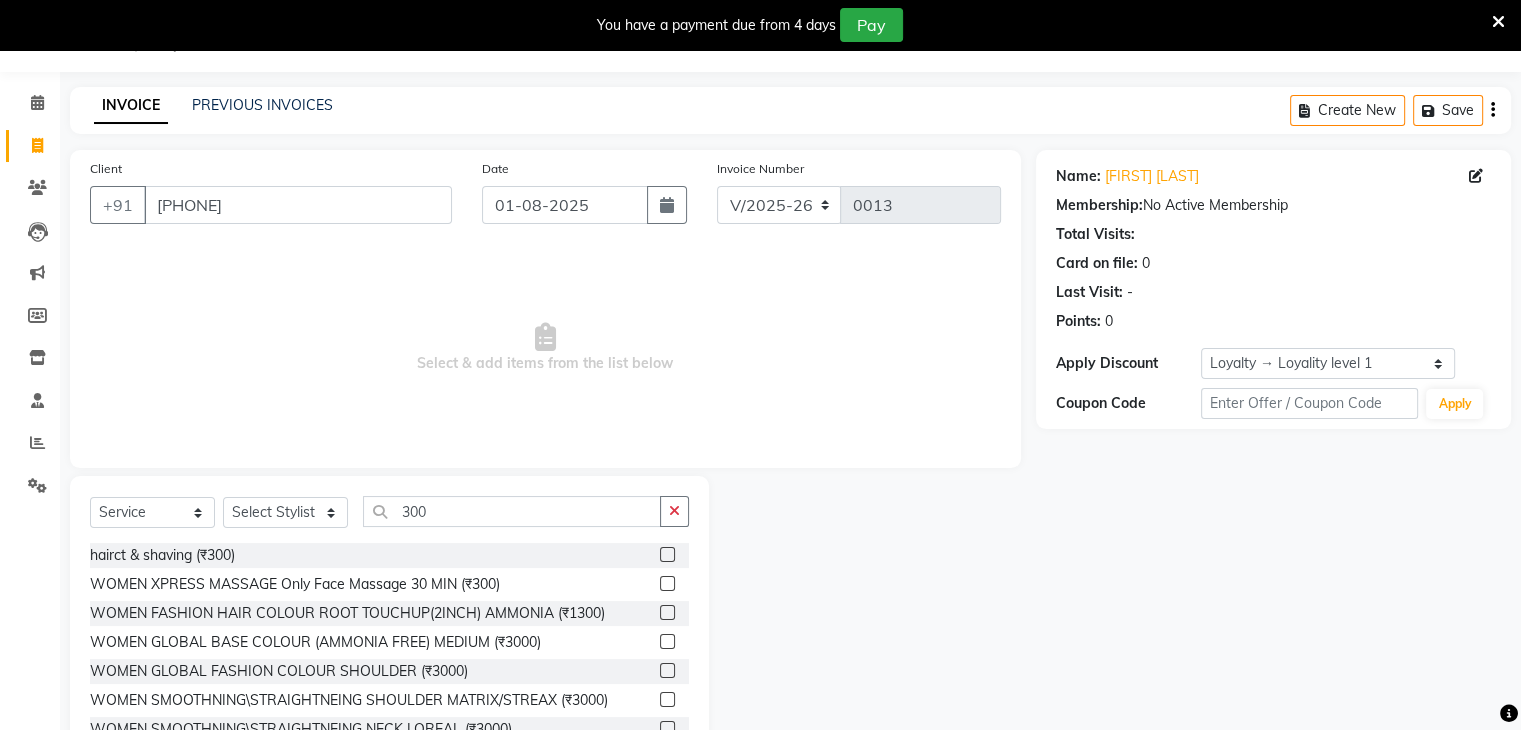 click 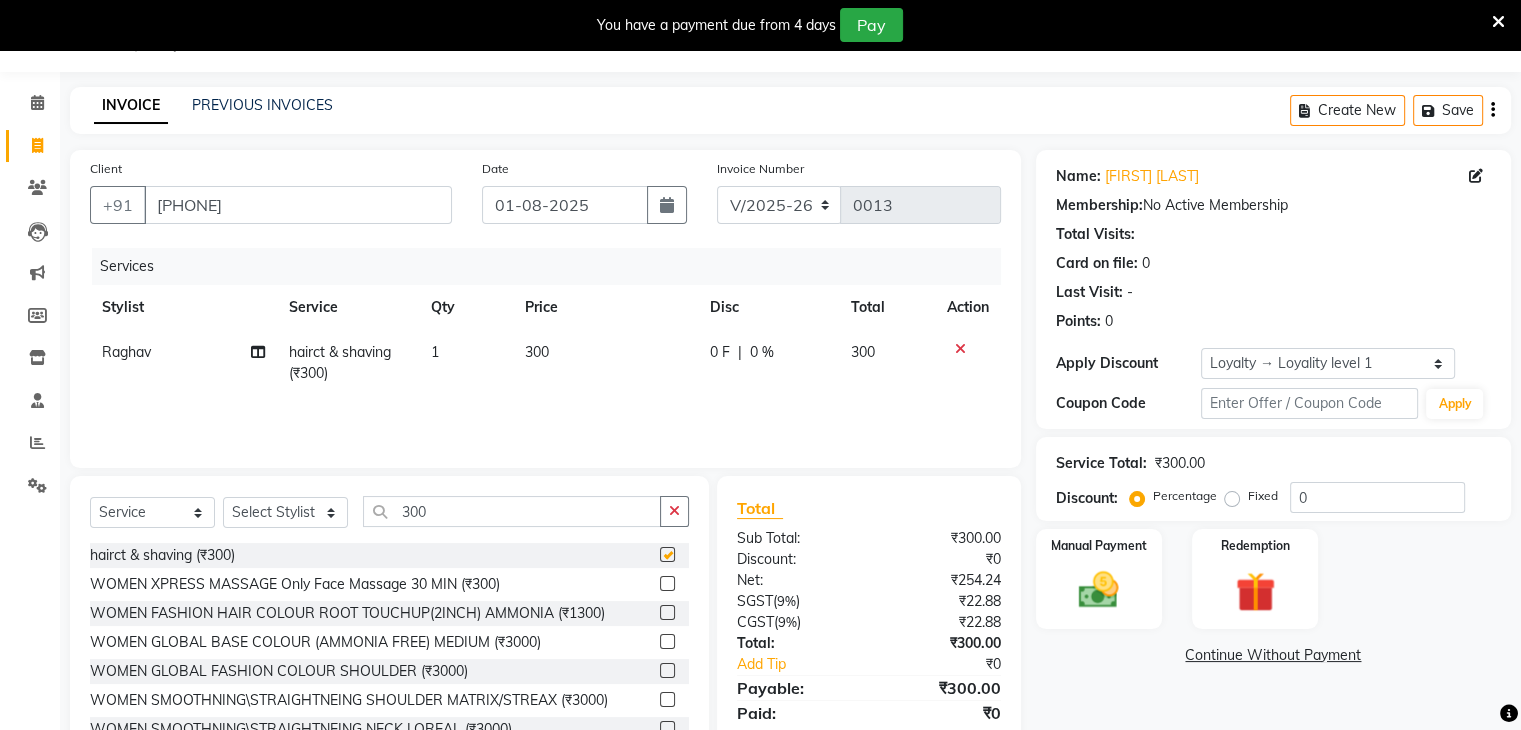 checkbox on "false" 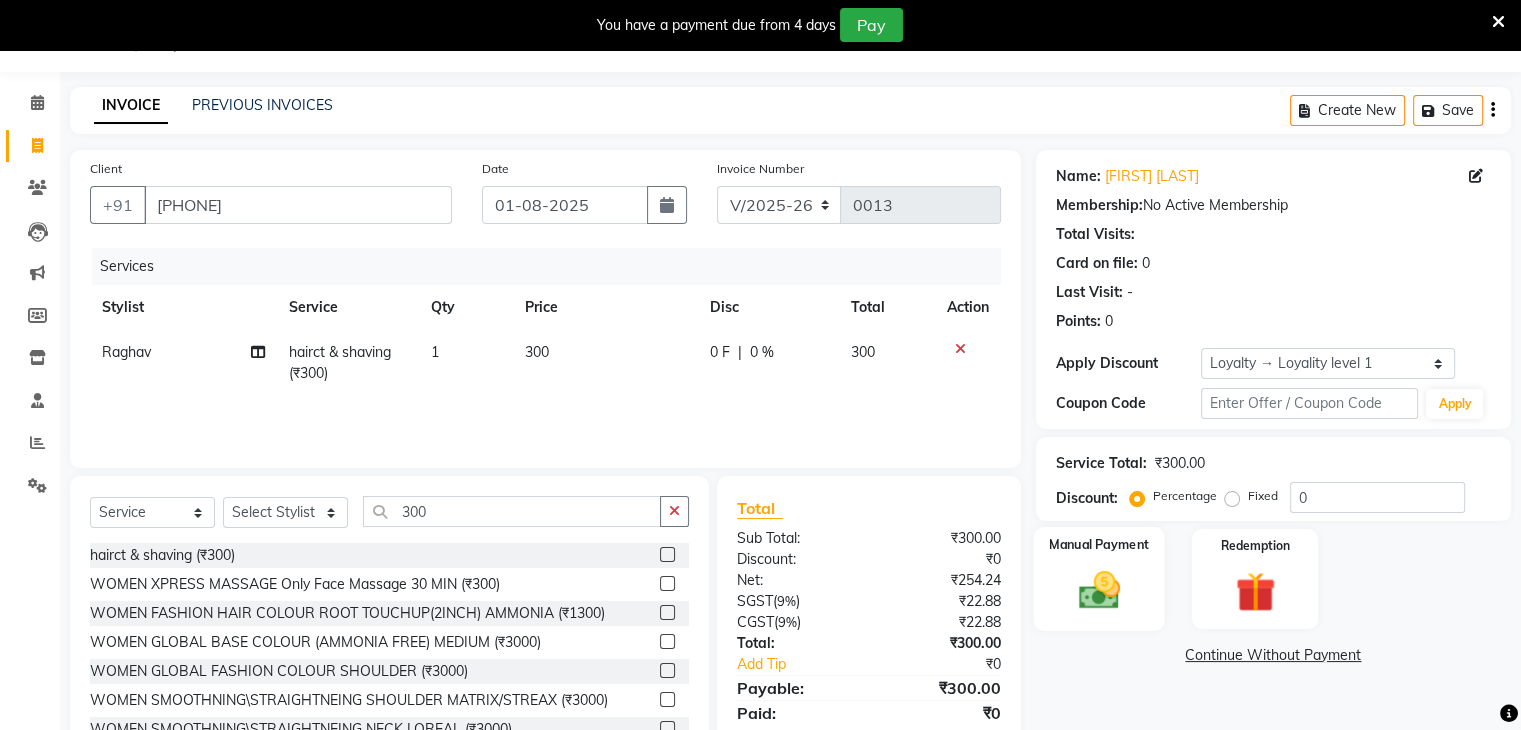 click 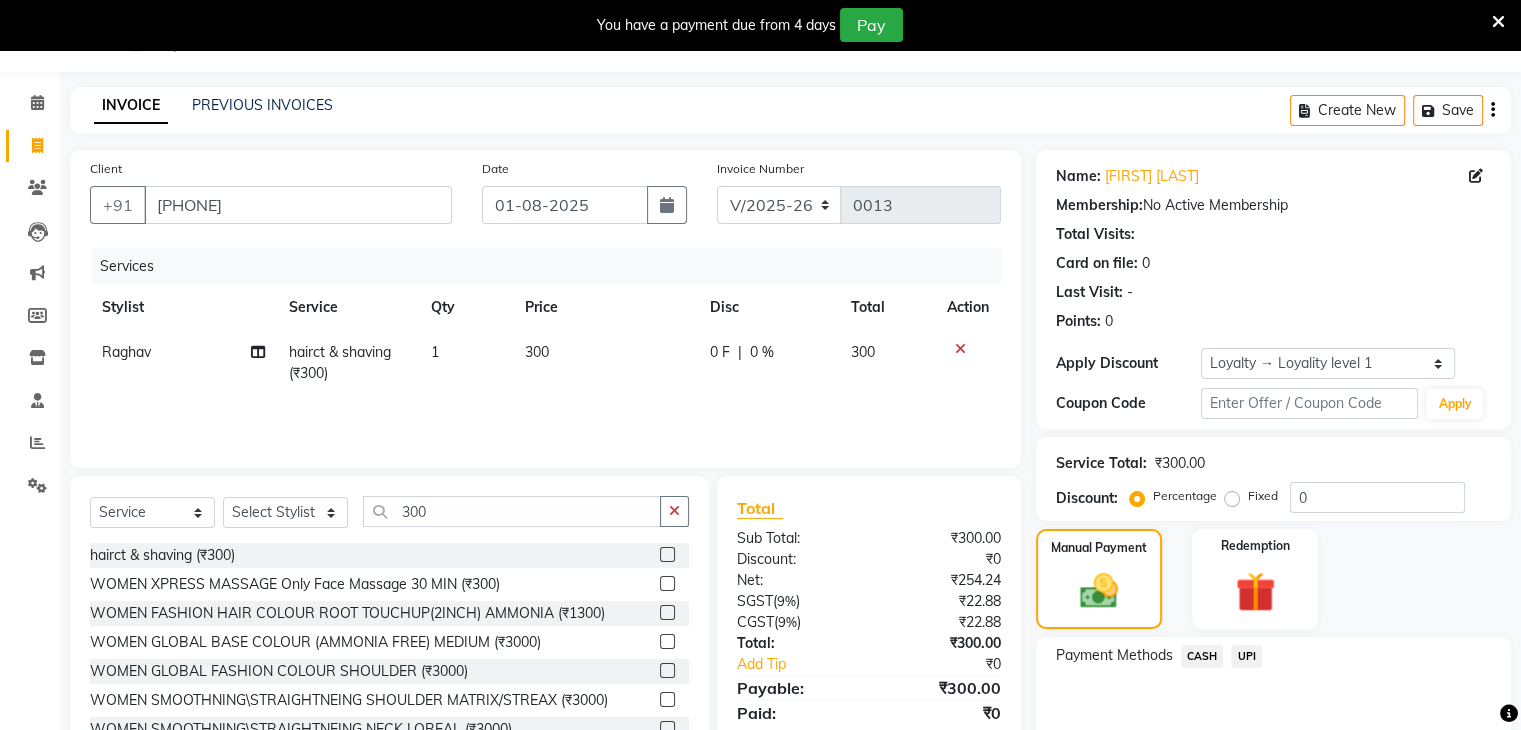 click on "UPI" 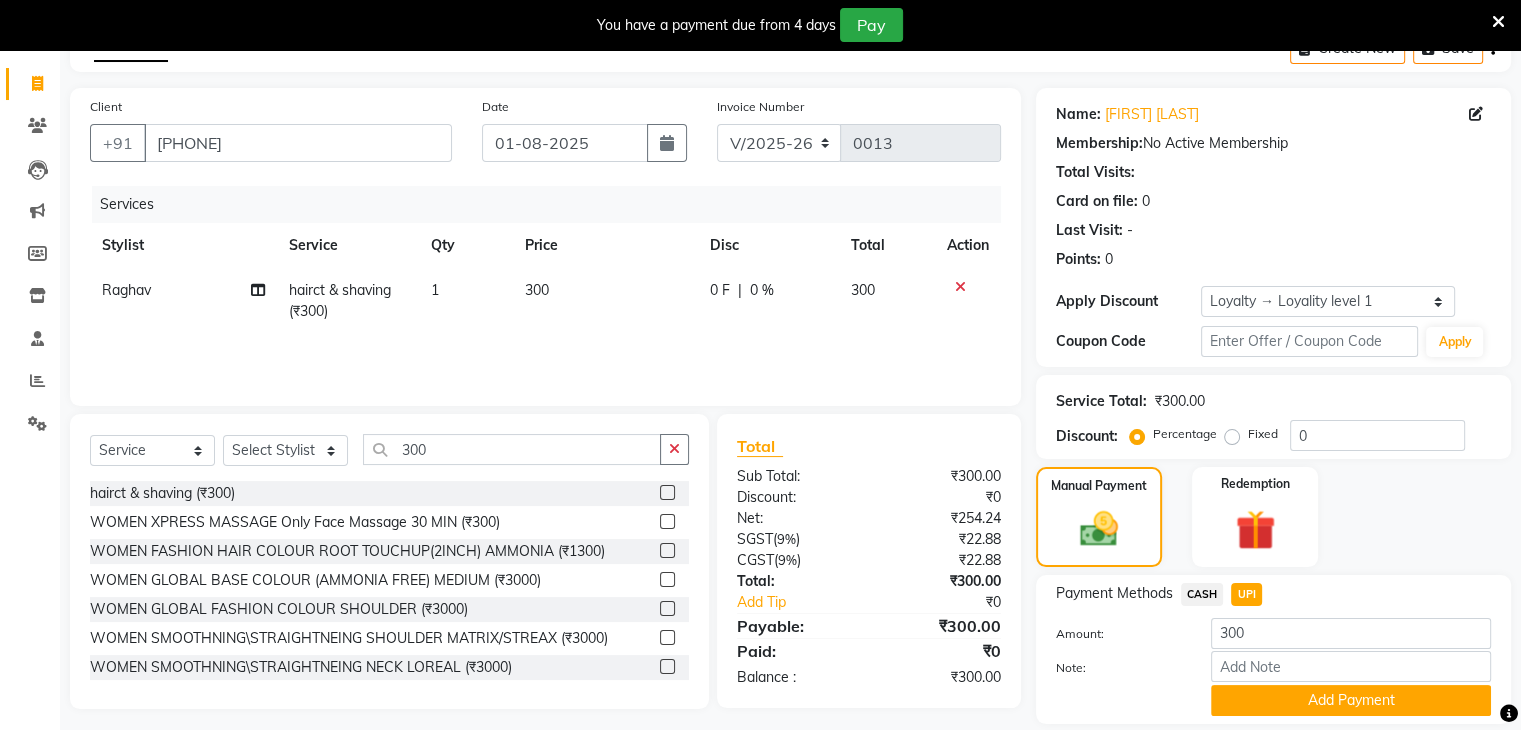 scroll, scrollTop: 178, scrollLeft: 0, axis: vertical 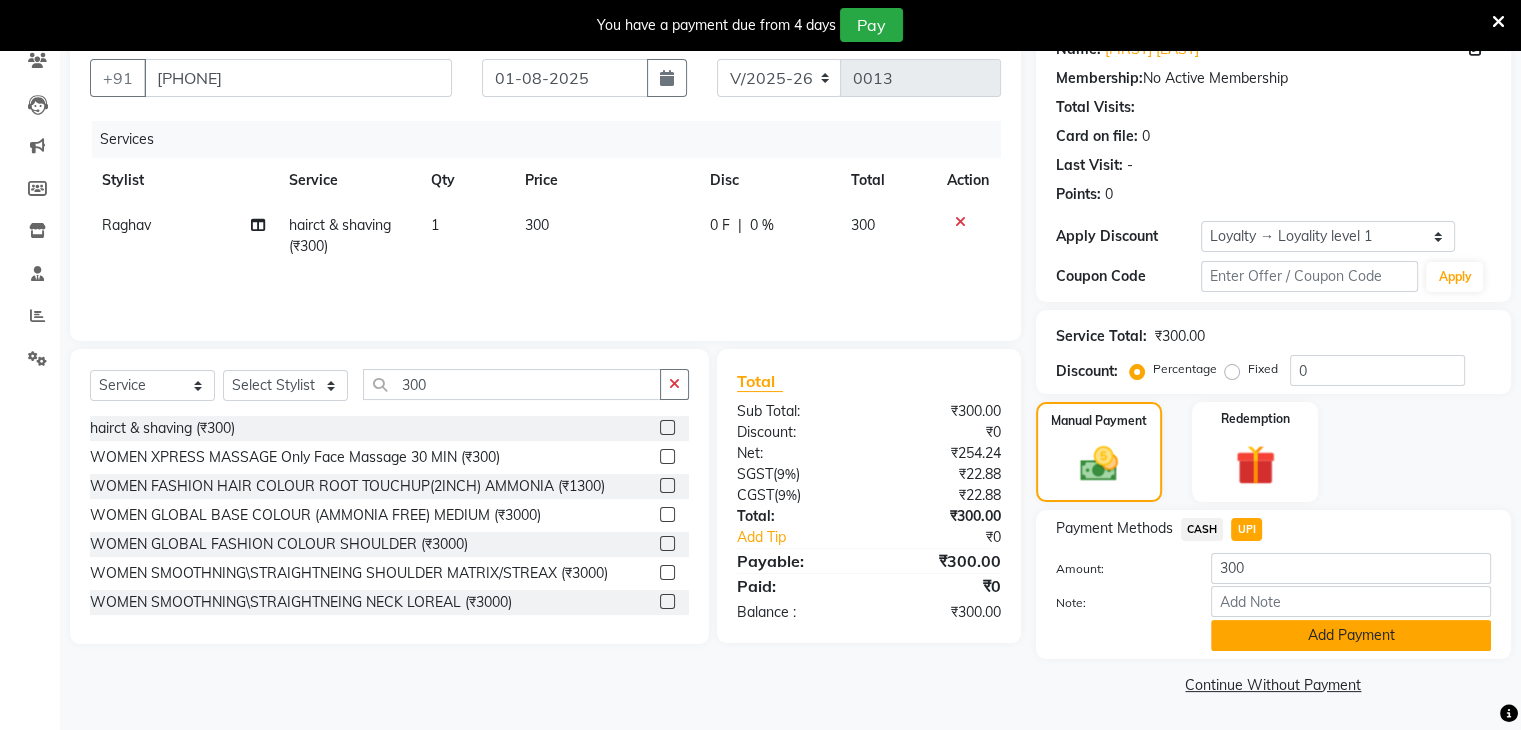 click on "Add Payment" 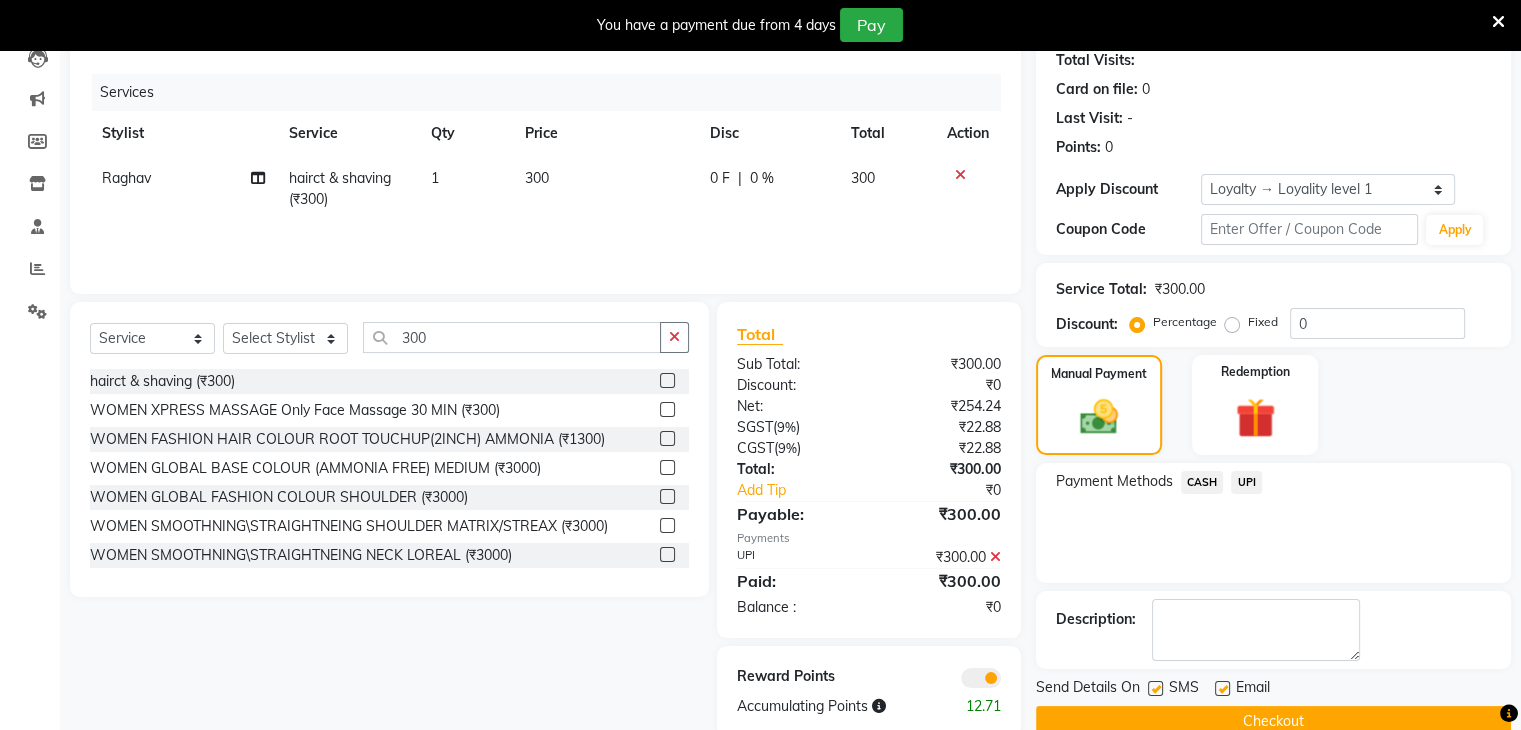 scroll, scrollTop: 263, scrollLeft: 0, axis: vertical 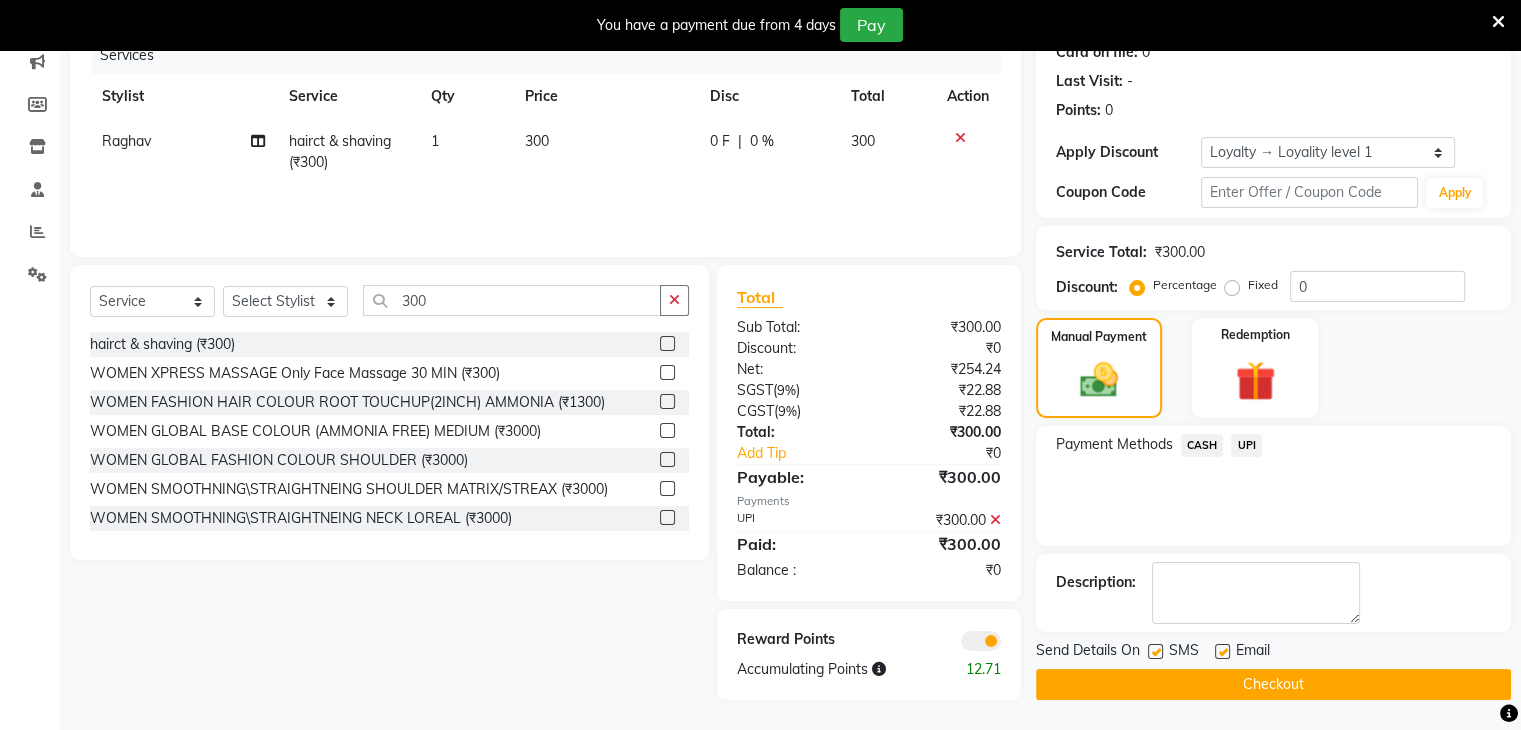 click on "Checkout" 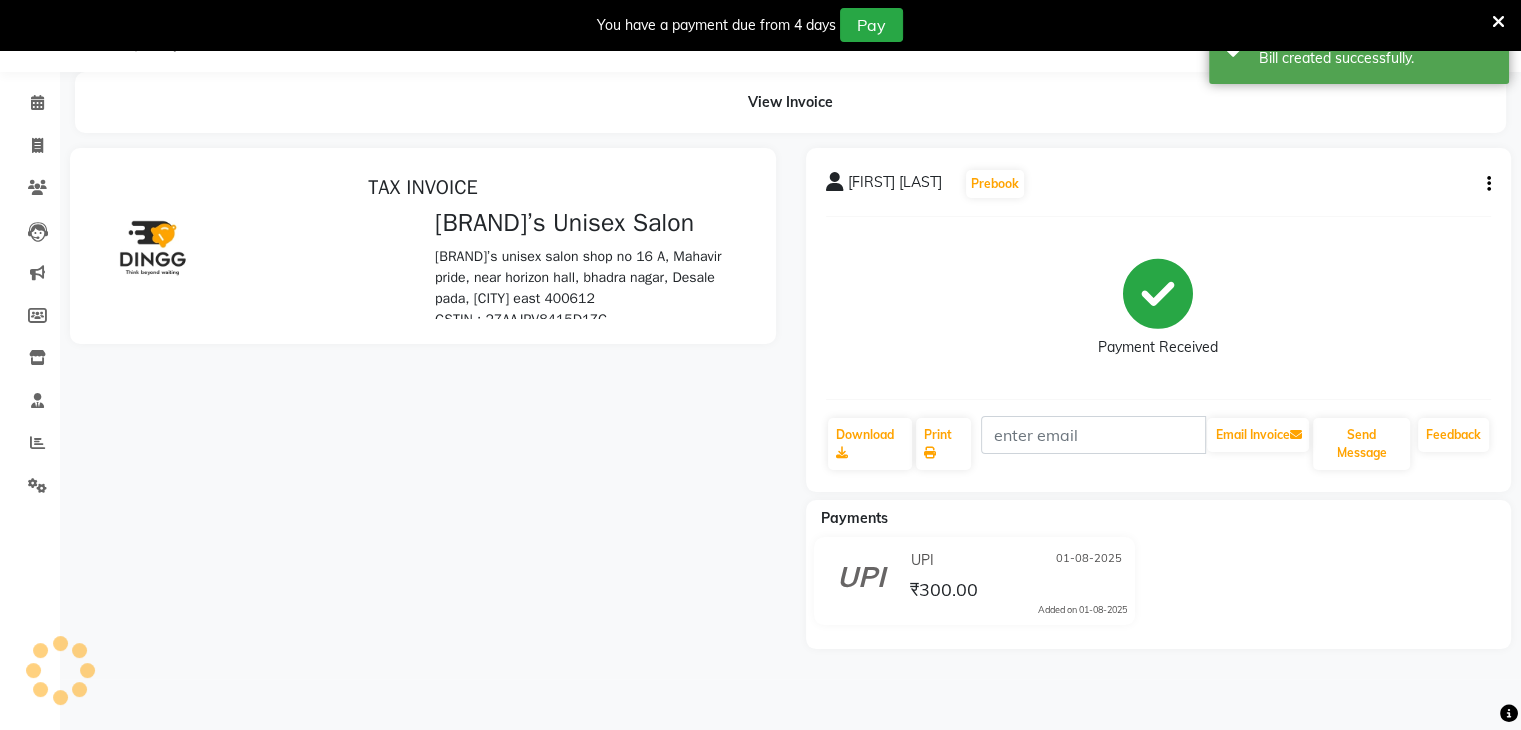 scroll, scrollTop: 0, scrollLeft: 0, axis: both 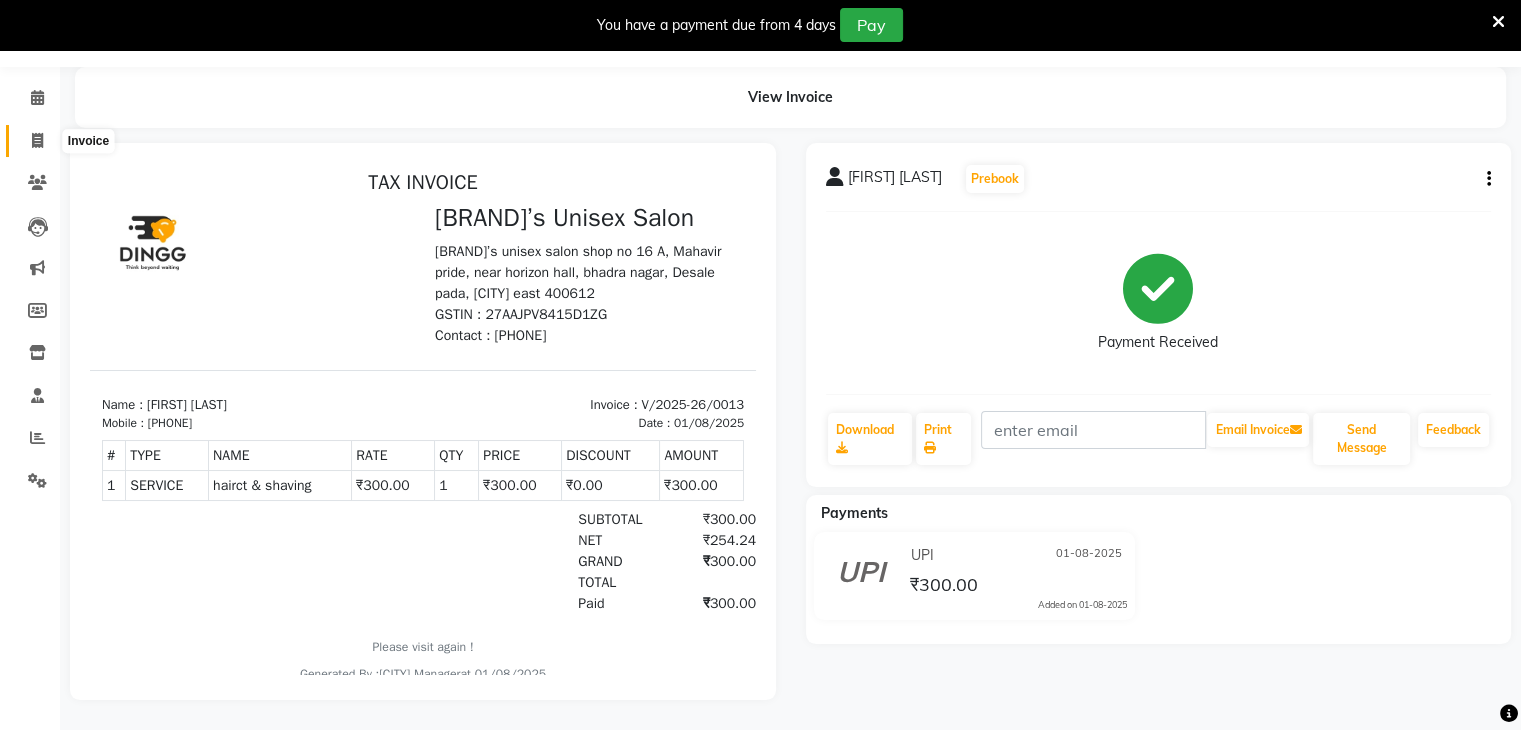 click 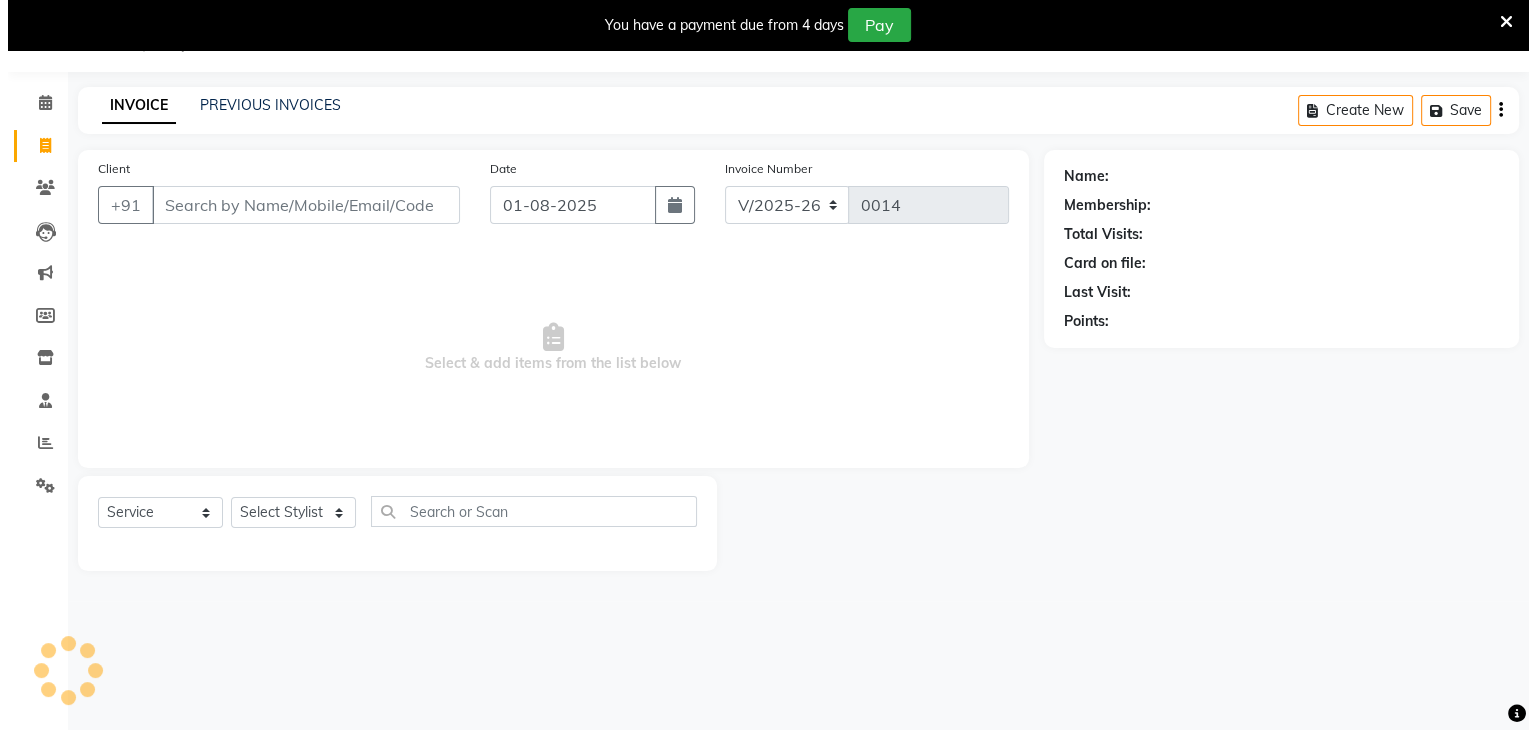 scroll, scrollTop: 50, scrollLeft: 0, axis: vertical 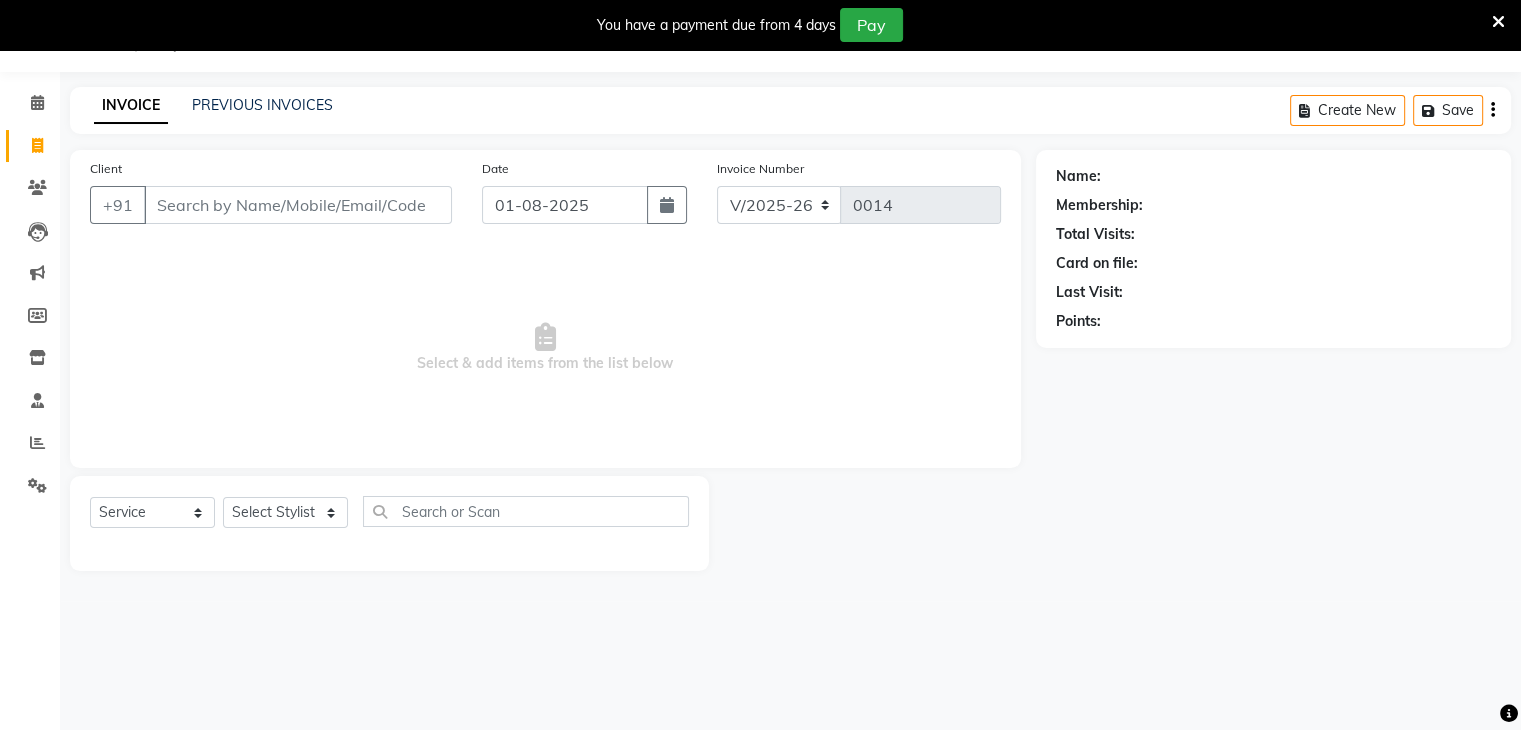click on "Client" at bounding box center [298, 205] 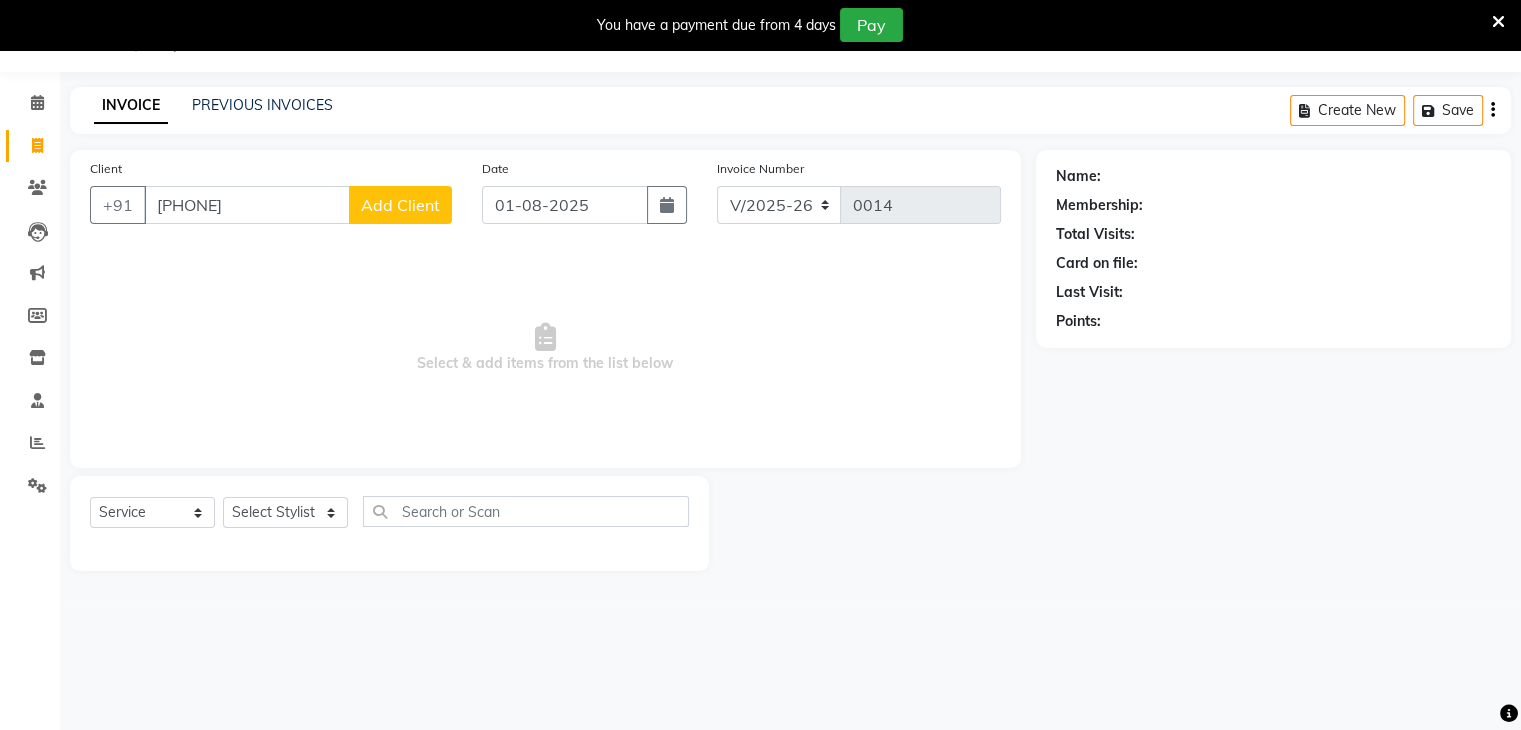 type on "[PHONE]" 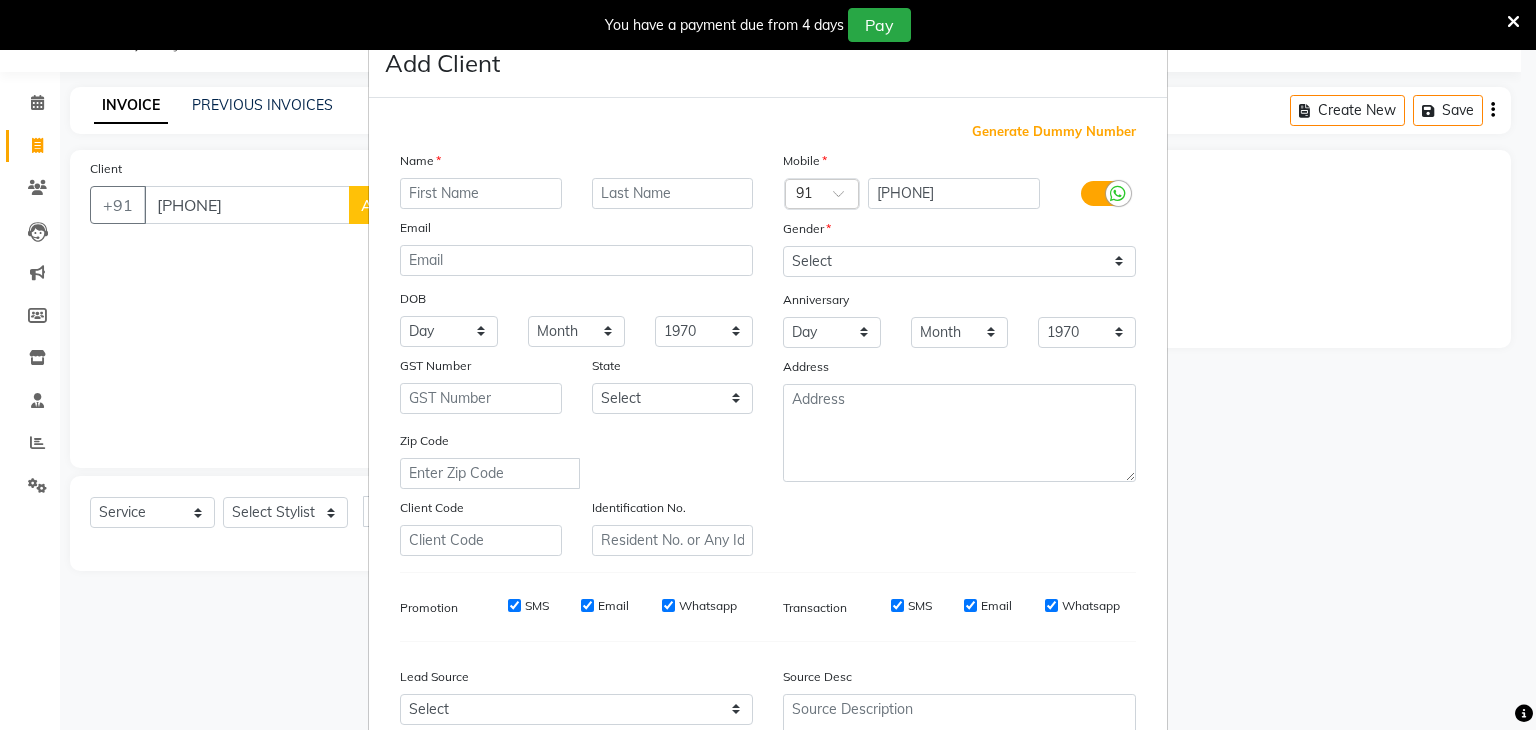 click at bounding box center (481, 193) 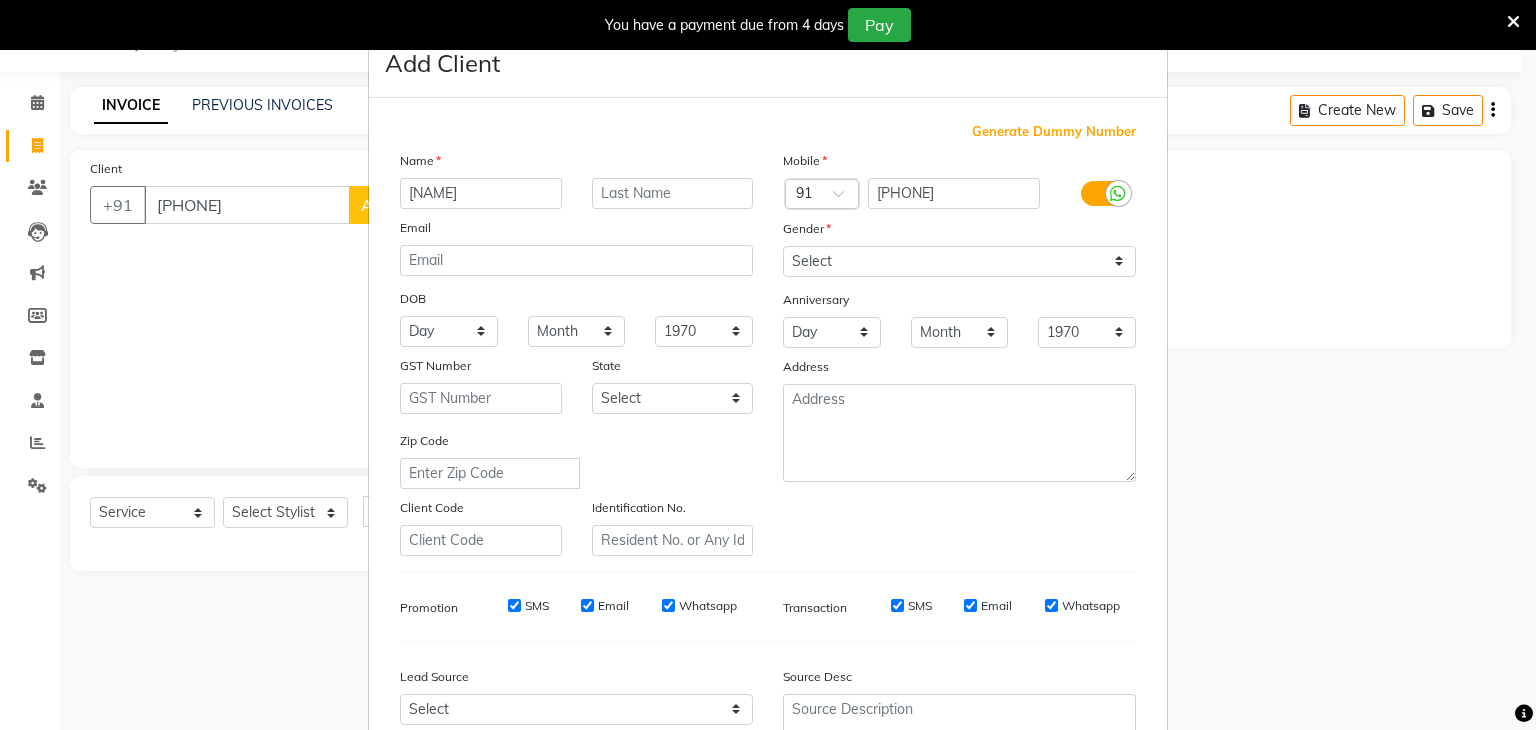 type on "[FIRST]" 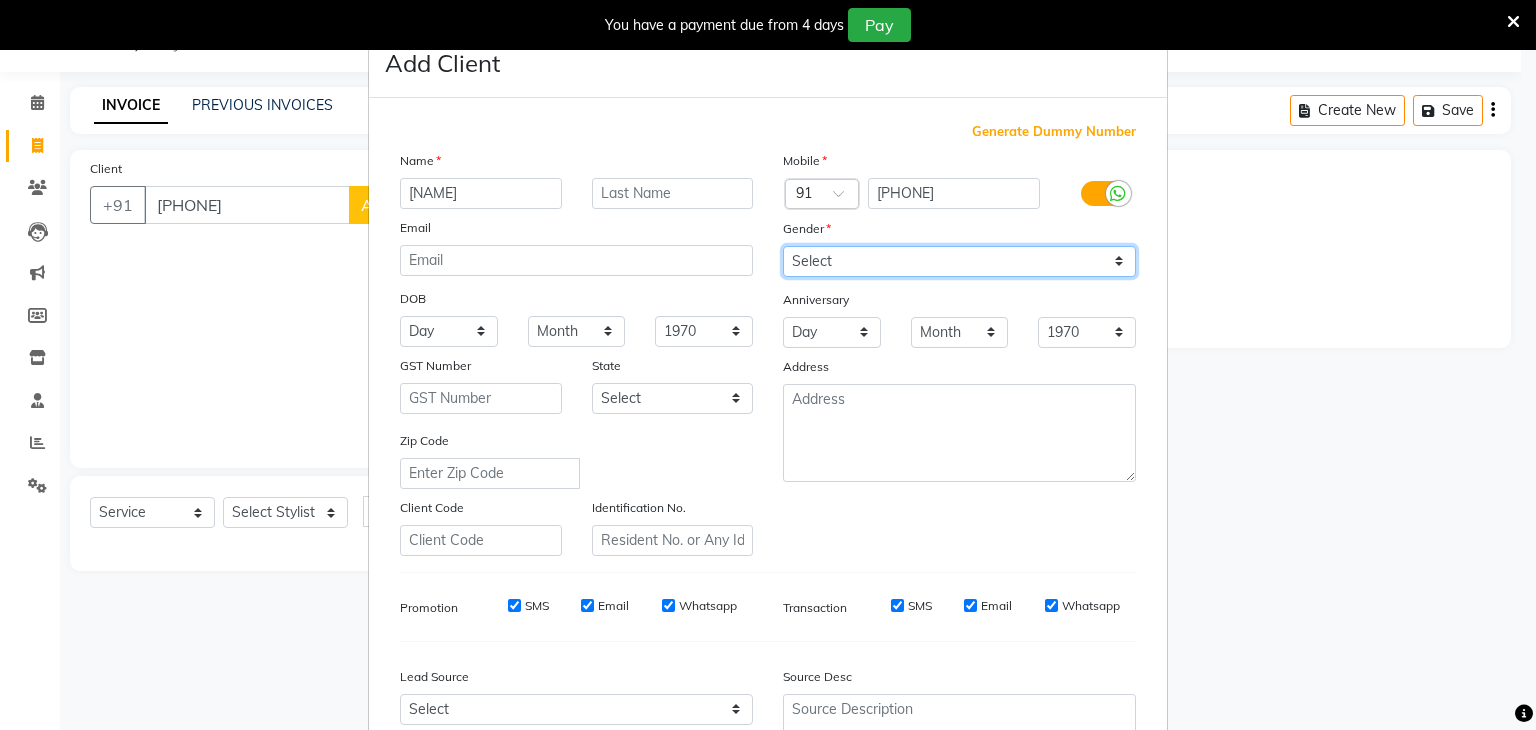 click on "Select Male Female Other Prefer Not To Say" at bounding box center (959, 261) 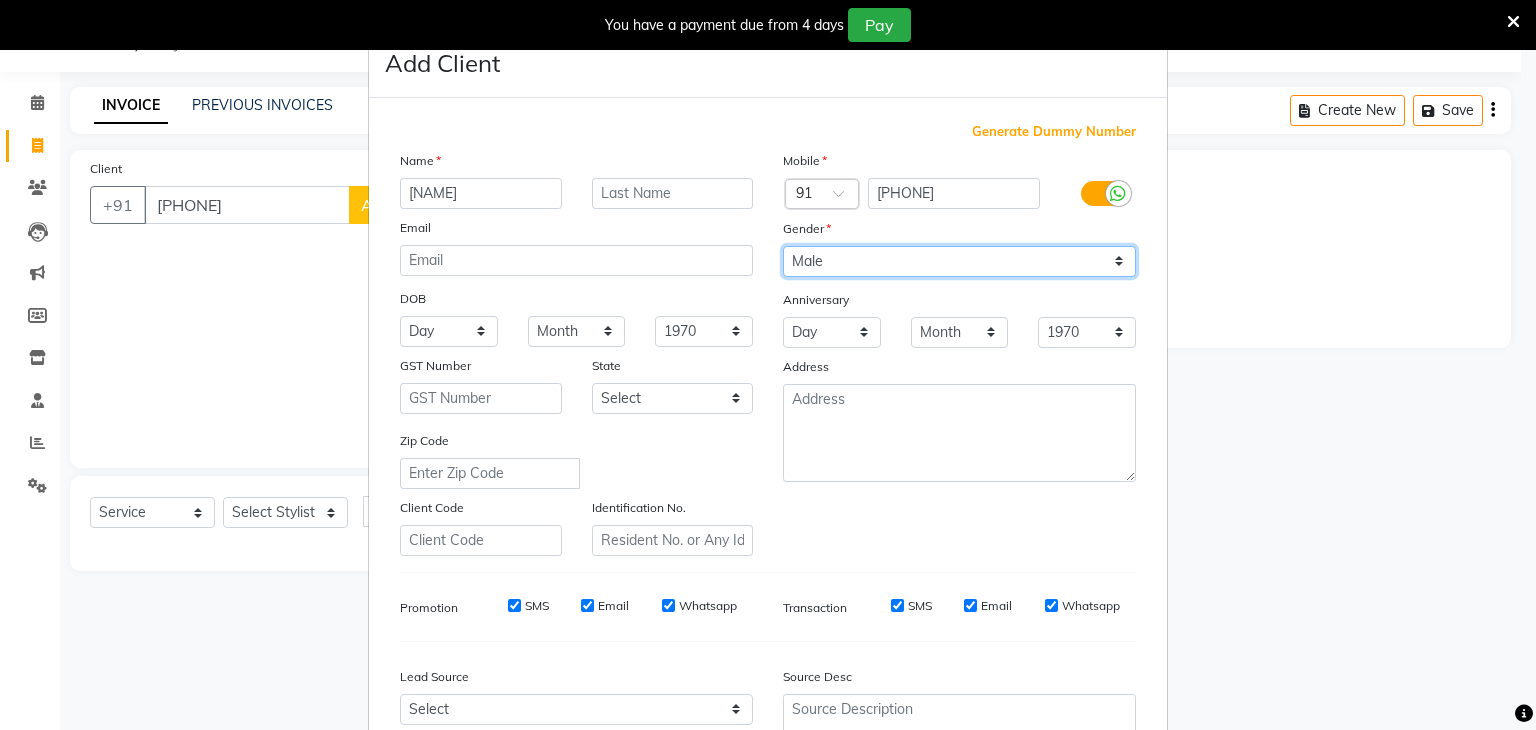 click on "Select Male Female Other Prefer Not To Say" at bounding box center (959, 261) 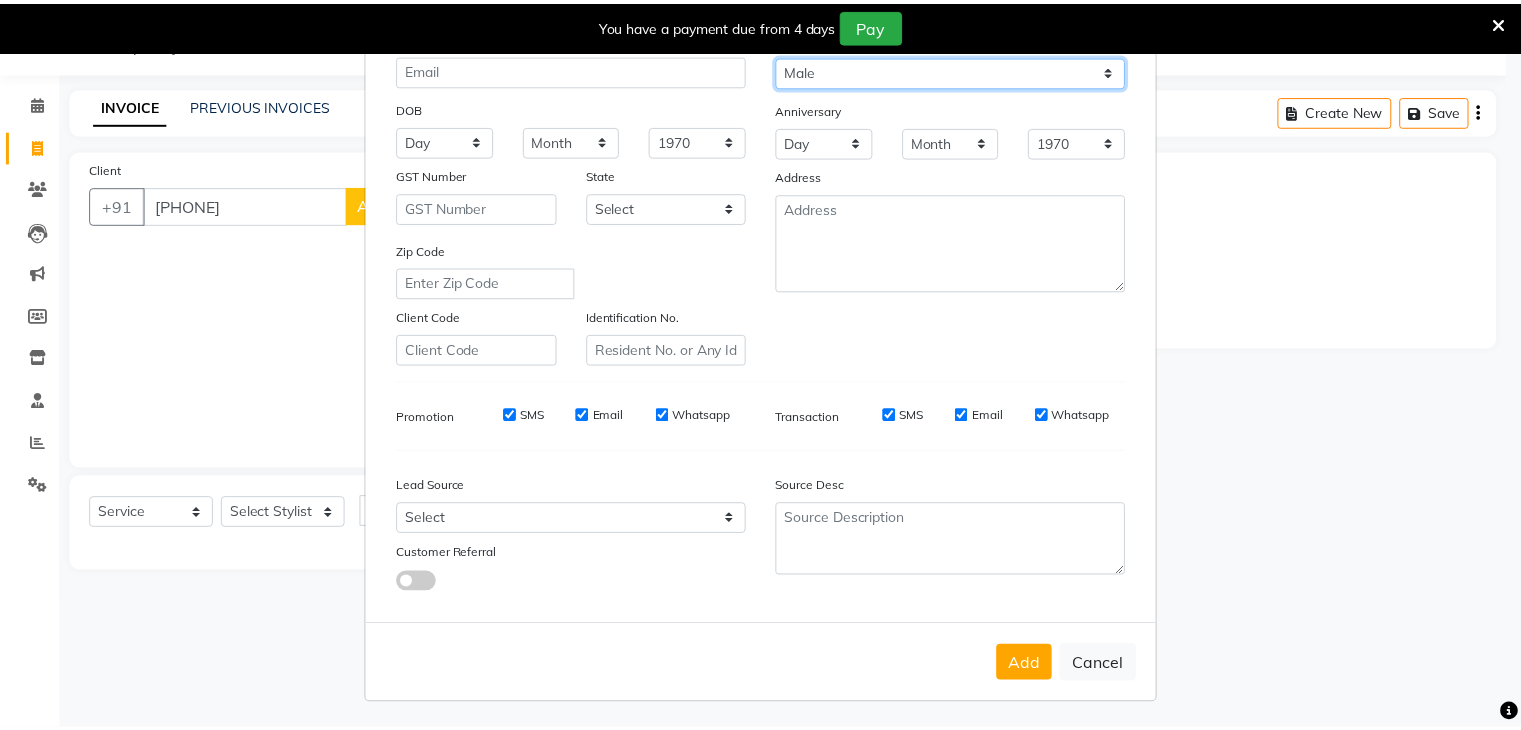 scroll, scrollTop: 203, scrollLeft: 0, axis: vertical 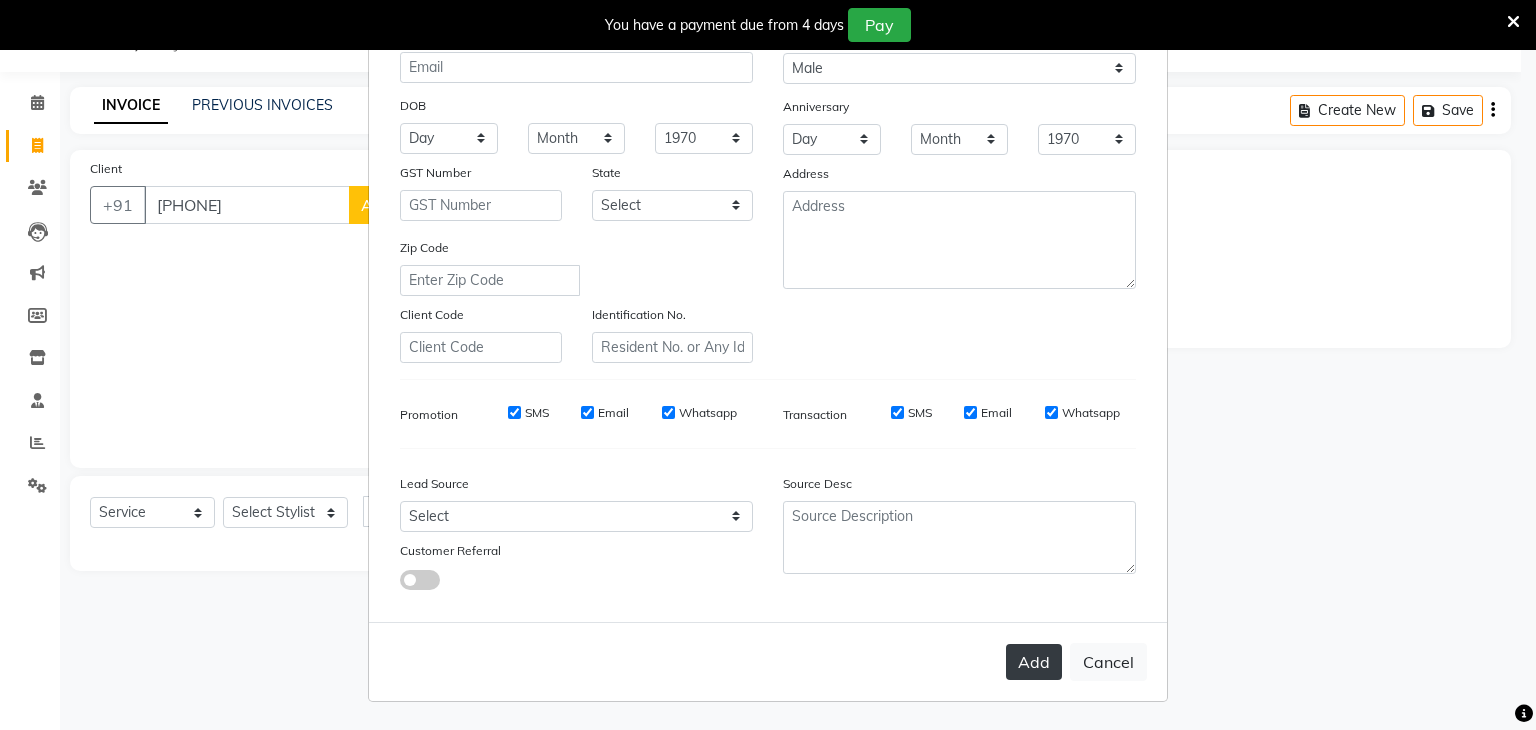 click on "Add" at bounding box center [1034, 662] 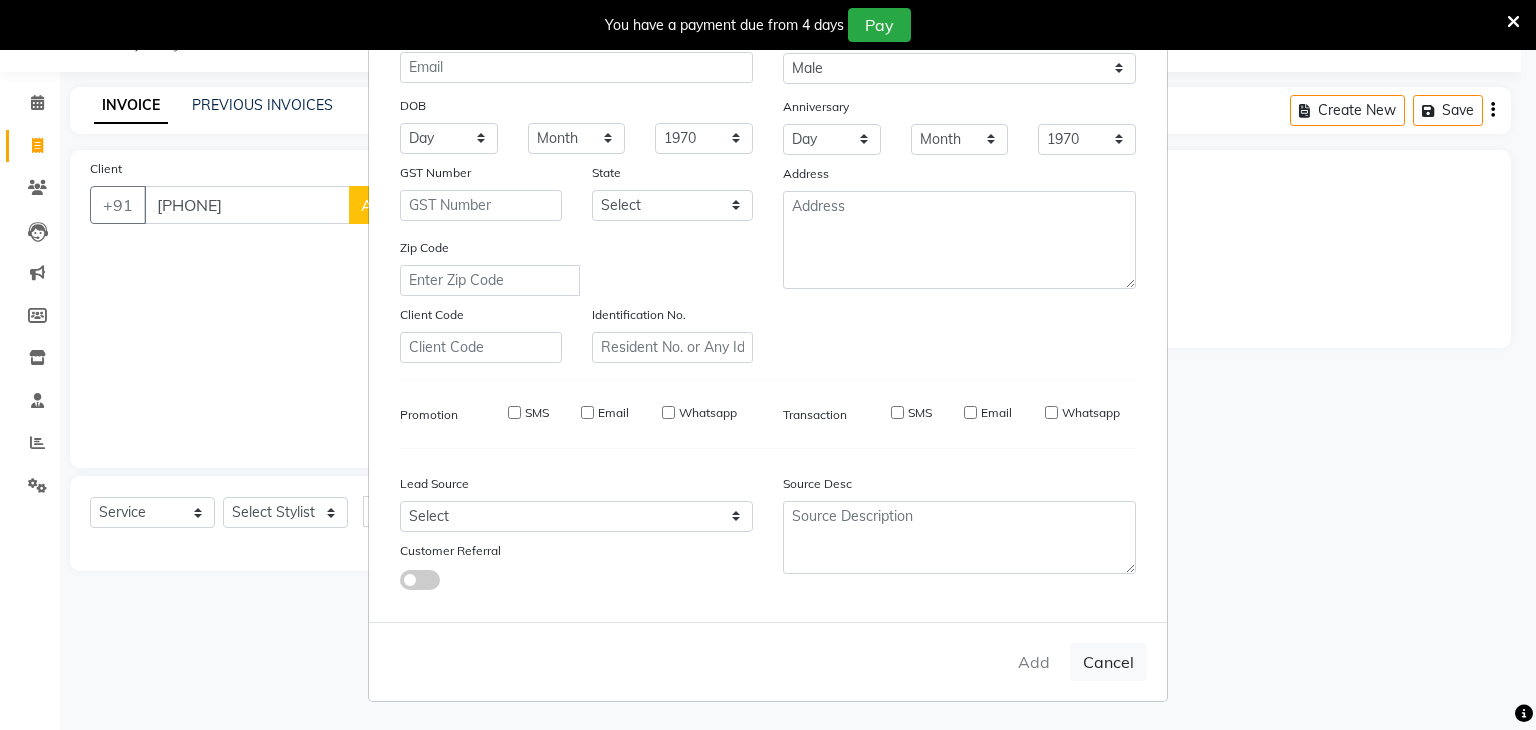 type 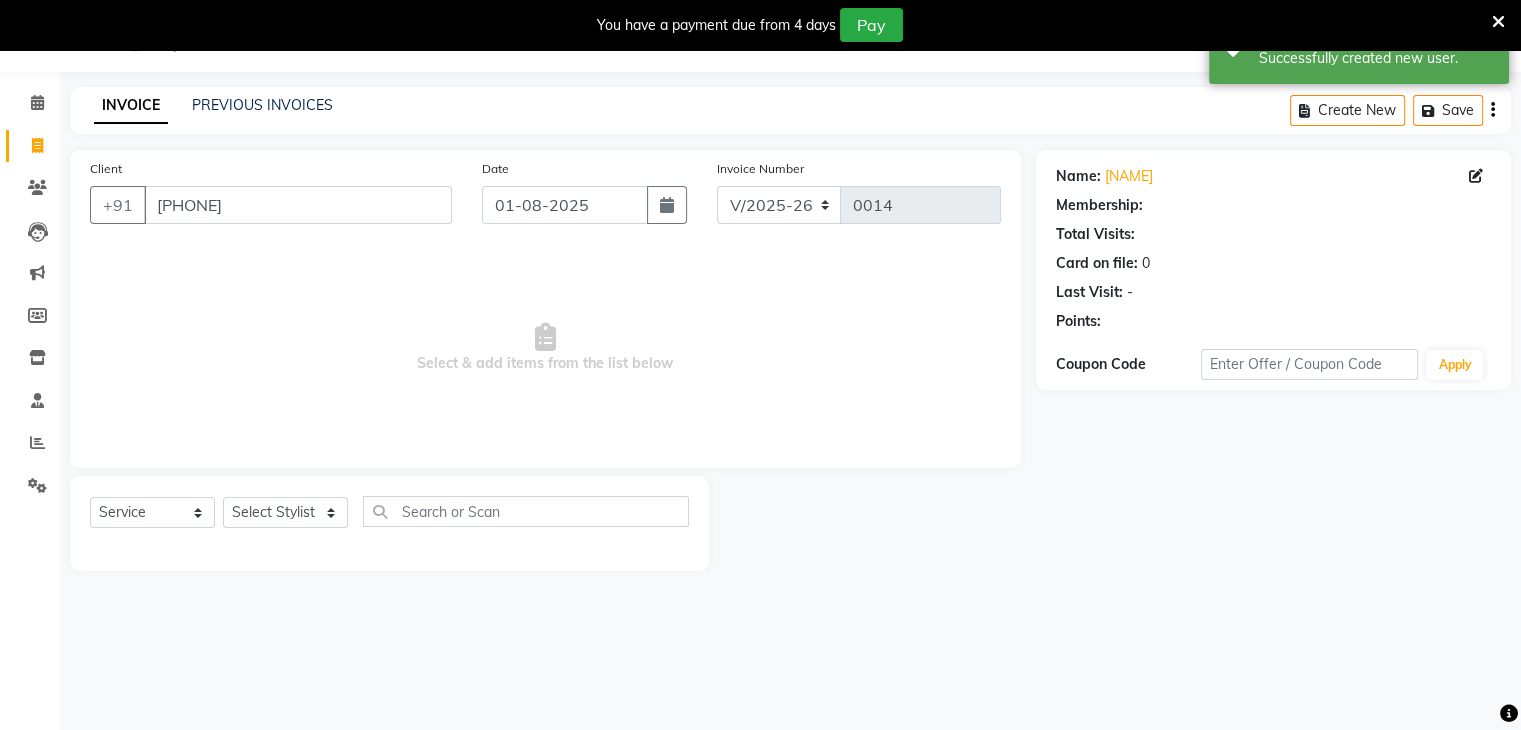 select on "1: Object" 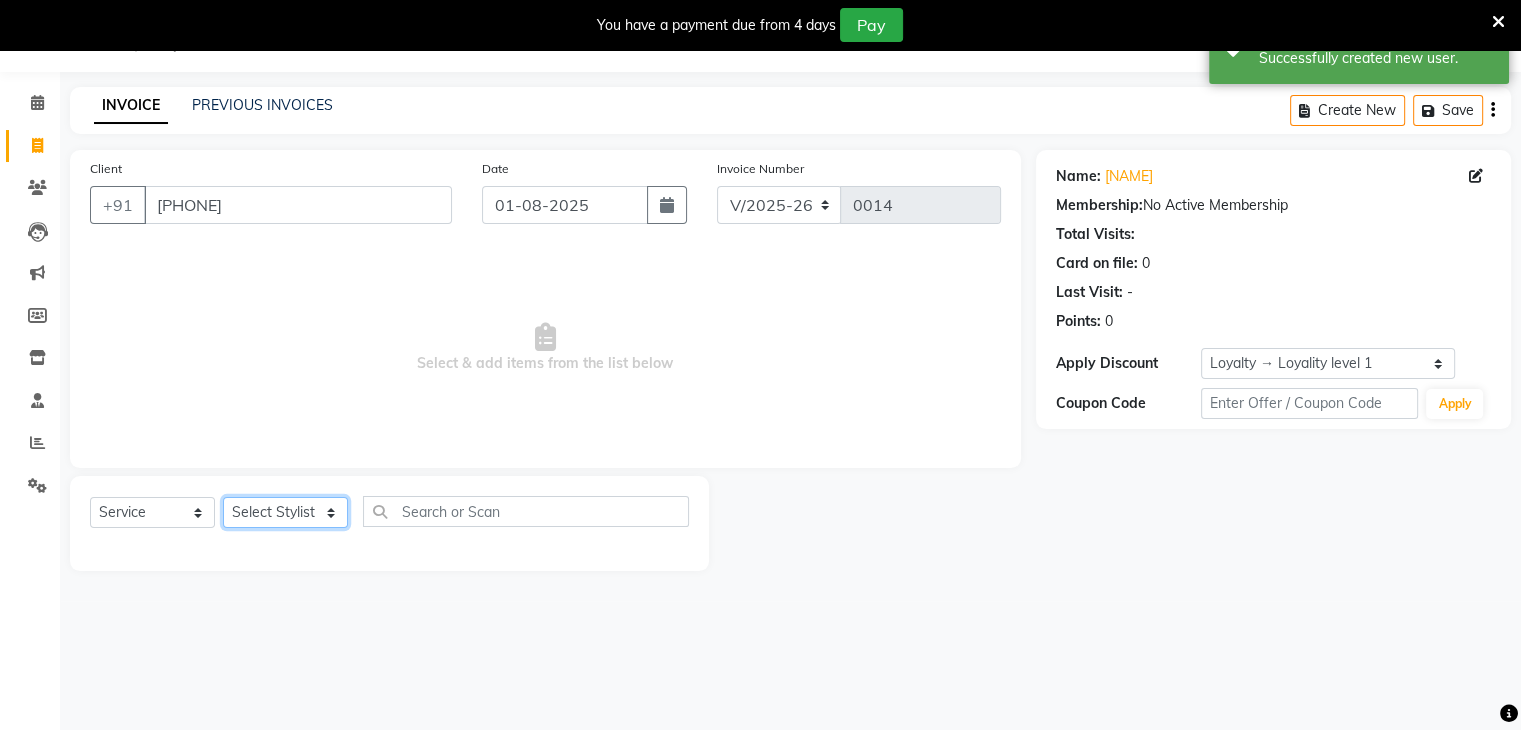 click on "Select Stylist Alam [CITY] Manager [FIRST] [LAST] Mam" 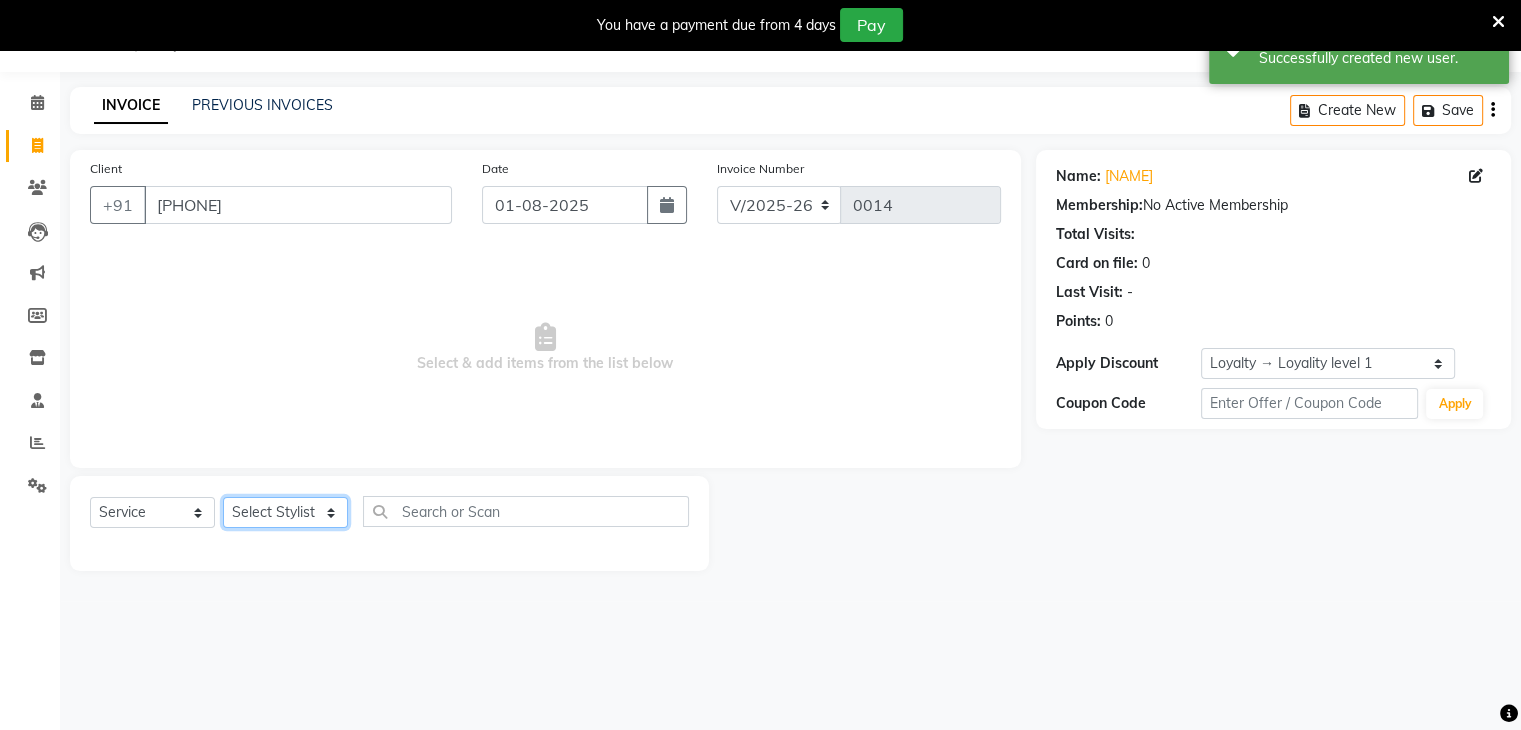 select on "86910" 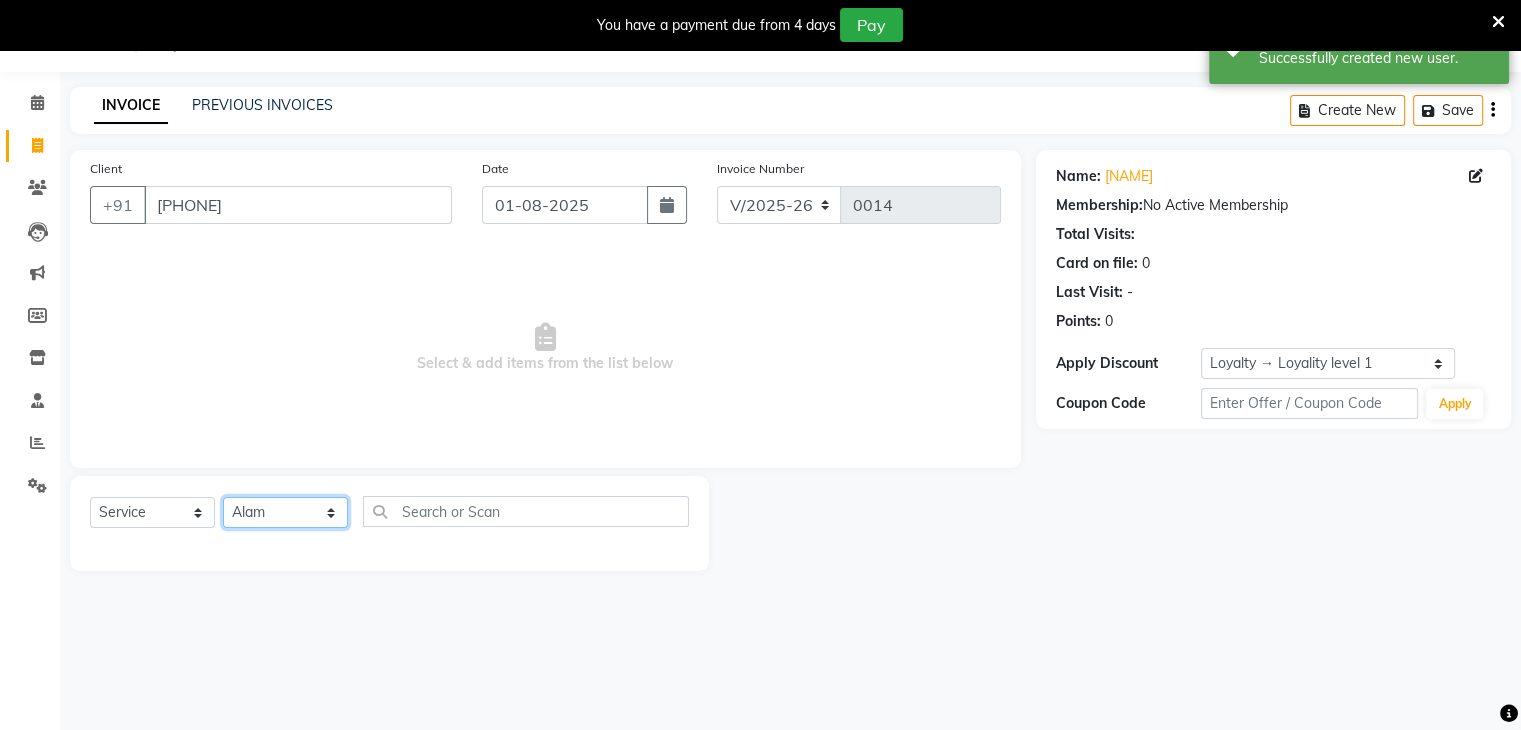 click on "Select Stylist Alam [CITY] Manager [FIRST] [LAST] Mam" 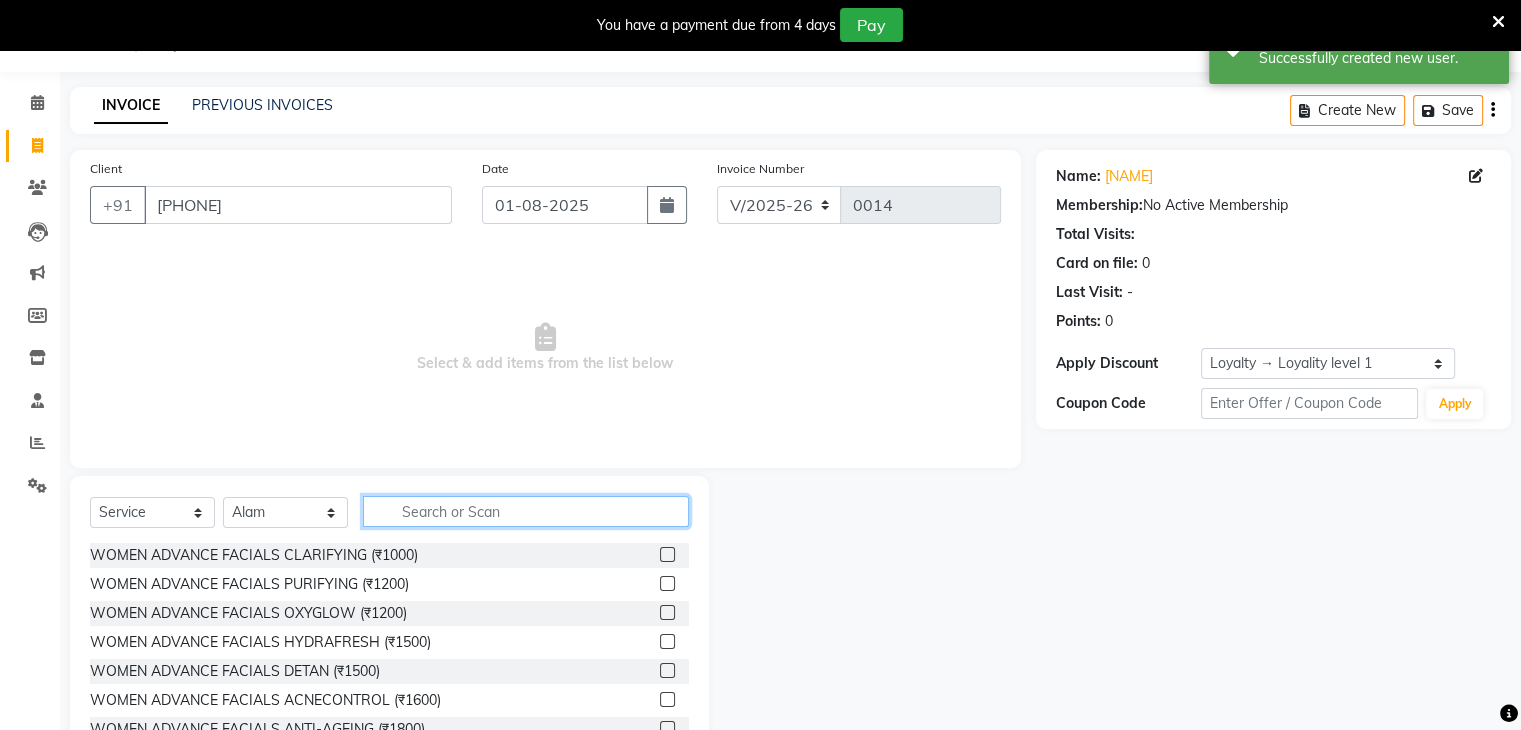 click 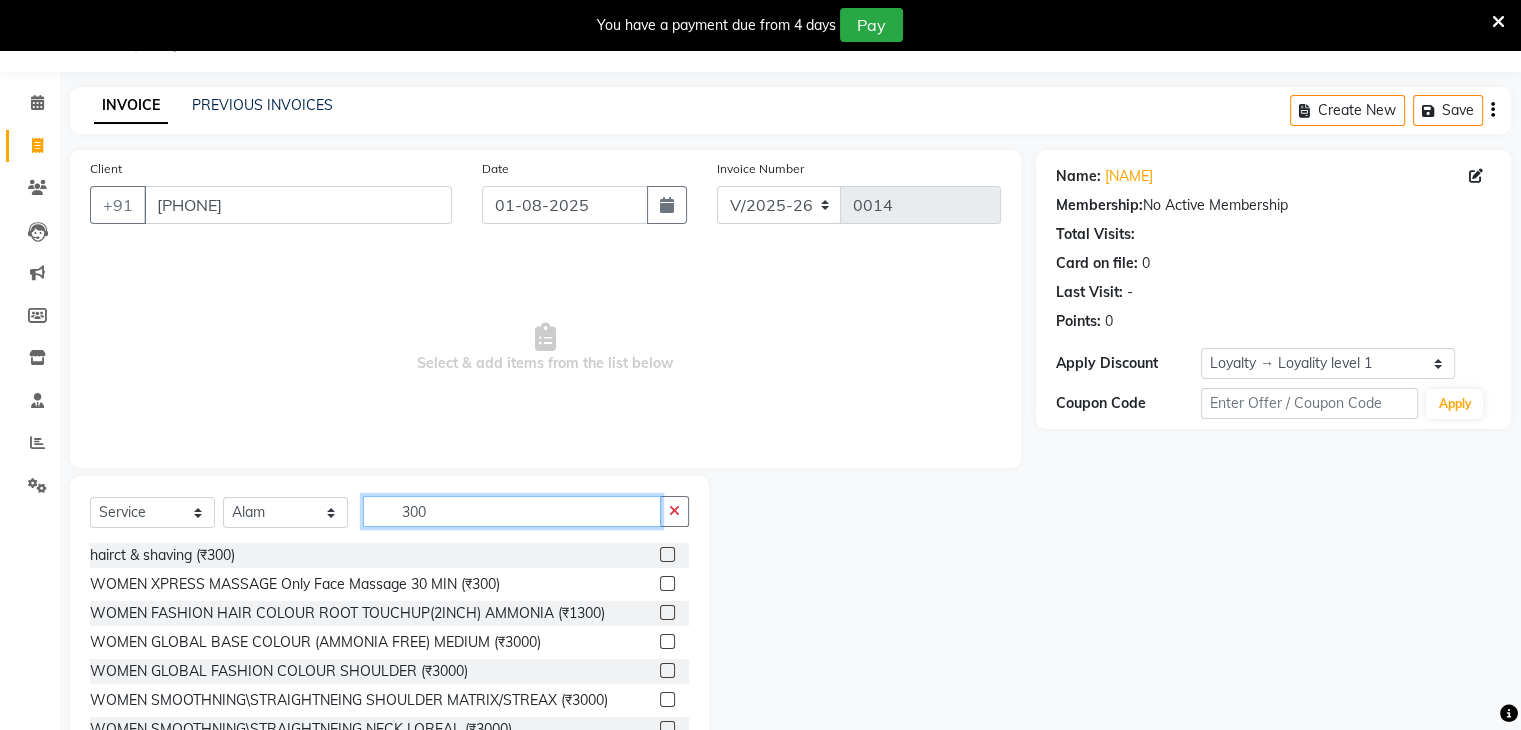 type on "300" 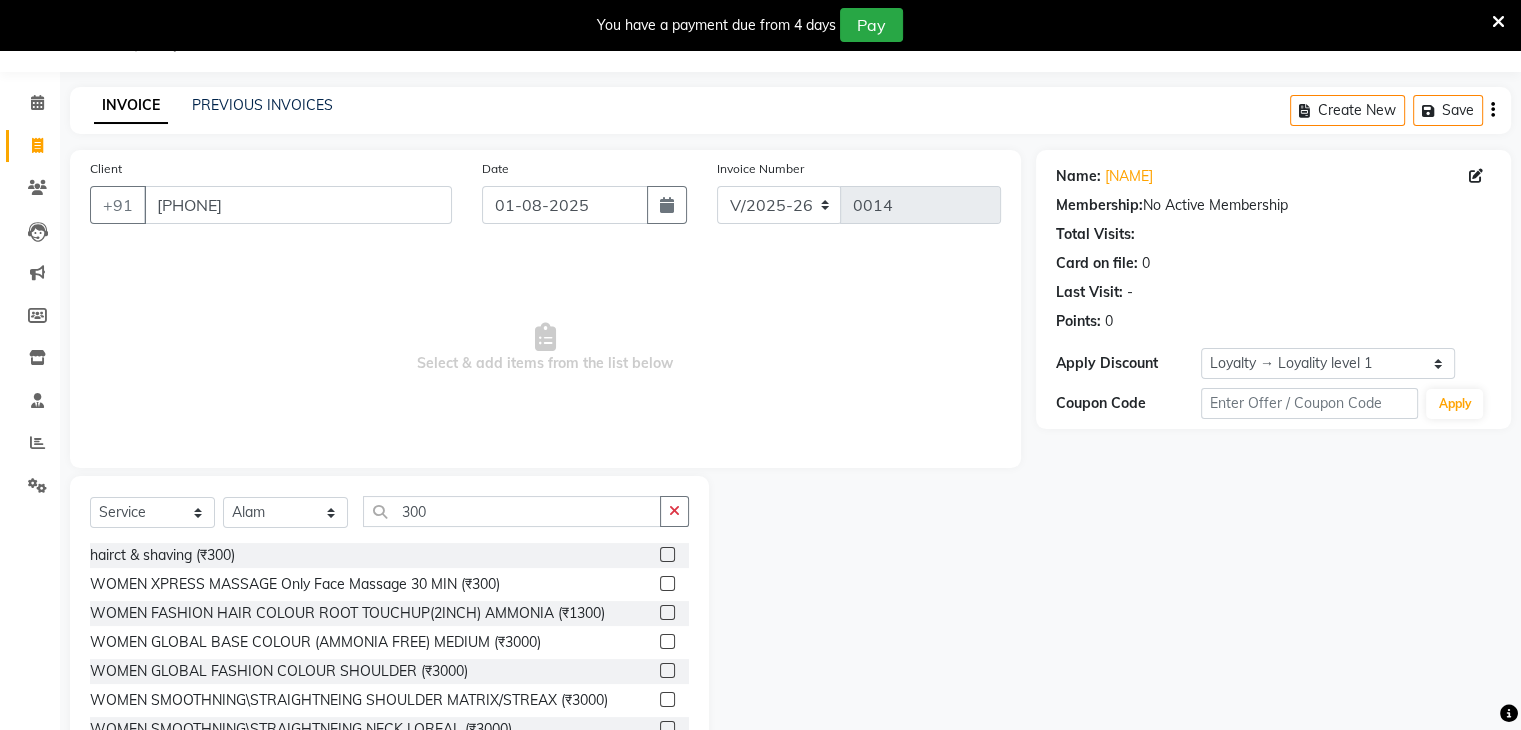 click 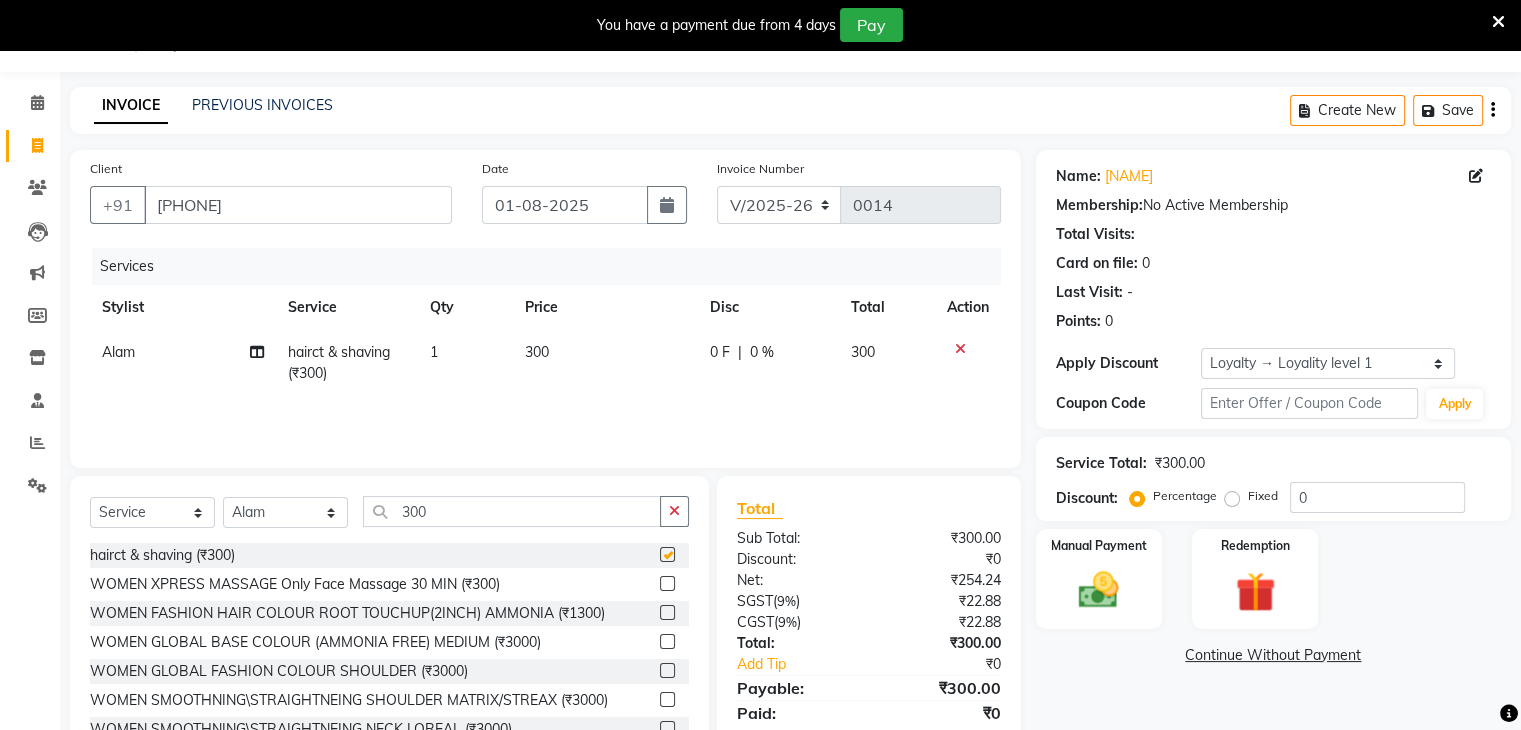 checkbox on "false" 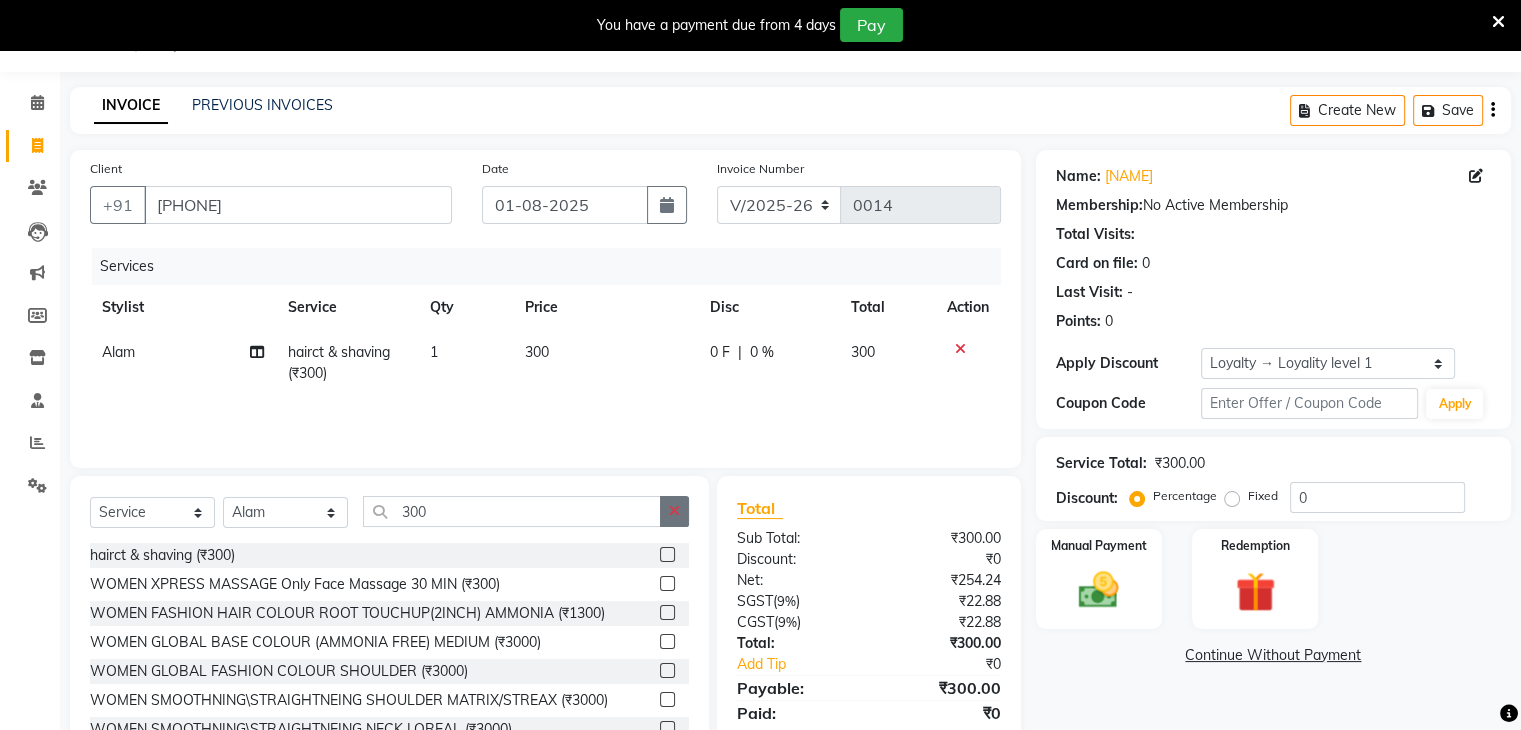 click 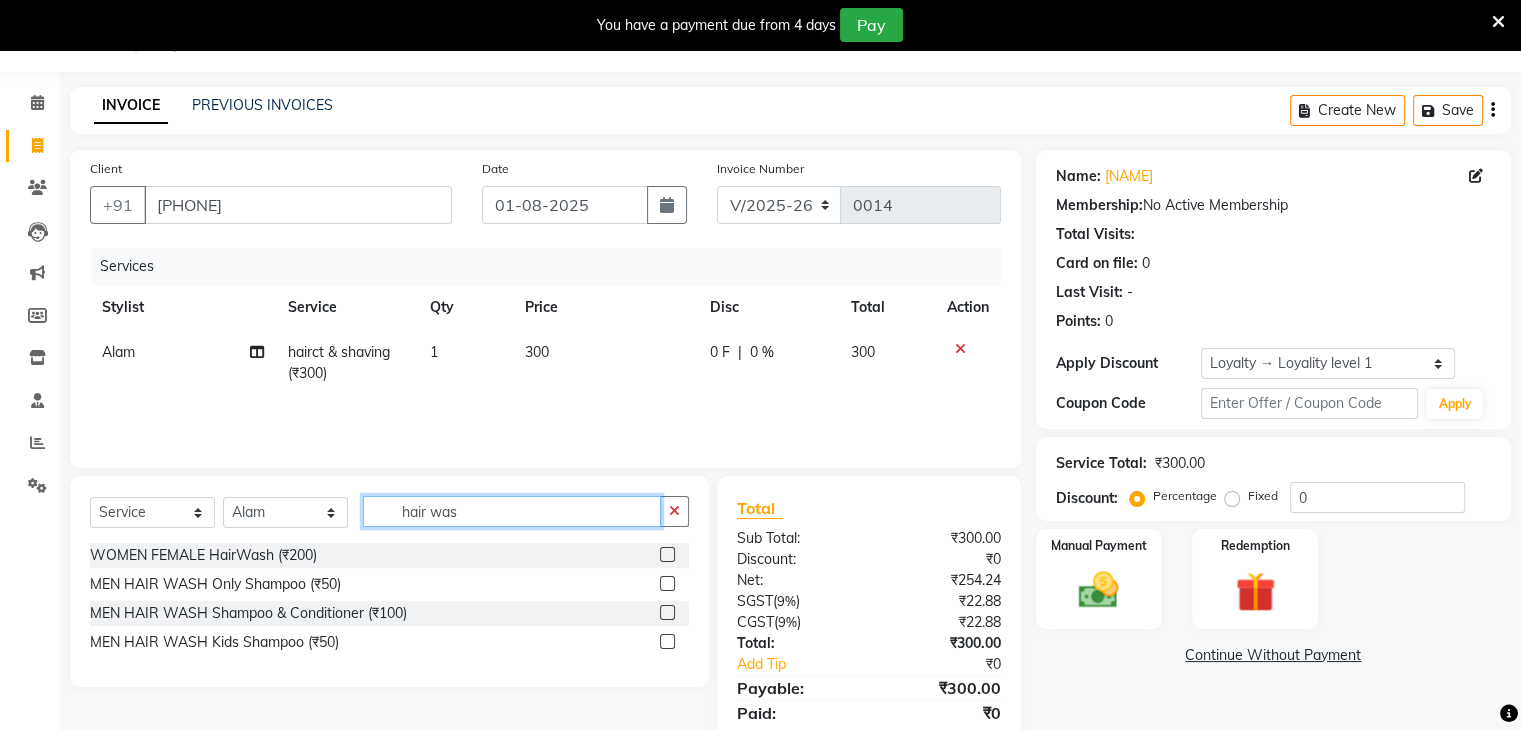 type on "hair was" 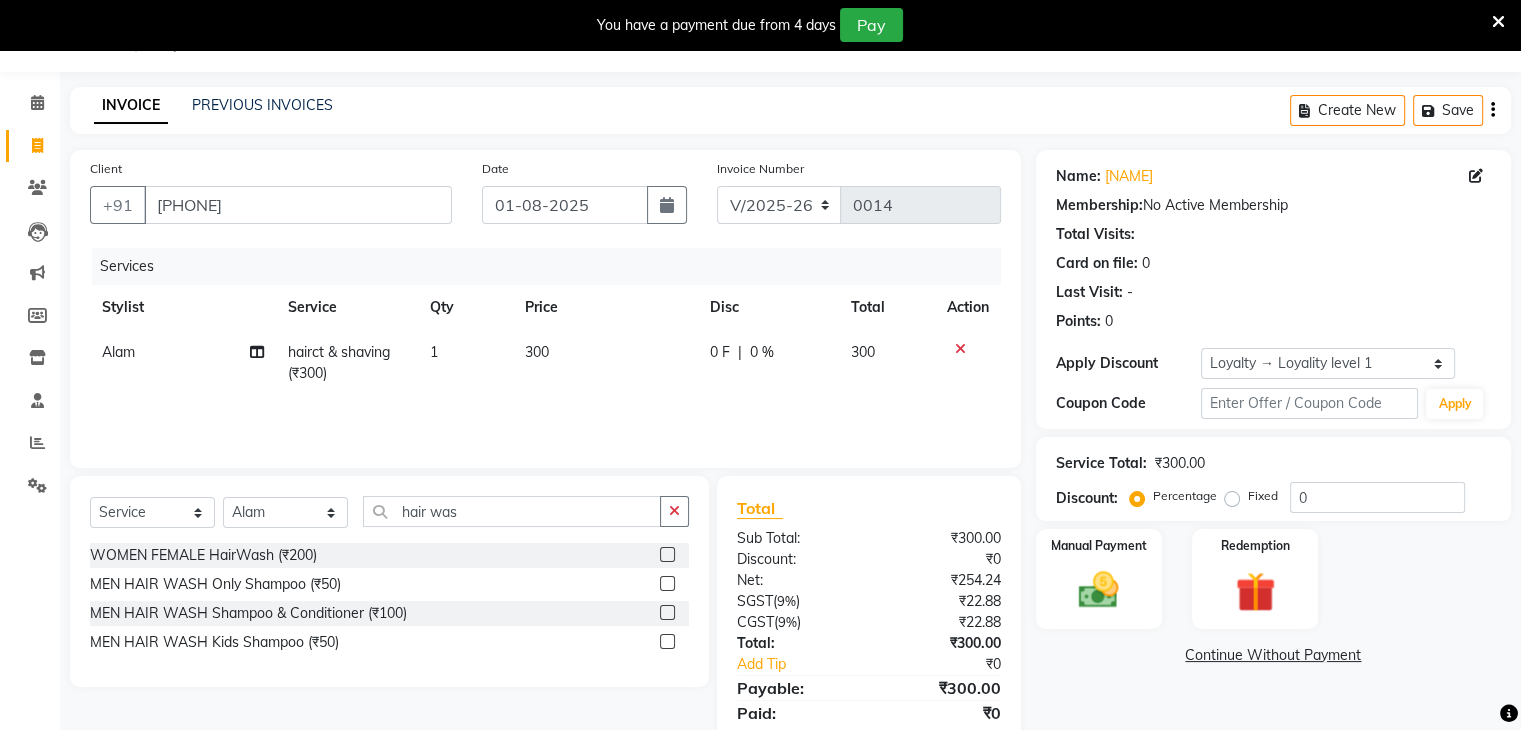 click 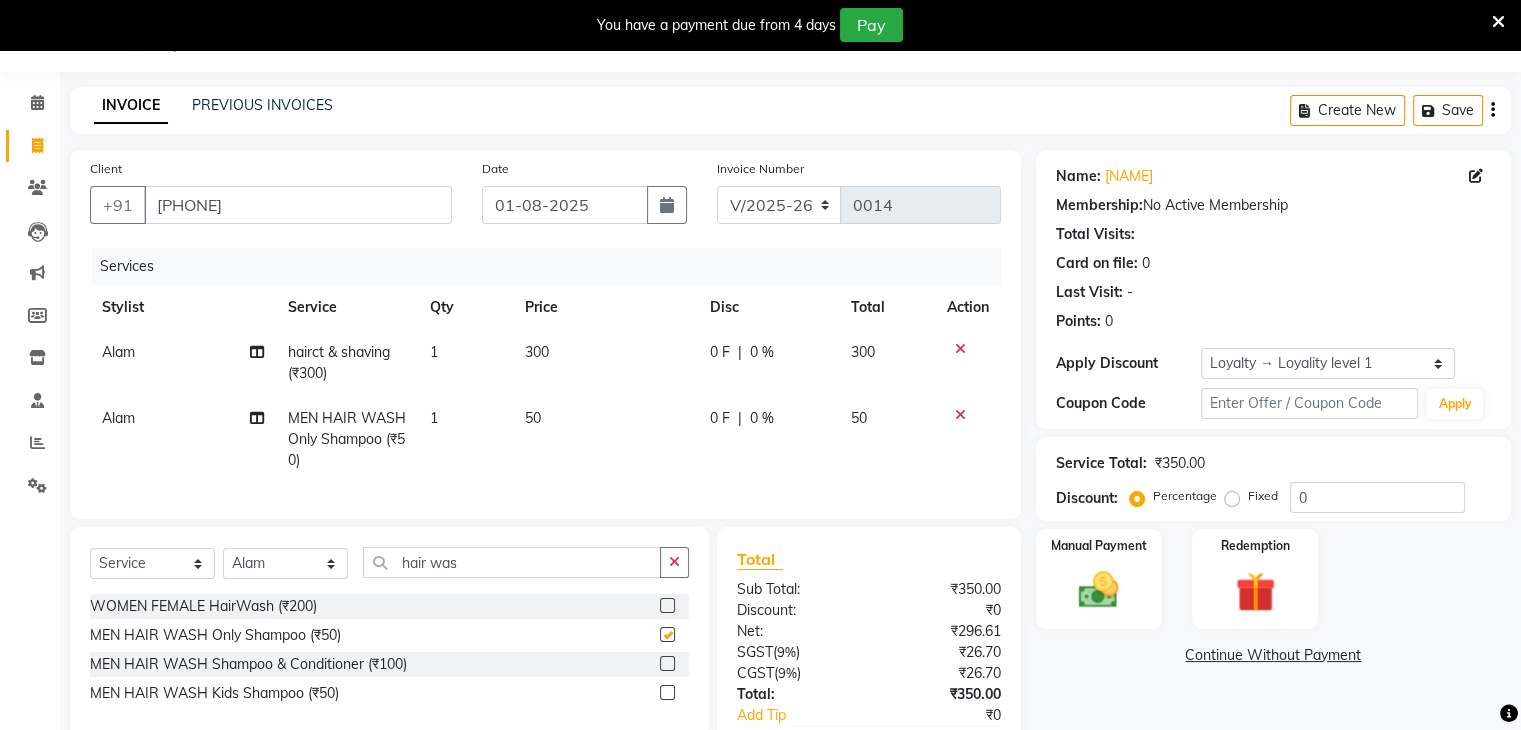 checkbox on "false" 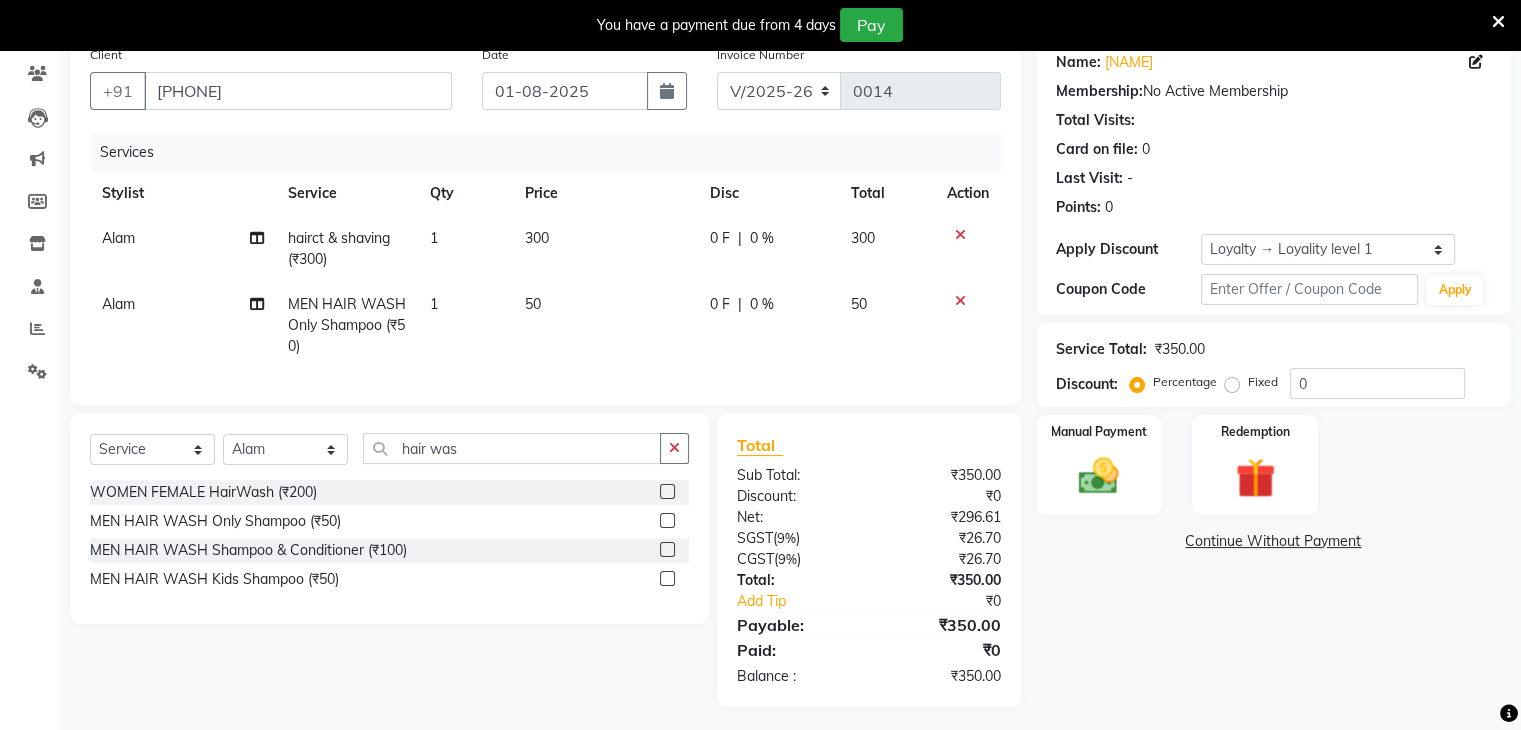 scroll, scrollTop: 187, scrollLeft: 0, axis: vertical 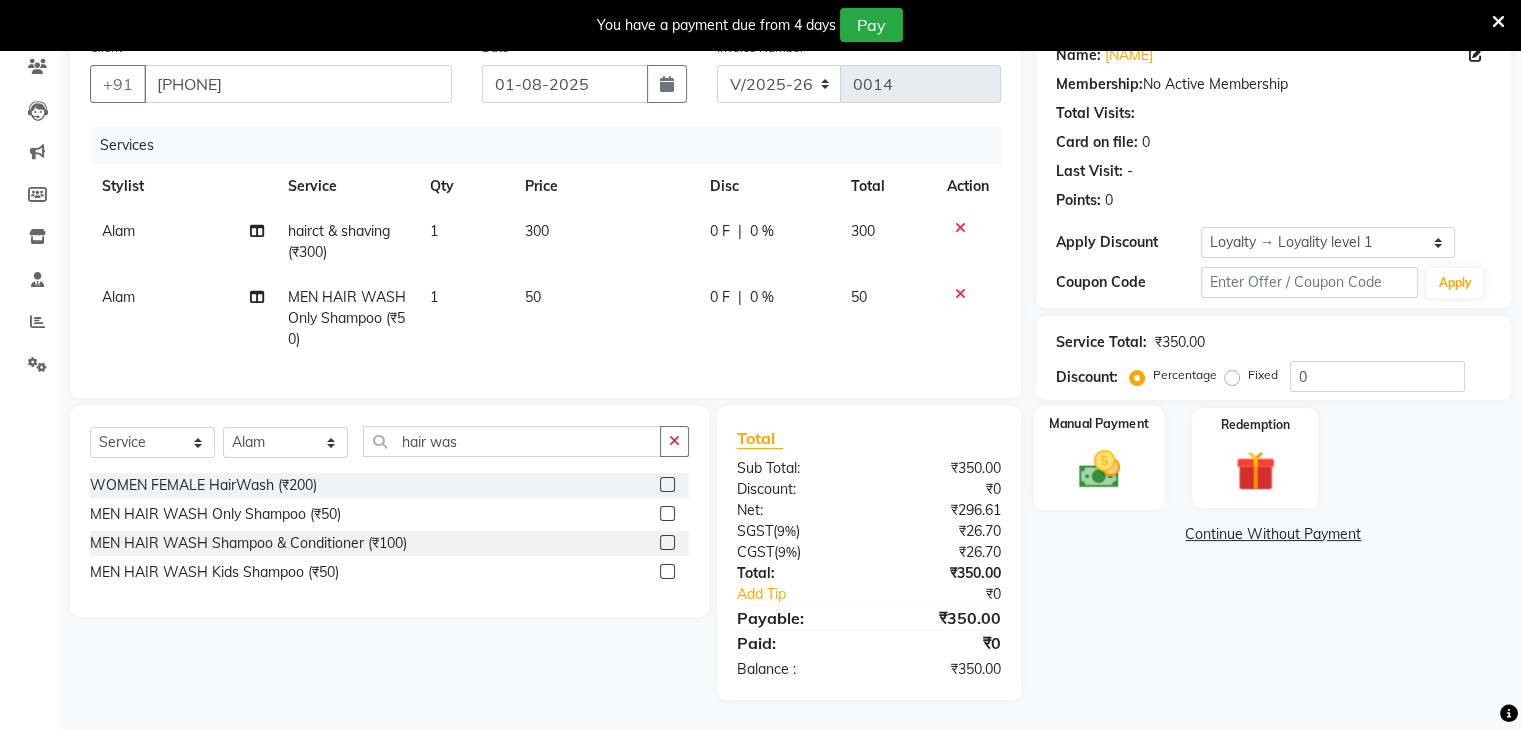 click 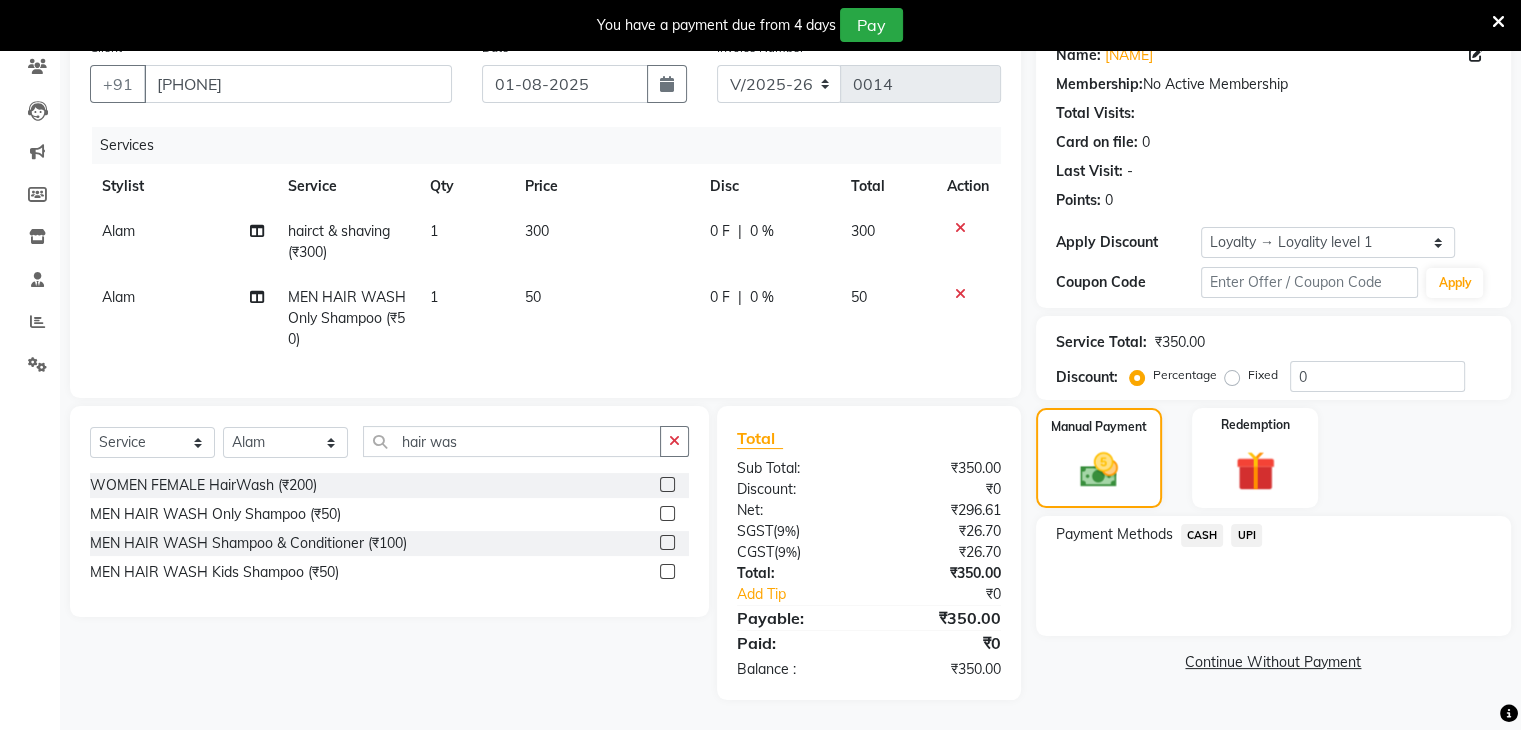 click on "UPI" 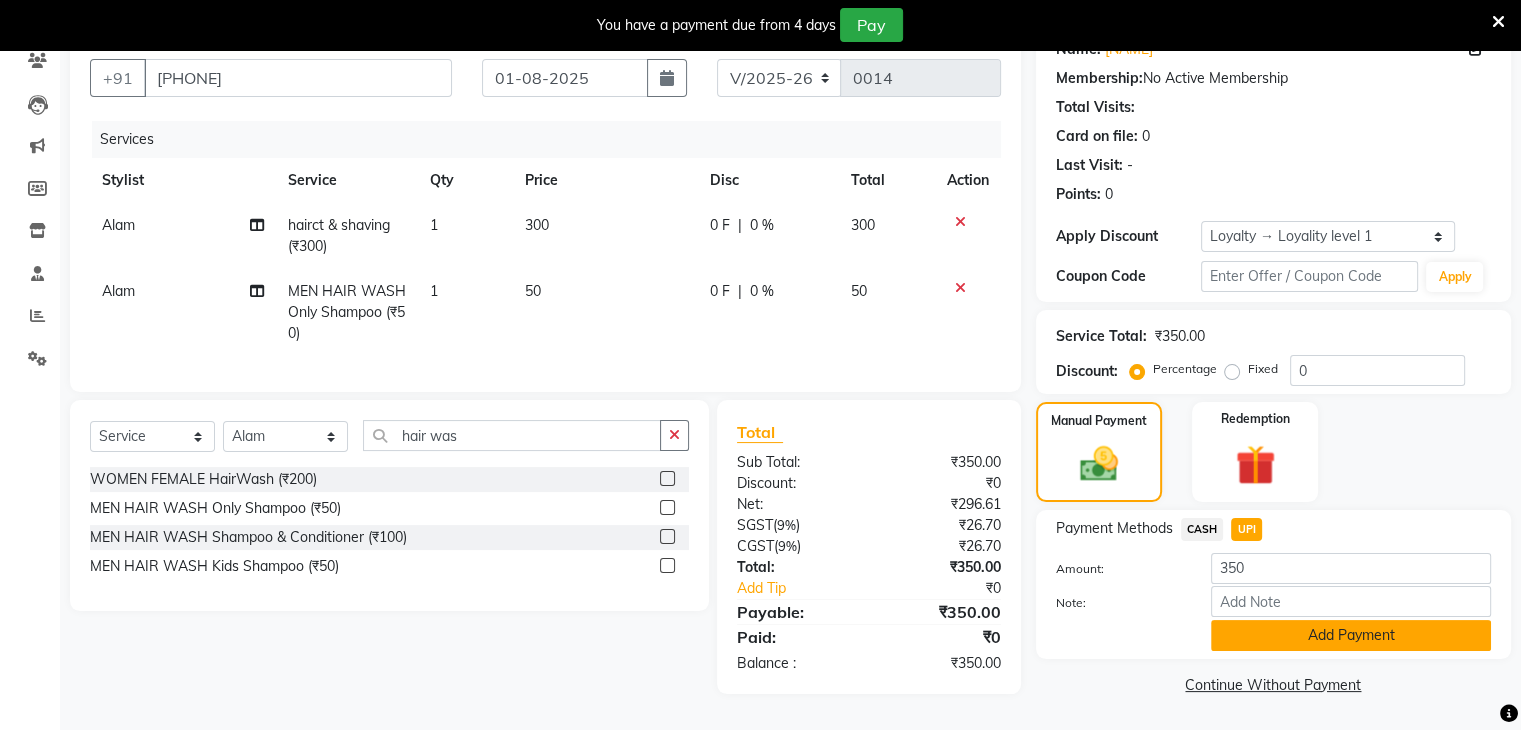click on "Add Payment" 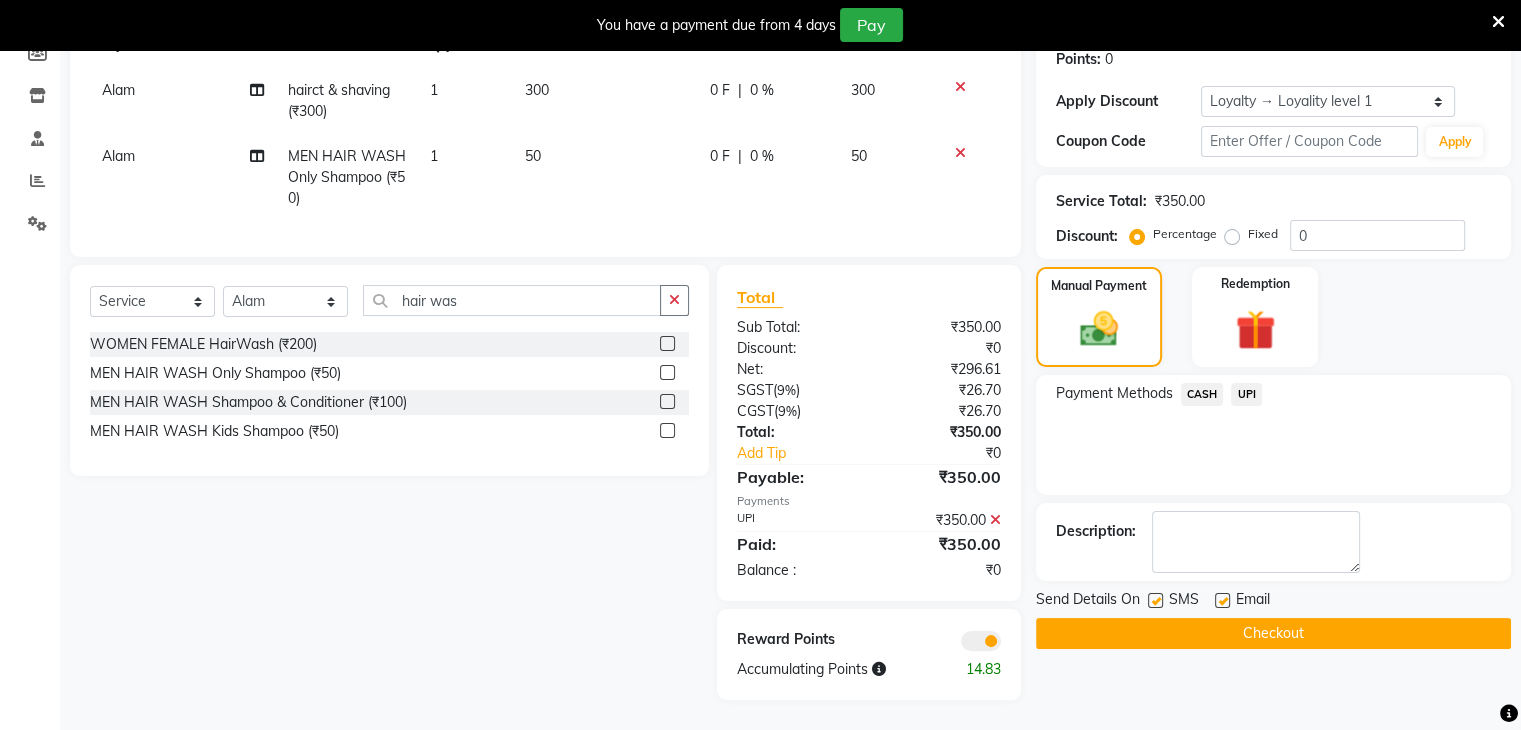 scroll, scrollTop: 329, scrollLeft: 0, axis: vertical 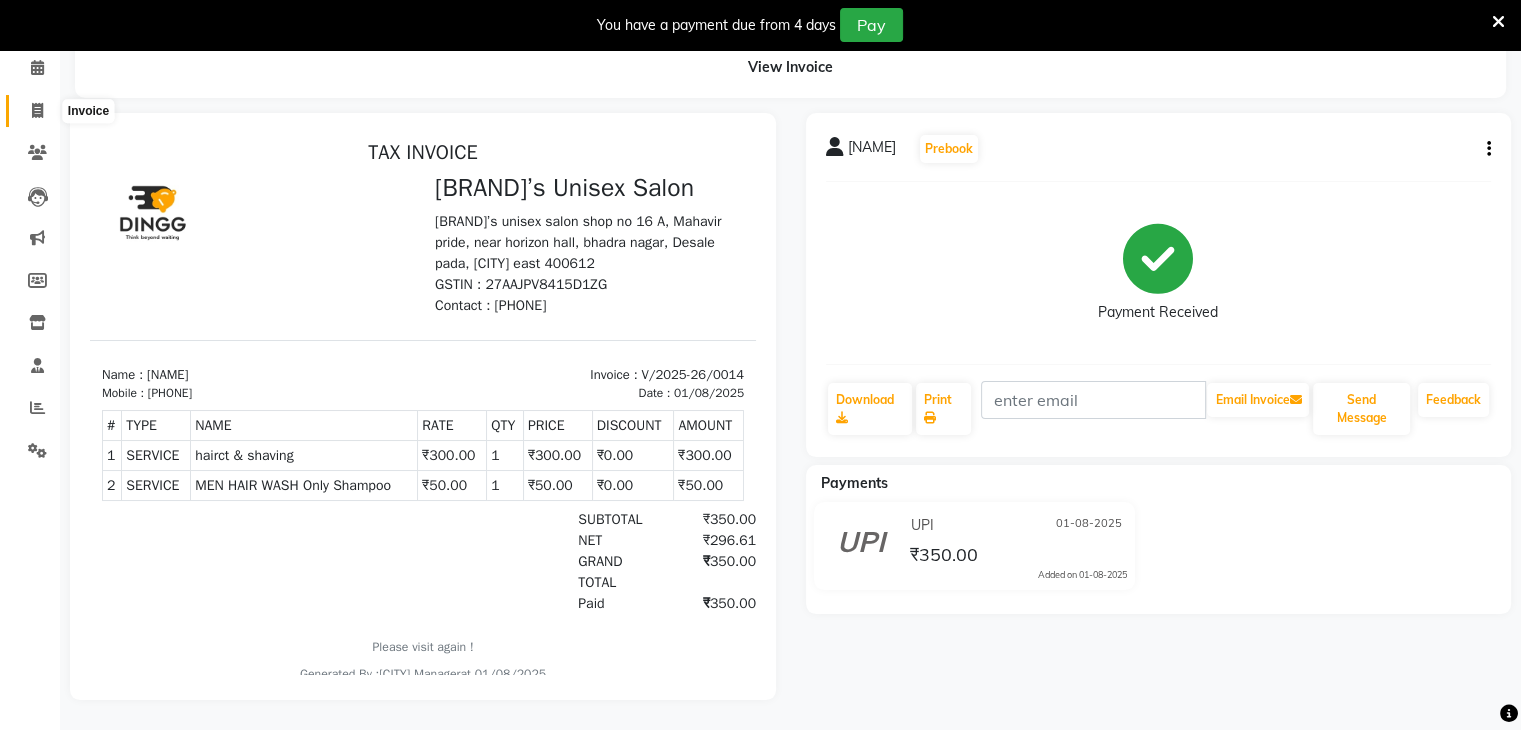 click 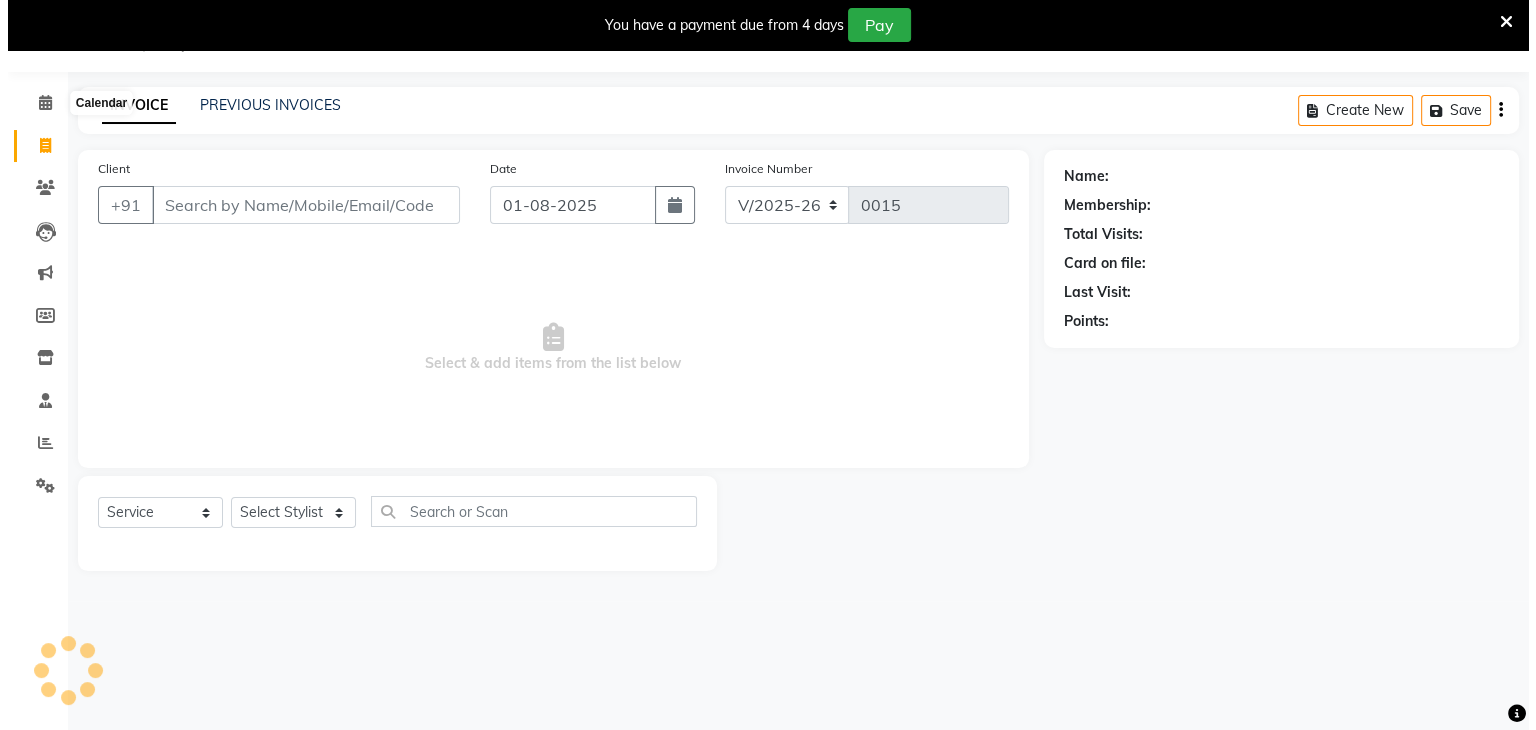 scroll, scrollTop: 50, scrollLeft: 0, axis: vertical 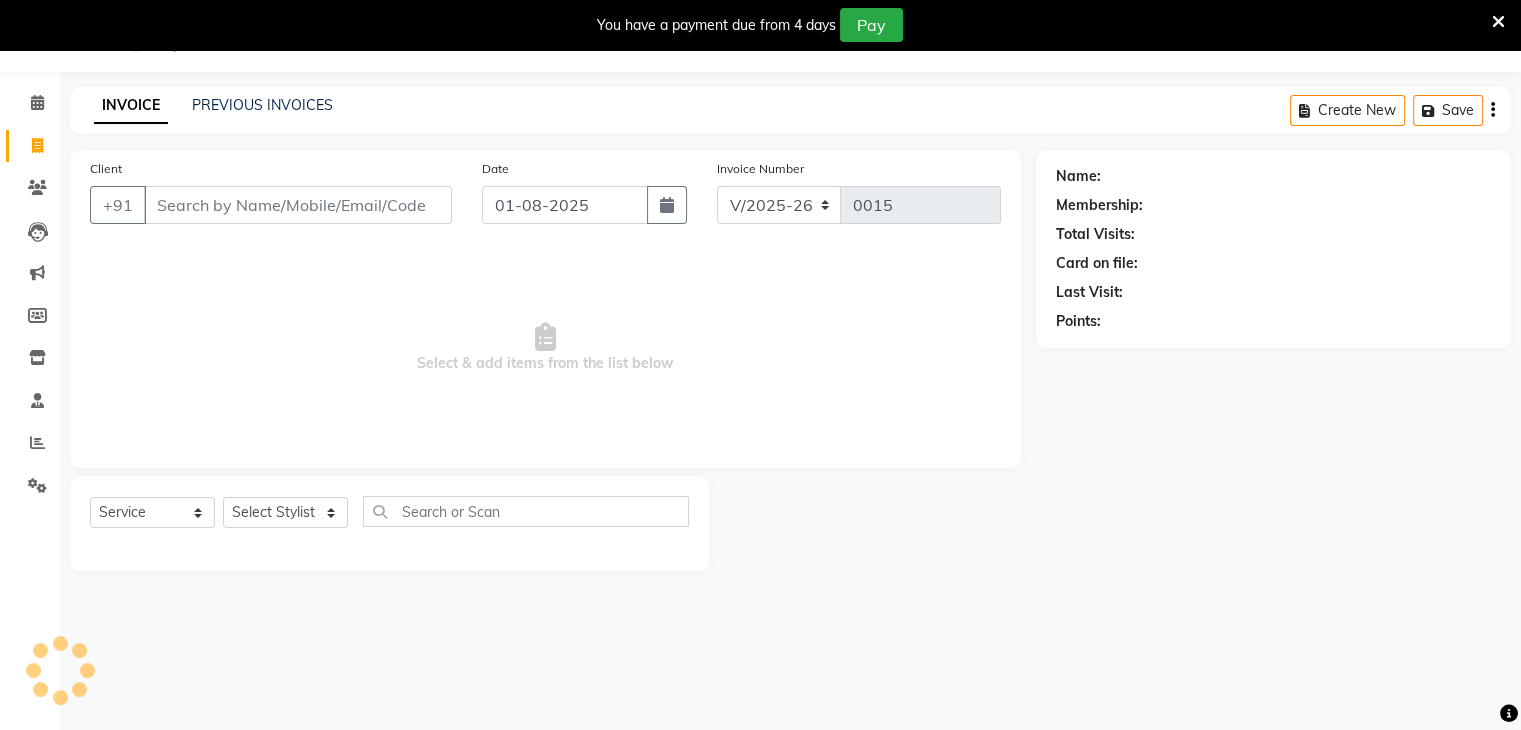 click on "Client" at bounding box center (298, 205) 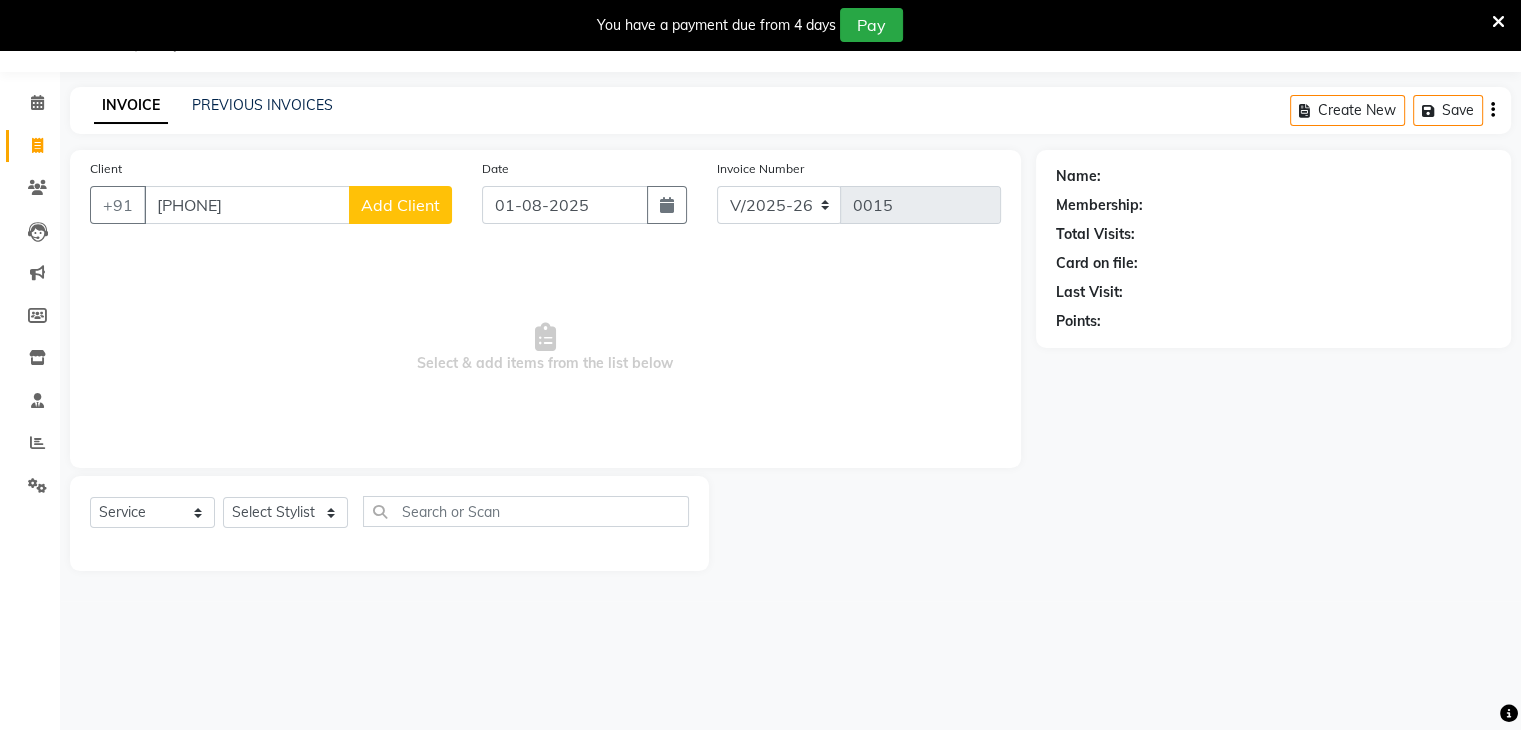 type on "[PHONE]" 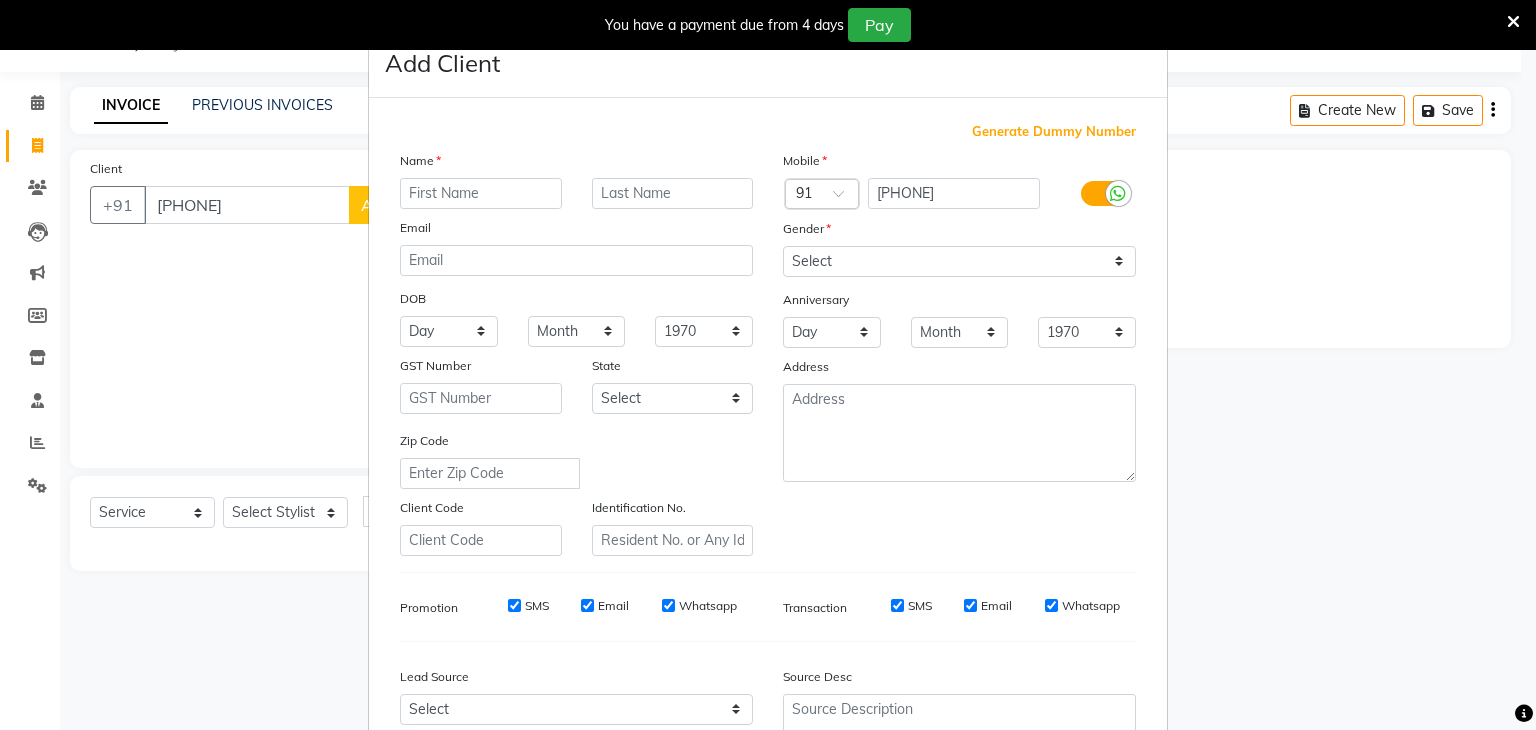 click at bounding box center [481, 193] 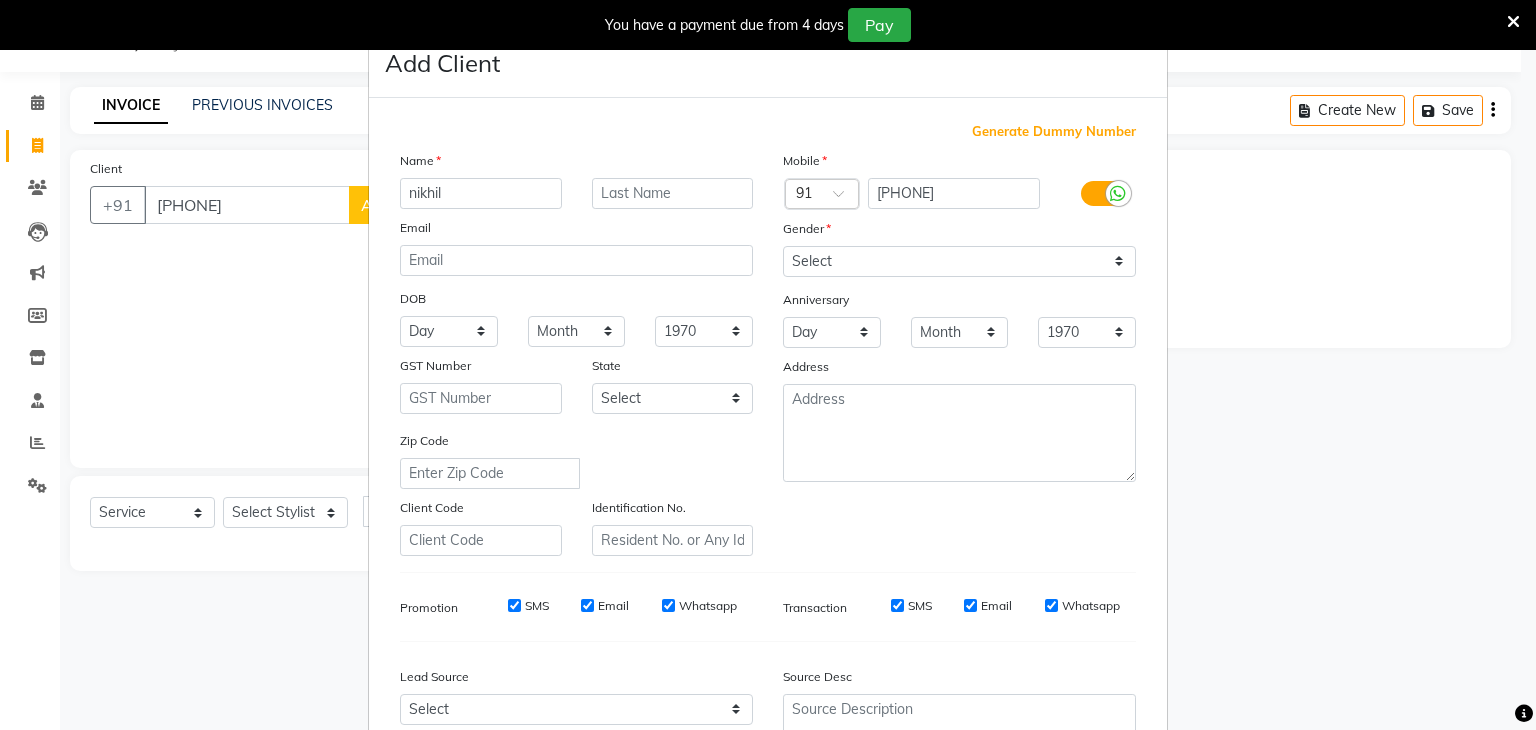 type on "nikhil" 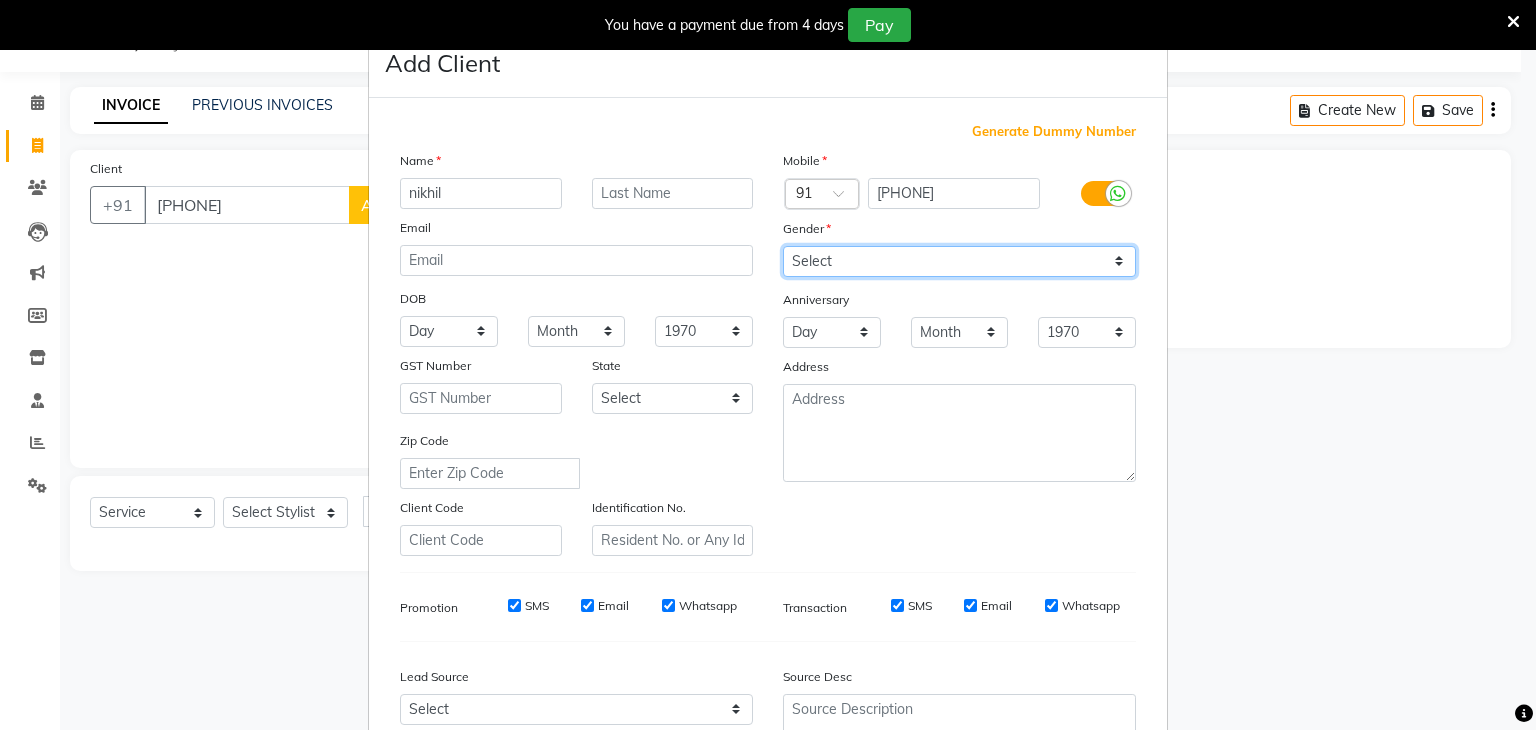 click on "Select Male Female Other Prefer Not To Say" at bounding box center [959, 261] 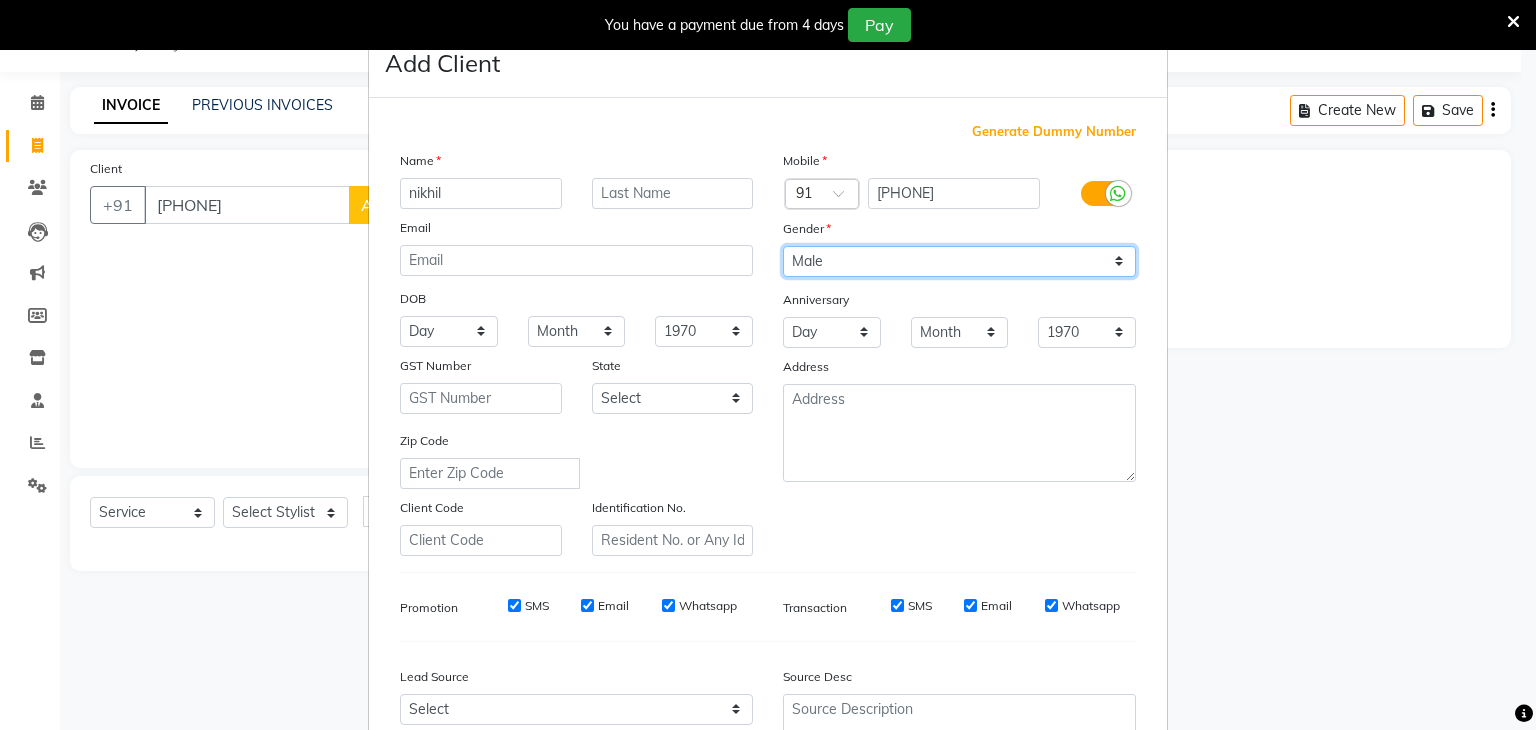 click on "Select Male Female Other Prefer Not To Say" at bounding box center [959, 261] 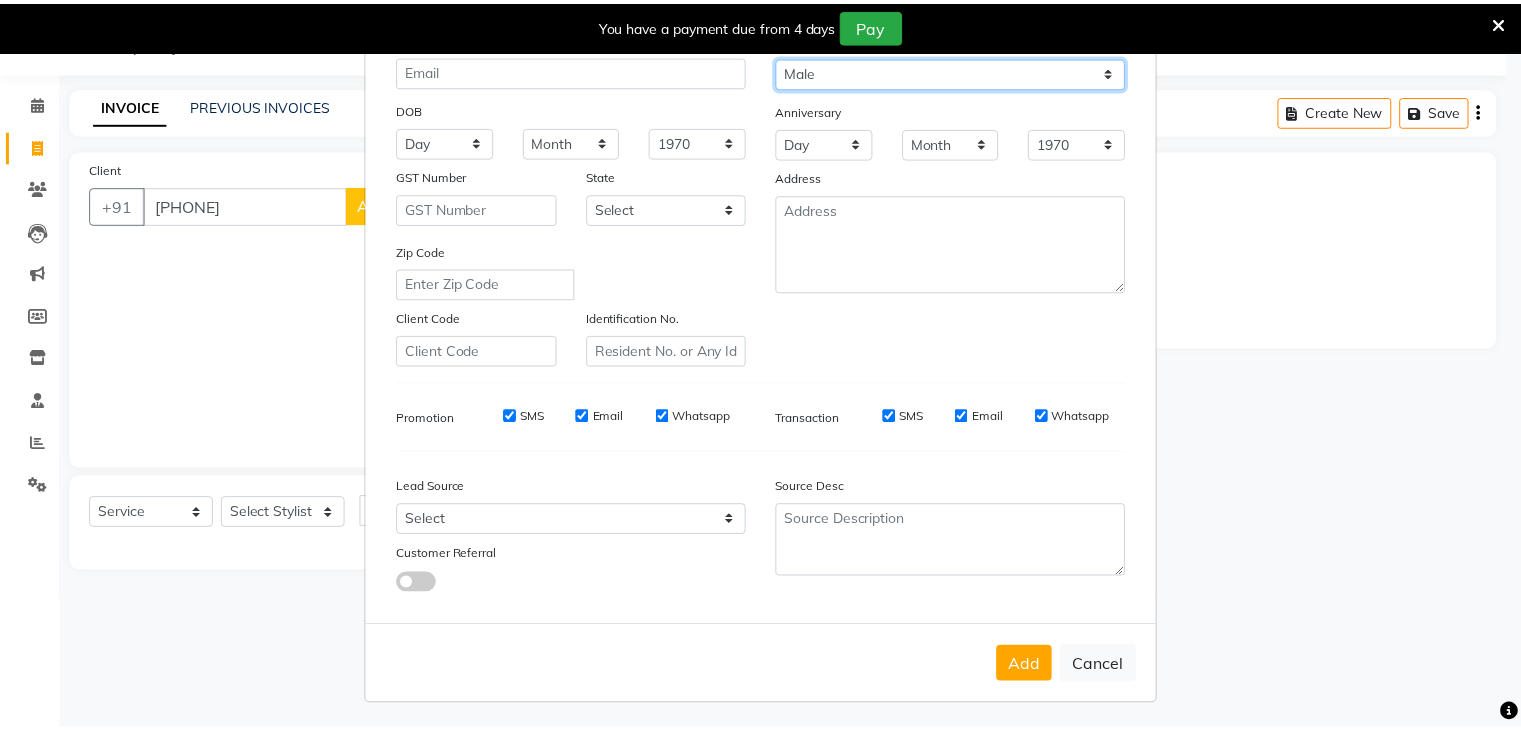 scroll, scrollTop: 203, scrollLeft: 0, axis: vertical 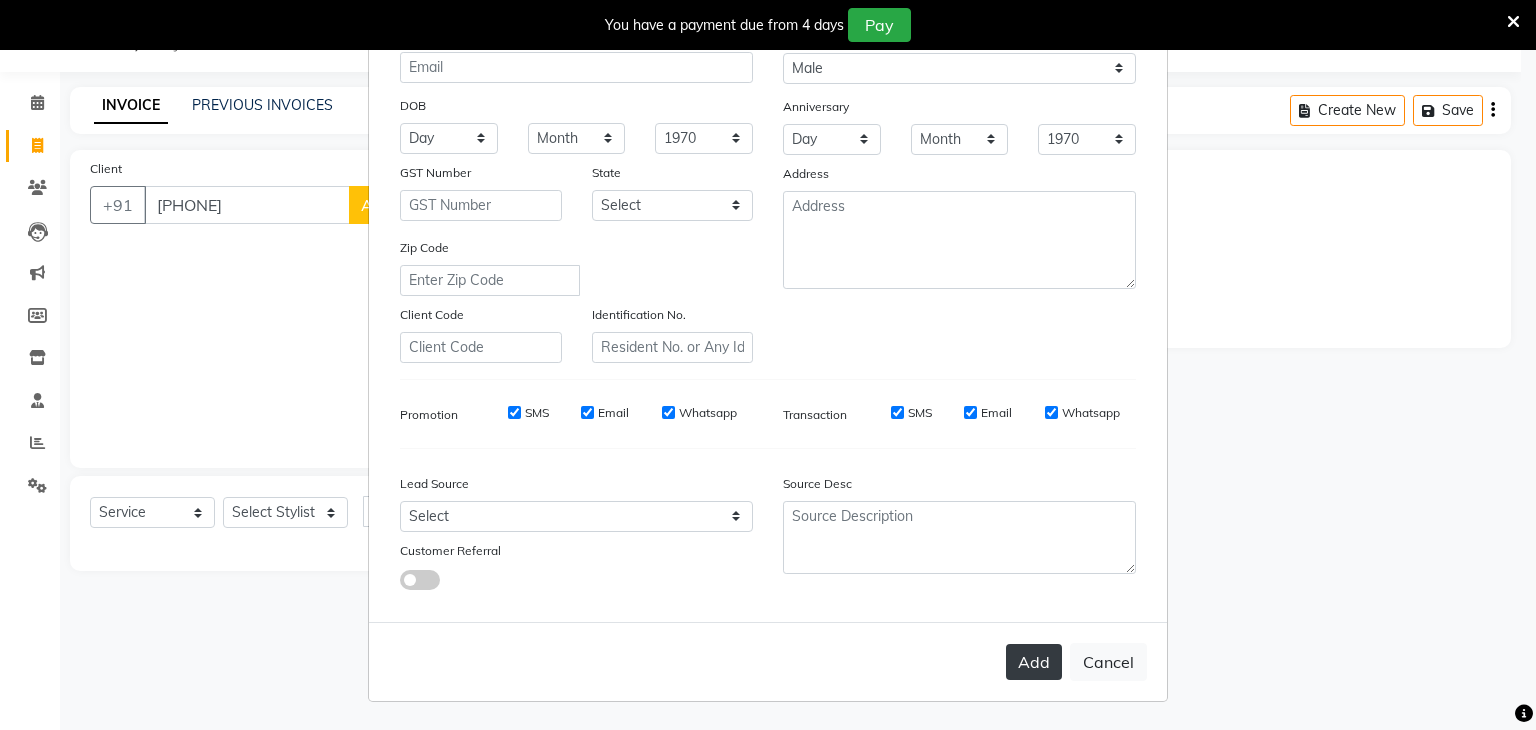 click on "Add" at bounding box center (1034, 662) 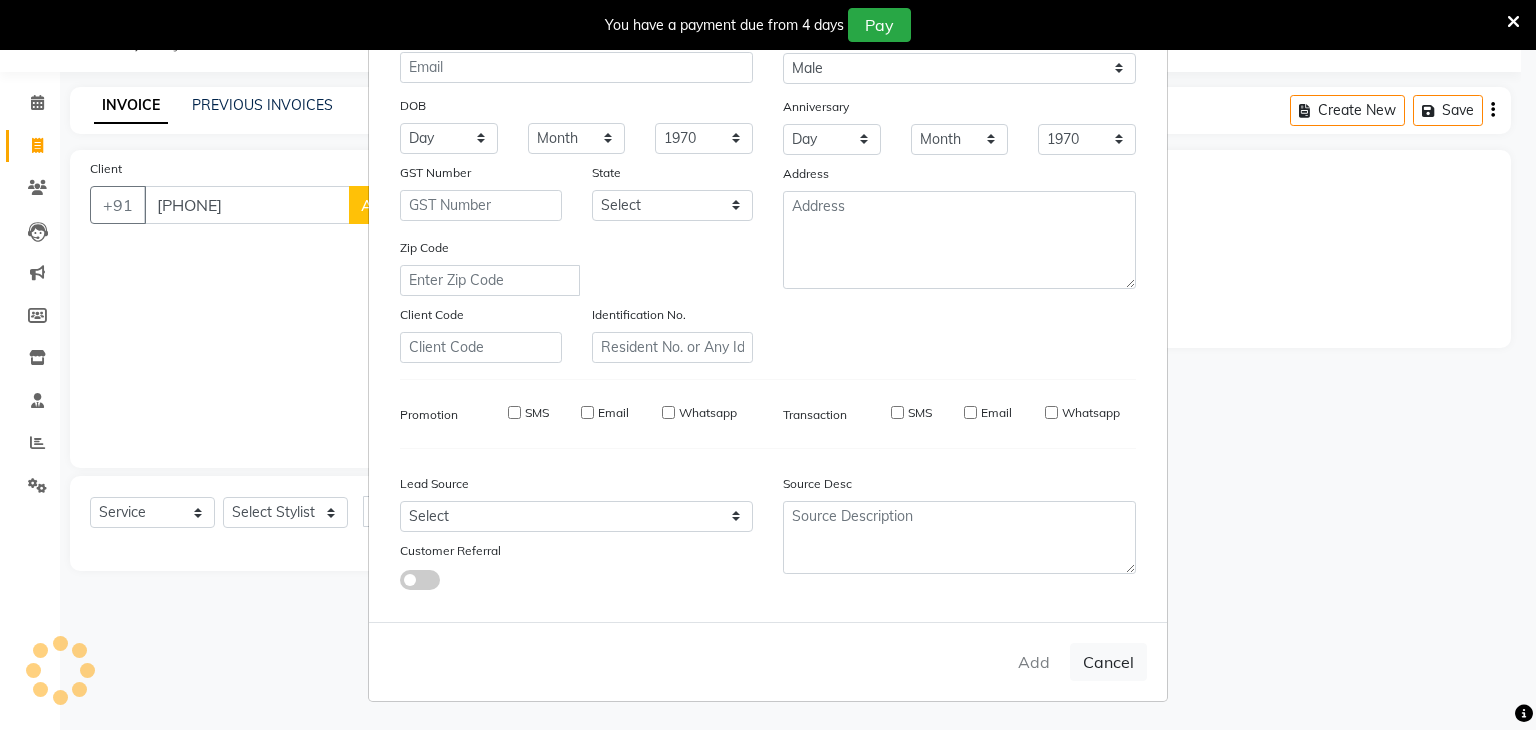 type 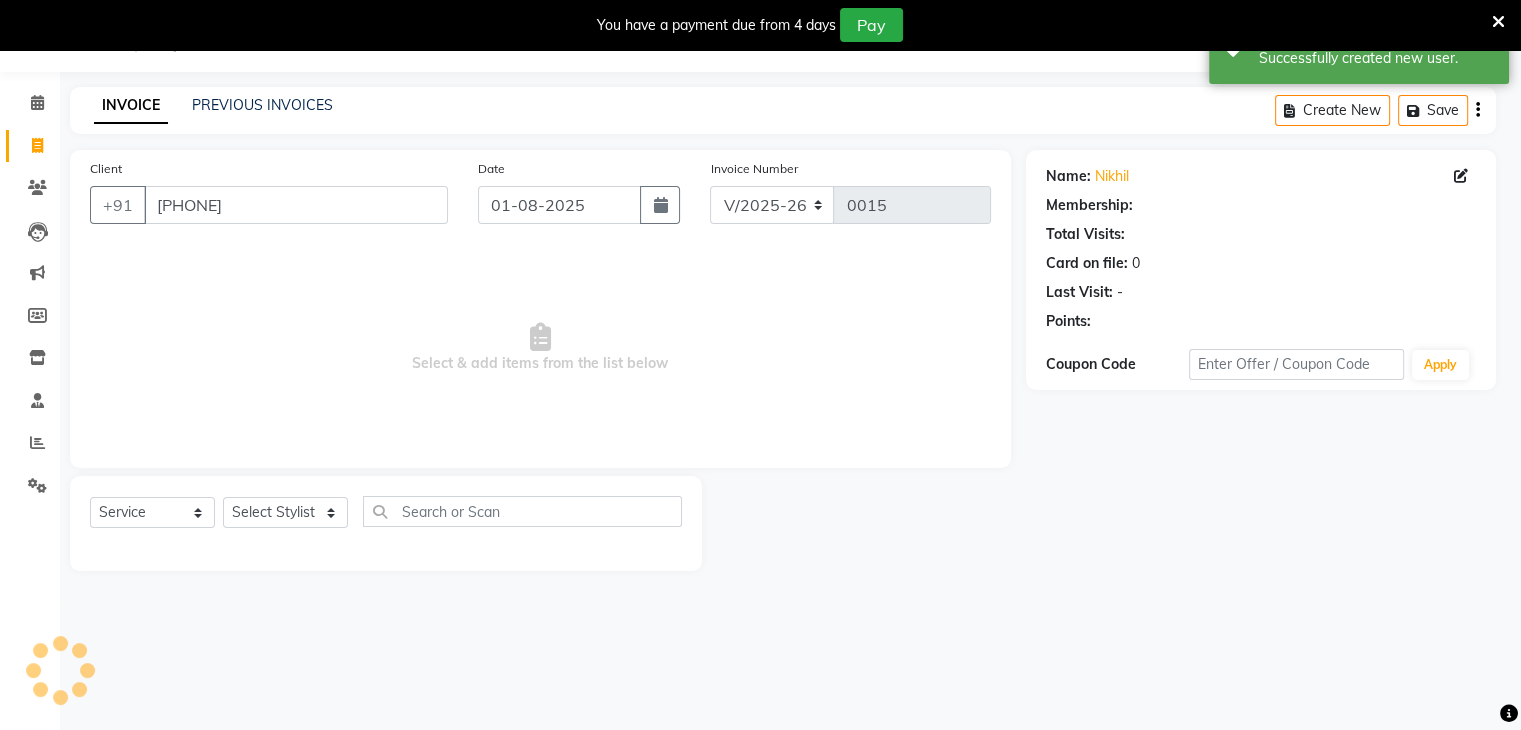 select on "1: Object" 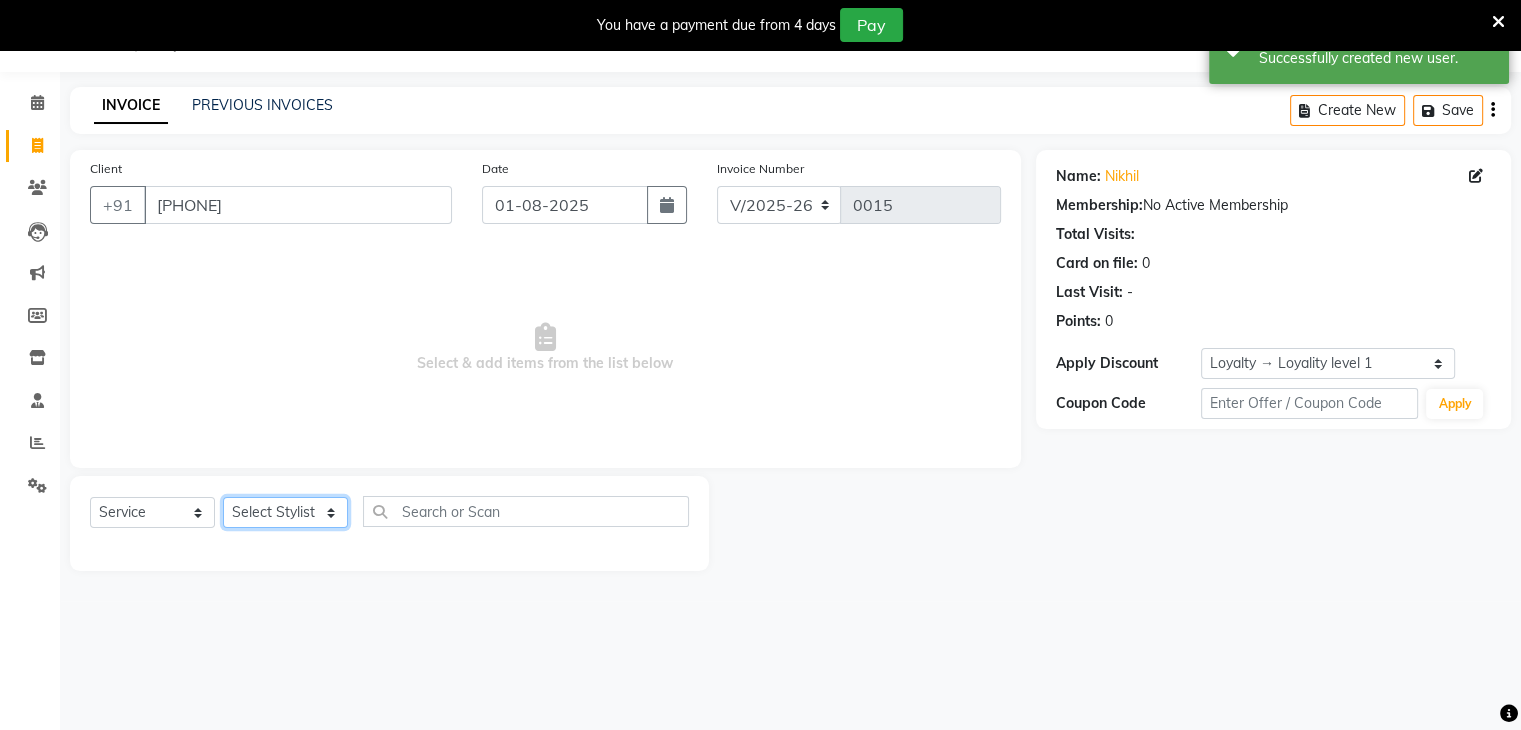 click on "Select Stylist Alam [CITY] Manager [FIRST] [LAST] Mam" 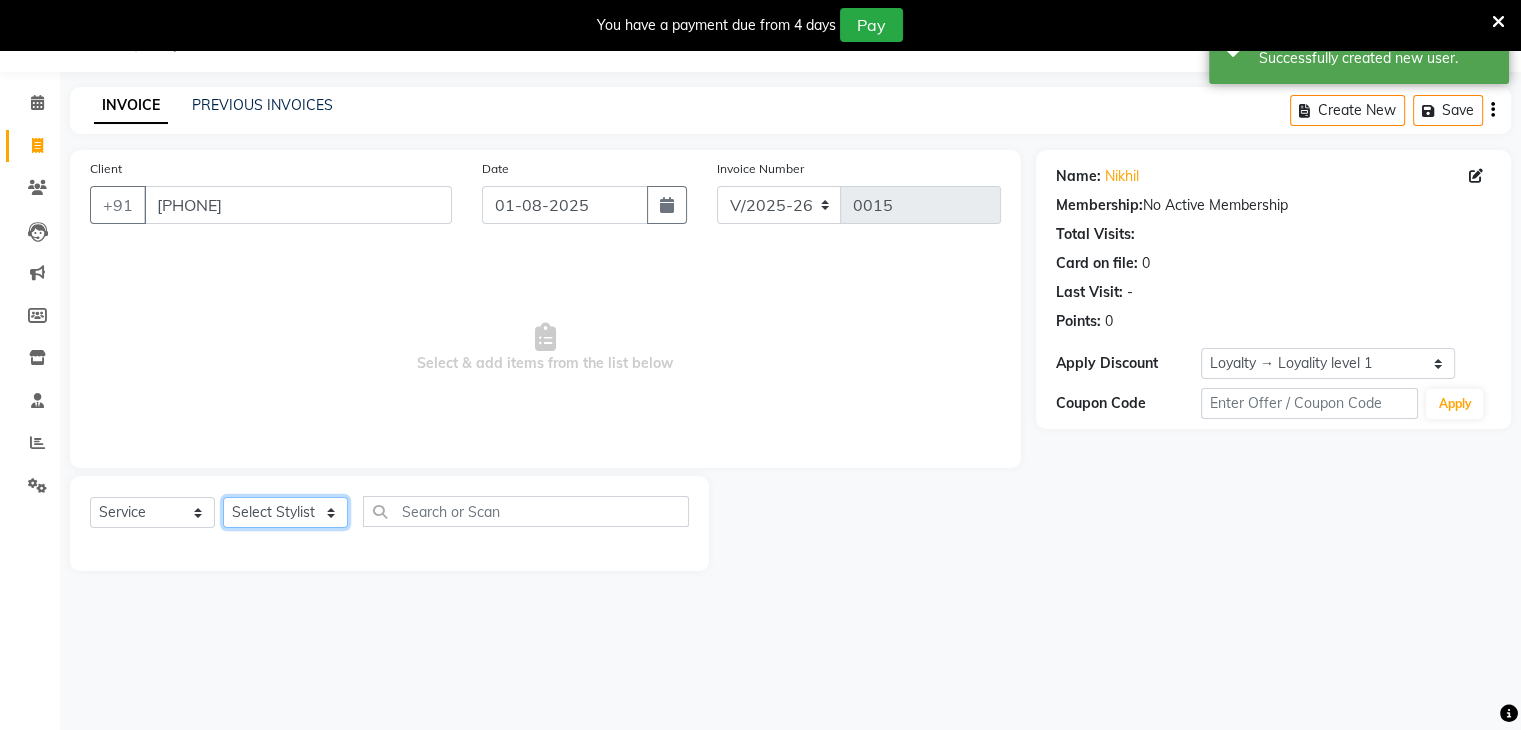 select on "86917" 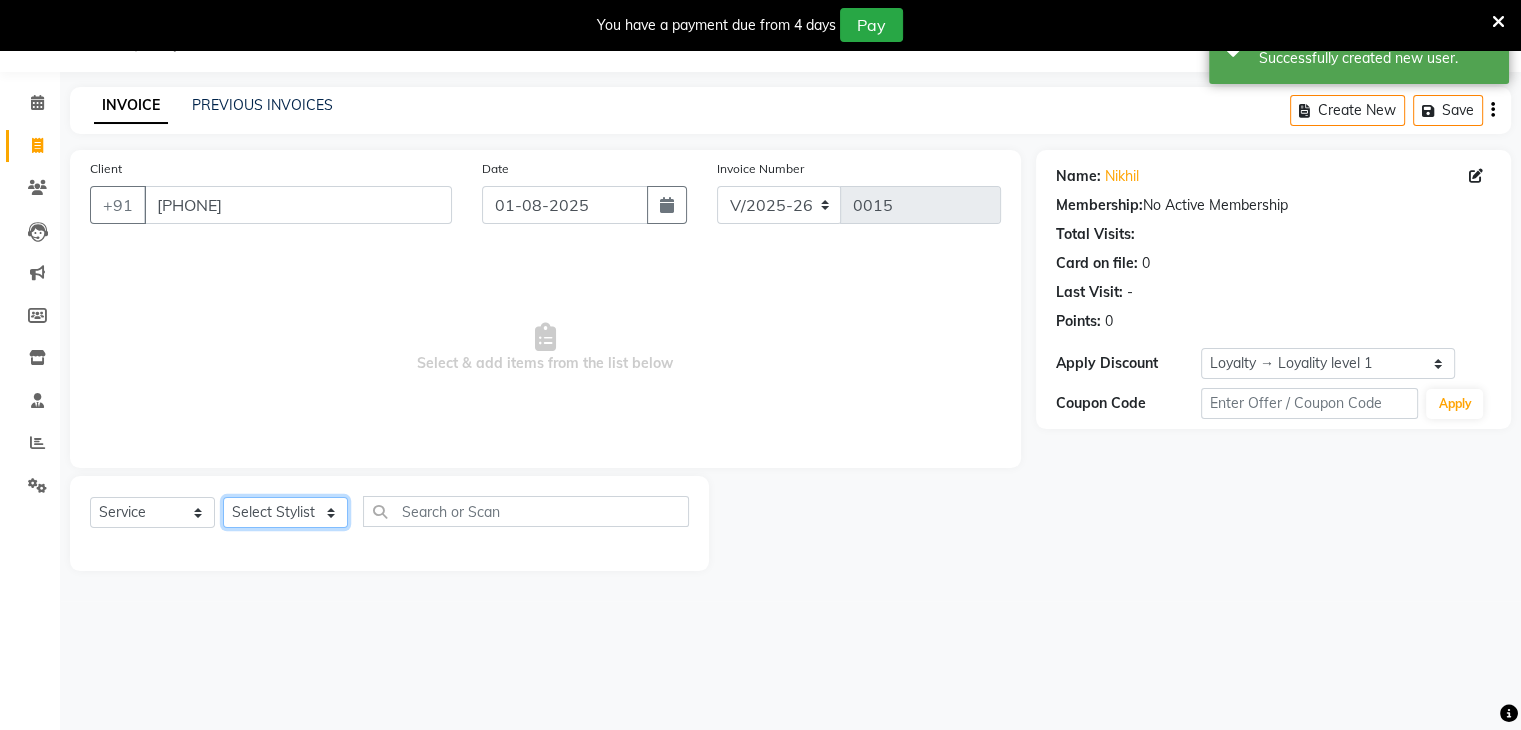 click on "Select Stylist Alam [CITY] Manager [FIRST] [LAST] Mam" 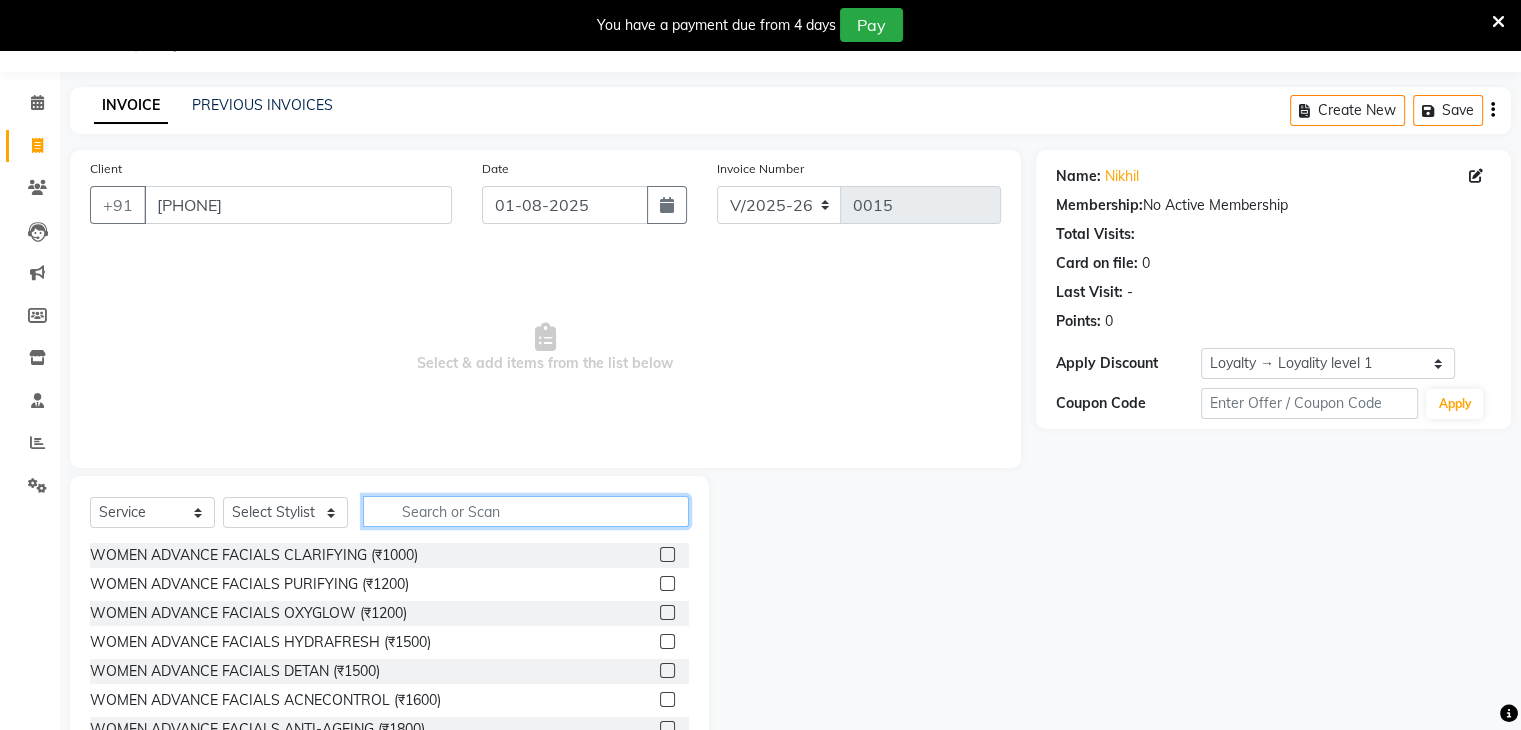 click 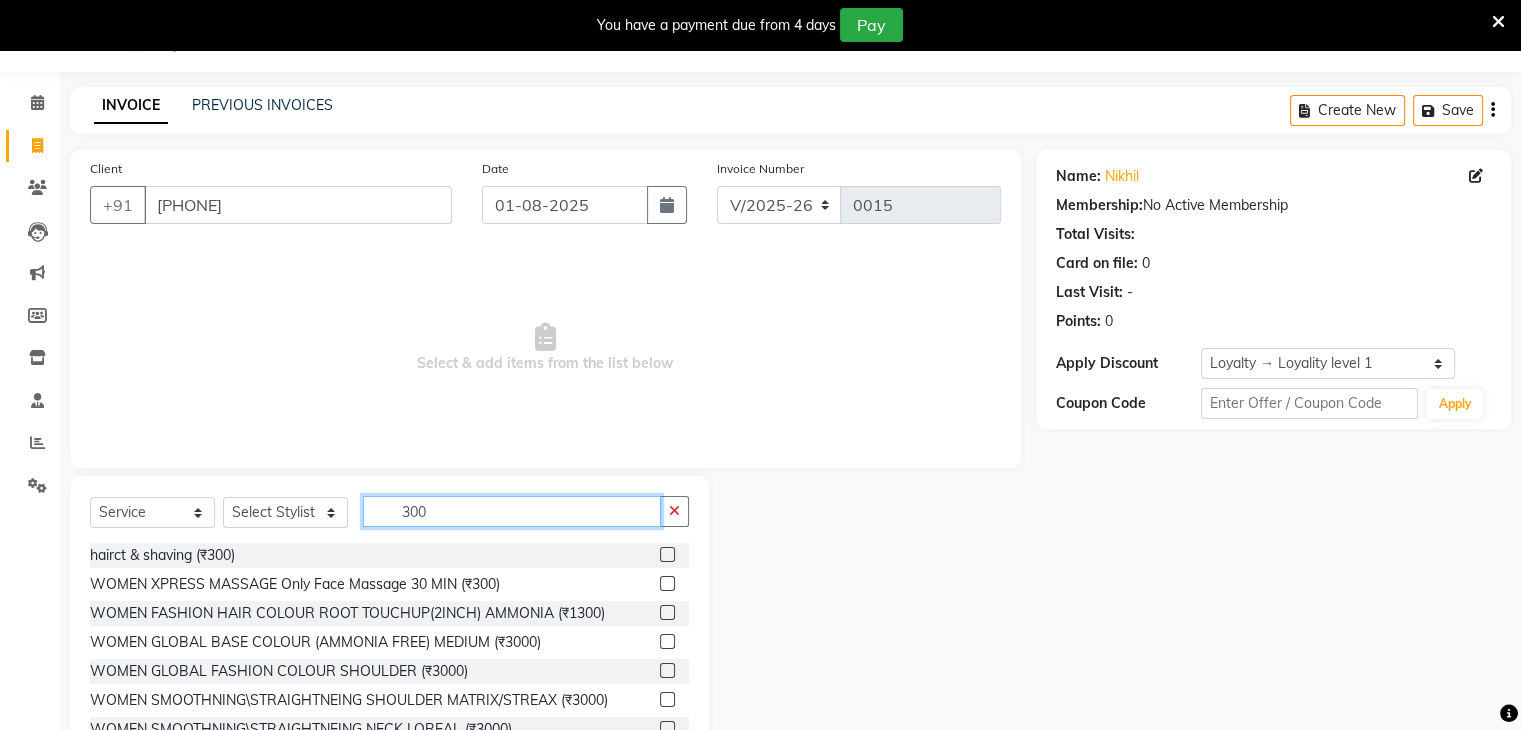 type on "300" 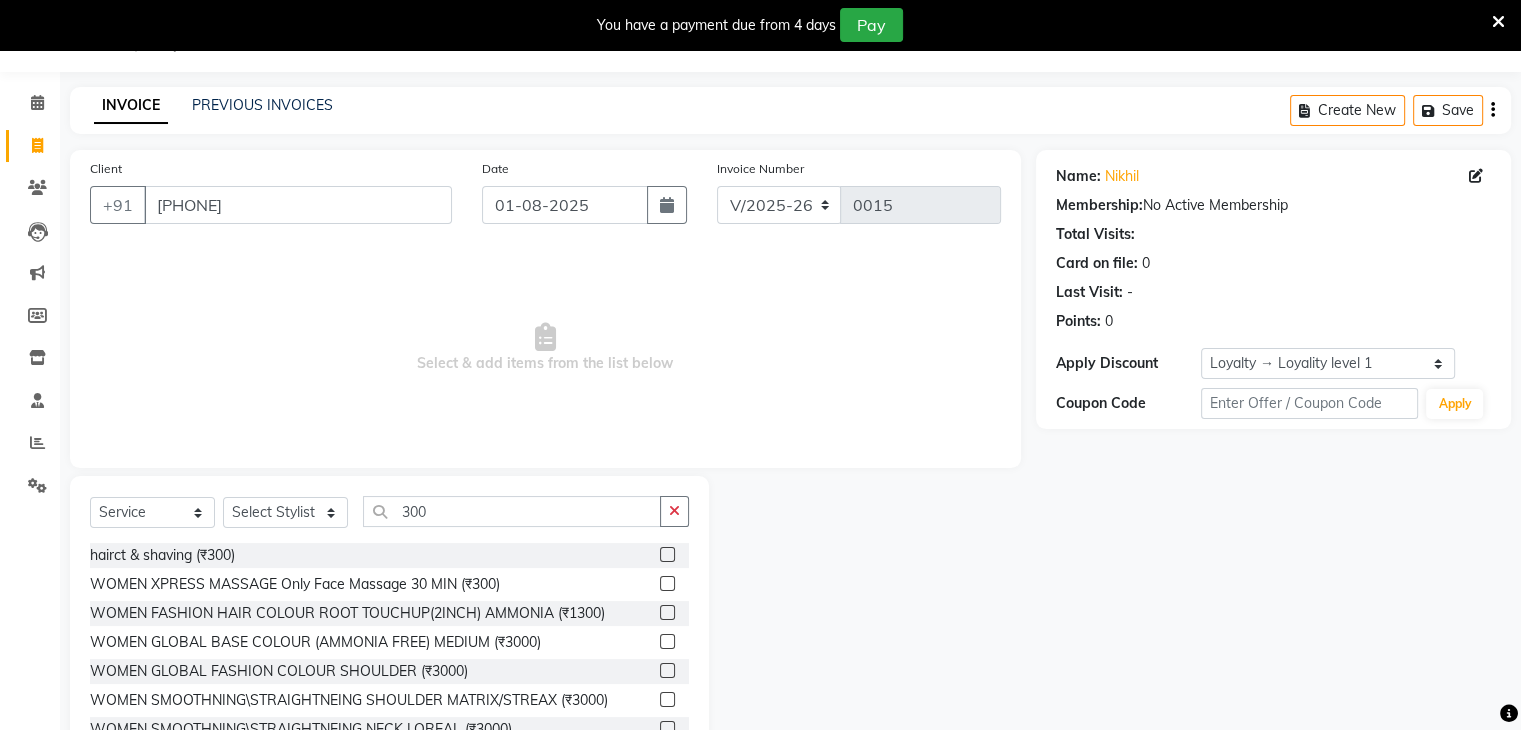 click 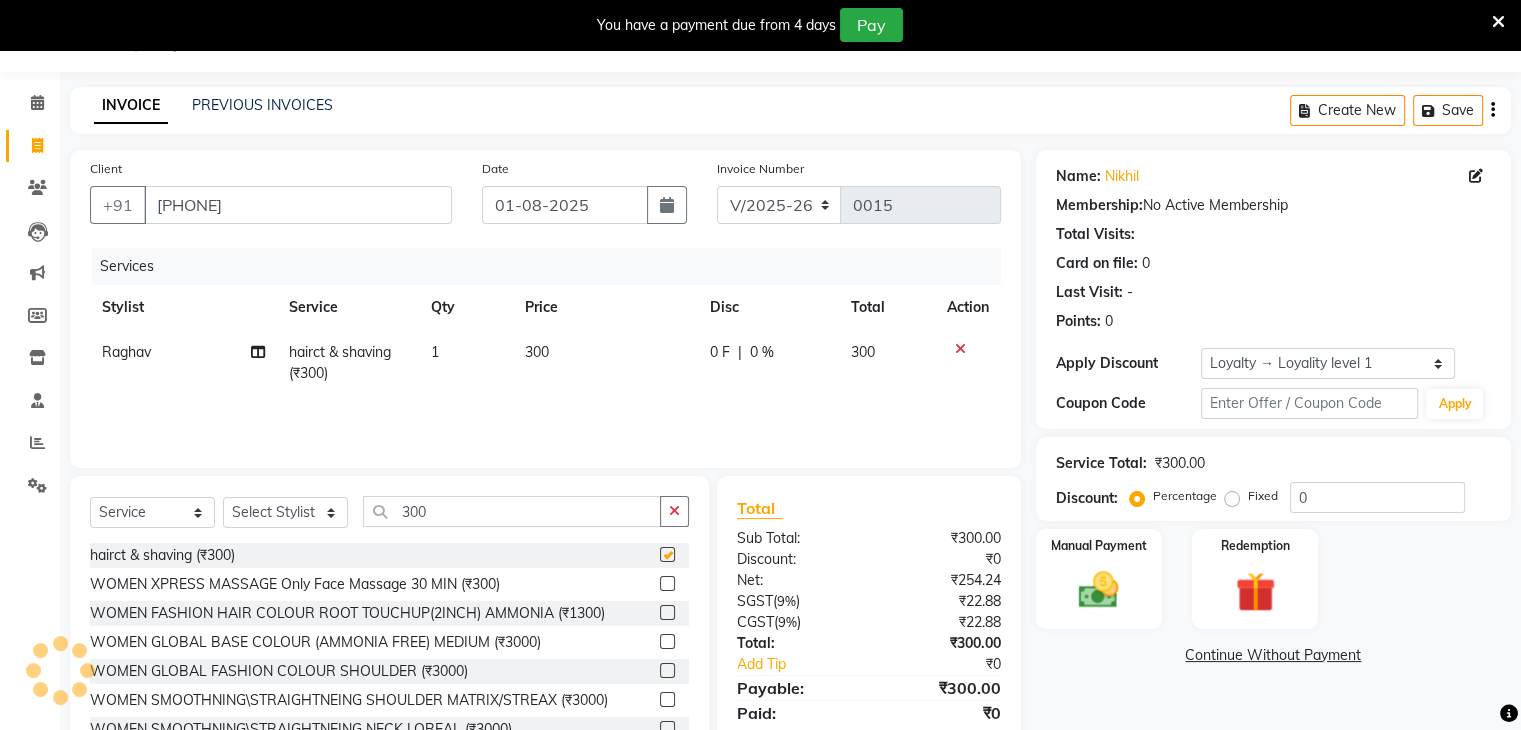 checkbox on "false" 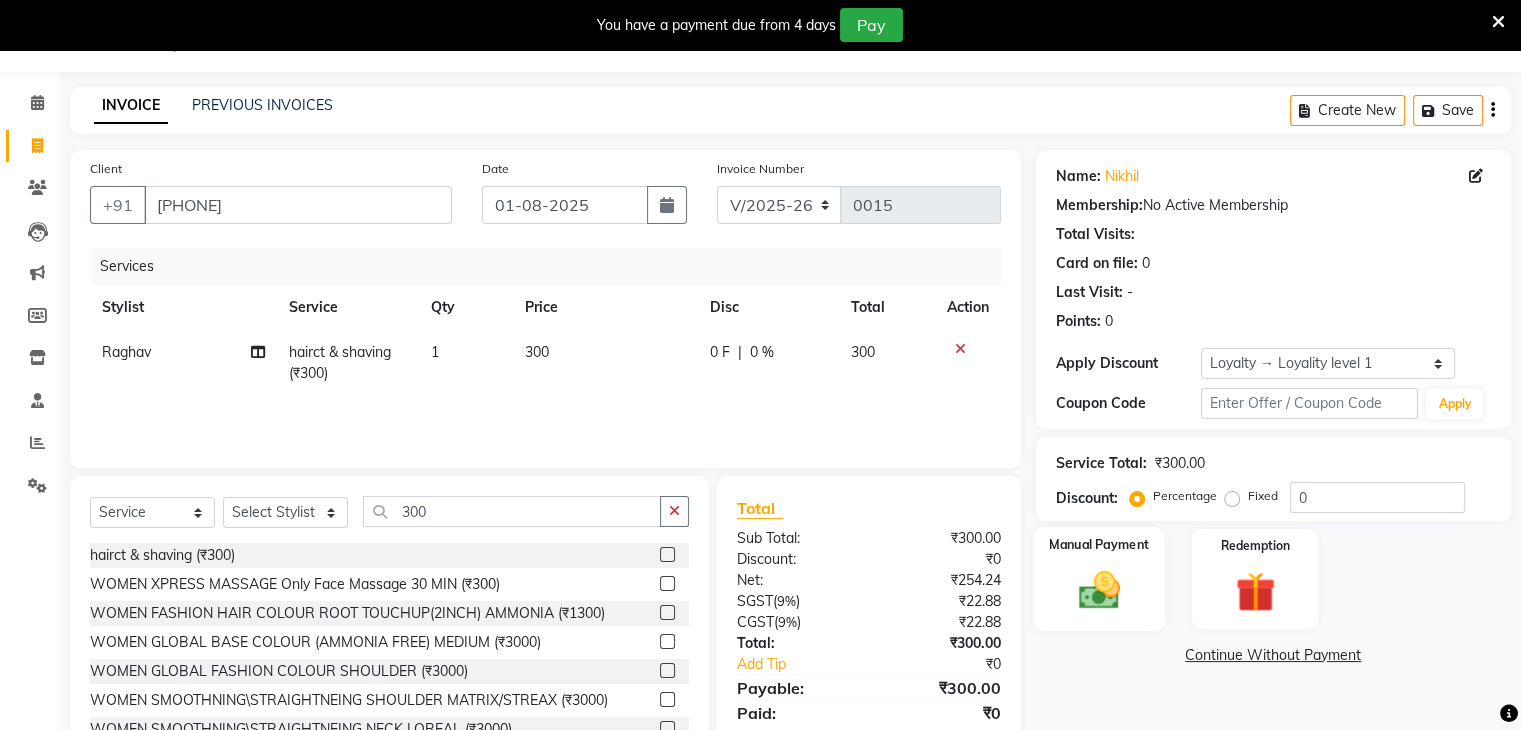 click 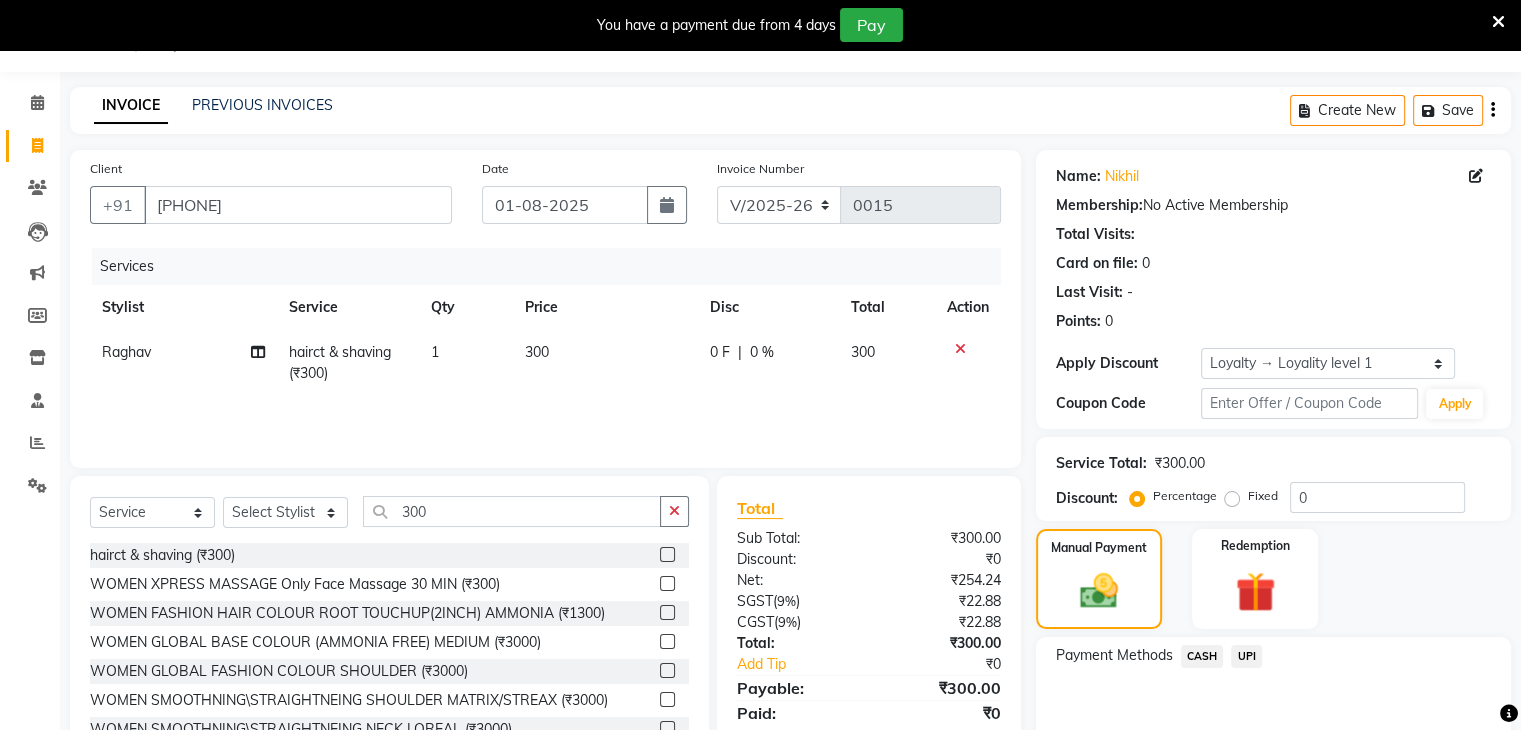 click on "UPI" 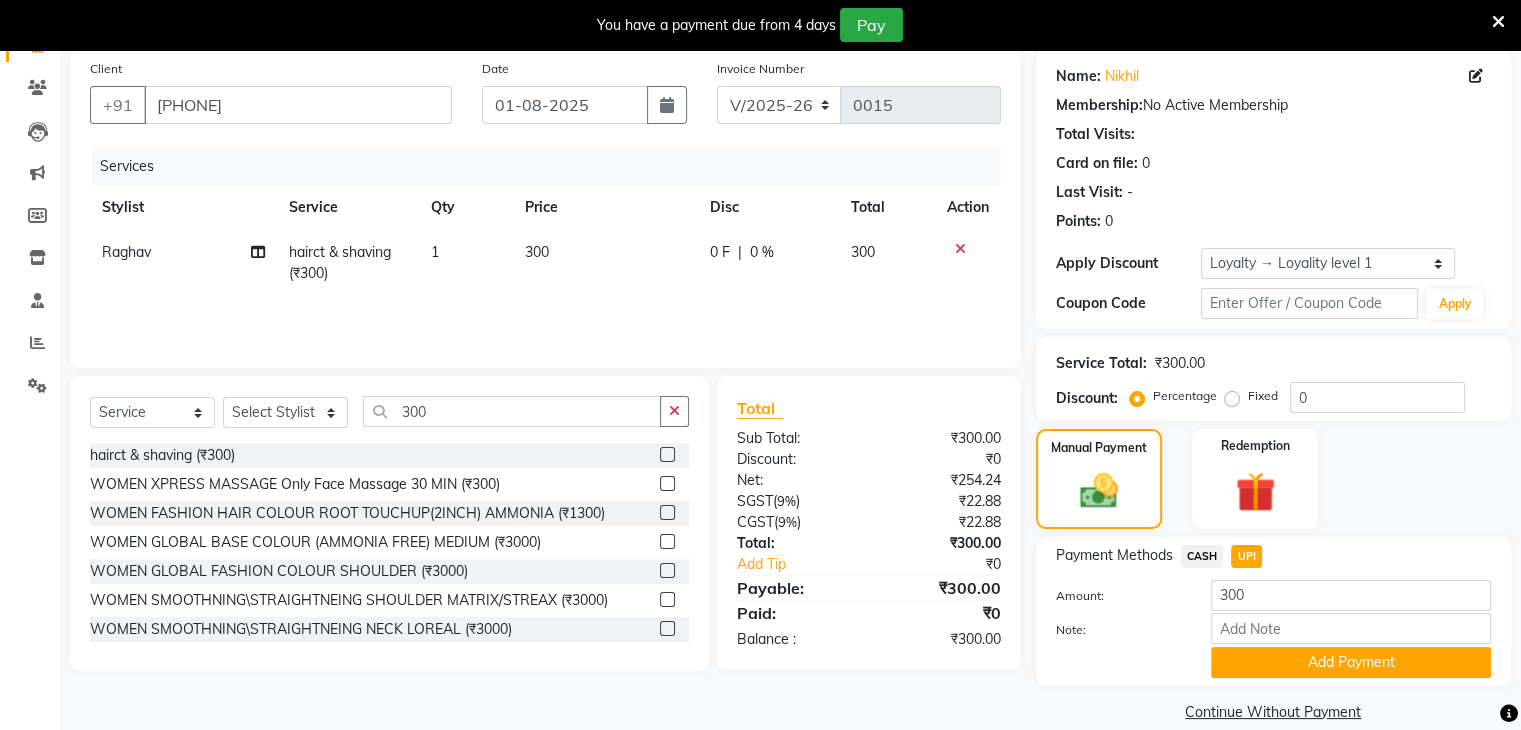 scroll, scrollTop: 178, scrollLeft: 0, axis: vertical 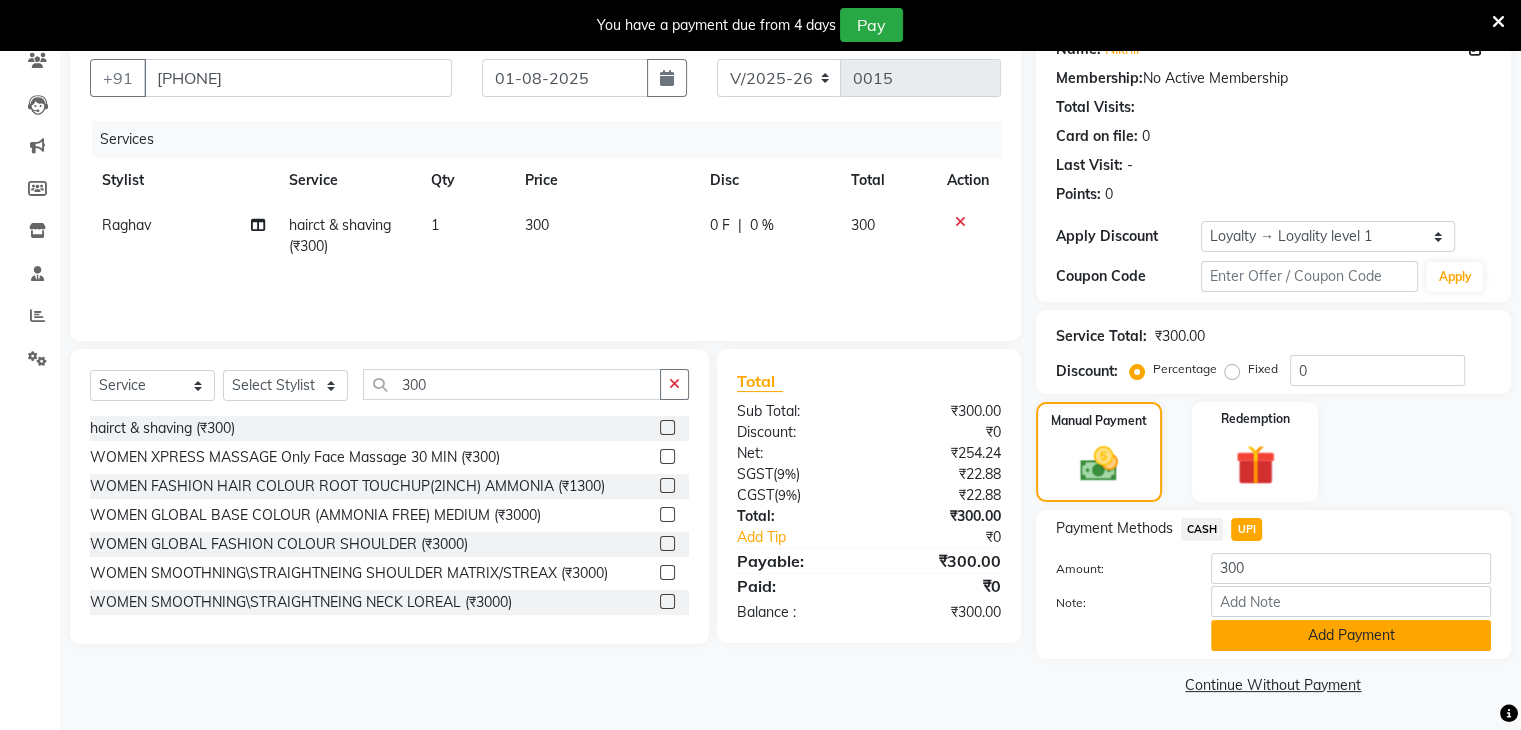 click on "Add Payment" 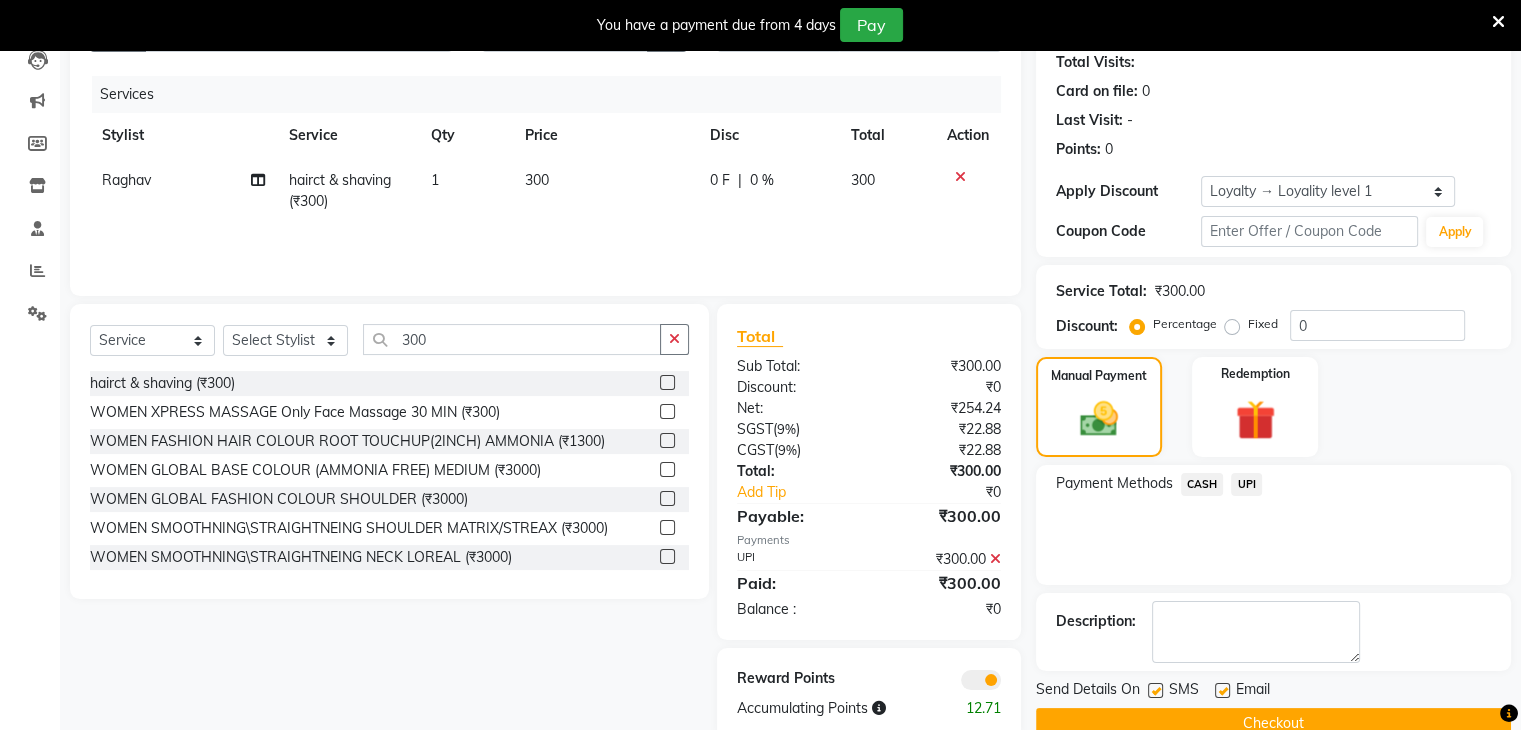 scroll, scrollTop: 263, scrollLeft: 0, axis: vertical 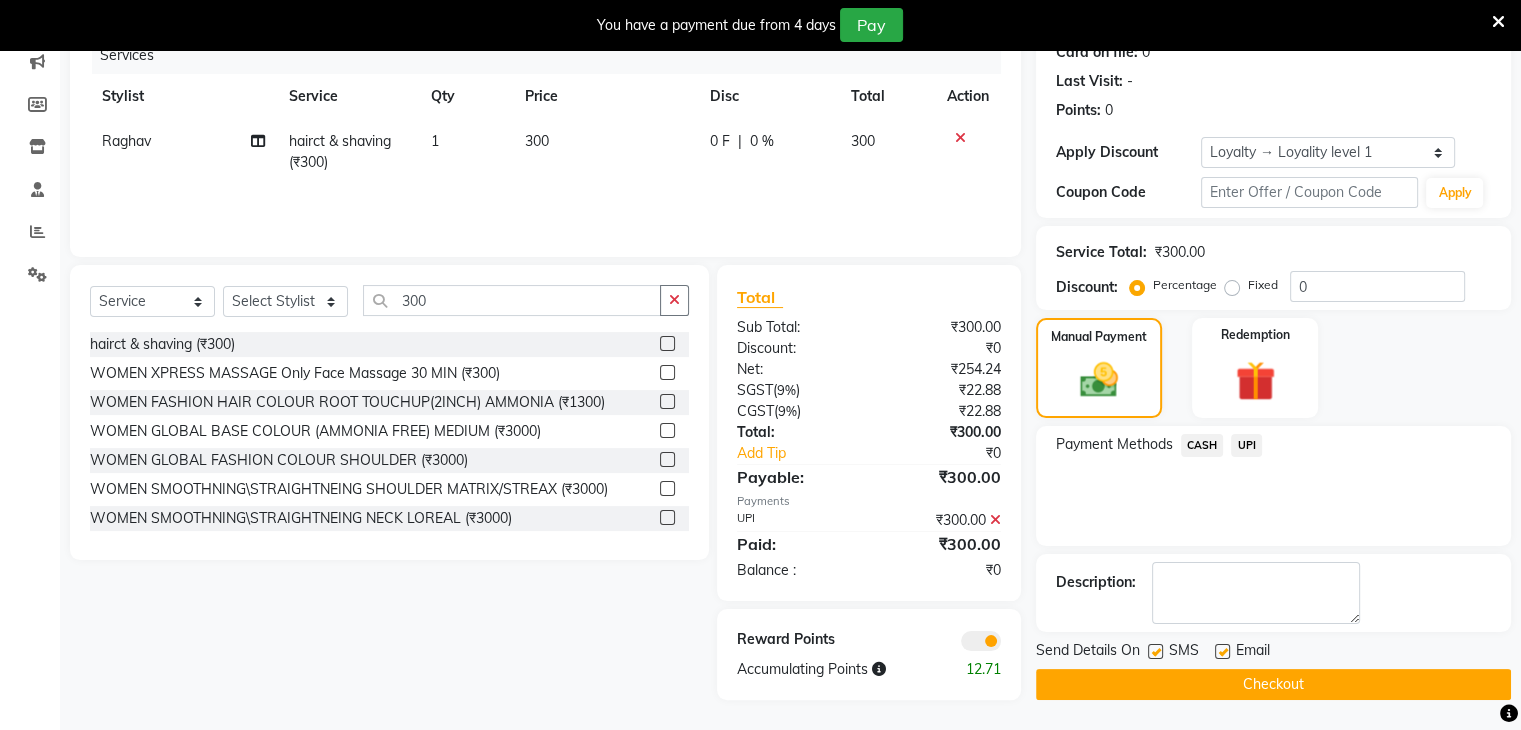 click on "Checkout" 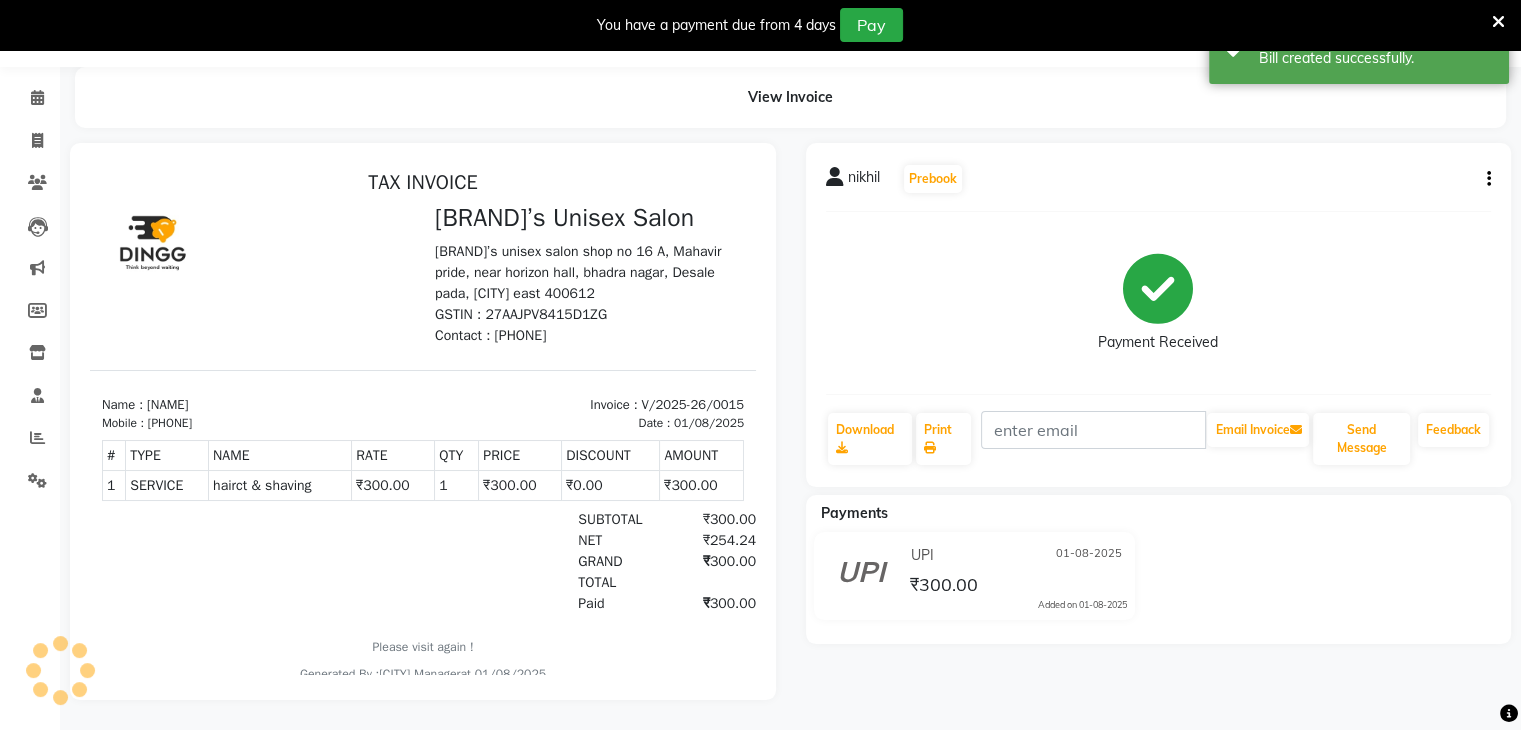 scroll, scrollTop: 0, scrollLeft: 0, axis: both 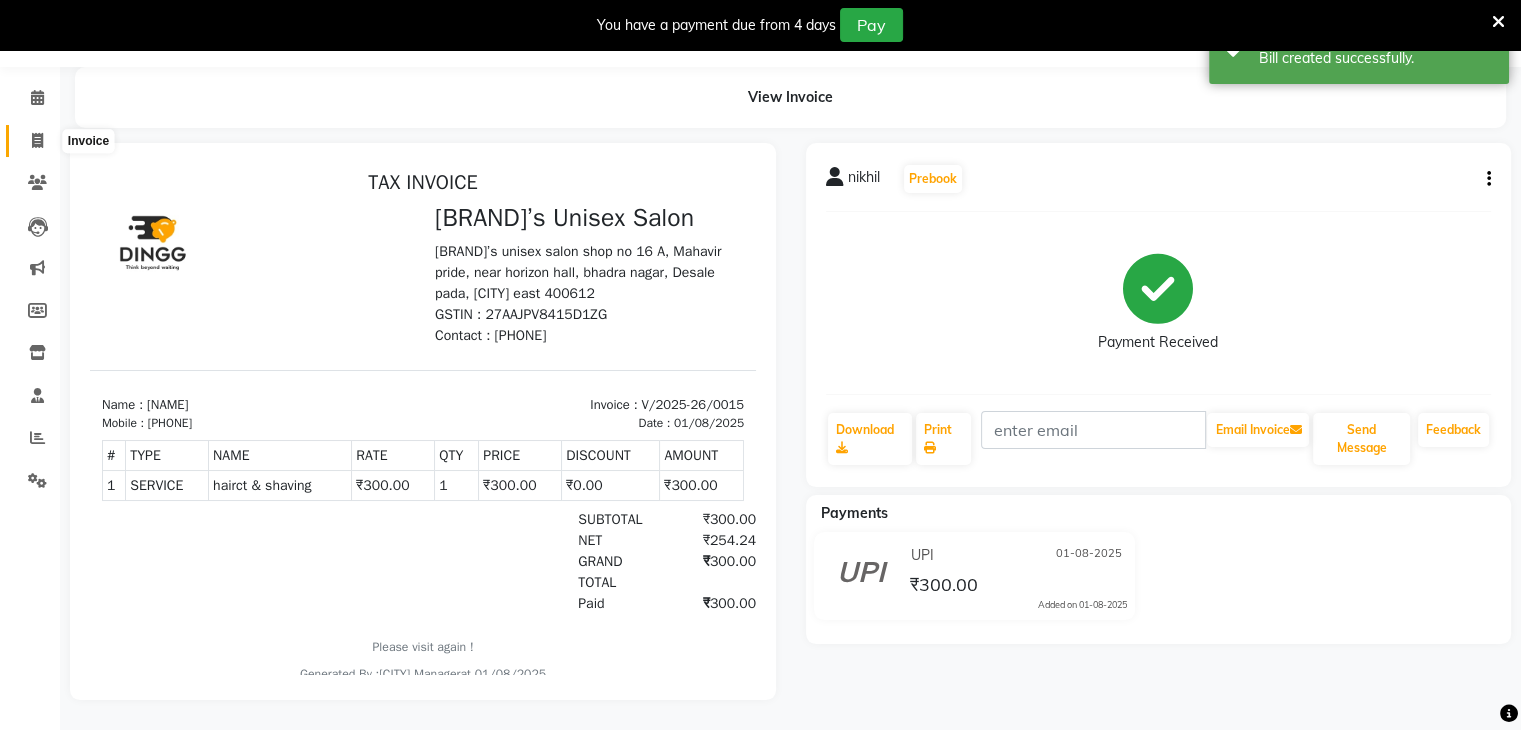 click 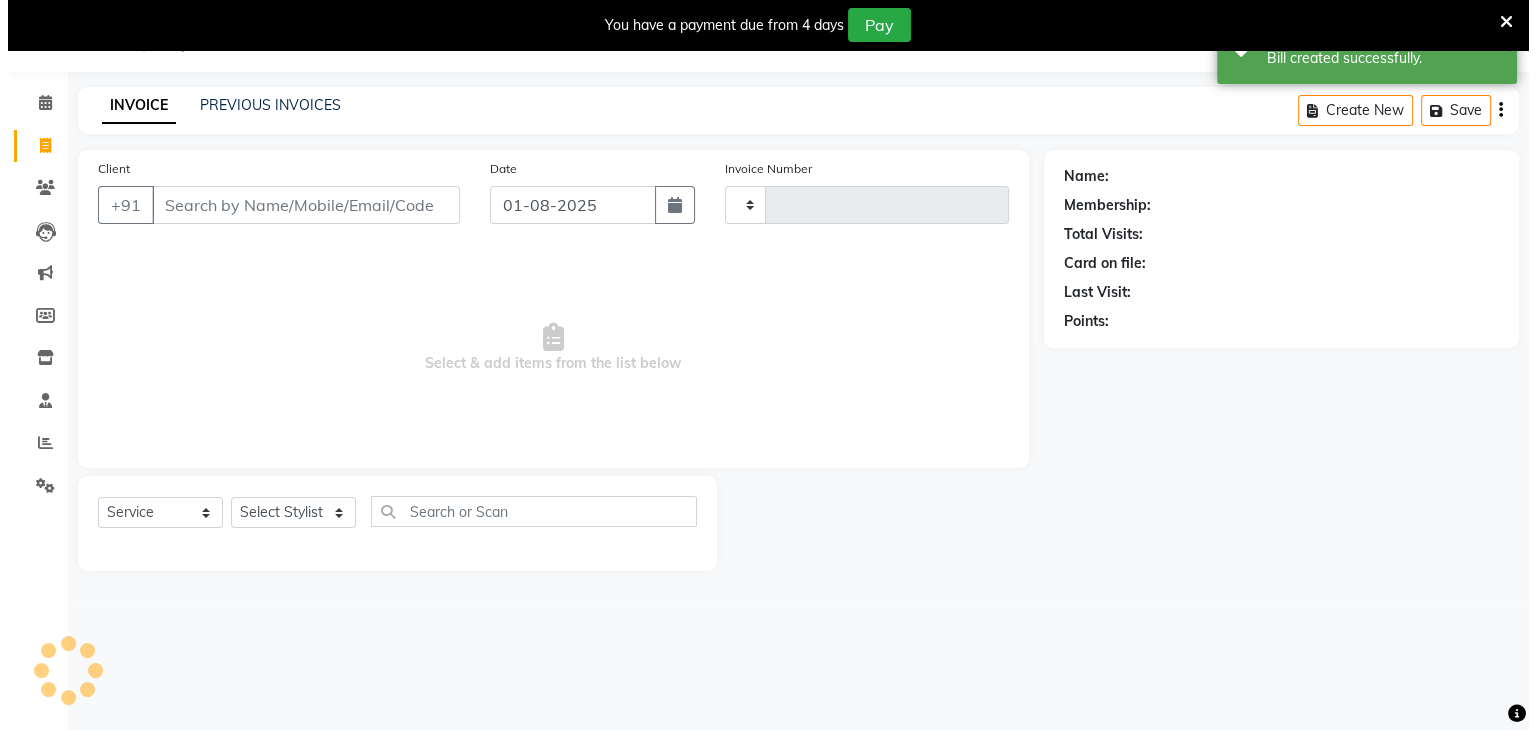 scroll, scrollTop: 50, scrollLeft: 0, axis: vertical 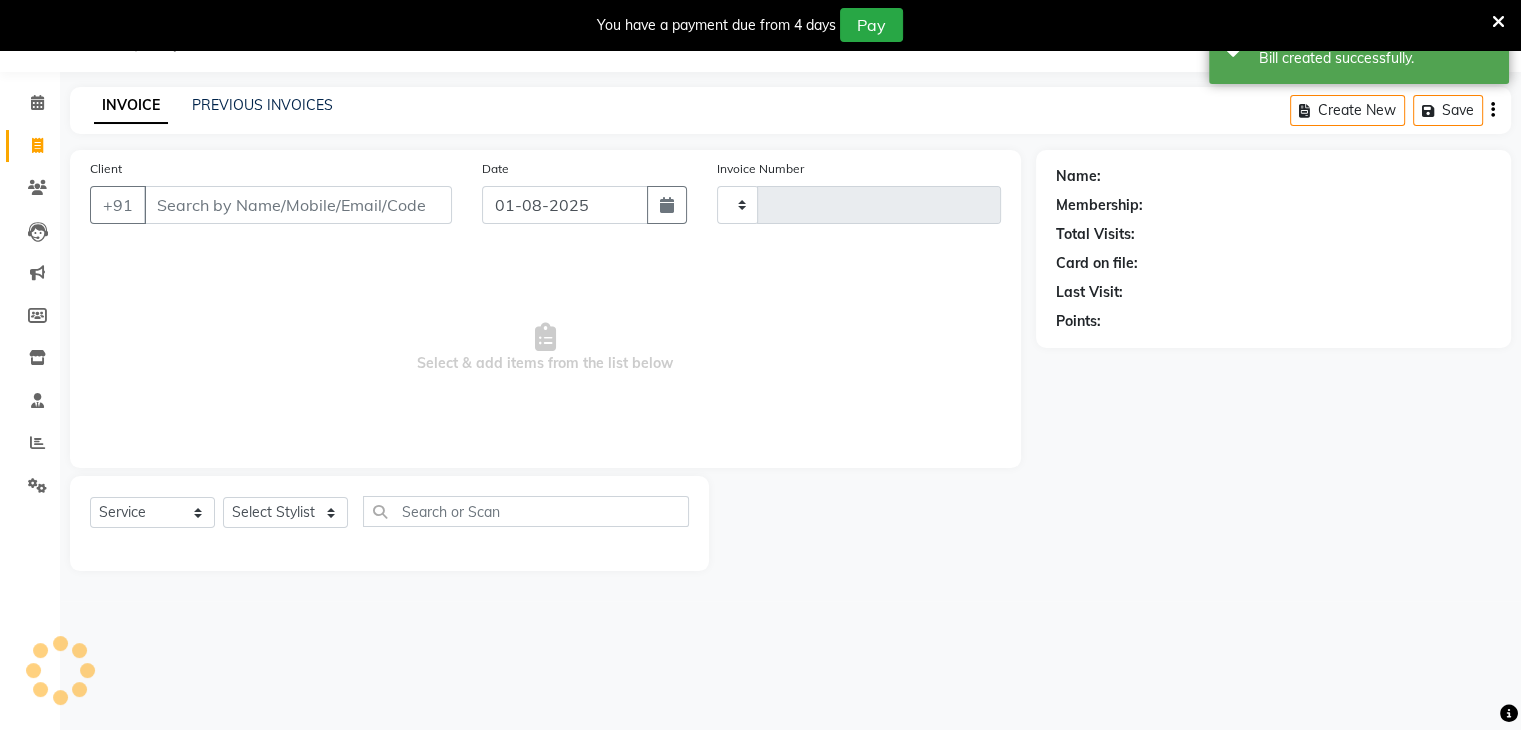 type on "0016" 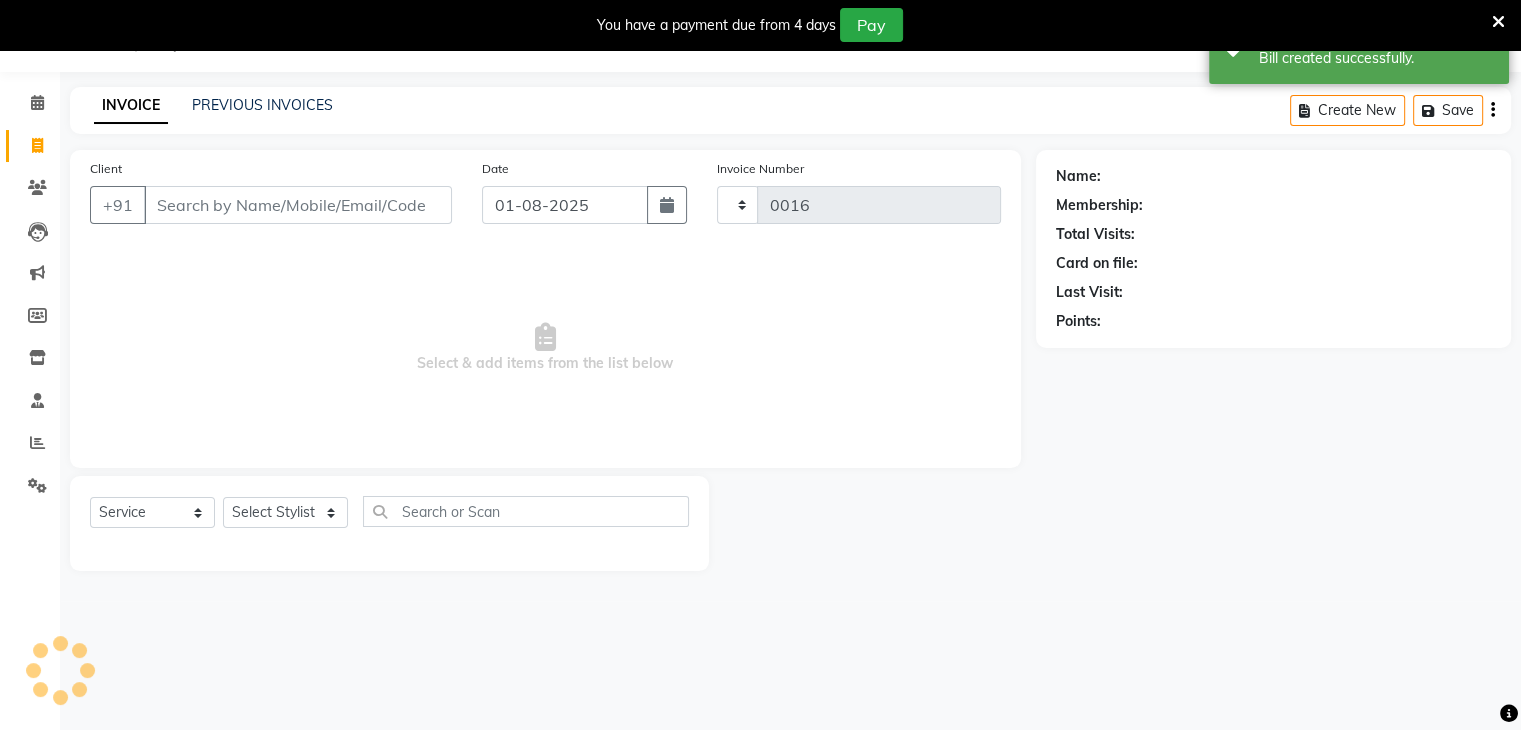 select on "8637" 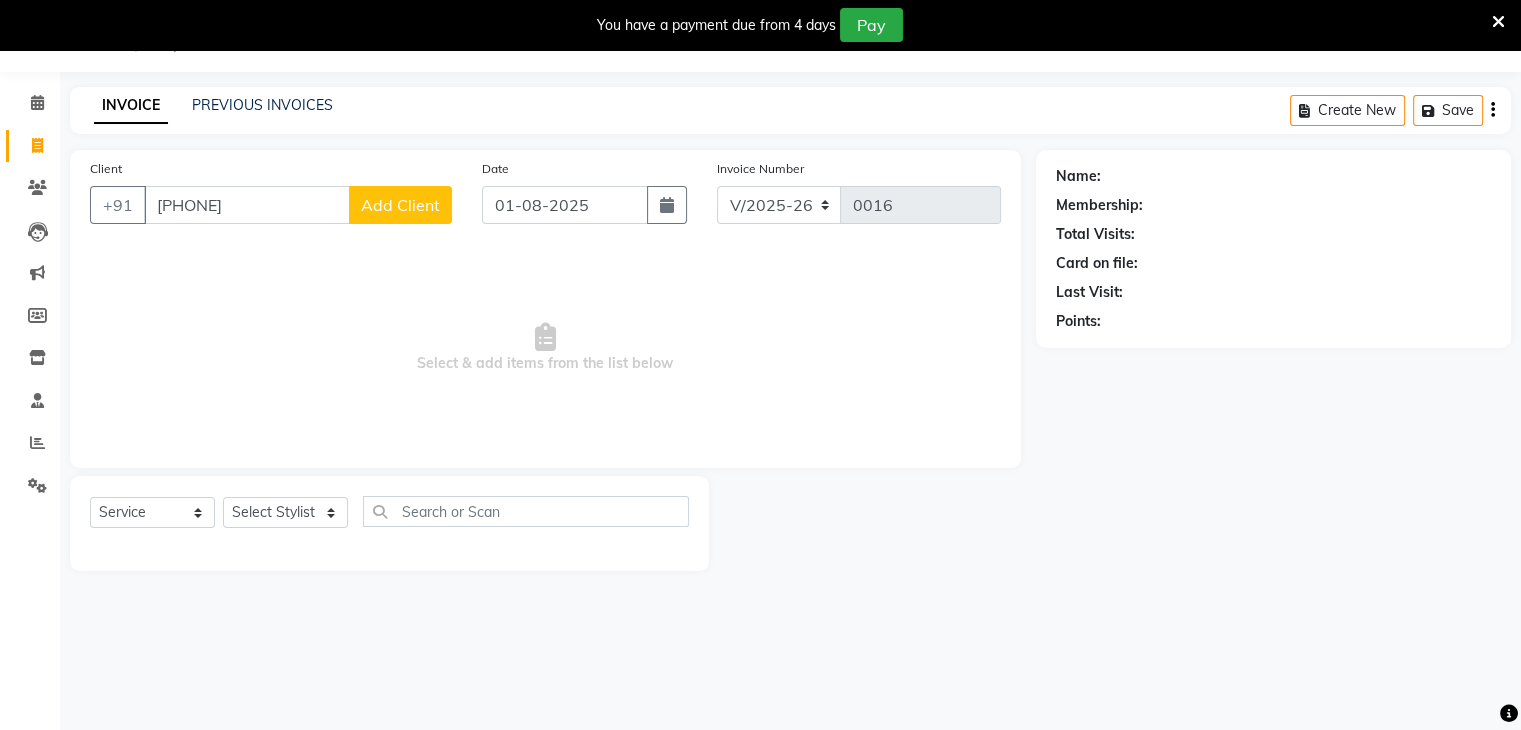 type on "[PHONE]" 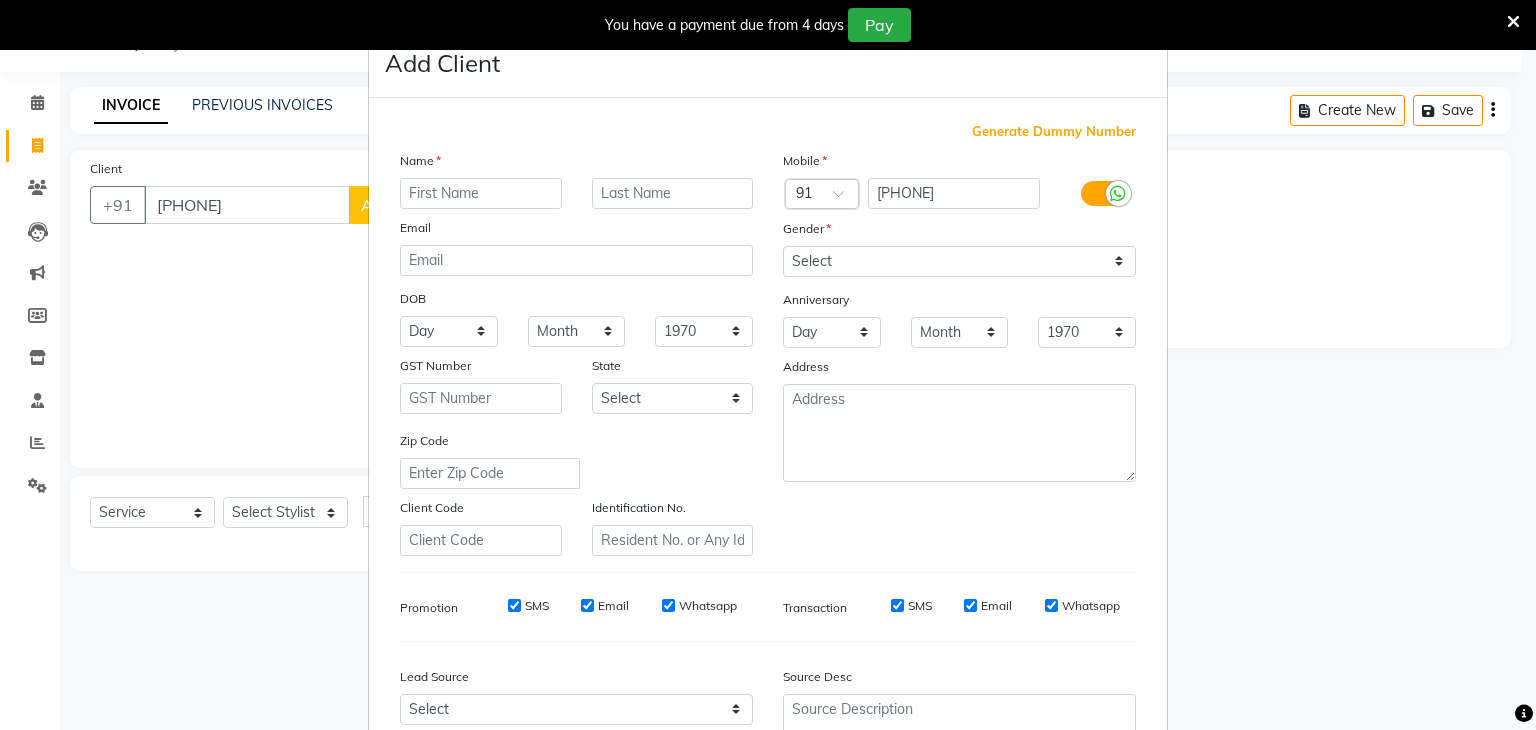click at bounding box center [481, 193] 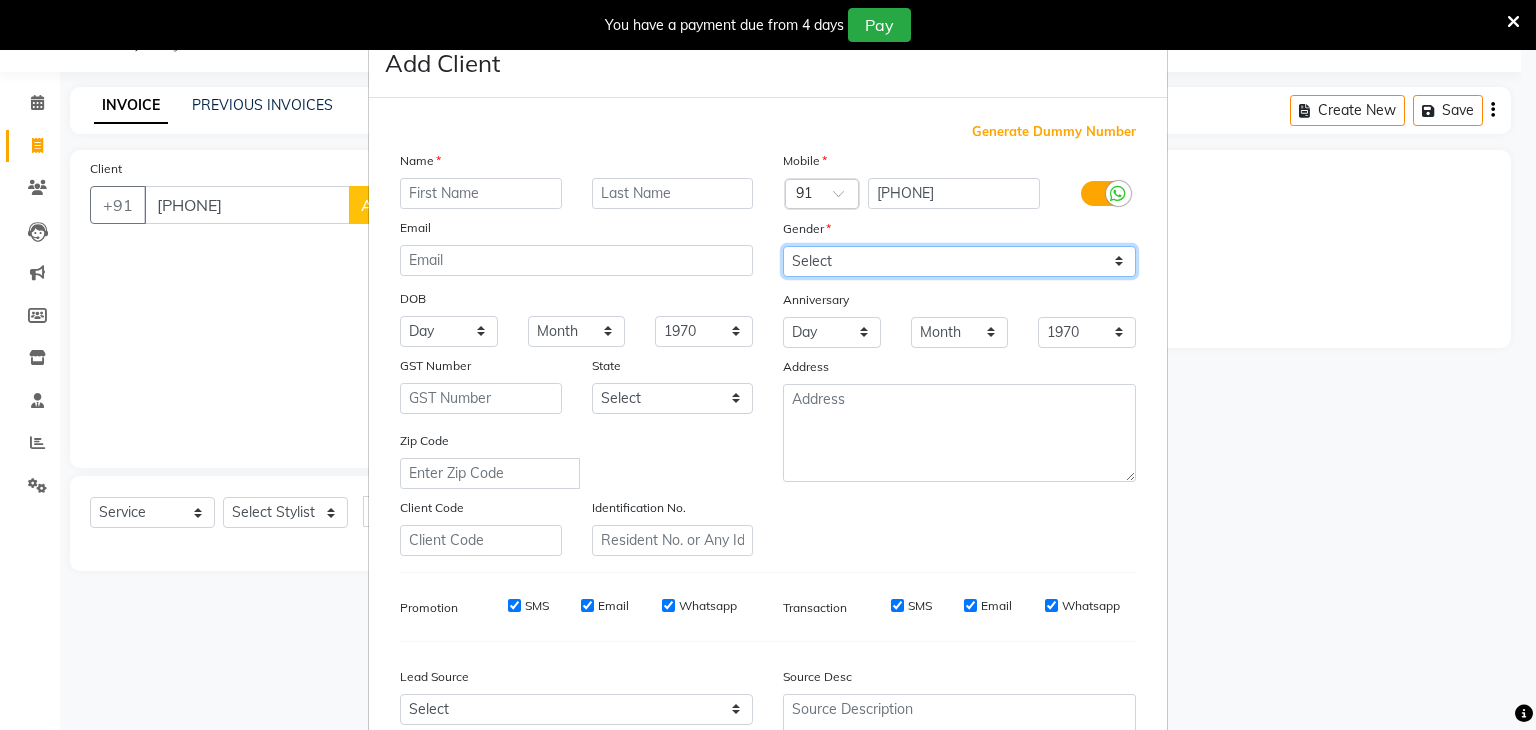 click on "Select Male Female Other Prefer Not To Say" at bounding box center [959, 261] 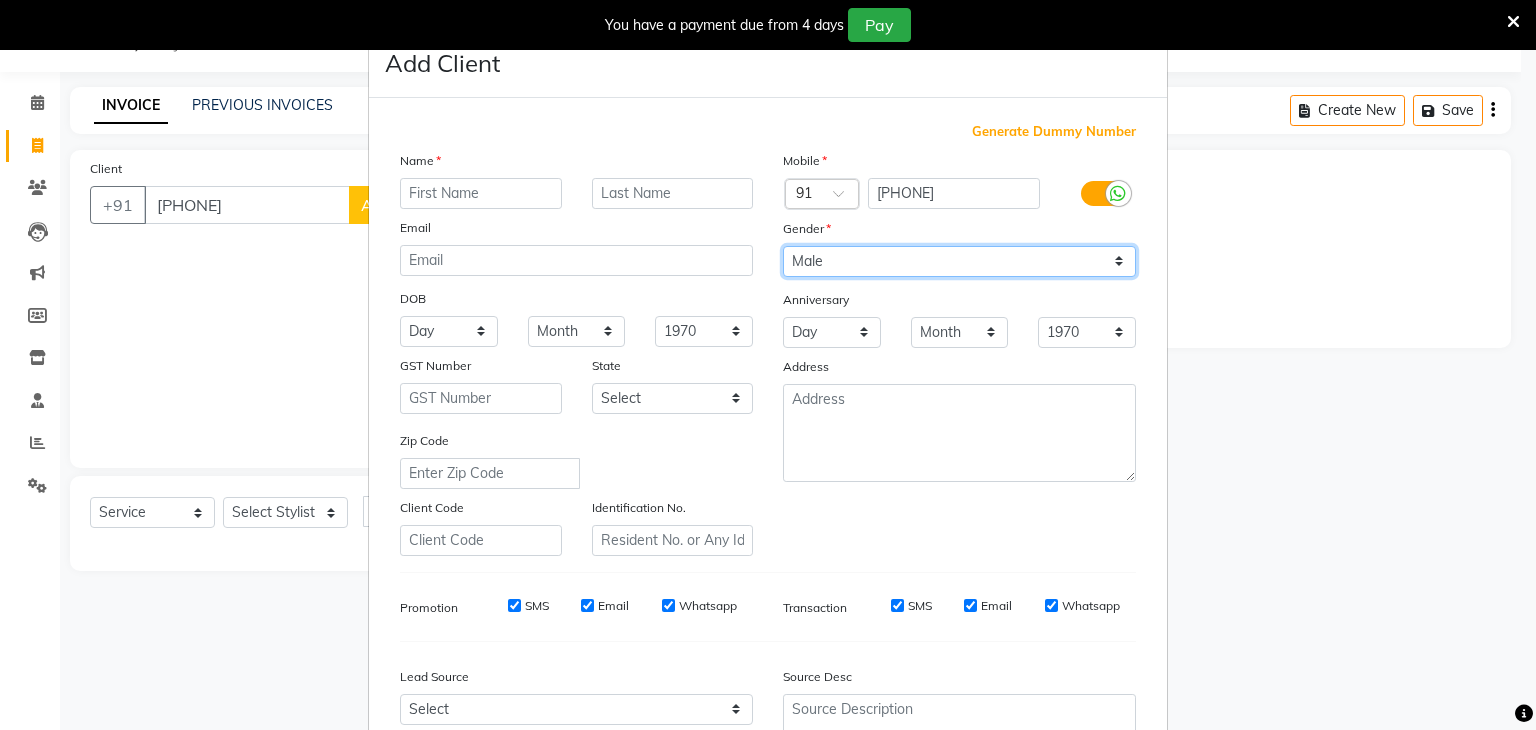 click on "Select Male Female Other Prefer Not To Say" at bounding box center (959, 261) 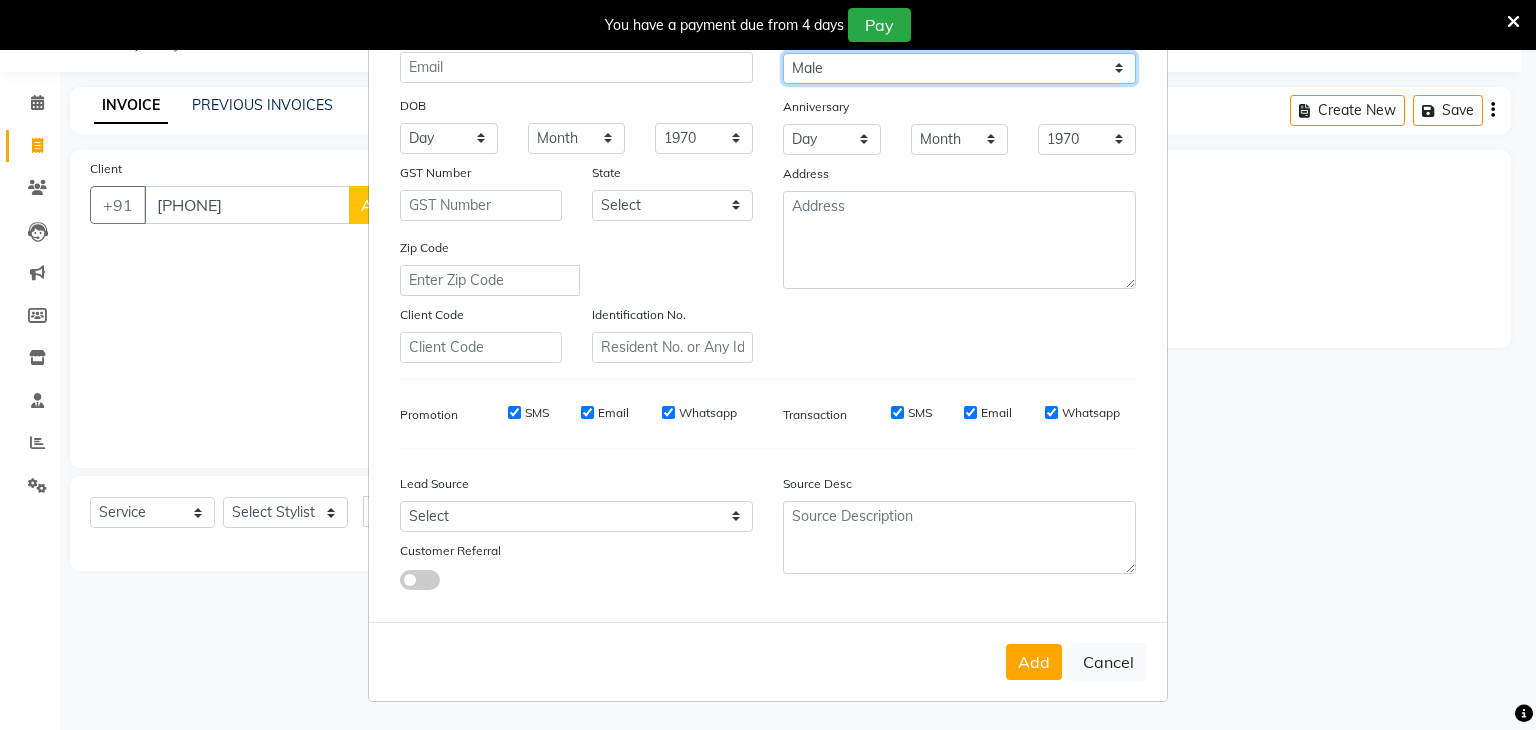 scroll, scrollTop: 203, scrollLeft: 0, axis: vertical 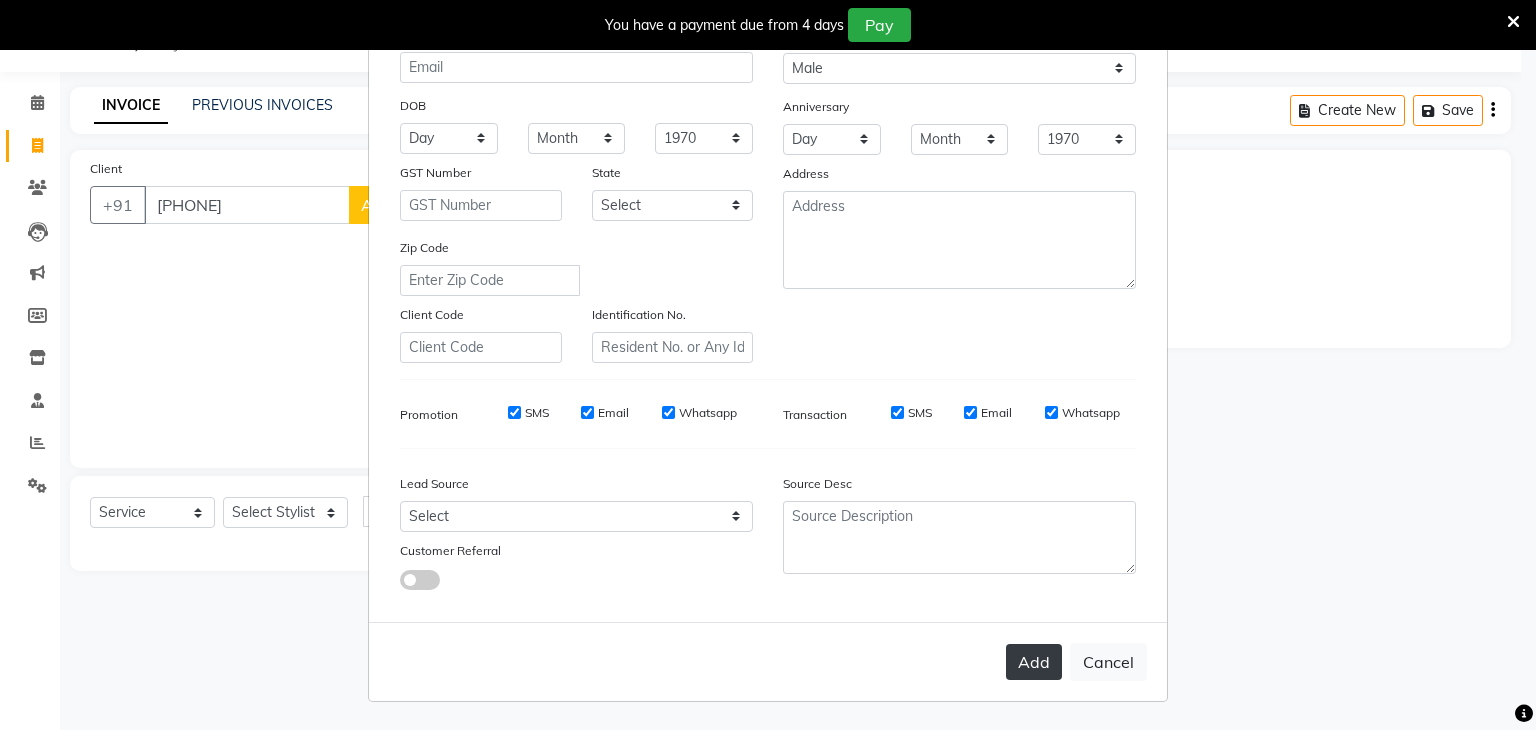 click on "Add" at bounding box center [1034, 662] 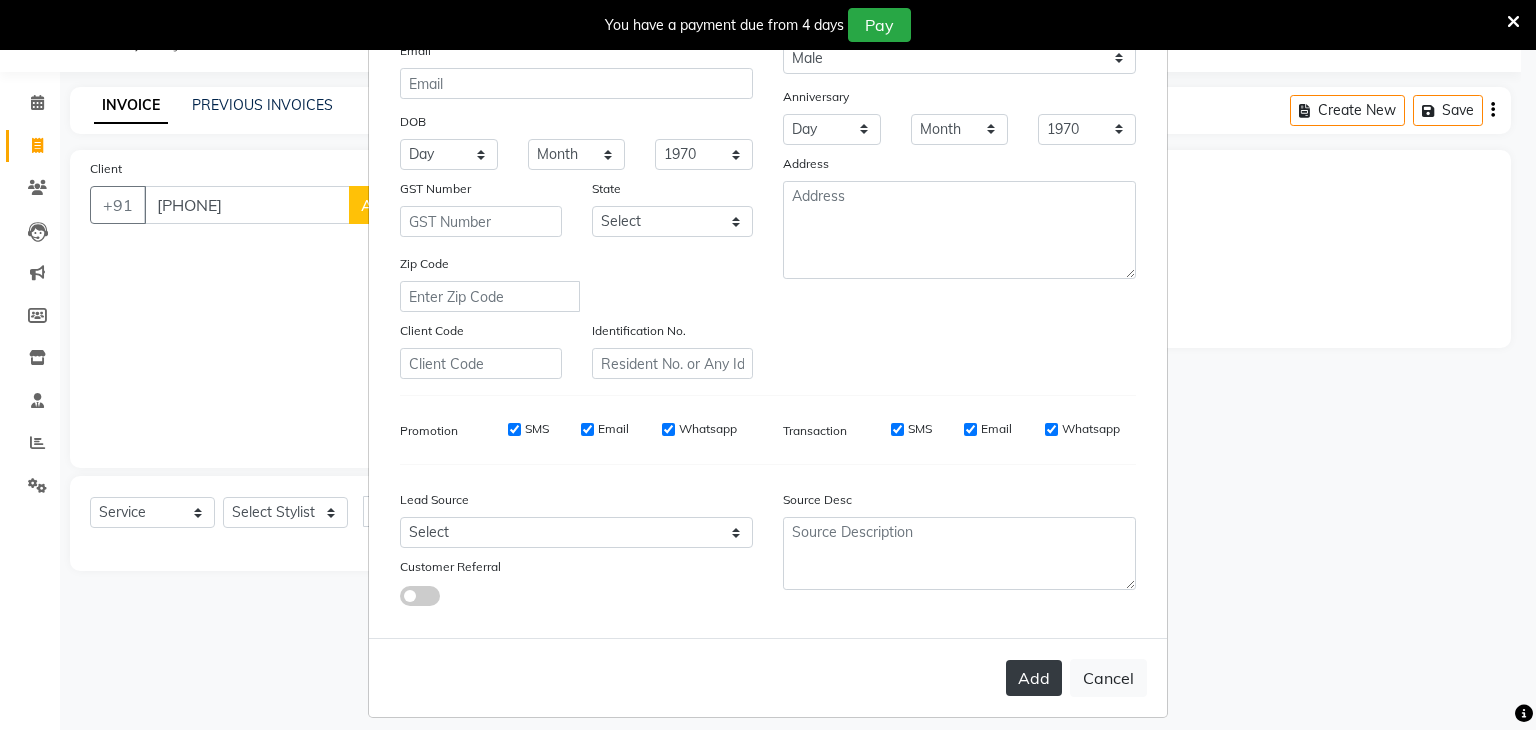 click on "Add" at bounding box center [1034, 678] 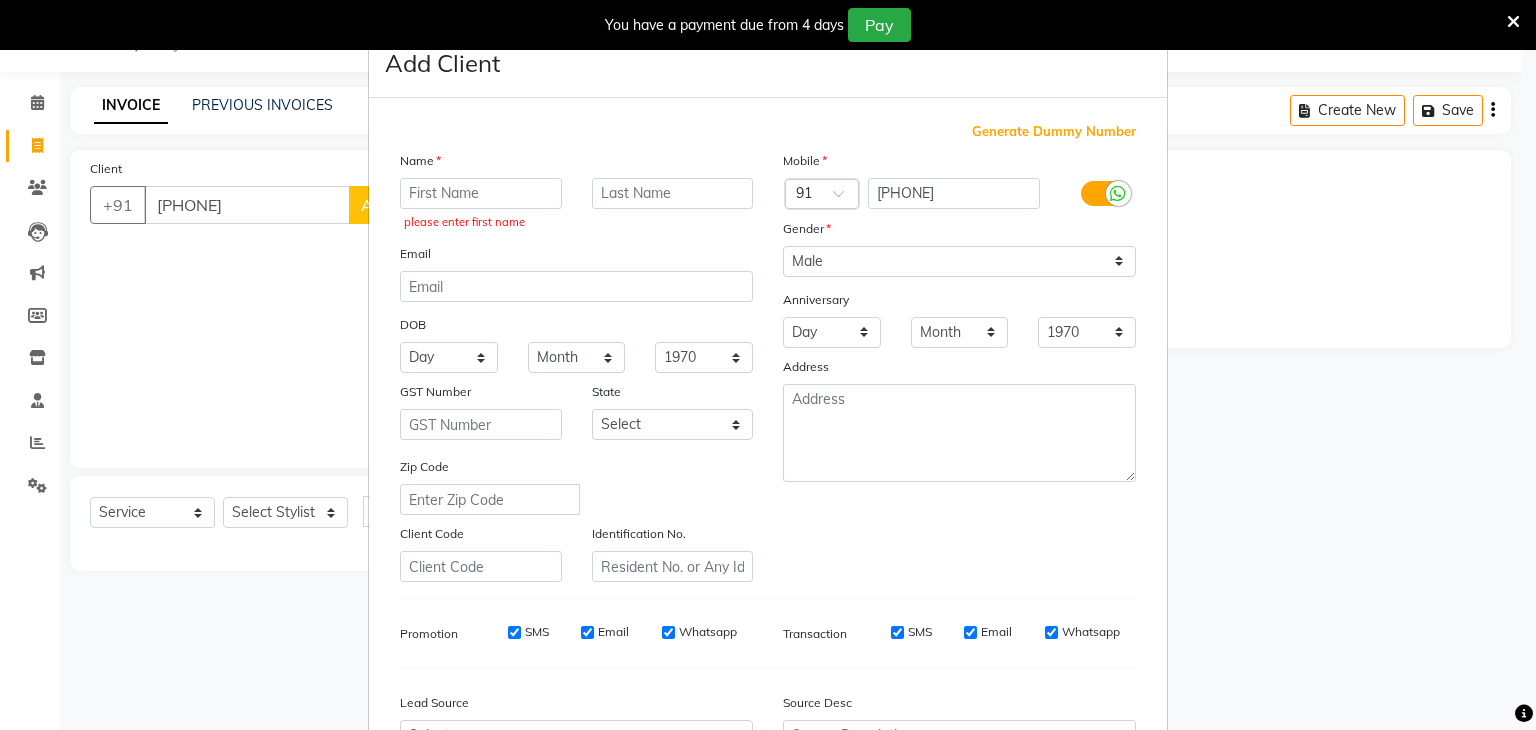 scroll, scrollTop: 0, scrollLeft: 0, axis: both 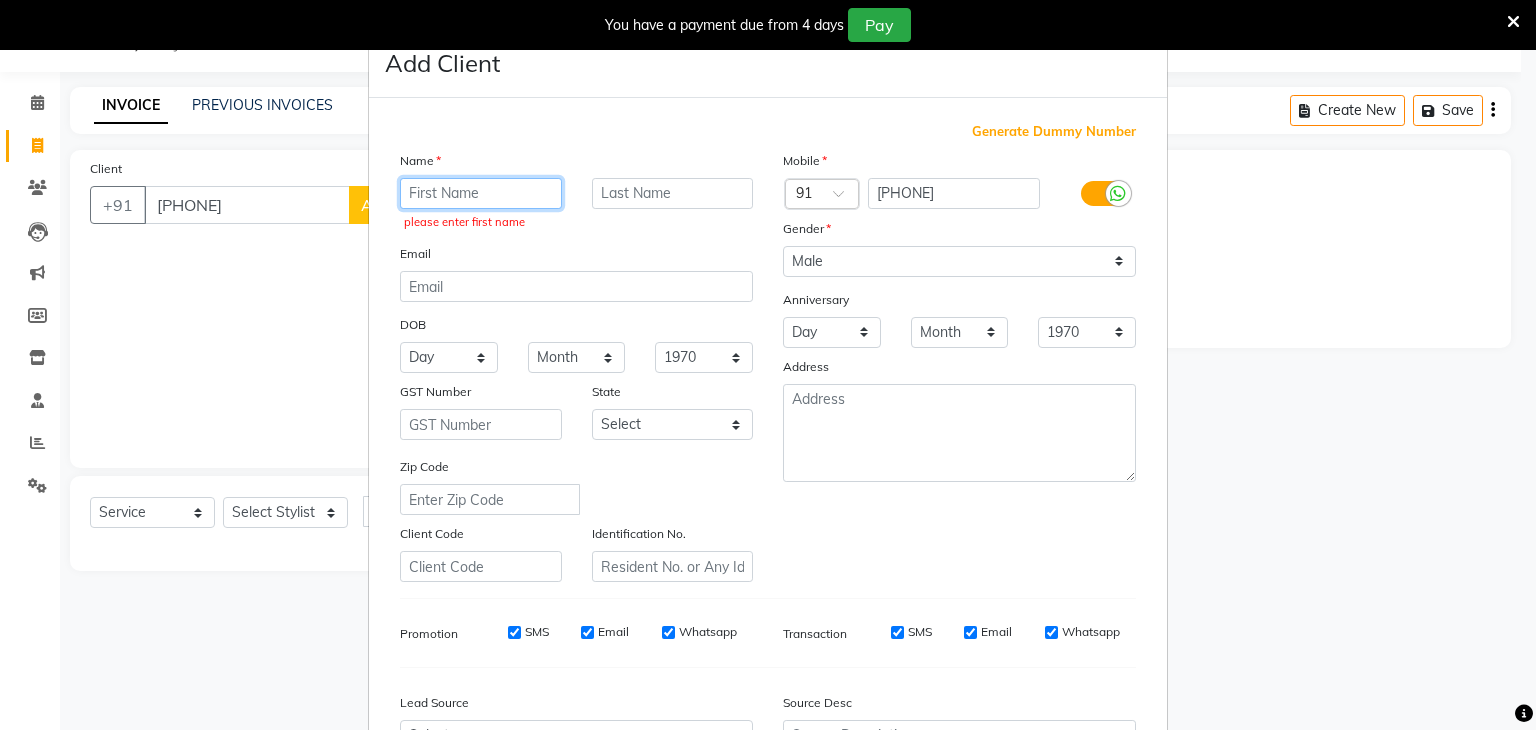 click at bounding box center (481, 193) 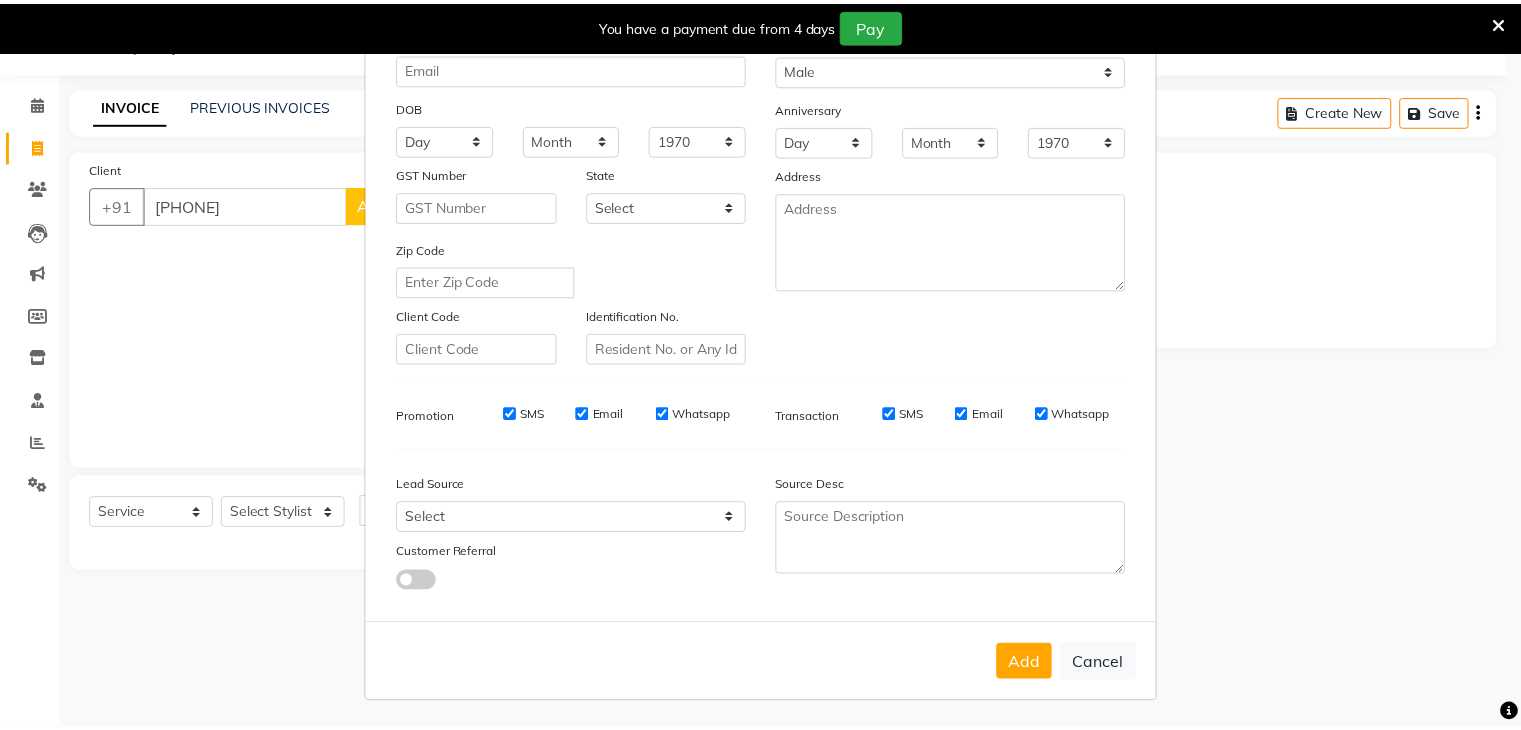 scroll, scrollTop: 203, scrollLeft: 0, axis: vertical 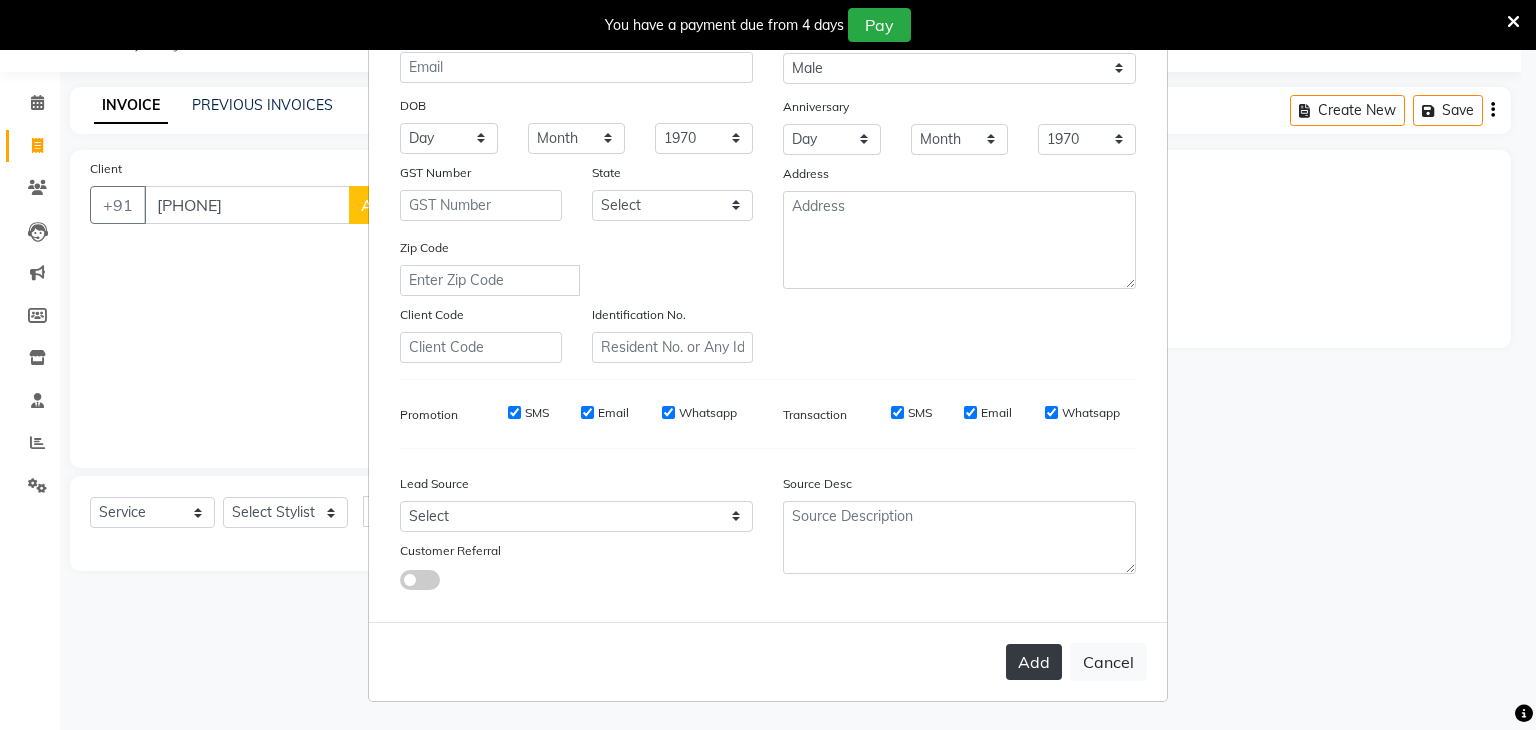 type on "dhsg" 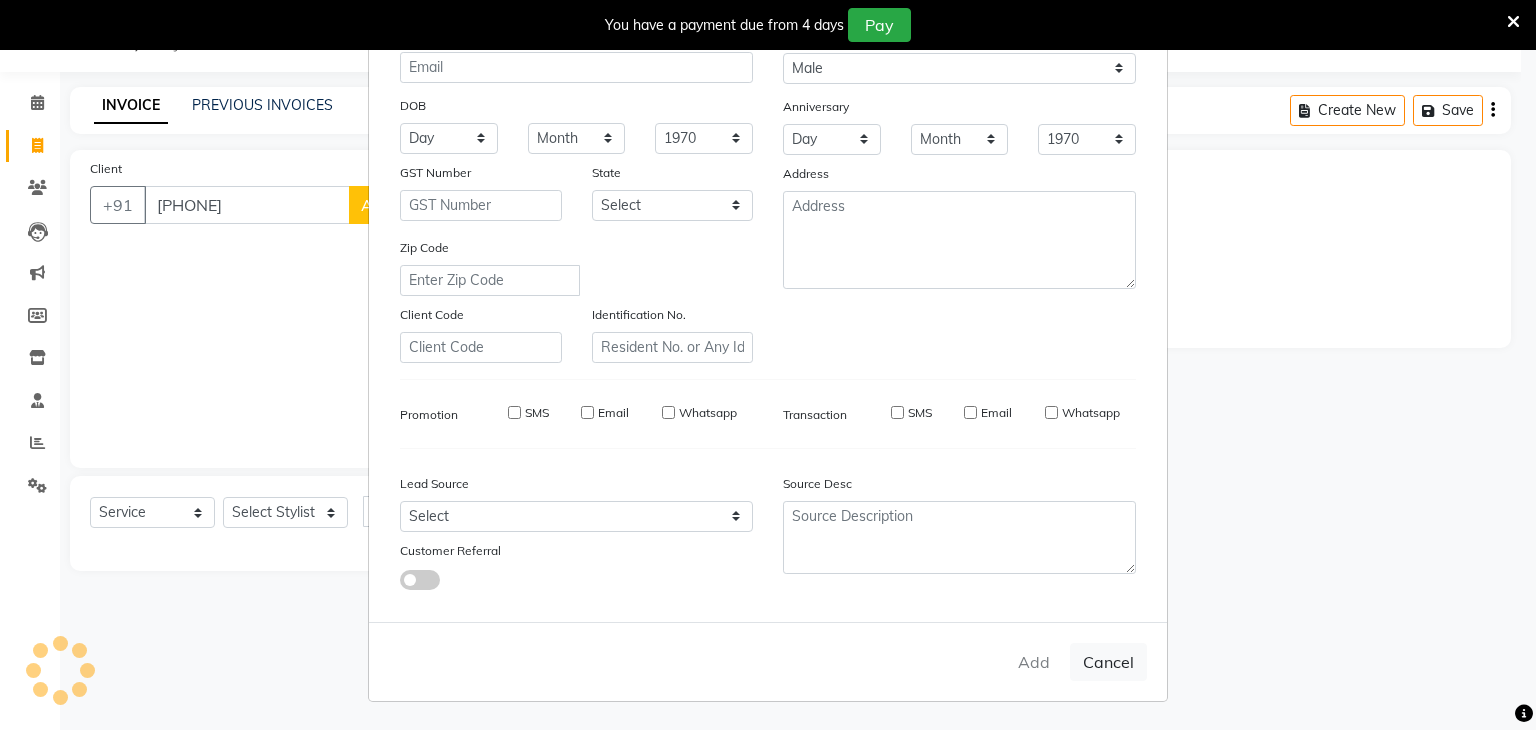 type 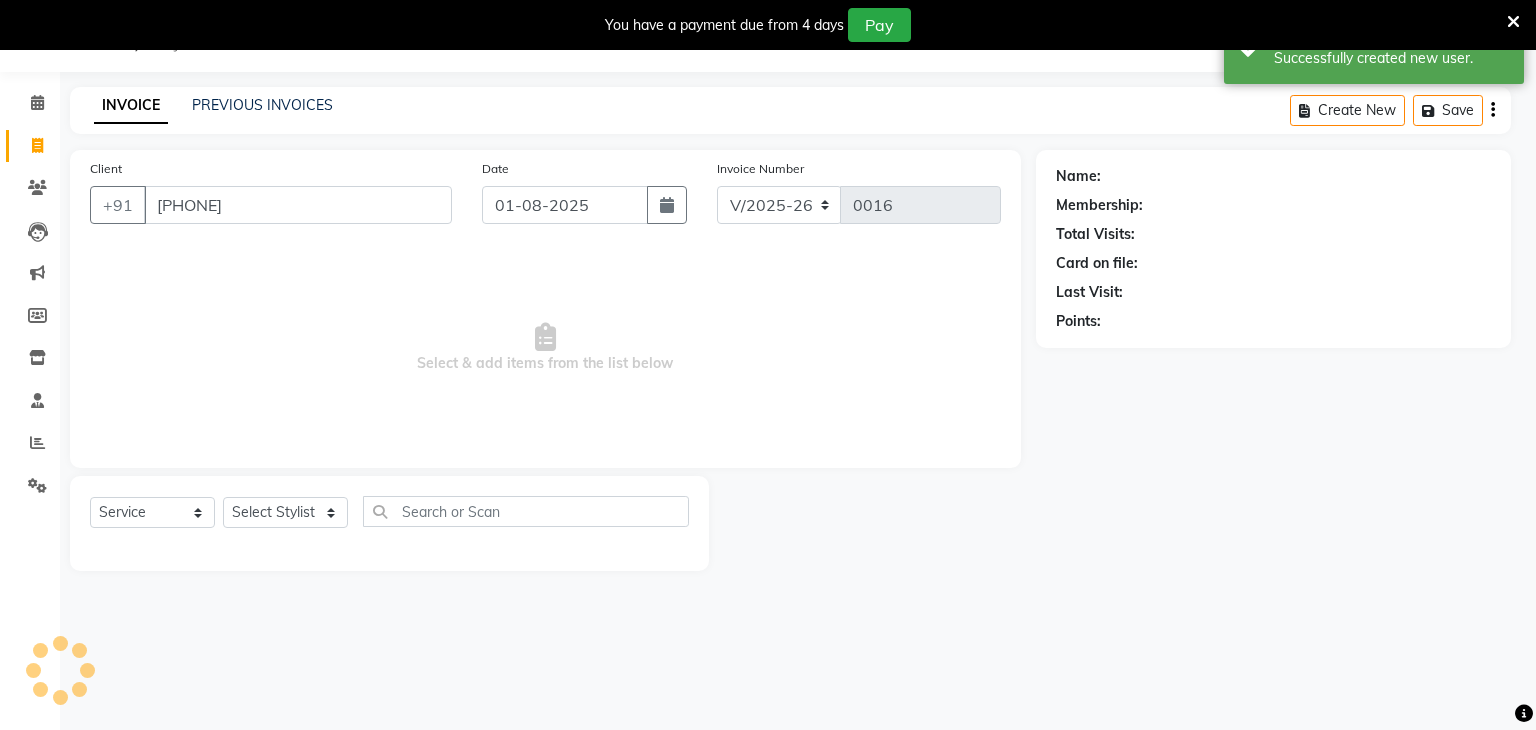 select on "1: Object" 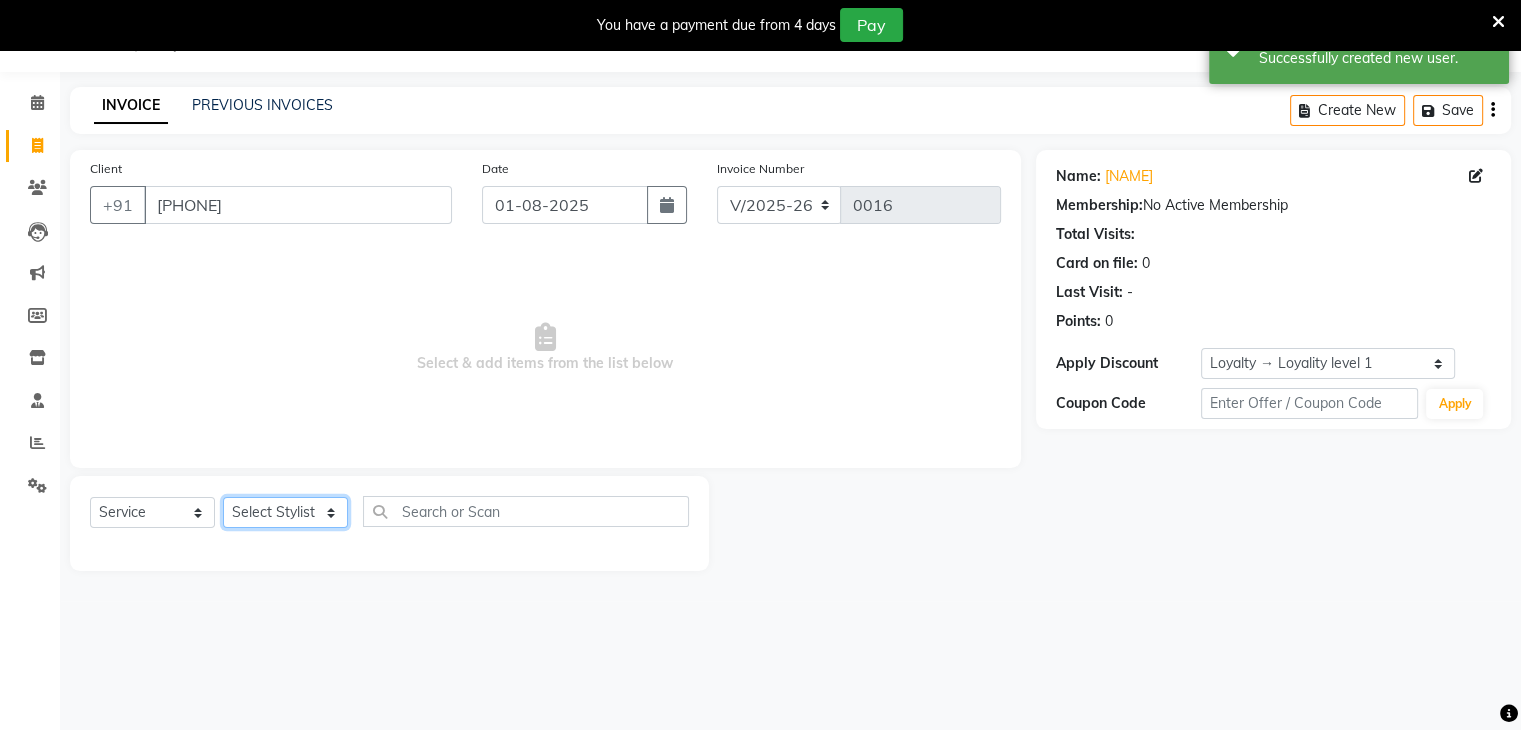 click on "Select Stylist Alam [CITY] Manager [FIRST] [LAST] Mam" 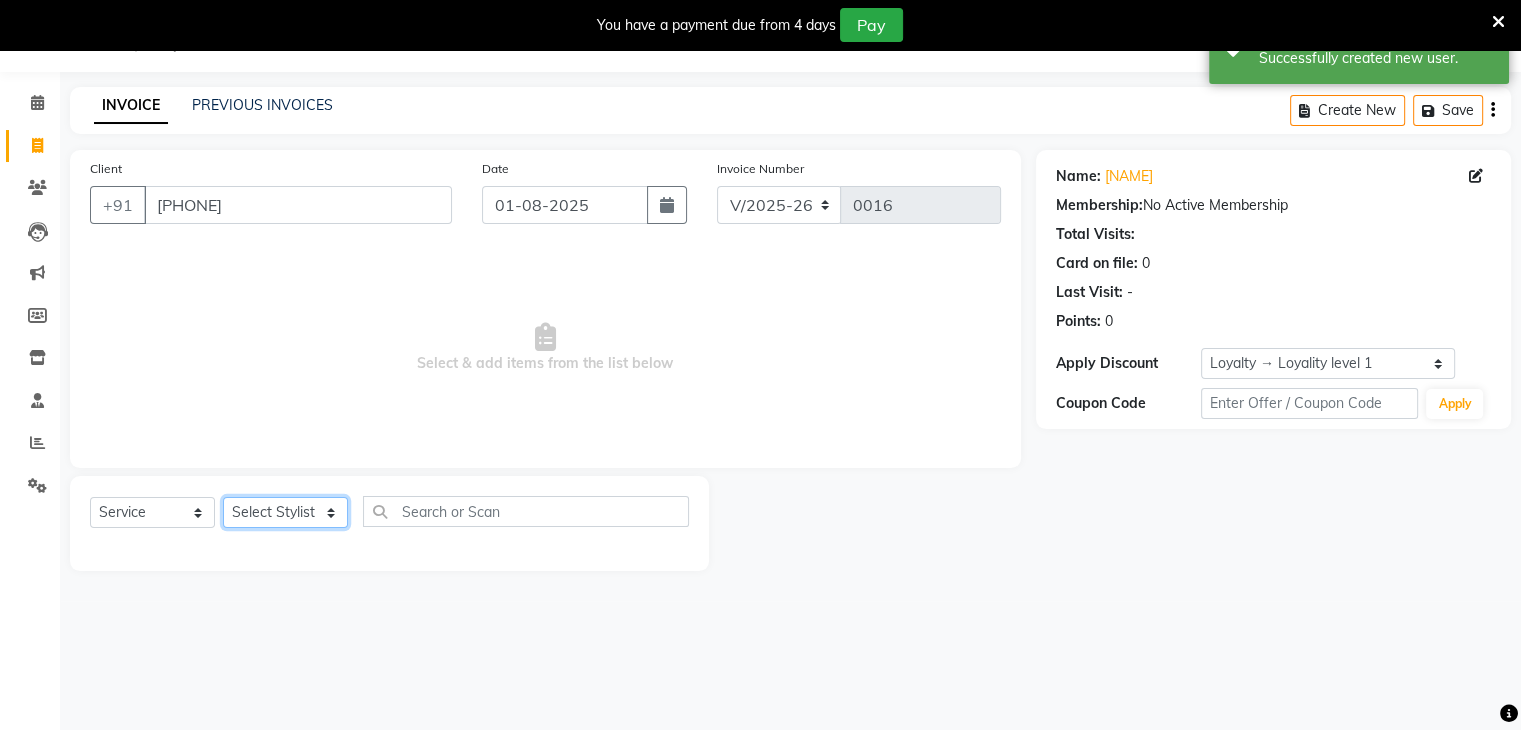 select on "86913" 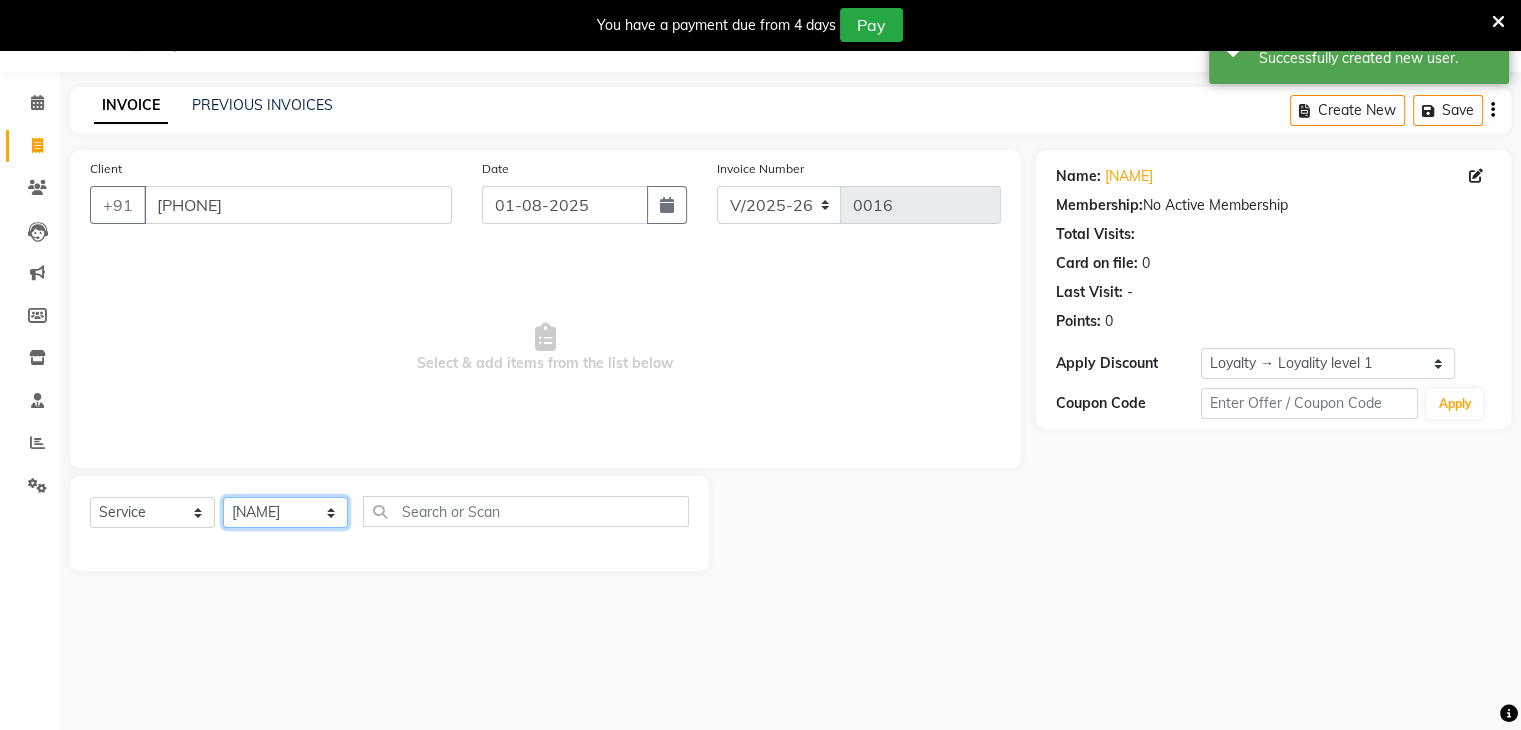 click on "Select Stylist Alam [CITY] Manager [FIRST] [LAST] Mam" 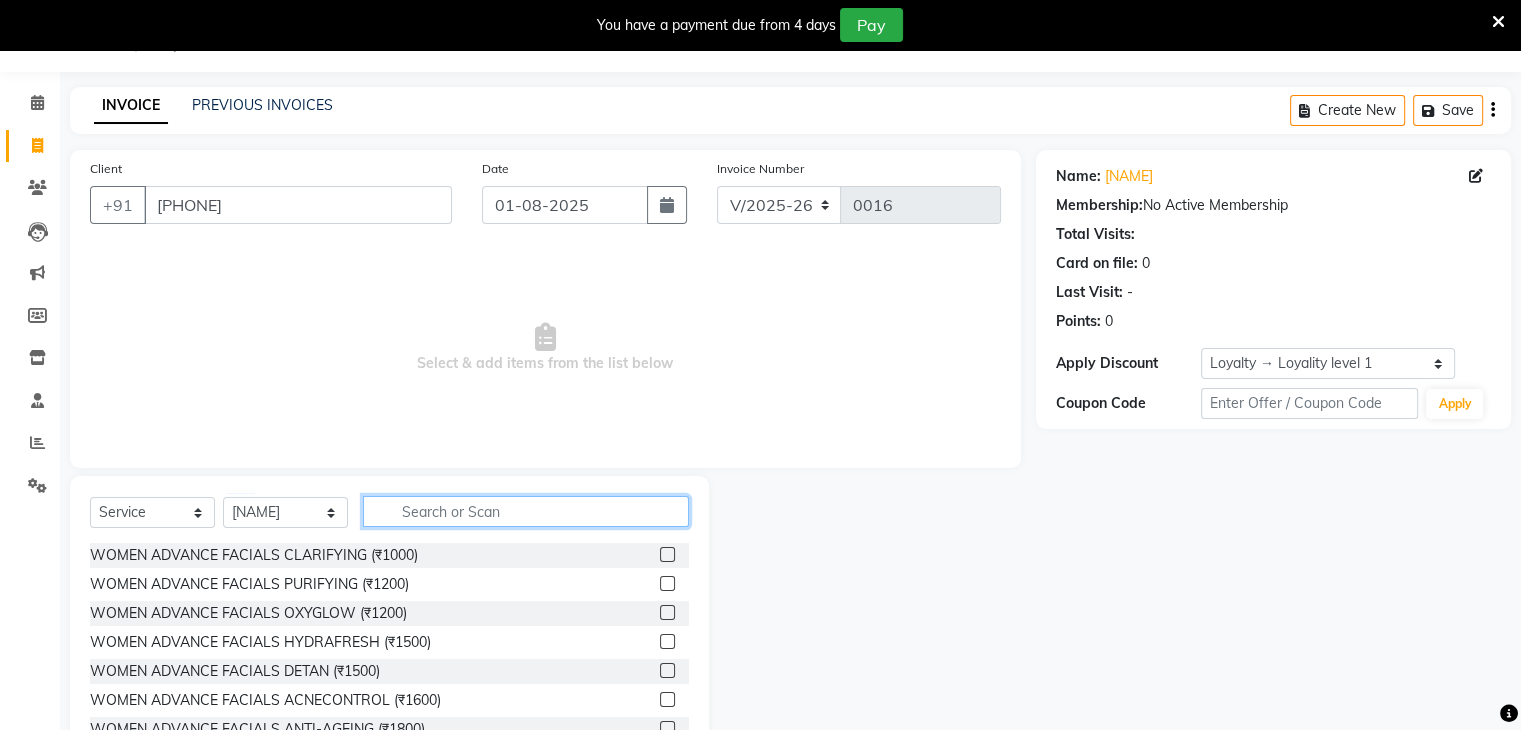 click 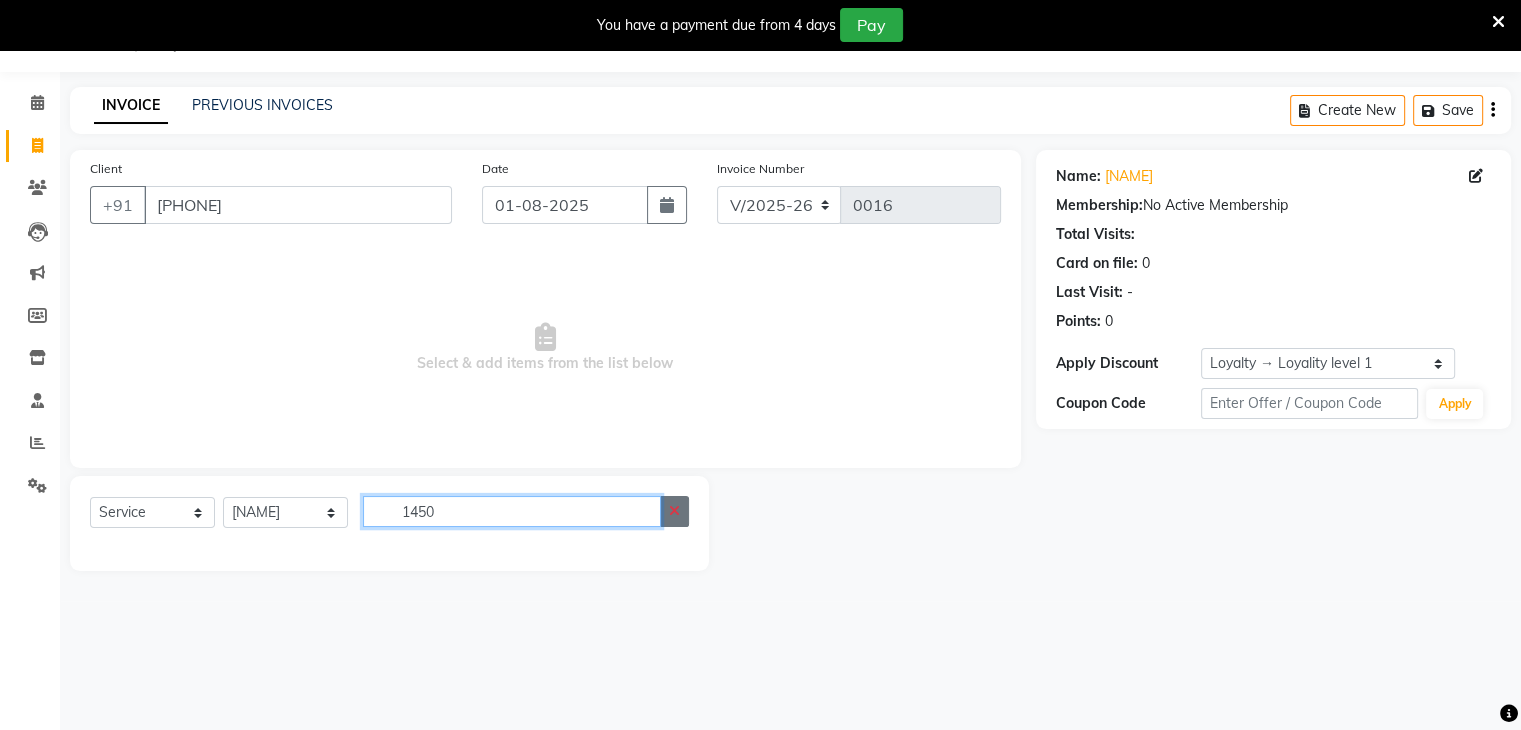 type on "1450" 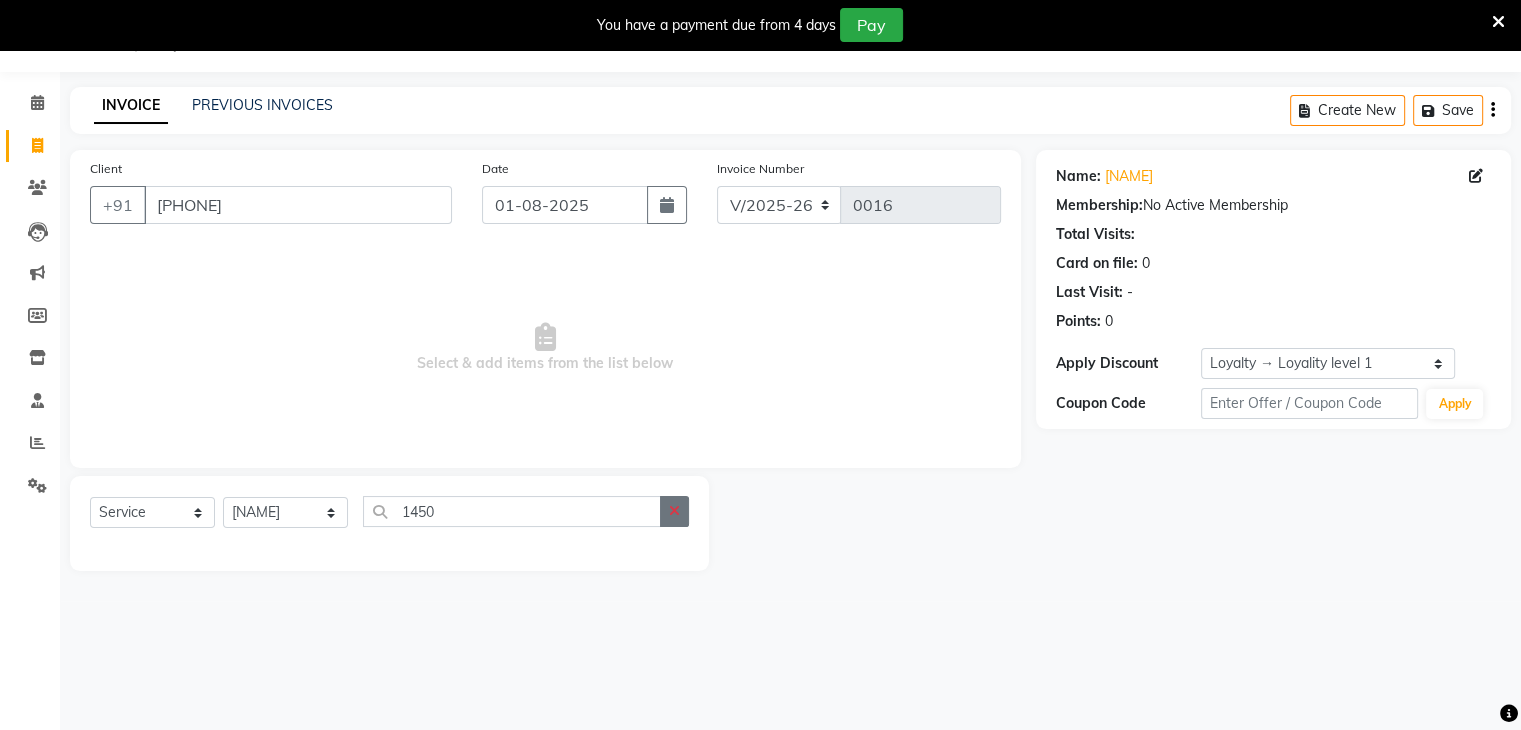 click 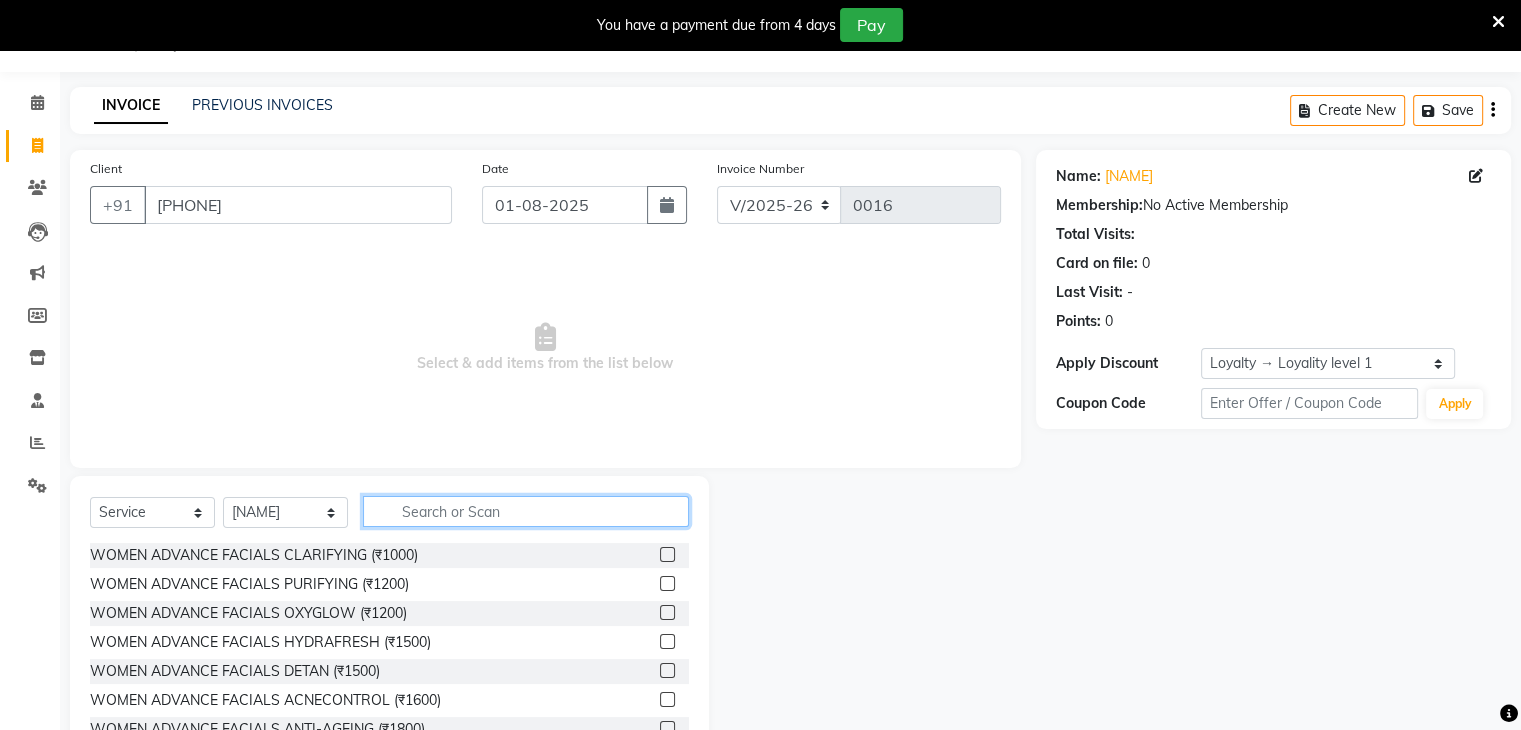click 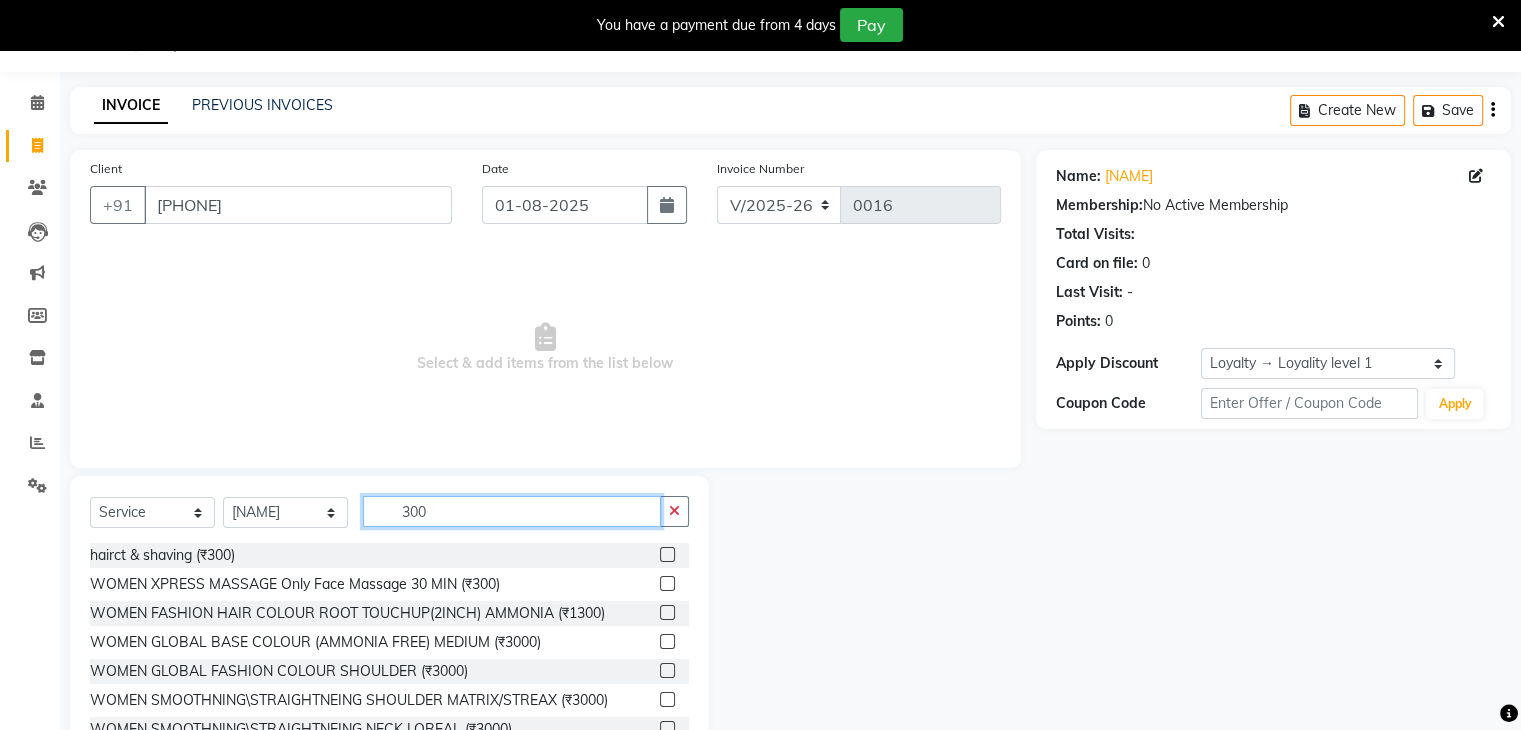 type on "300" 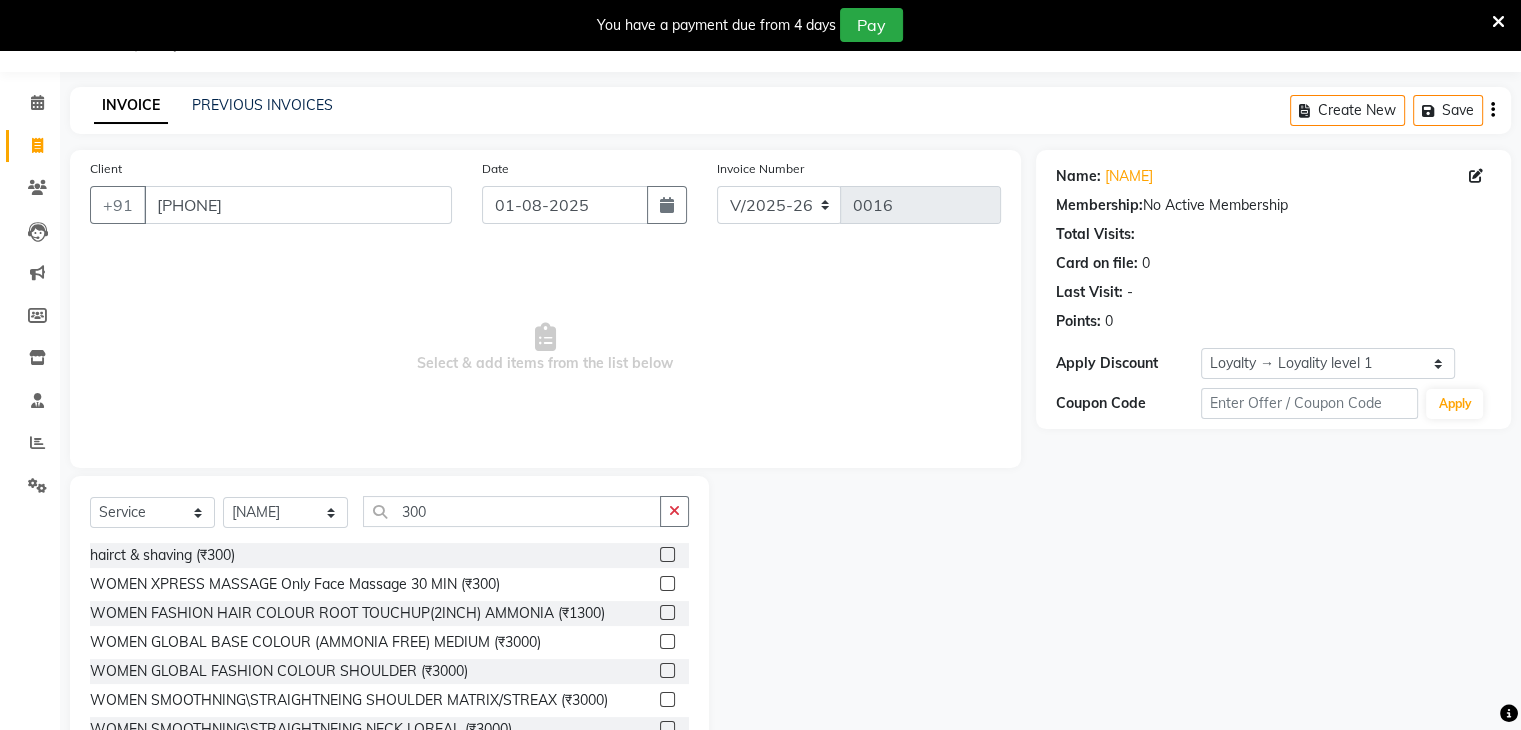 click 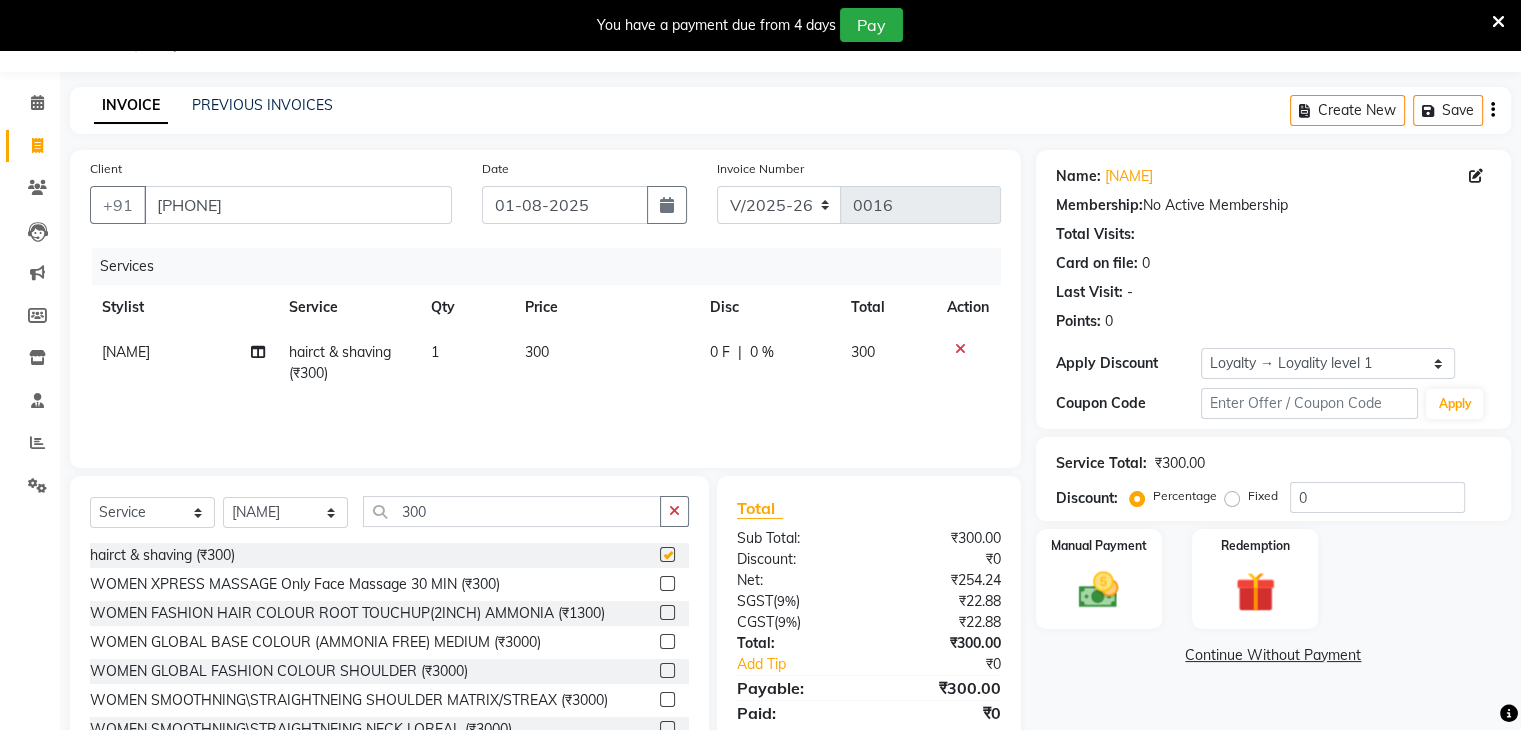 checkbox on "false" 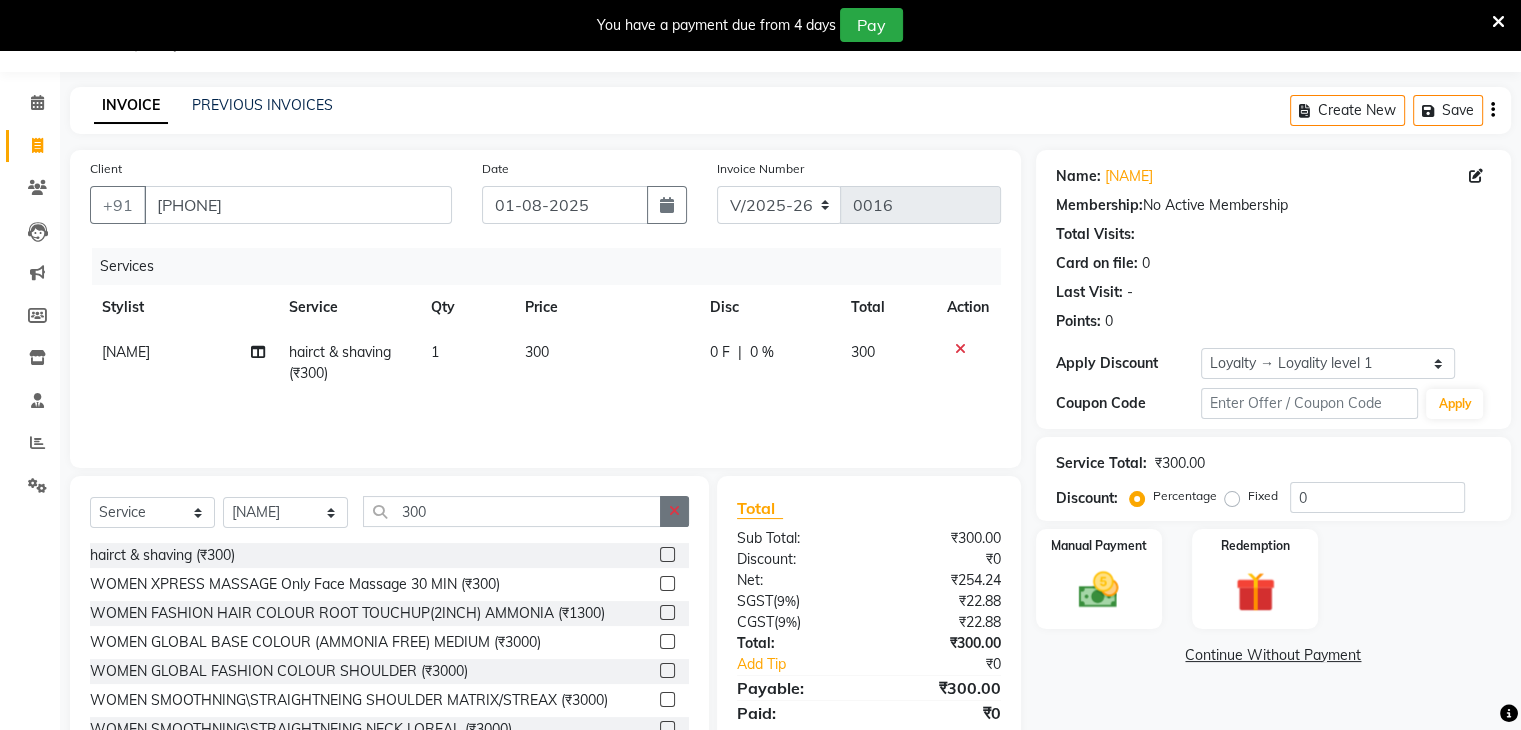 click 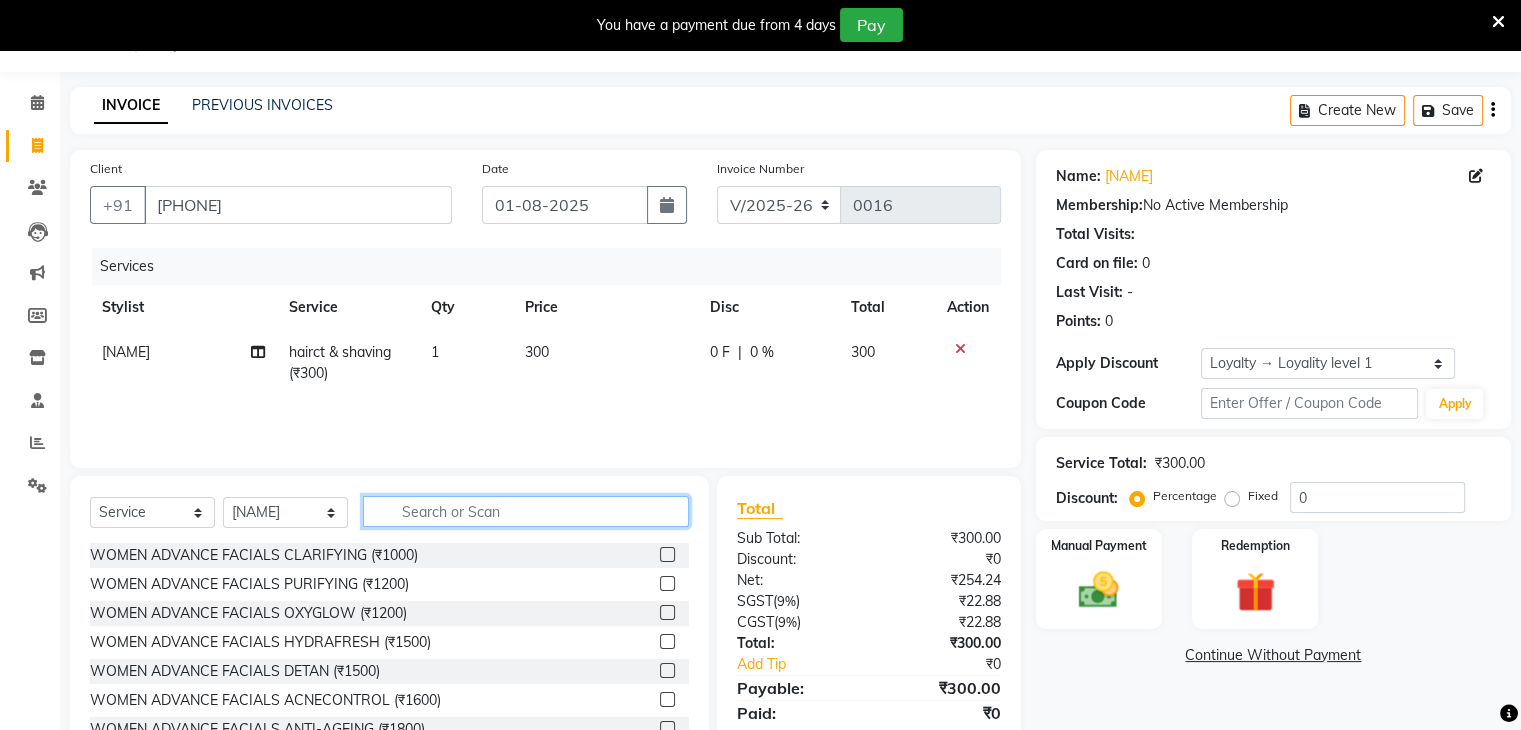 click 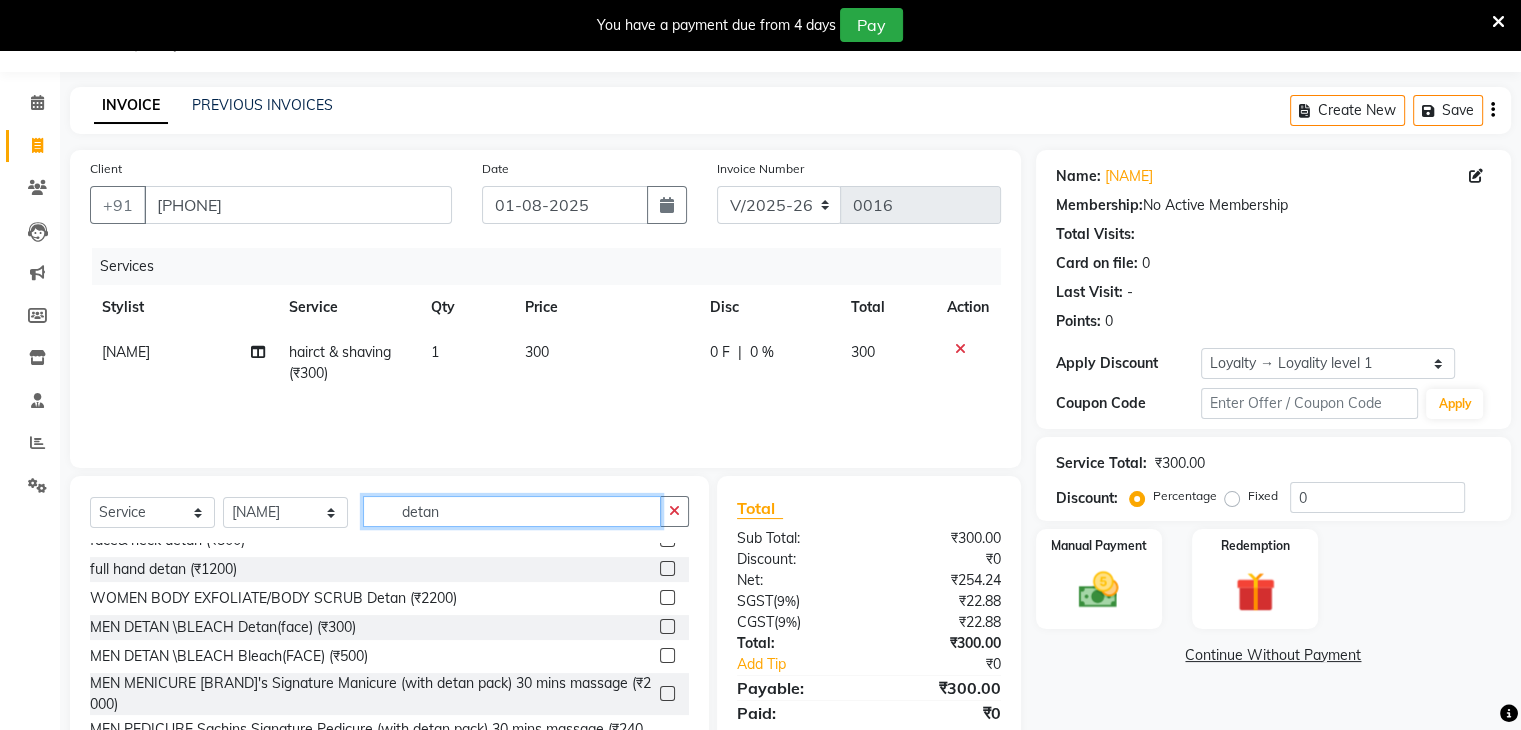 scroll, scrollTop: 66, scrollLeft: 0, axis: vertical 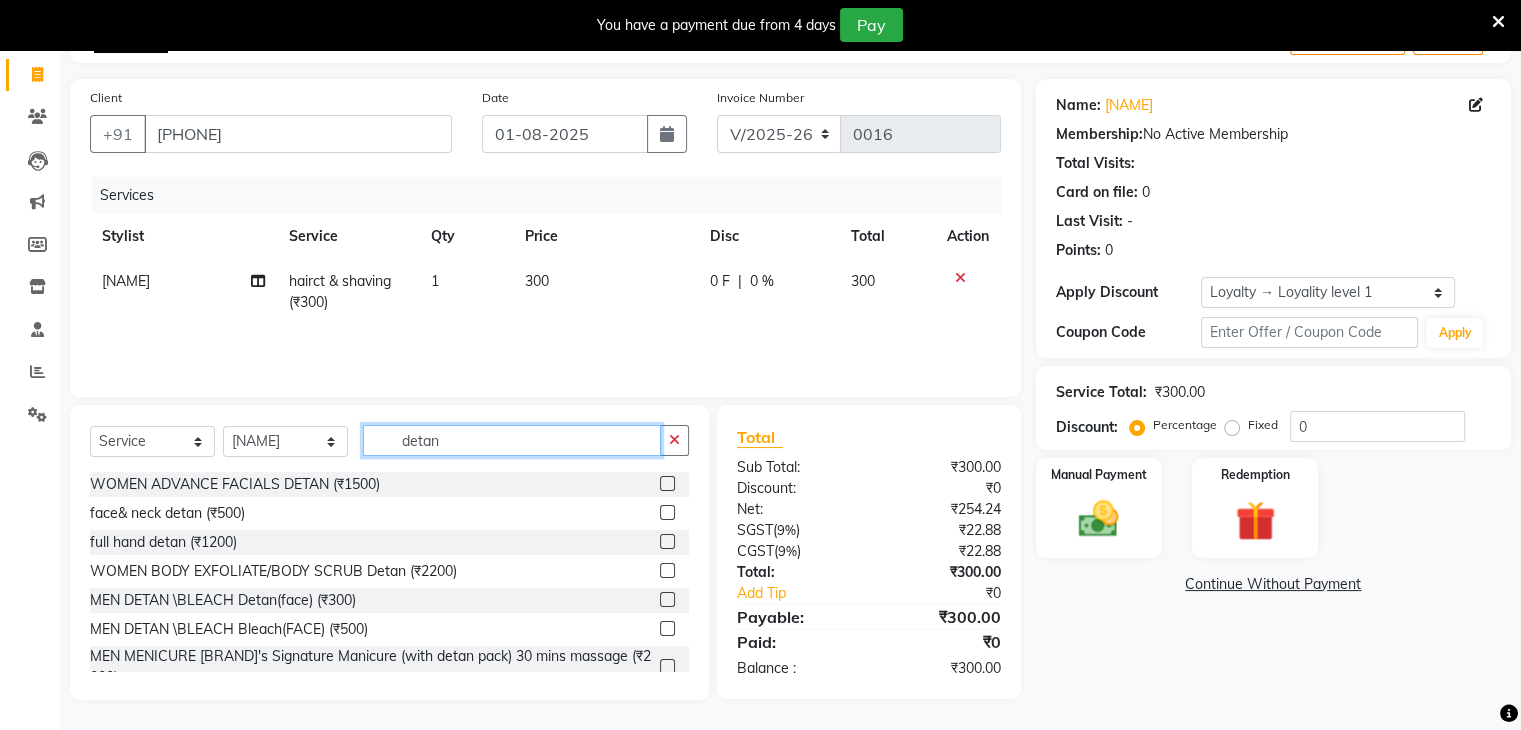 type on "detan" 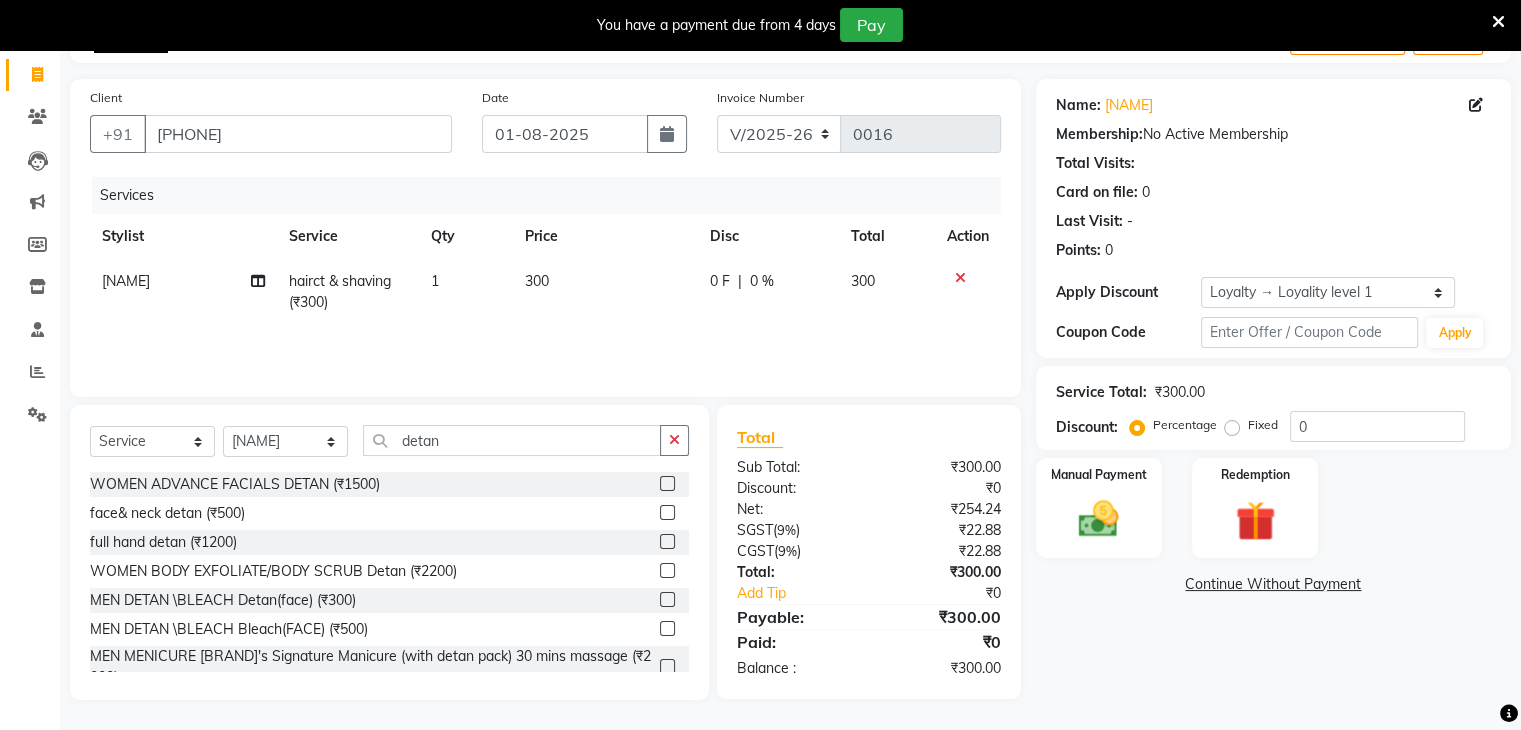 click 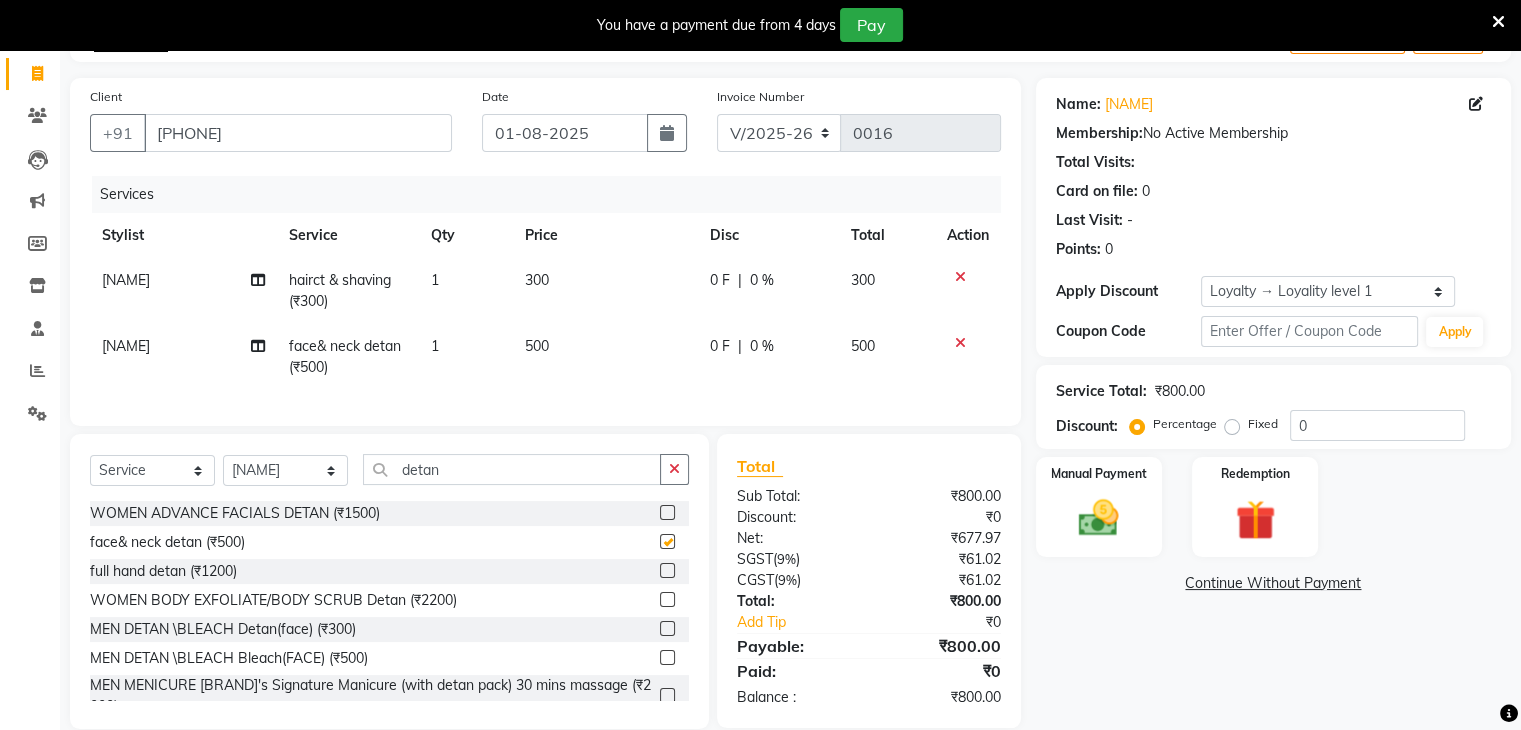 checkbox on "false" 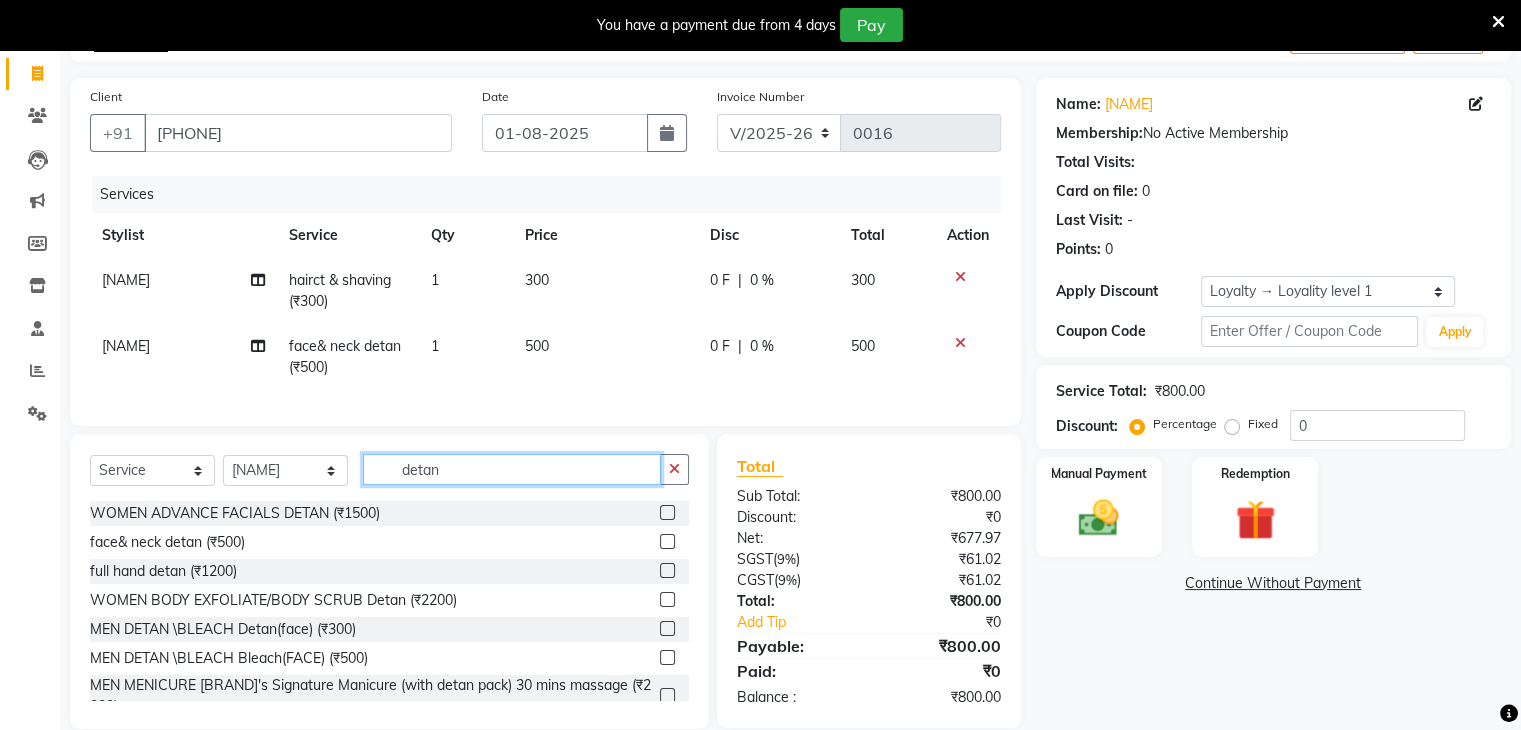 click on "detan" 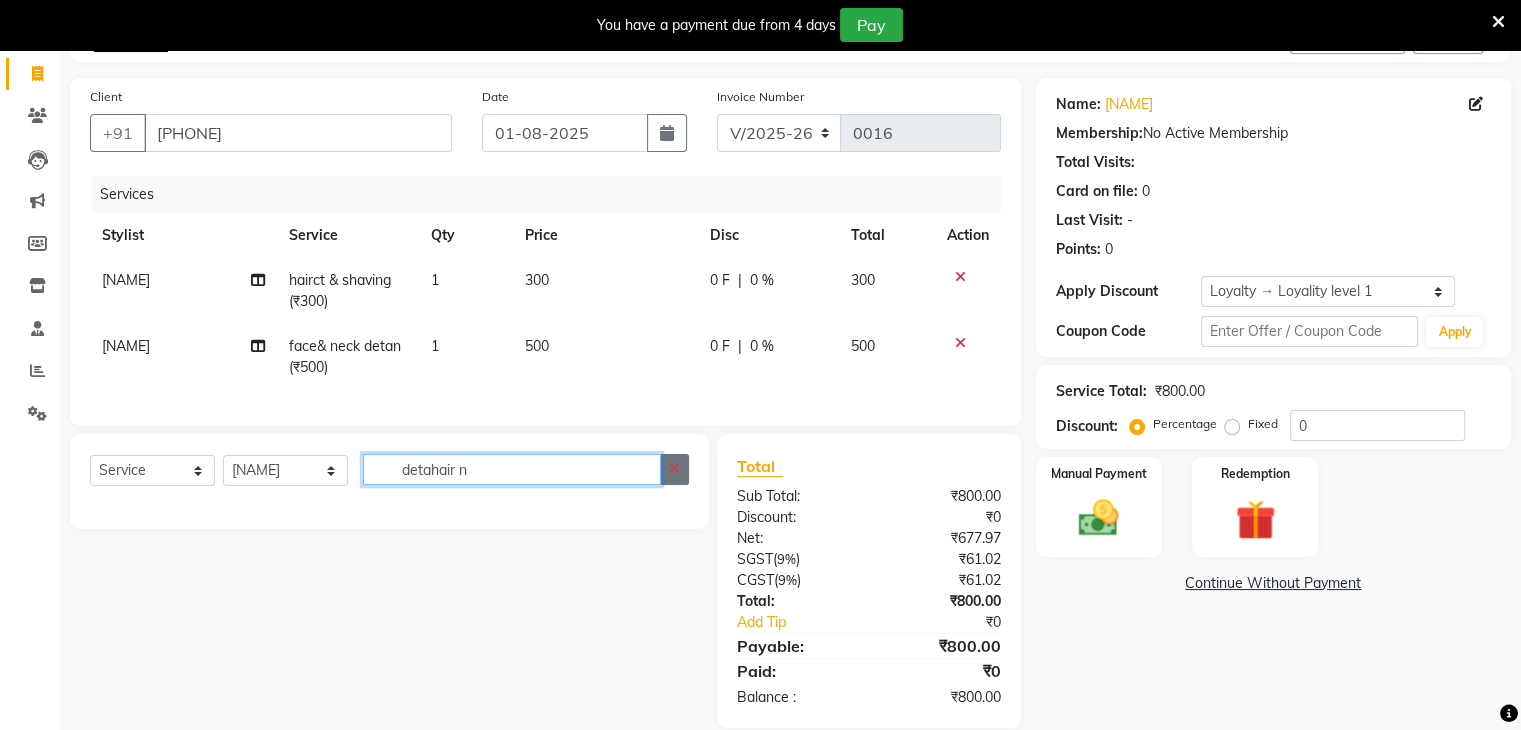 type on "detahair n" 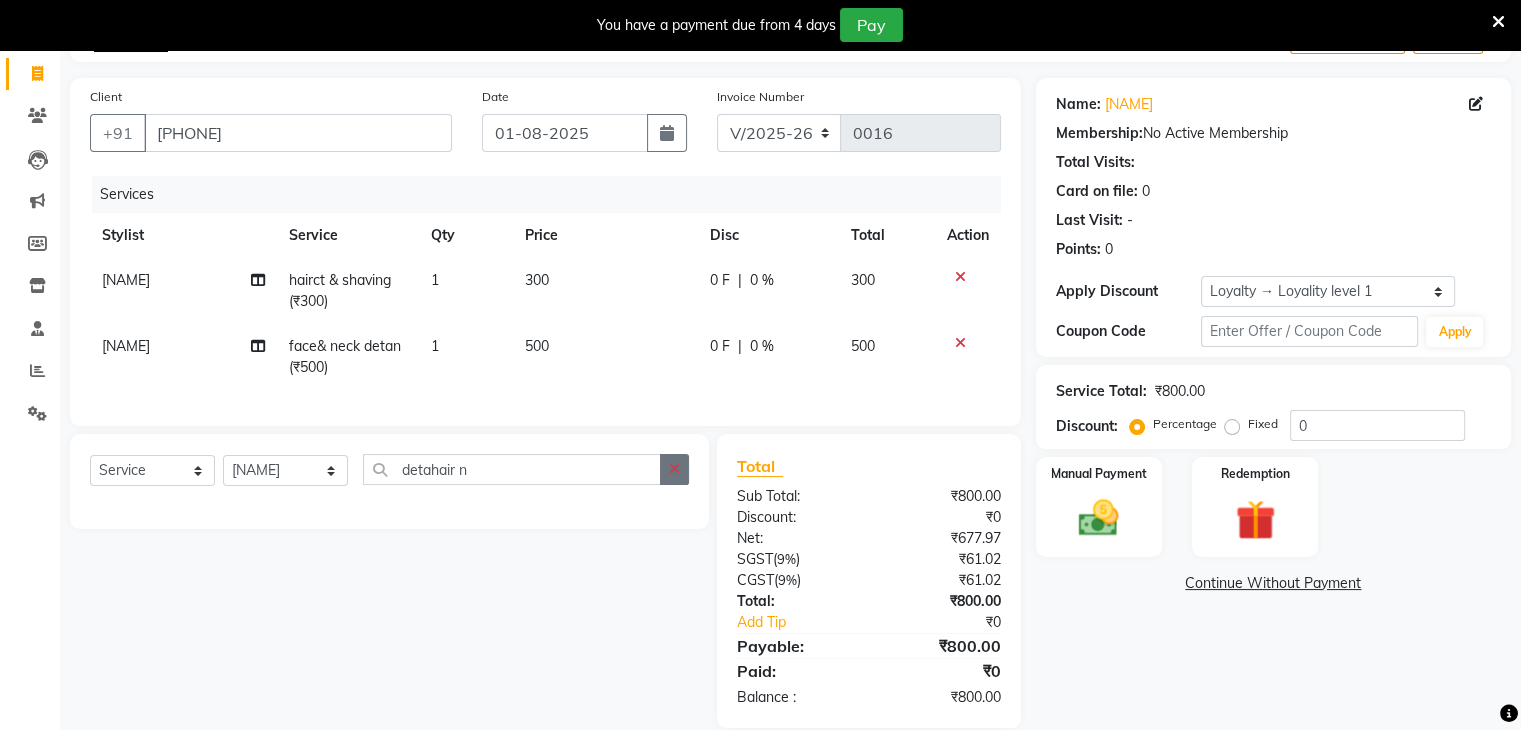 click 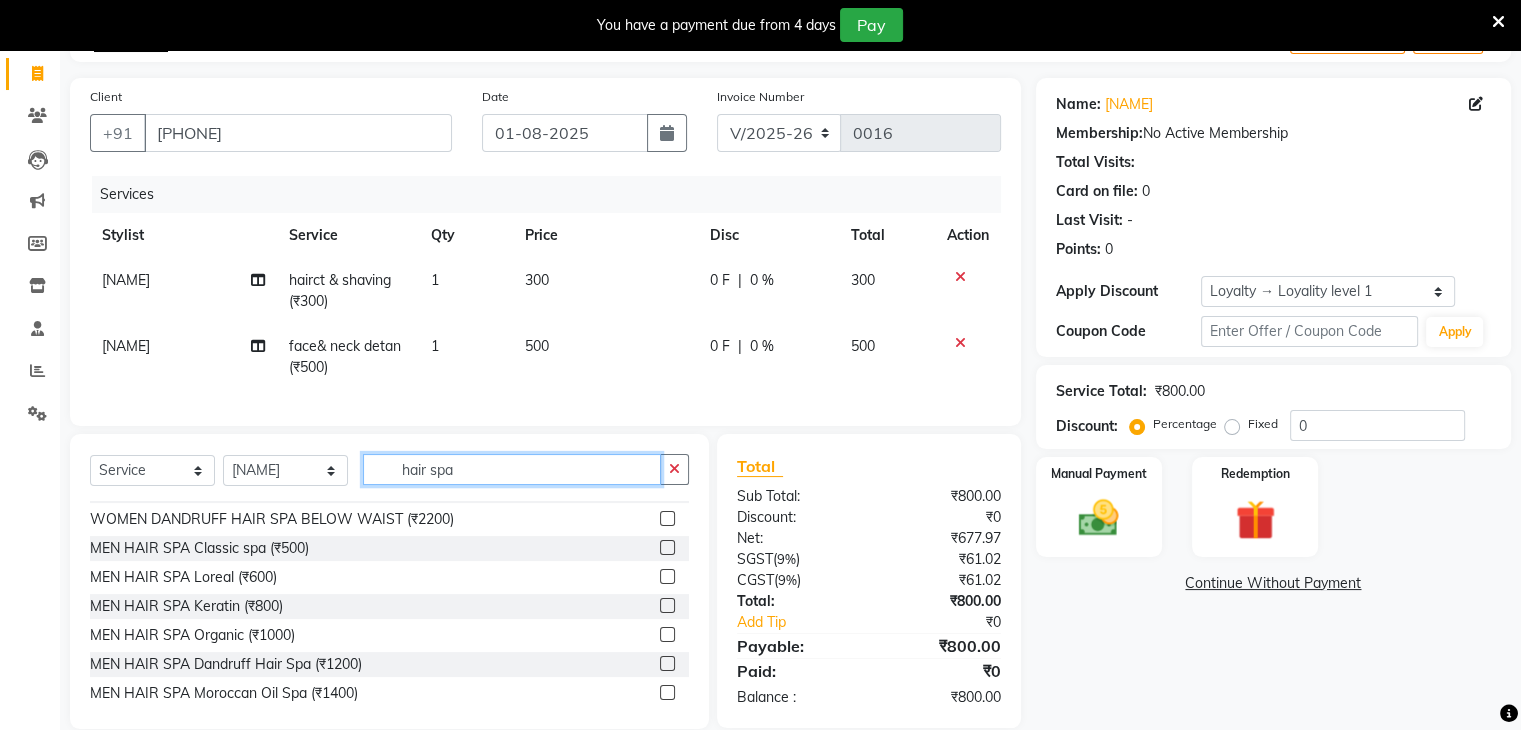 scroll, scrollTop: 148, scrollLeft: 0, axis: vertical 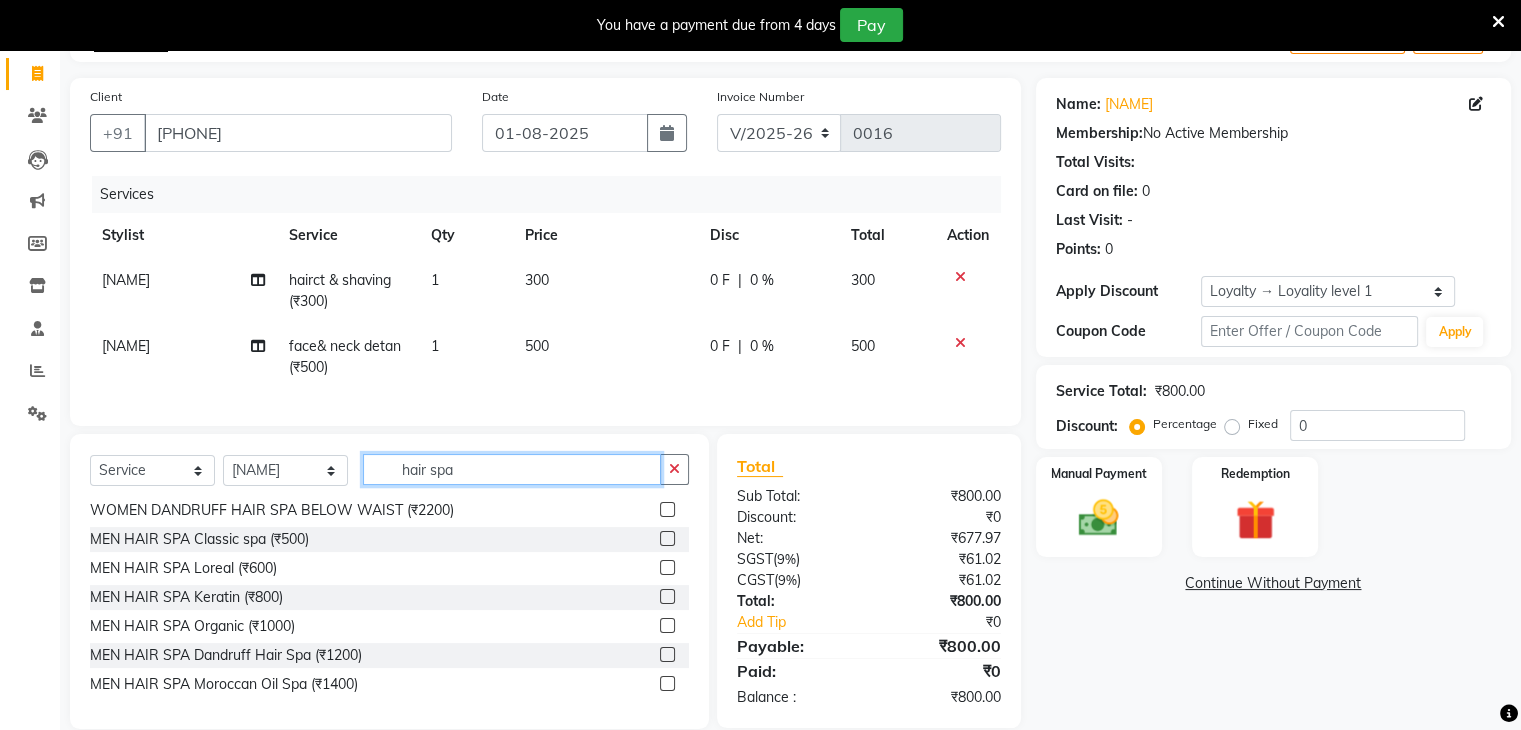 type on "hair spa" 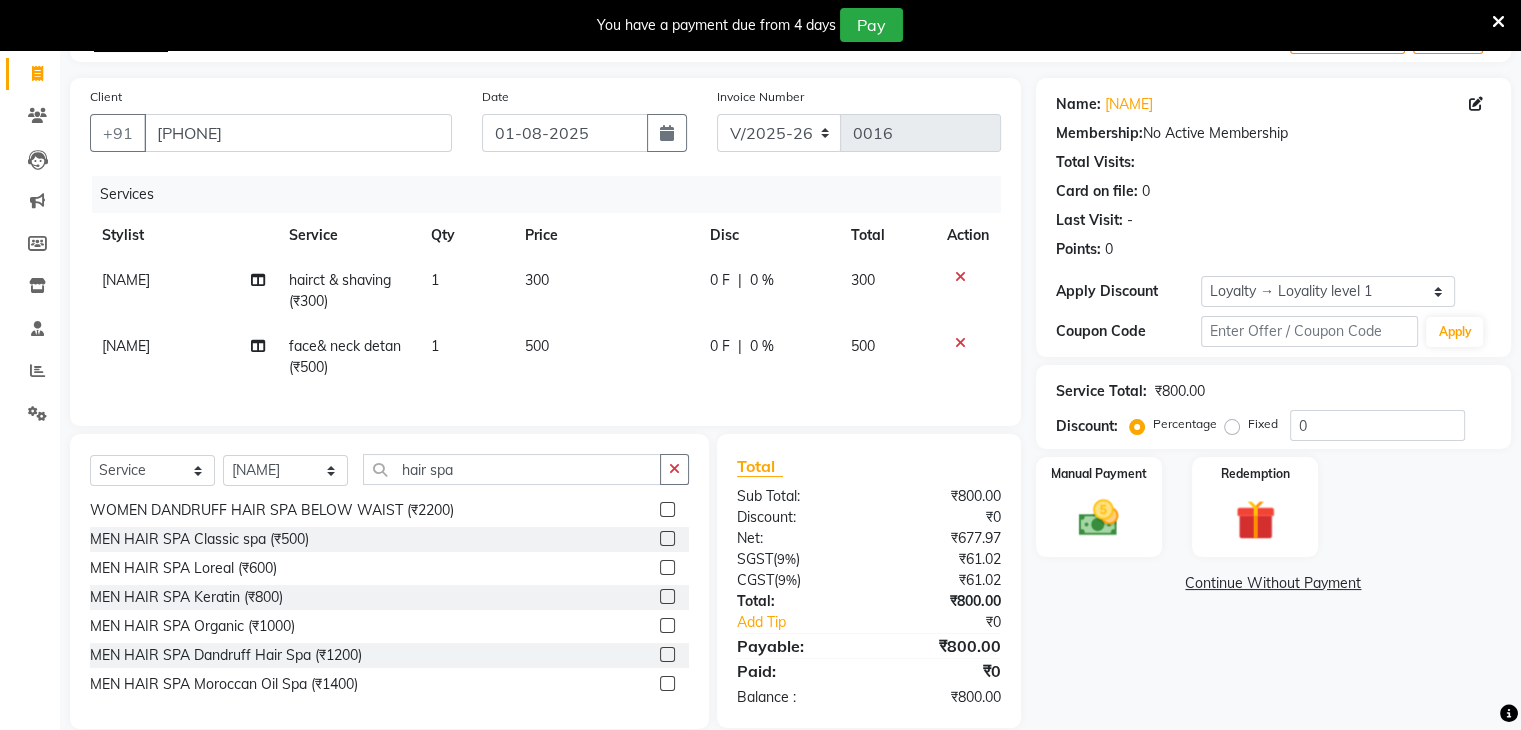 click 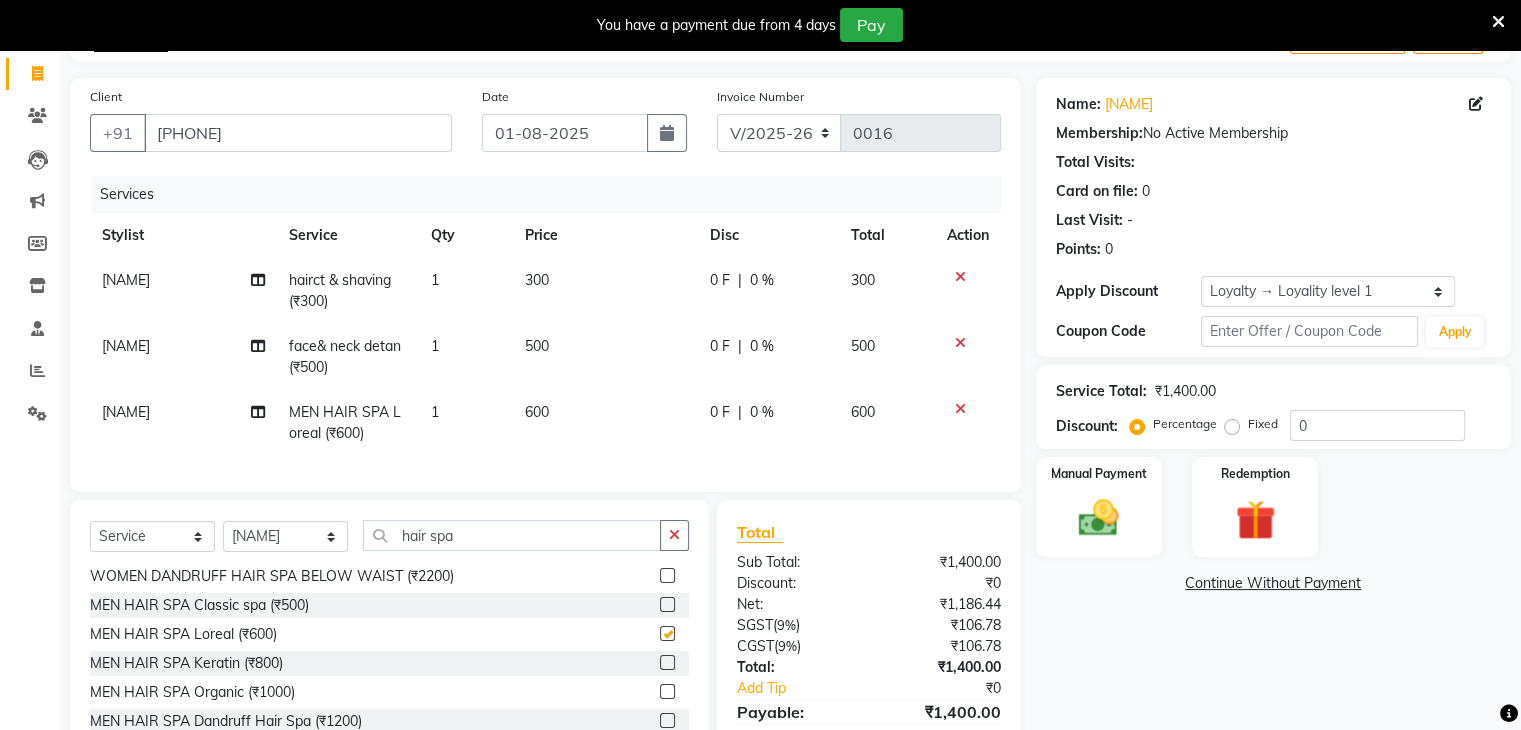 checkbox on "false" 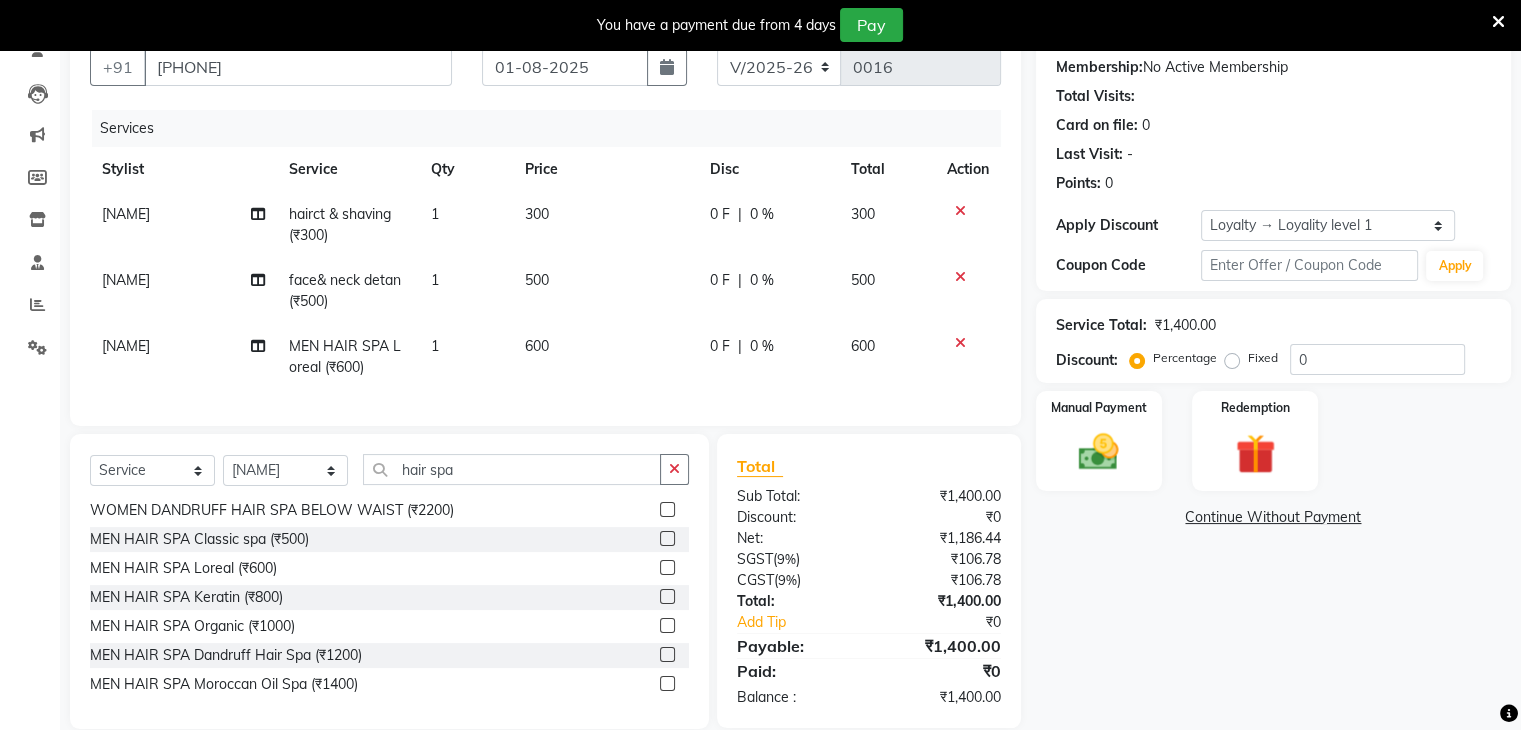 scroll, scrollTop: 222, scrollLeft: 0, axis: vertical 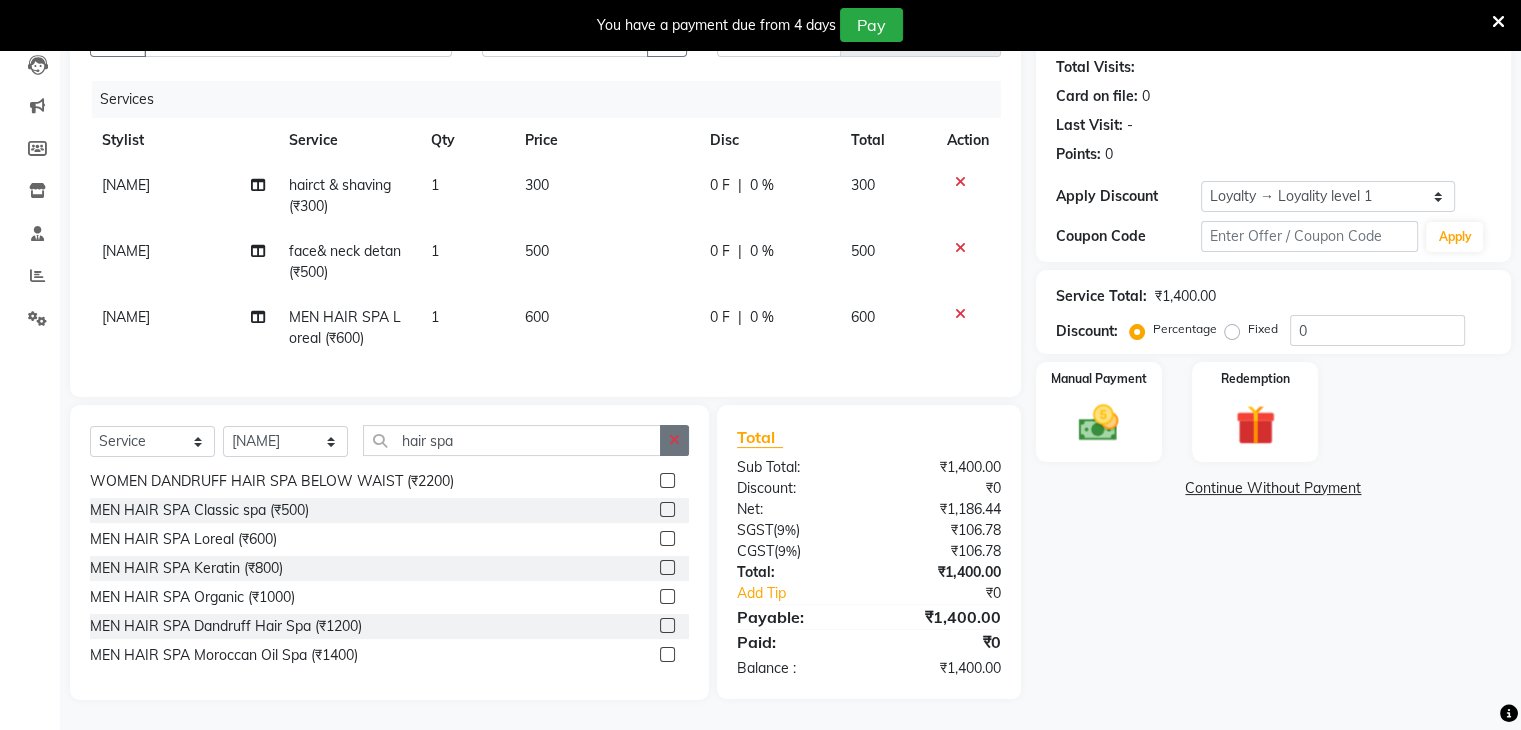 click 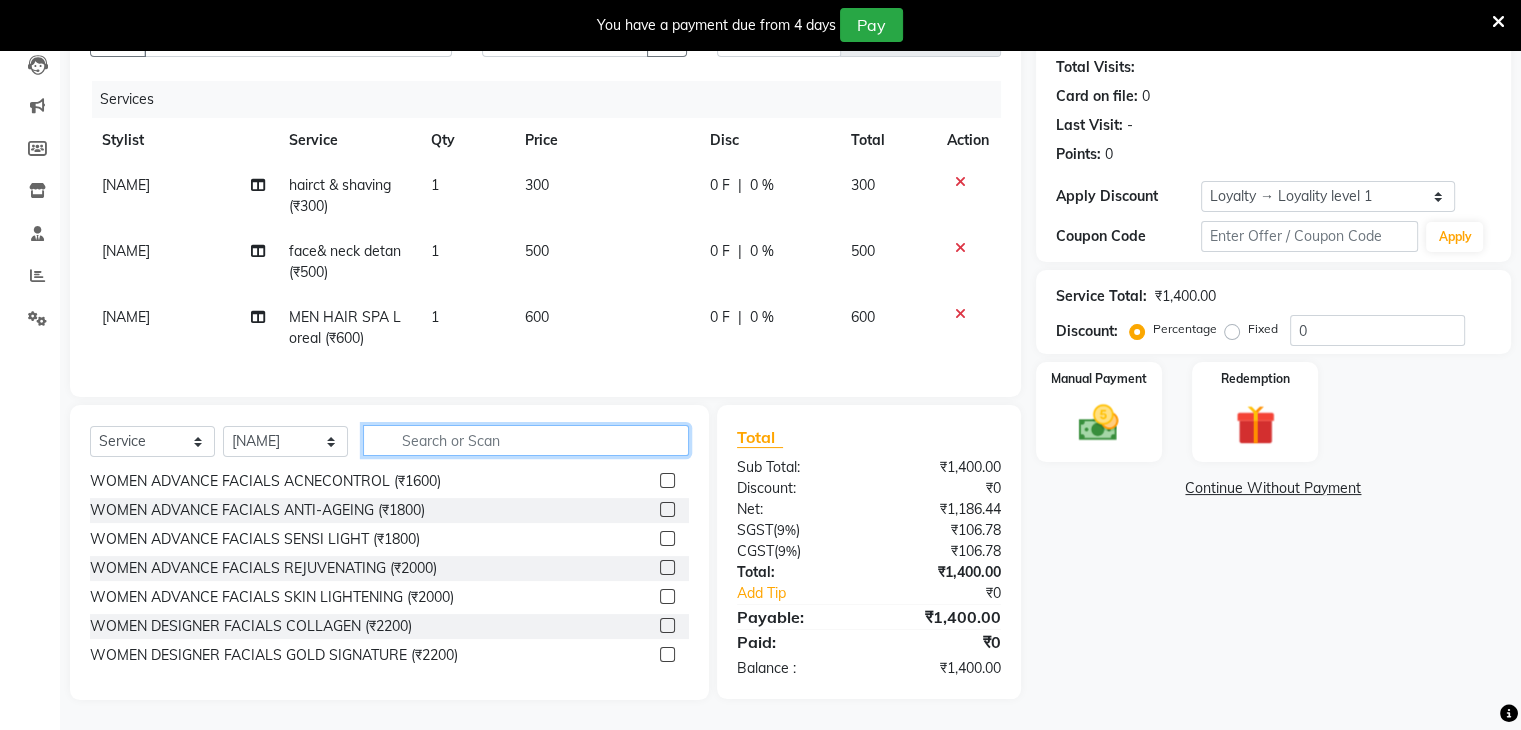 type on "e" 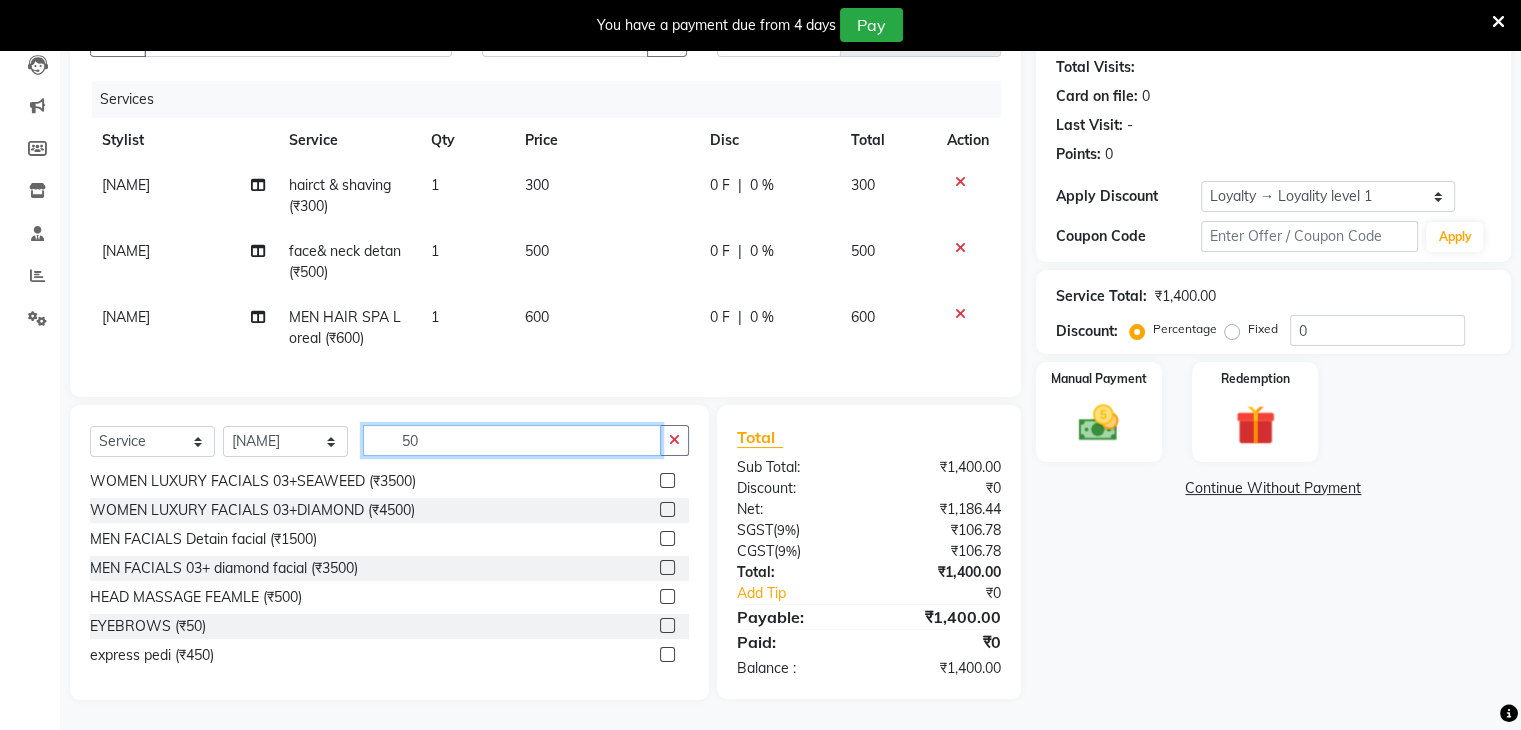 type on "50" 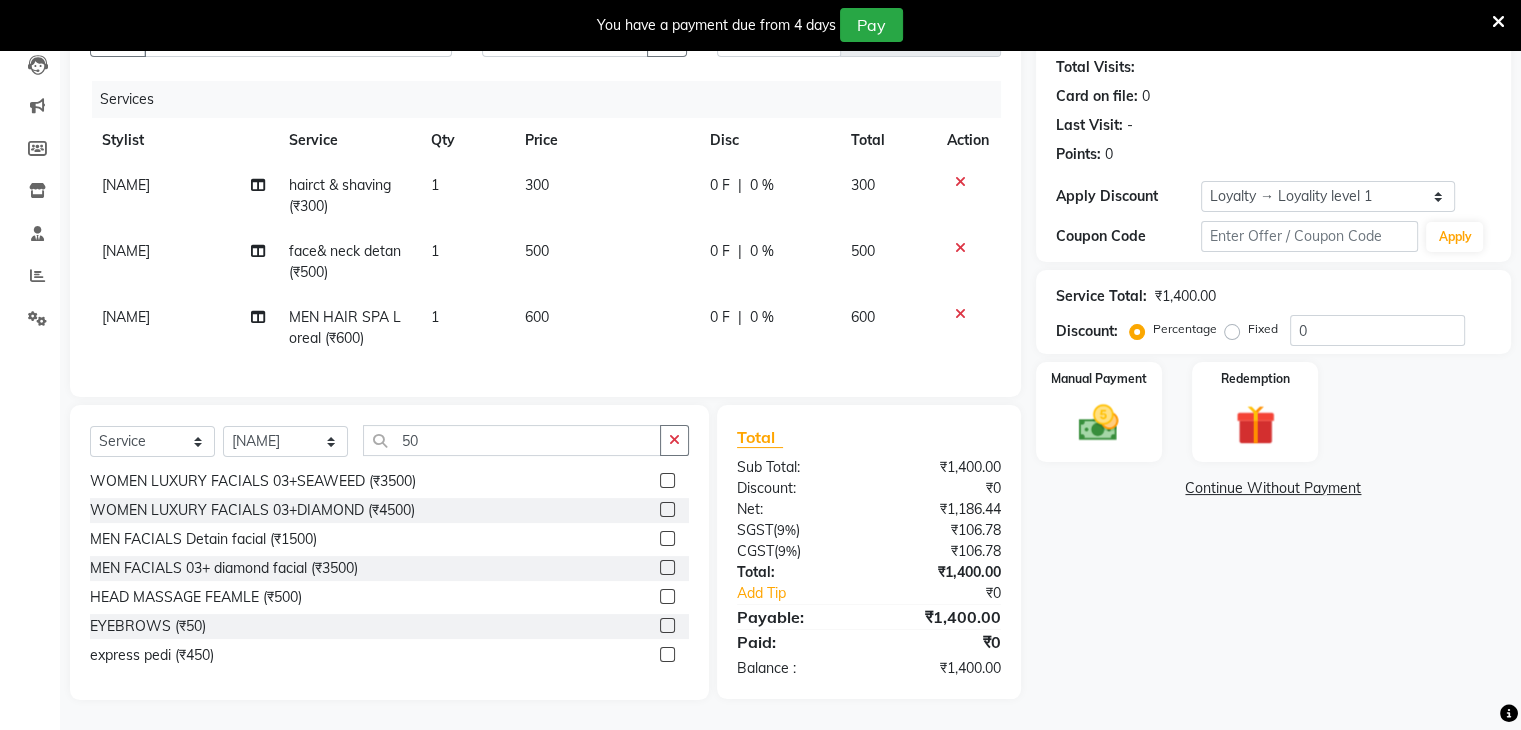 click 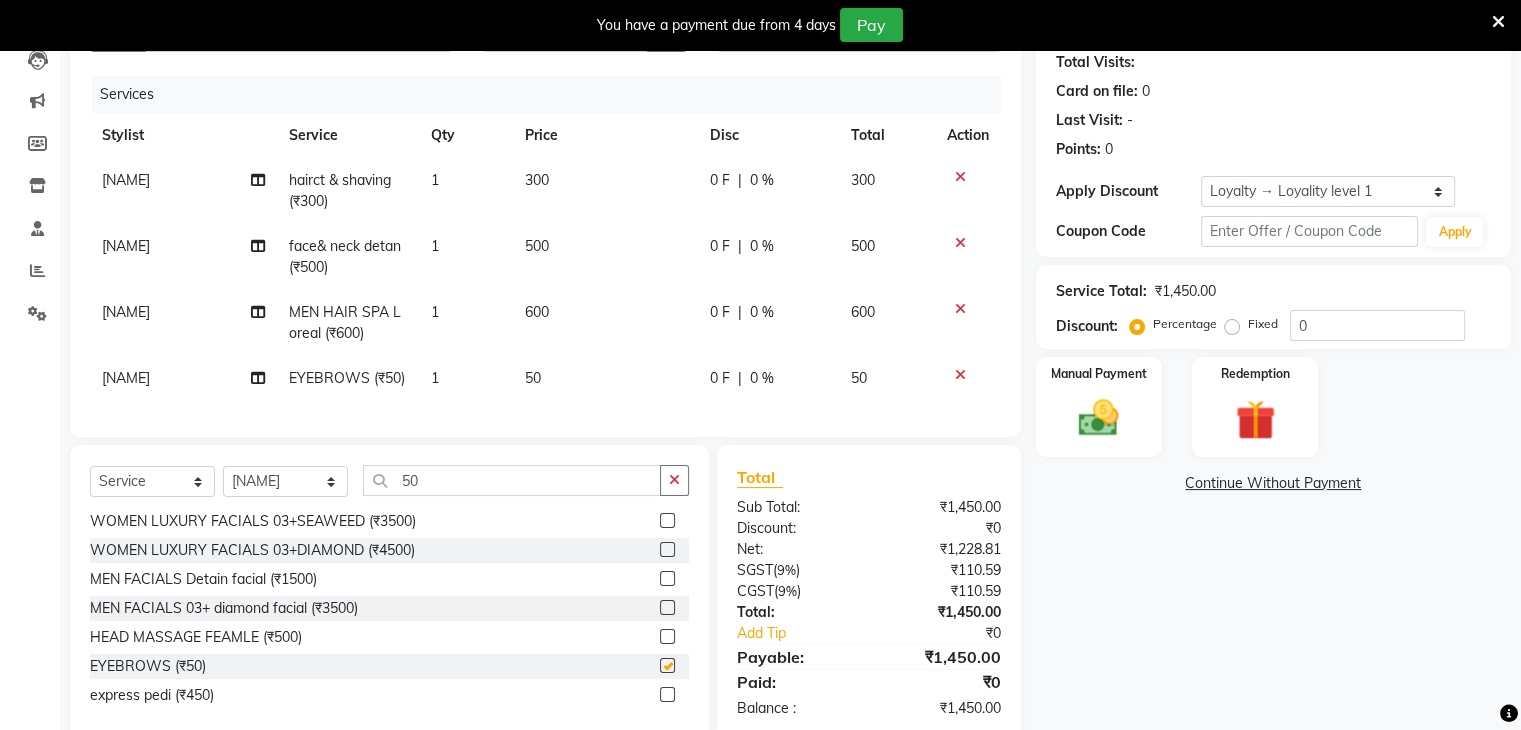 checkbox on "false" 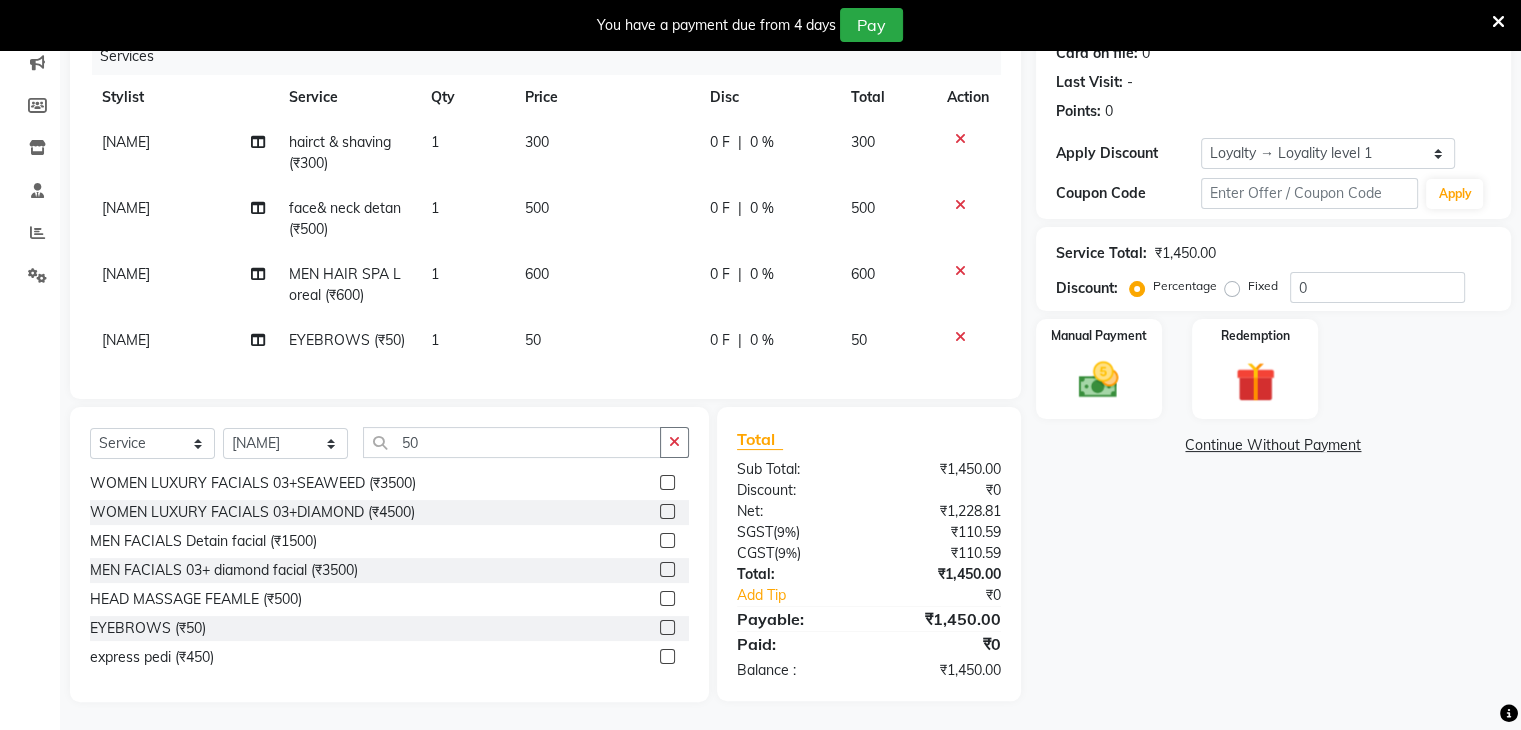 scroll, scrollTop: 278, scrollLeft: 0, axis: vertical 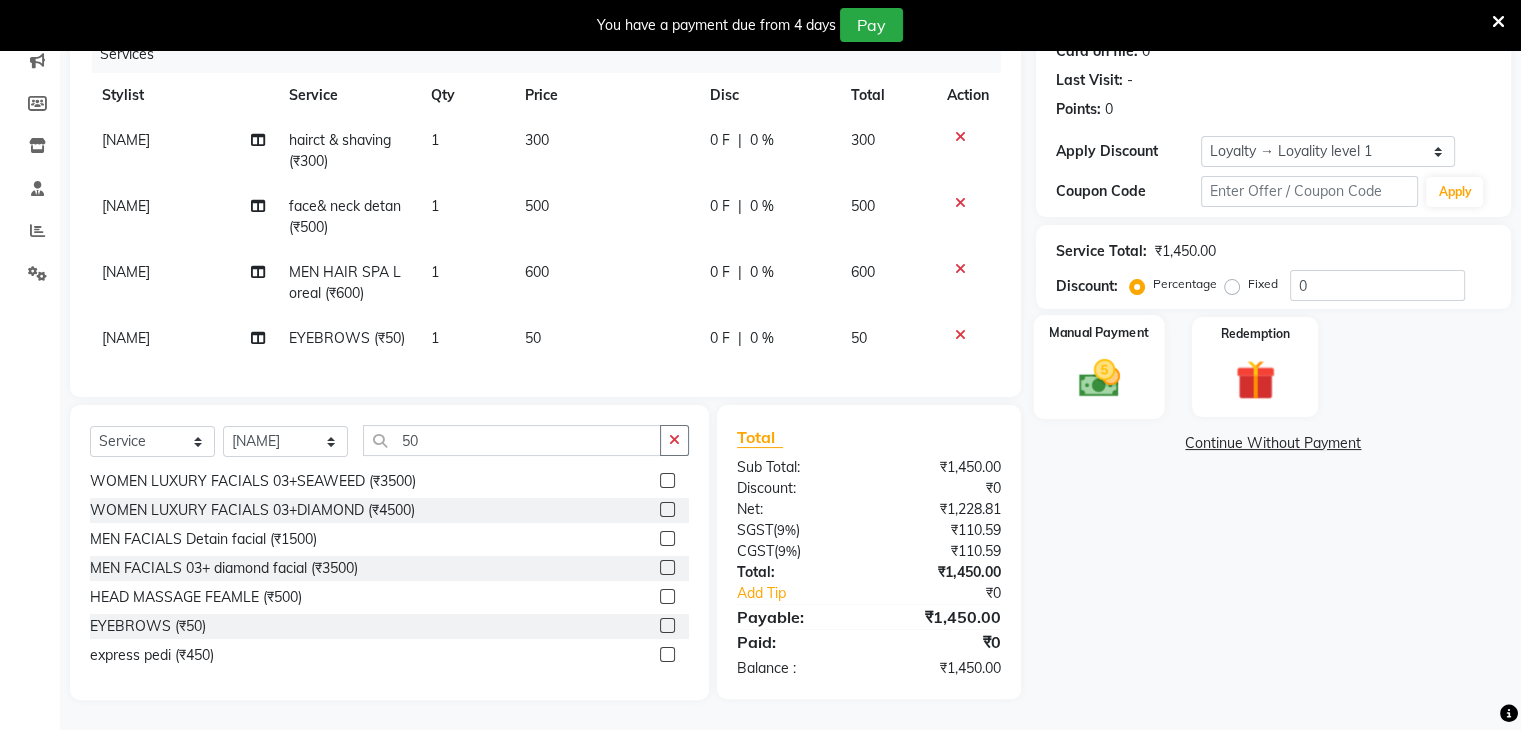 click 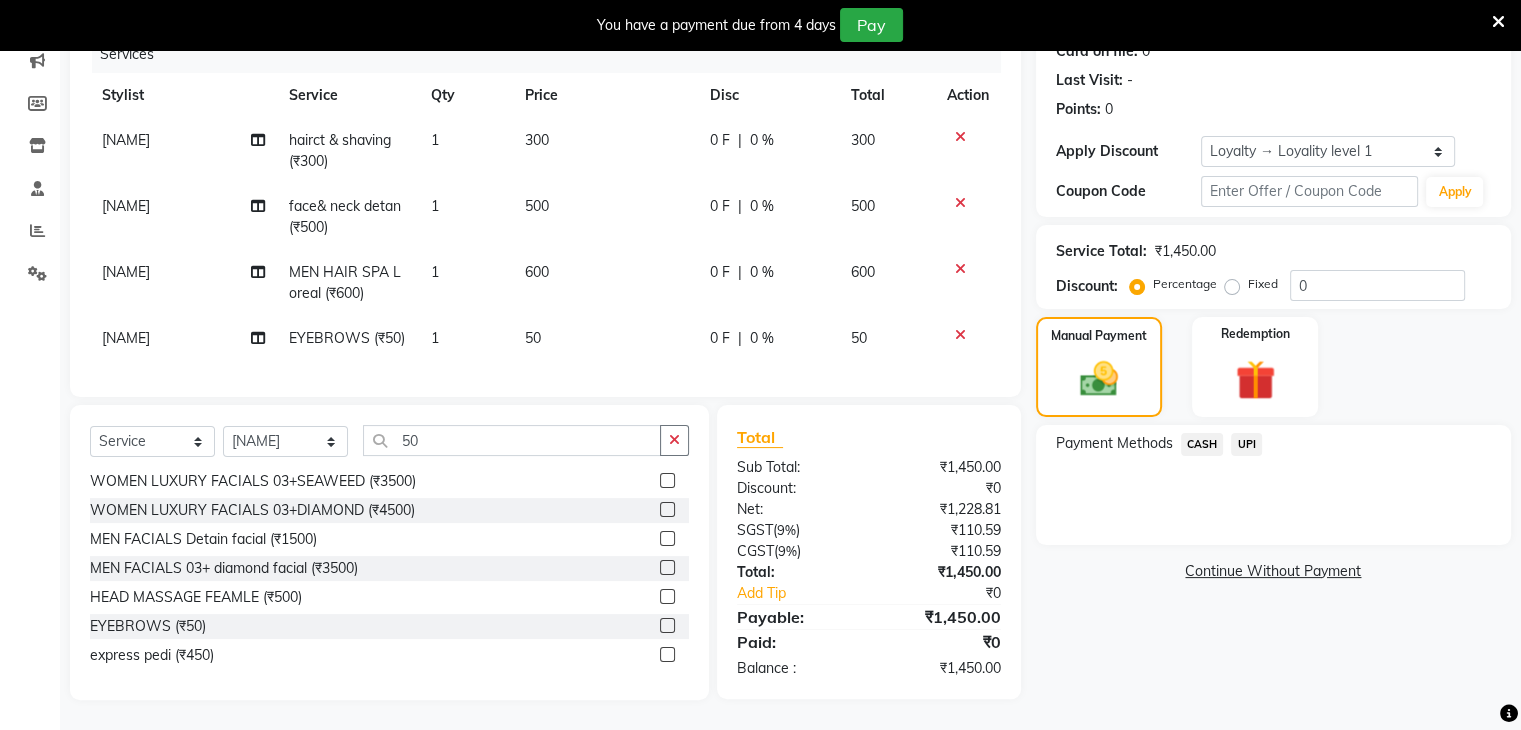 click on "UPI" 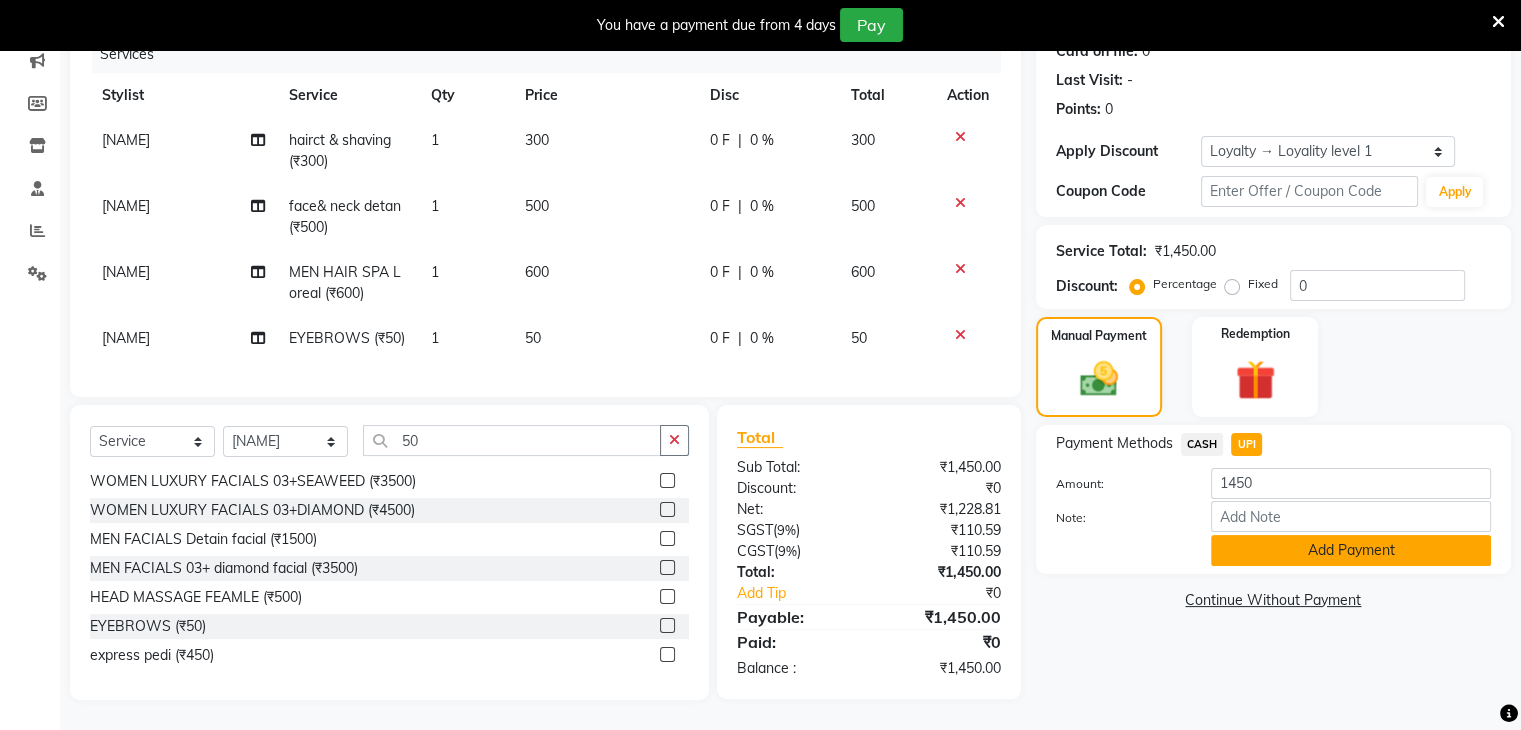 click on "Add Payment" 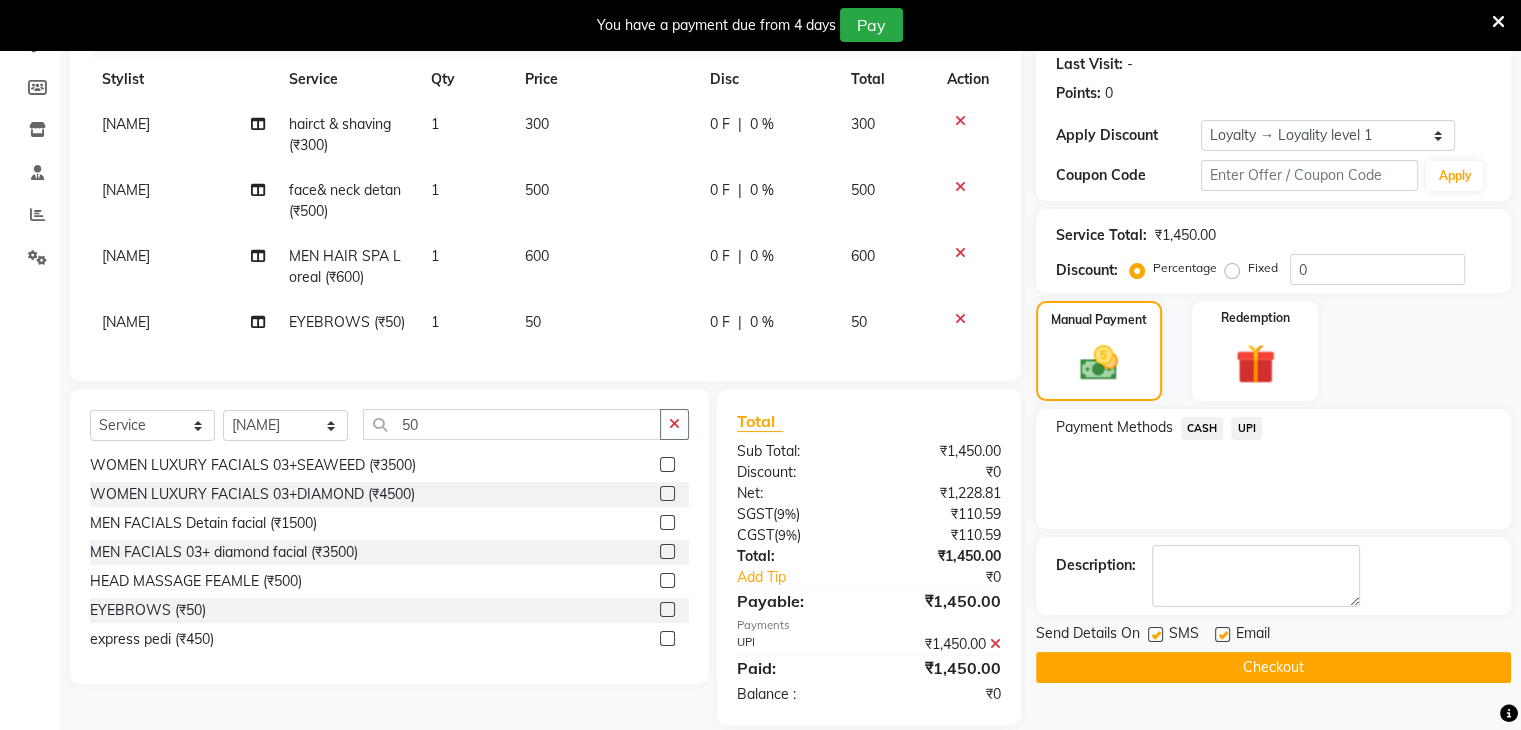 click on "Checkout" 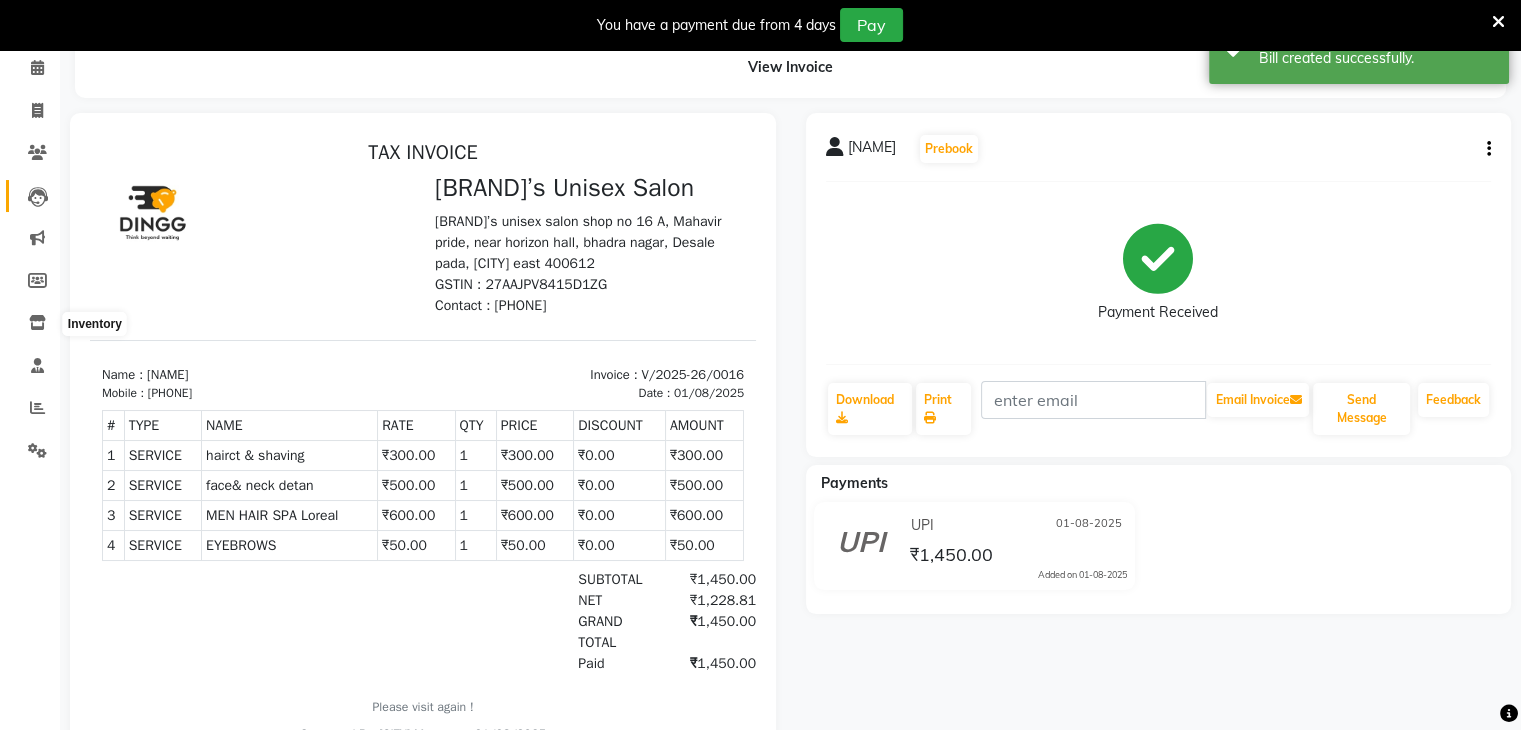 scroll, scrollTop: 0, scrollLeft: 0, axis: both 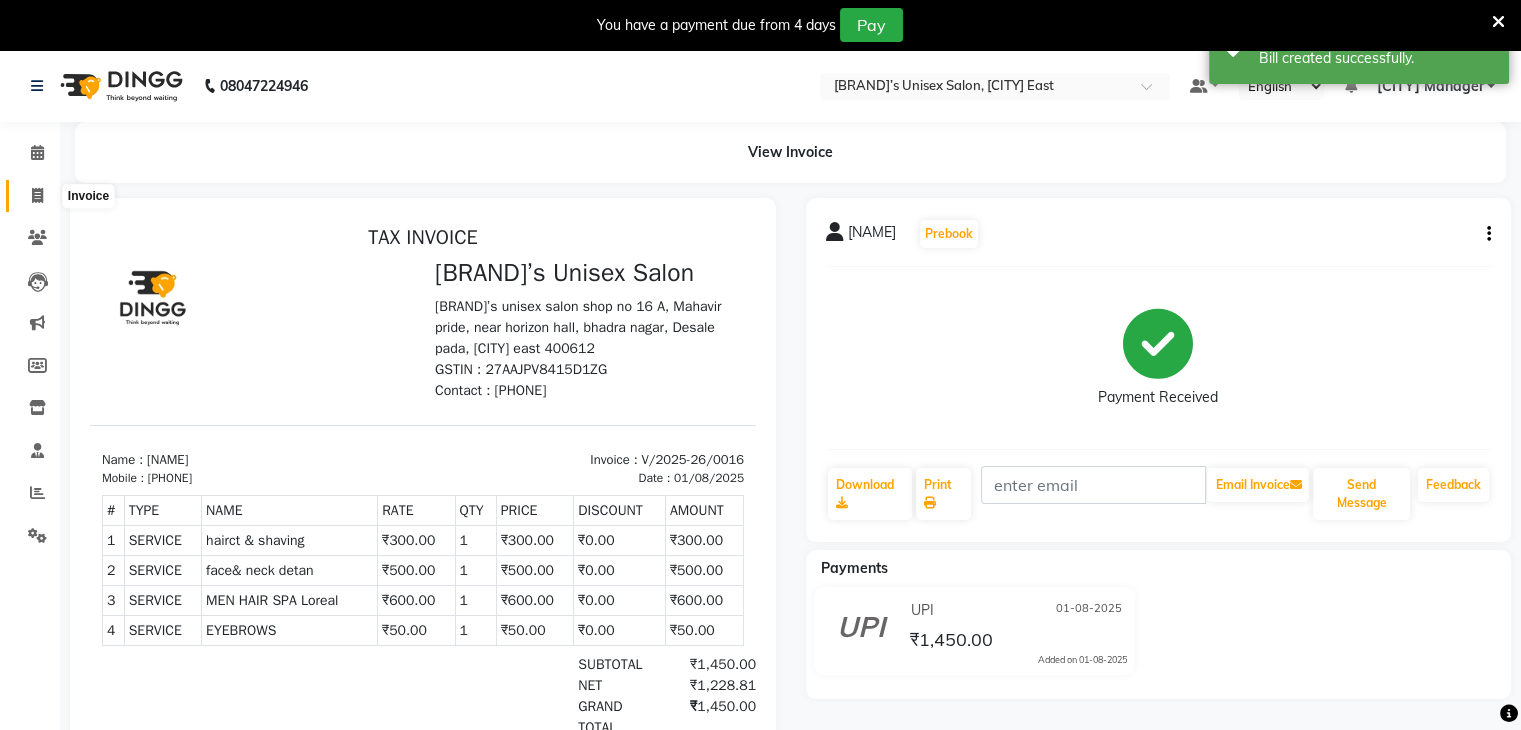 click 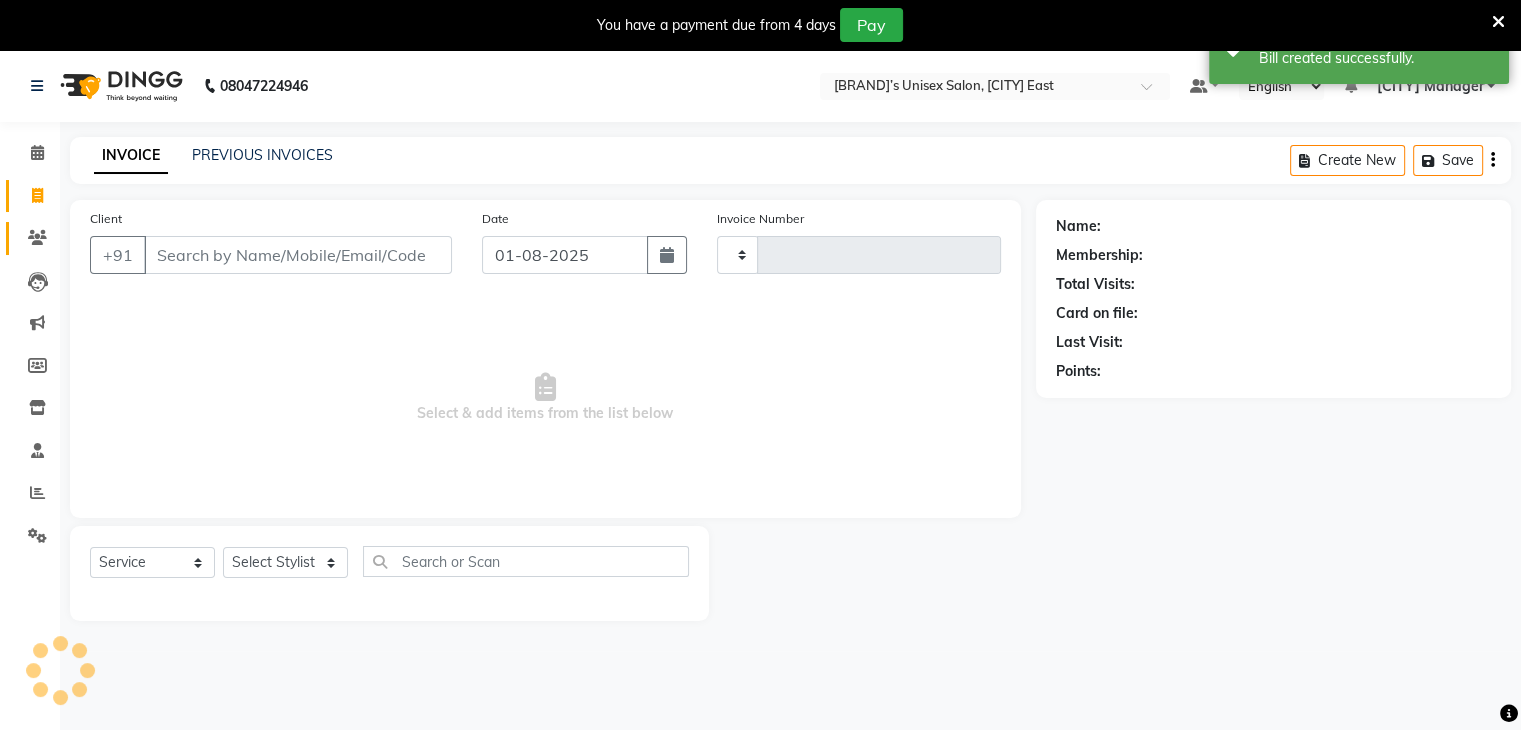 type on "0017" 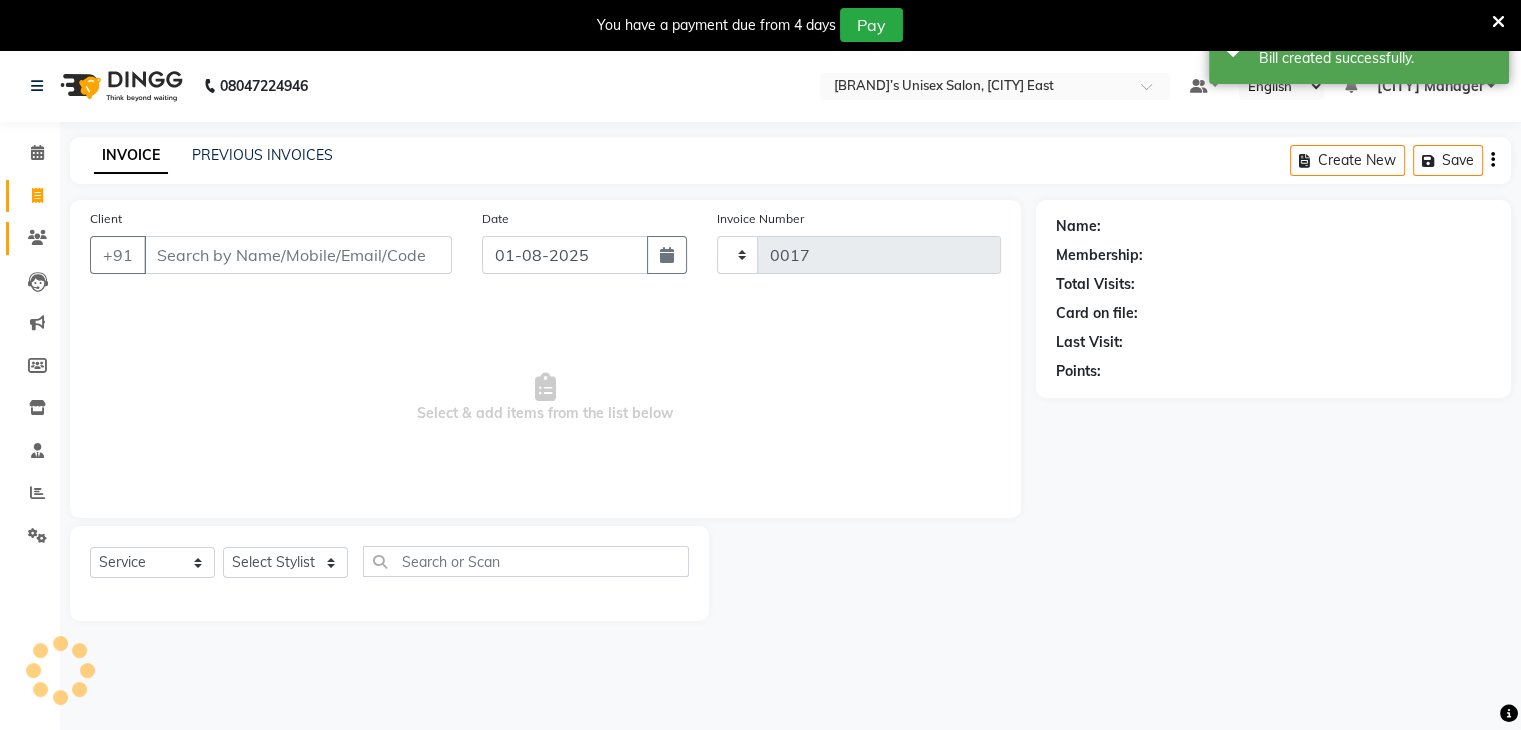 scroll, scrollTop: 50, scrollLeft: 0, axis: vertical 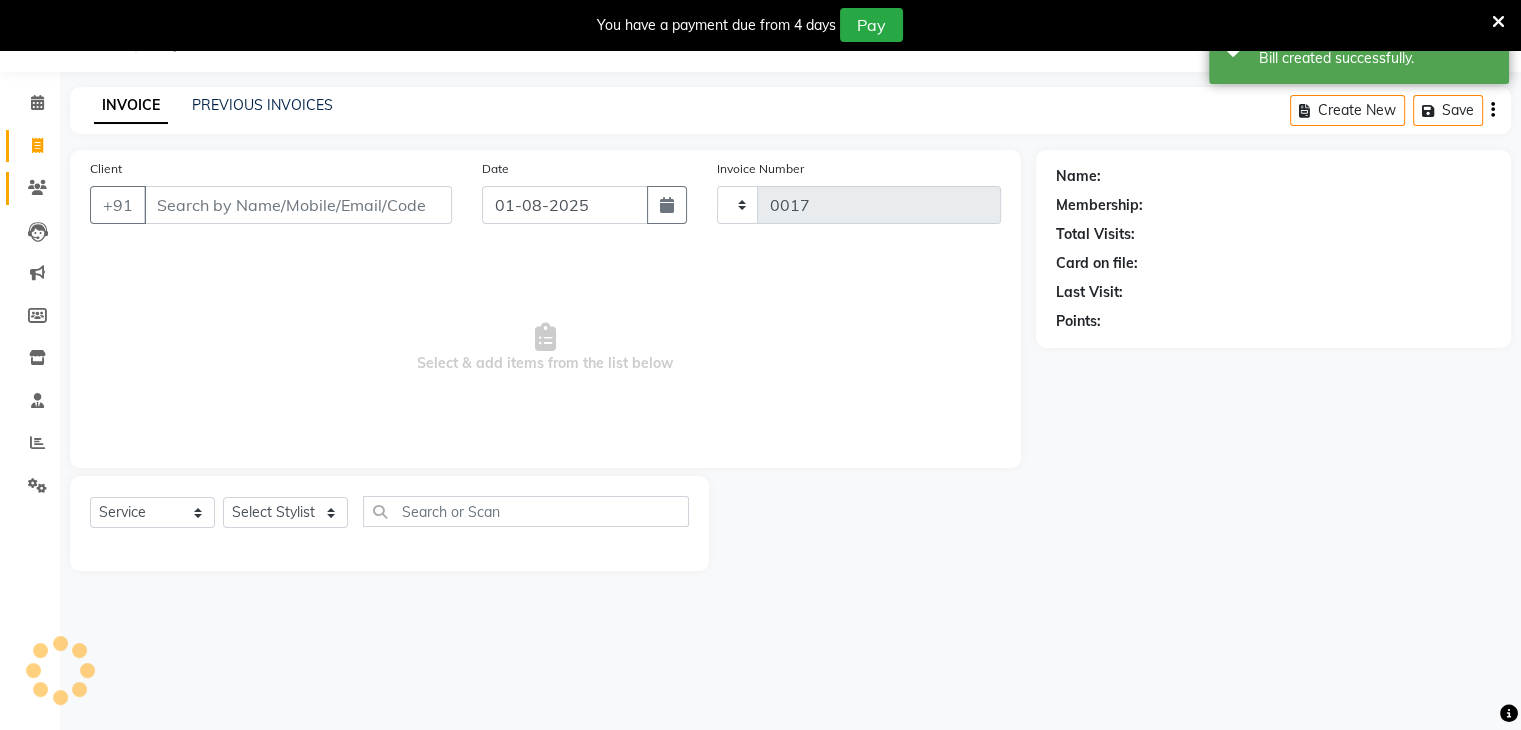 select on "8637" 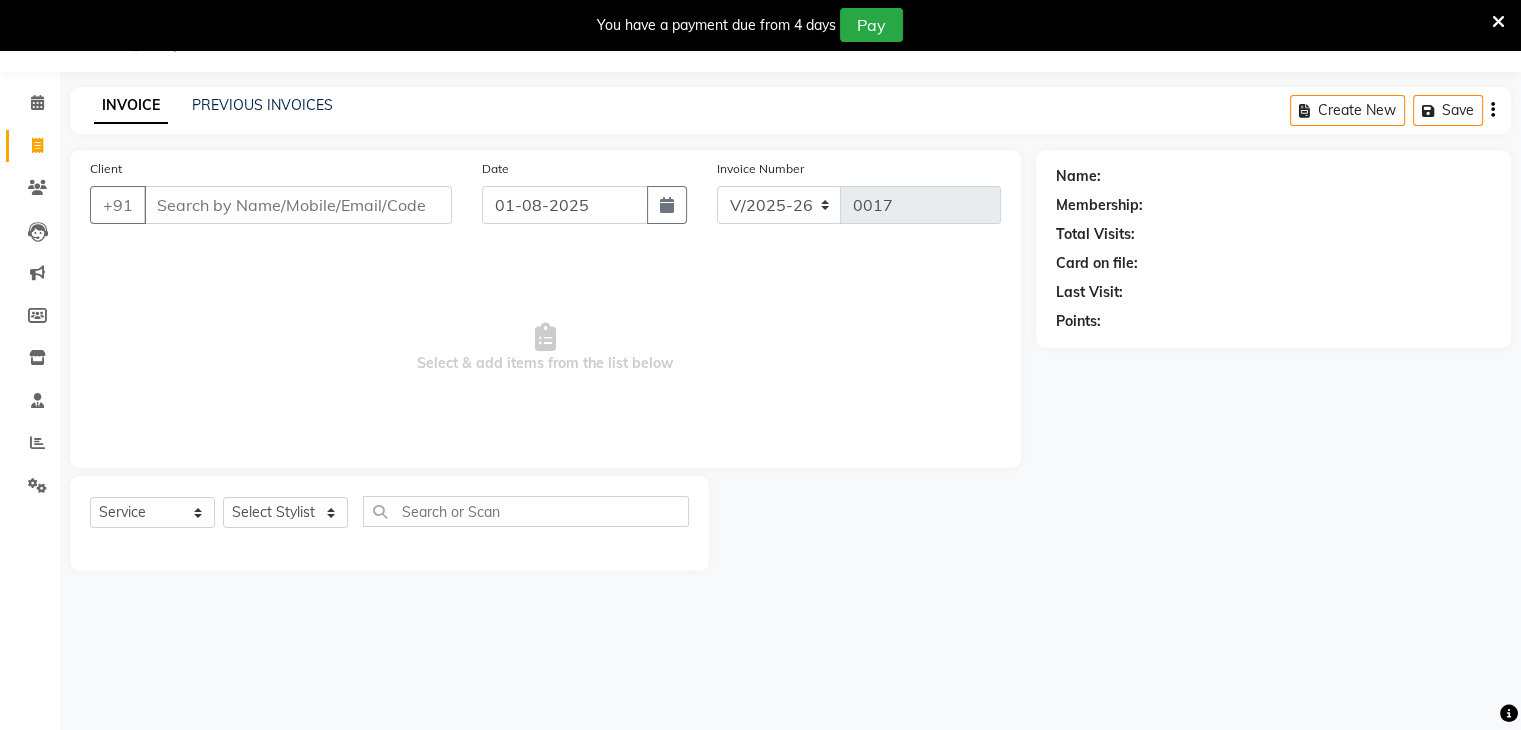 click on "Client" at bounding box center [298, 205] 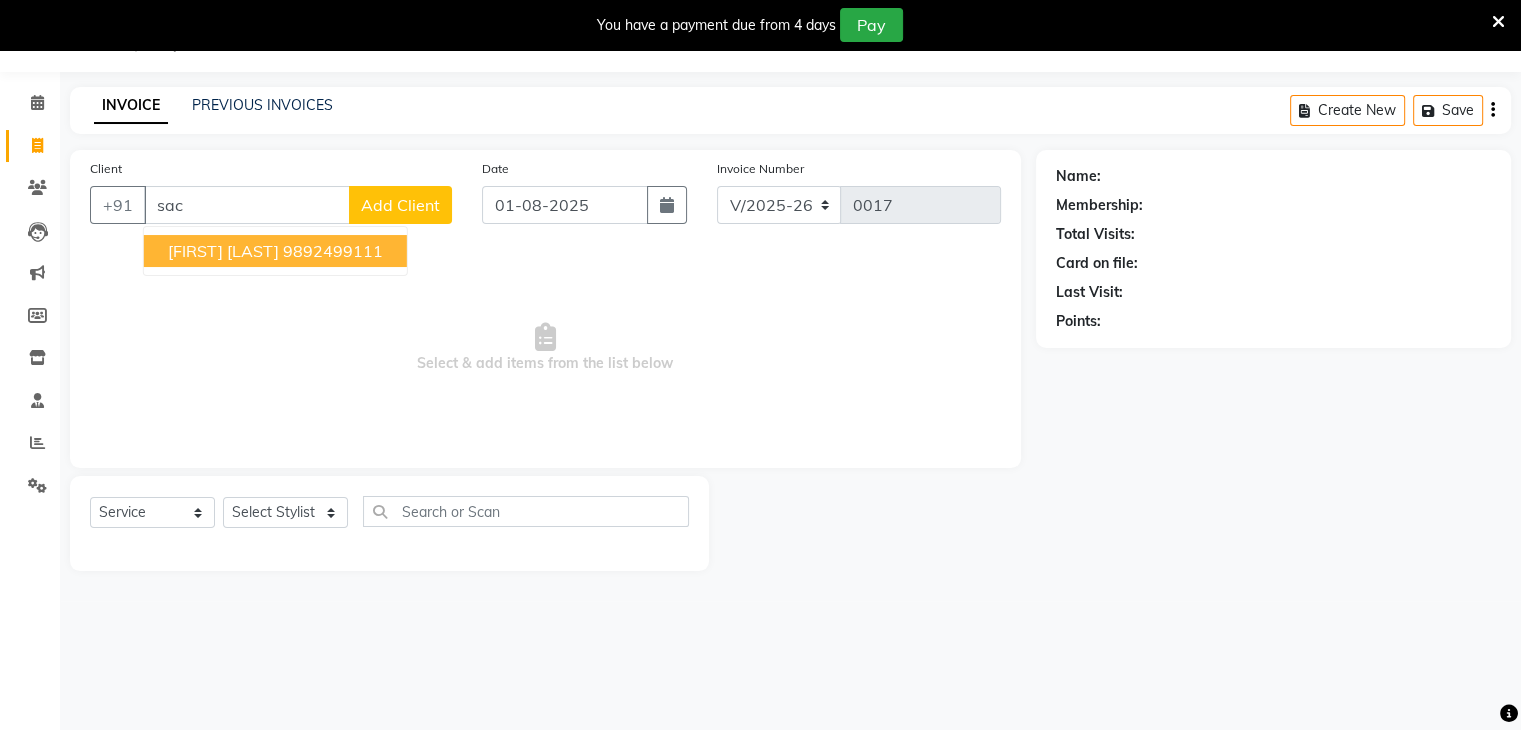 click on "9892499111" at bounding box center (333, 251) 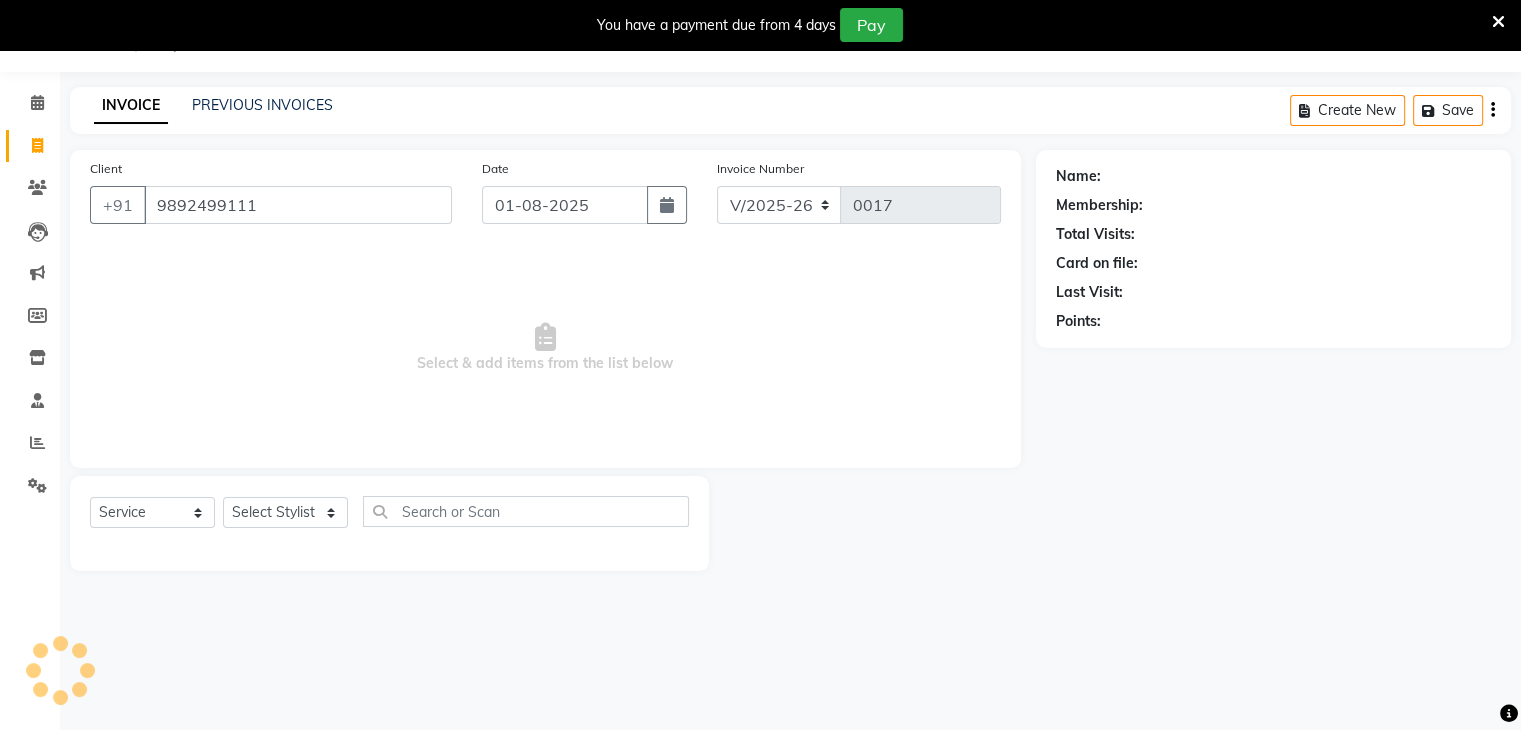 type on "9892499111" 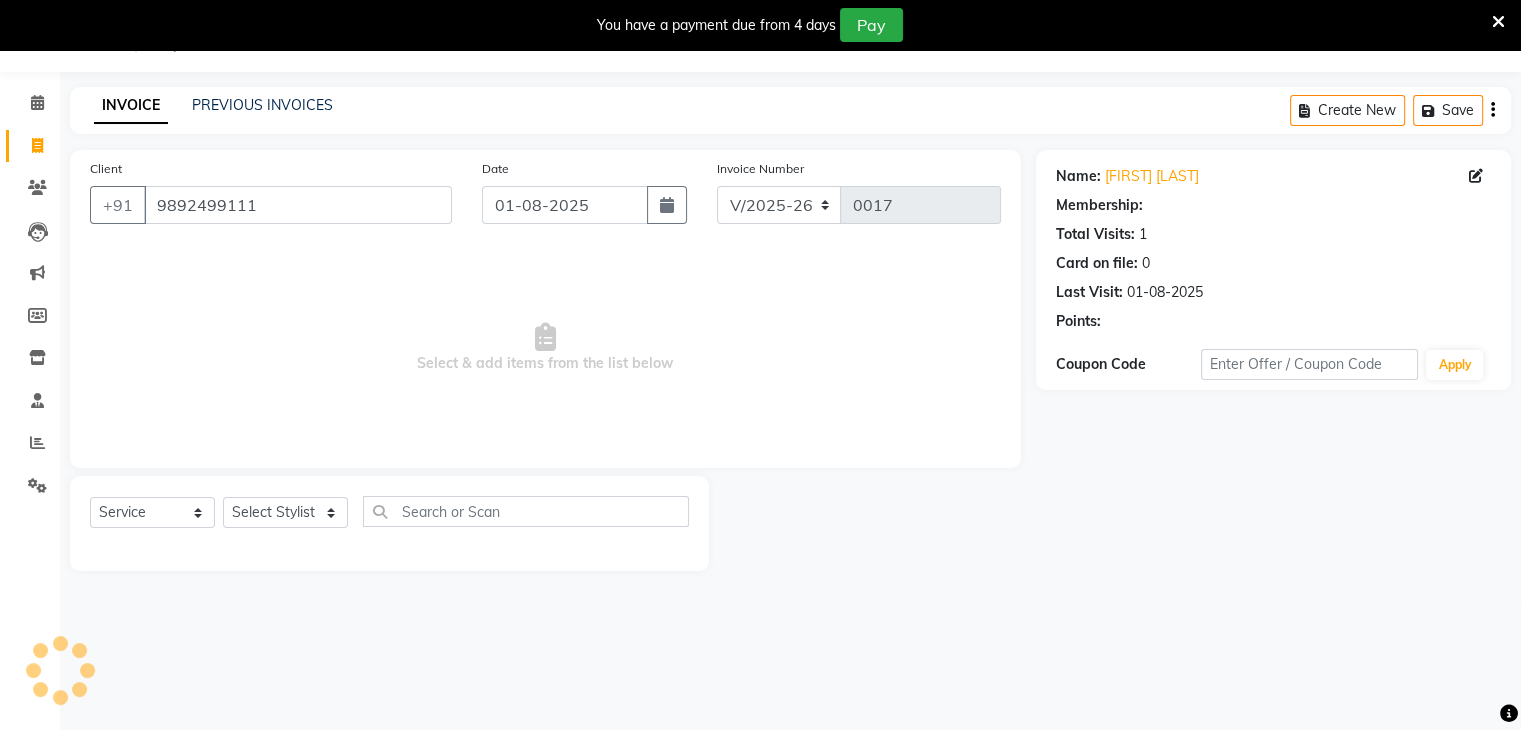 select on "1: Object" 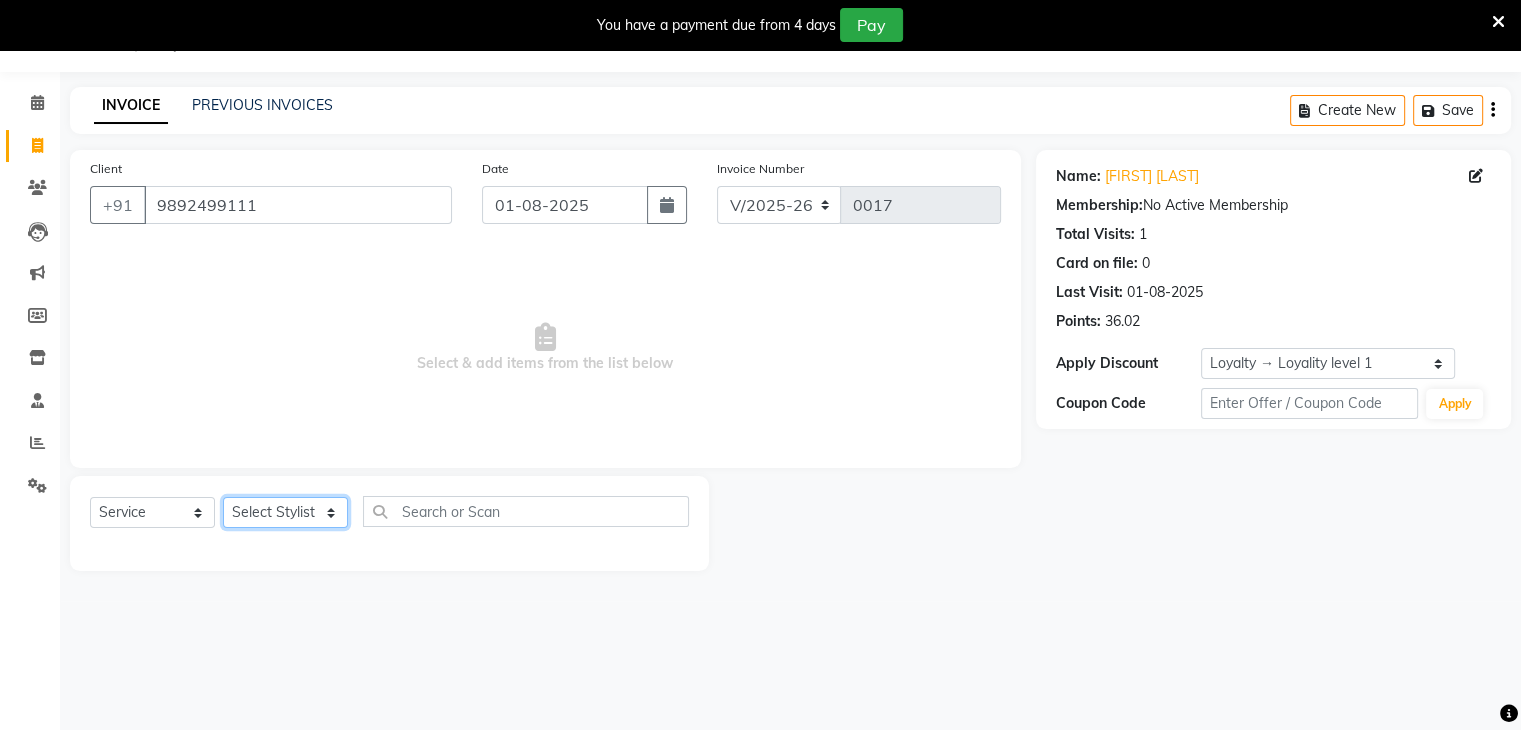 click on "Select Stylist Alam [CITY] Manager [FIRST] [LAST] Mam" 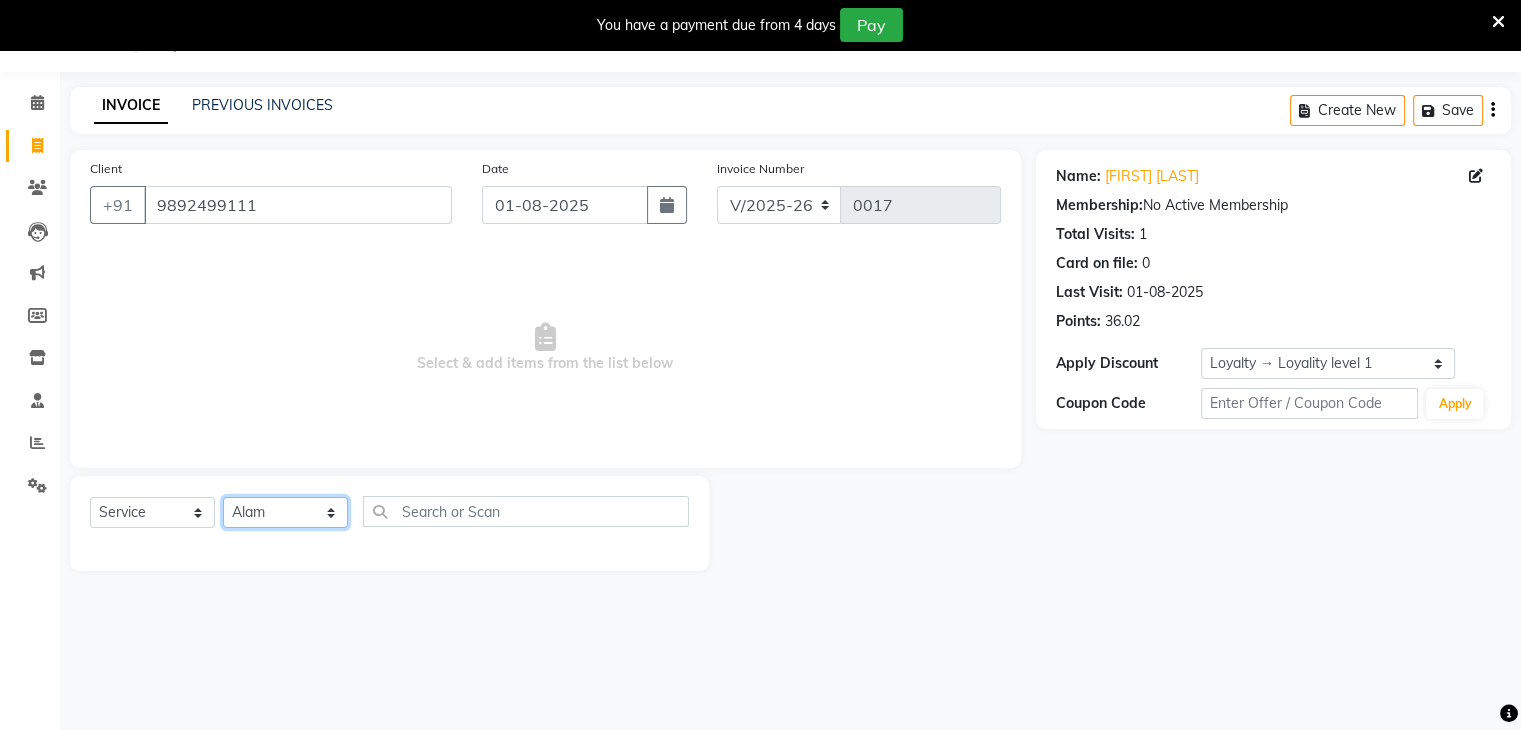 click on "Select Stylist Alam [CITY] Manager [FIRST] [LAST] Mam" 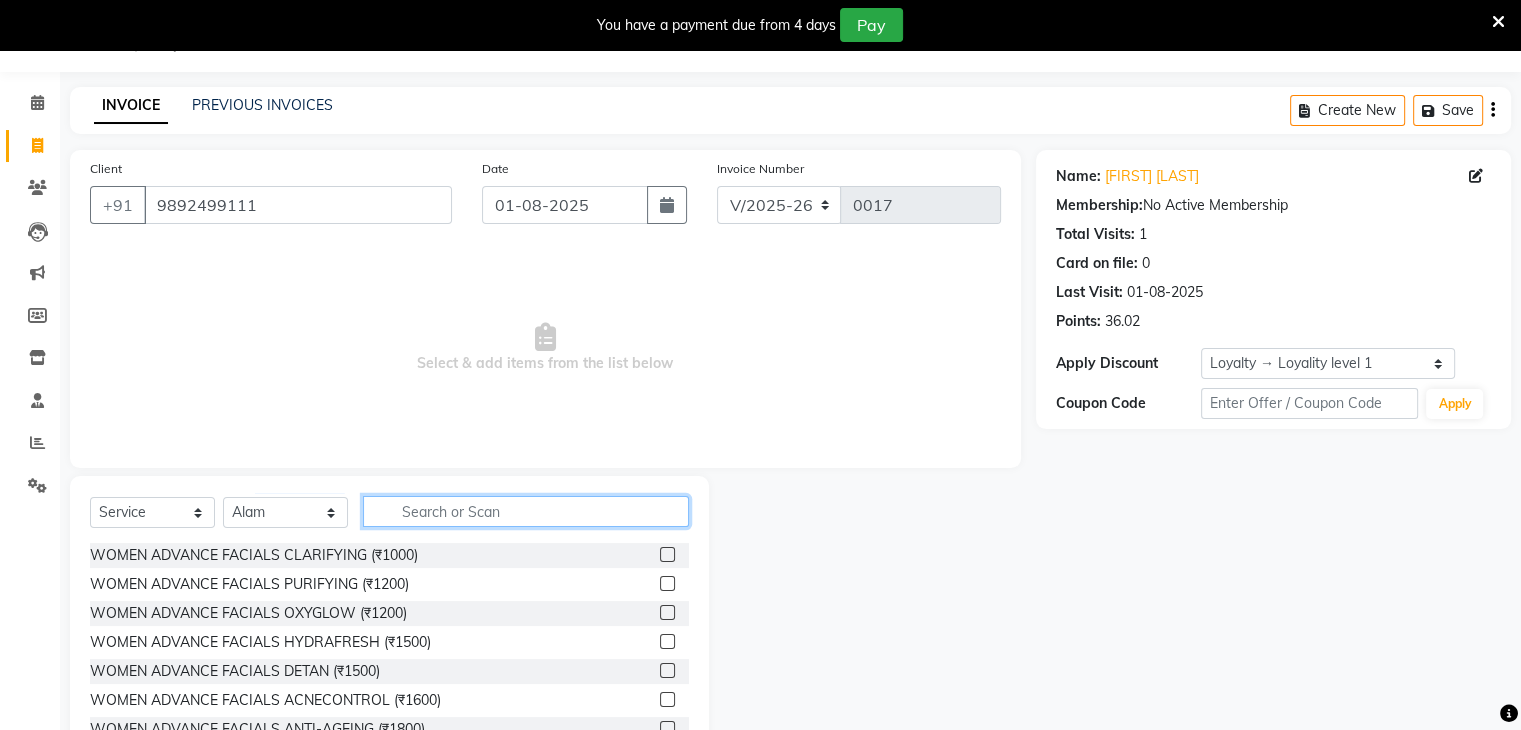 click 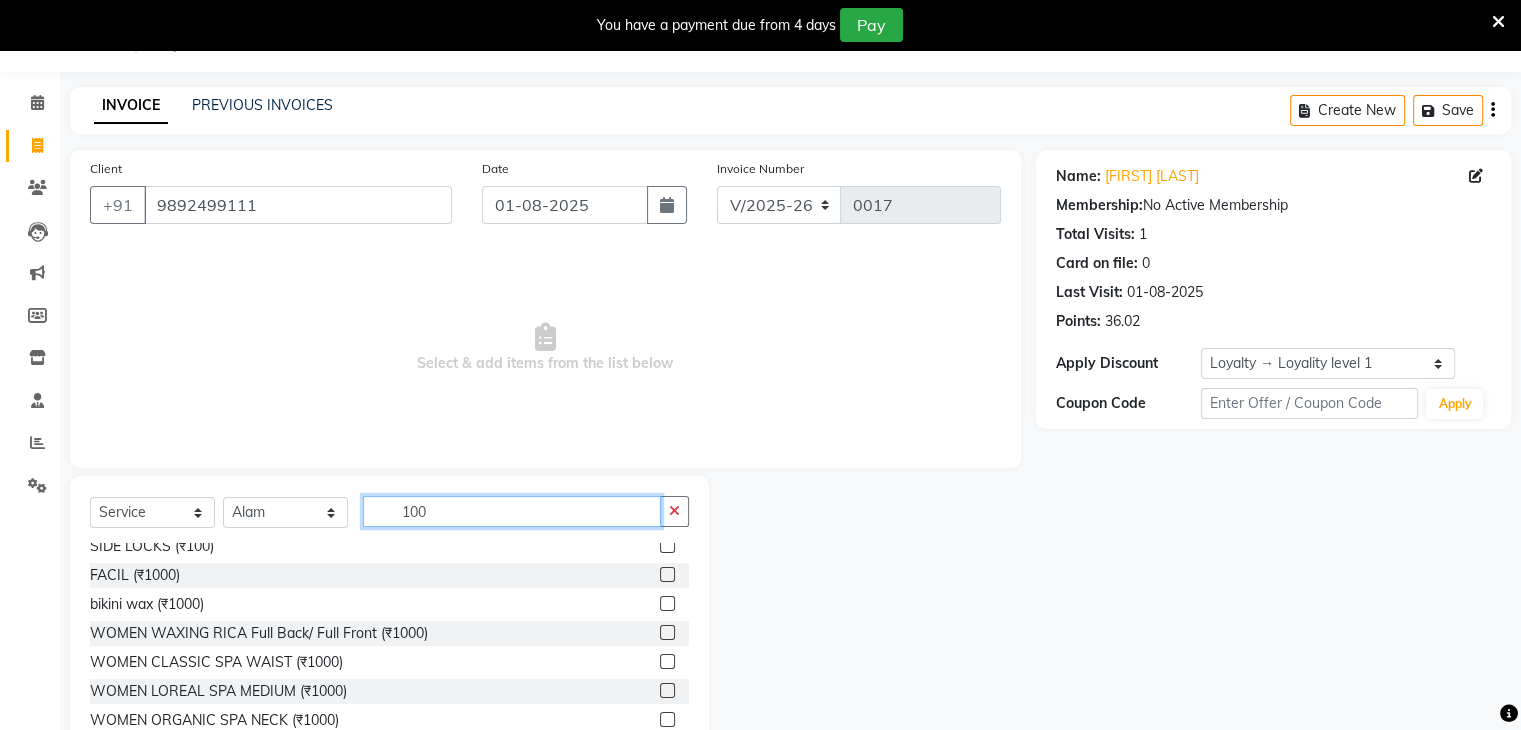 scroll, scrollTop: 0, scrollLeft: 0, axis: both 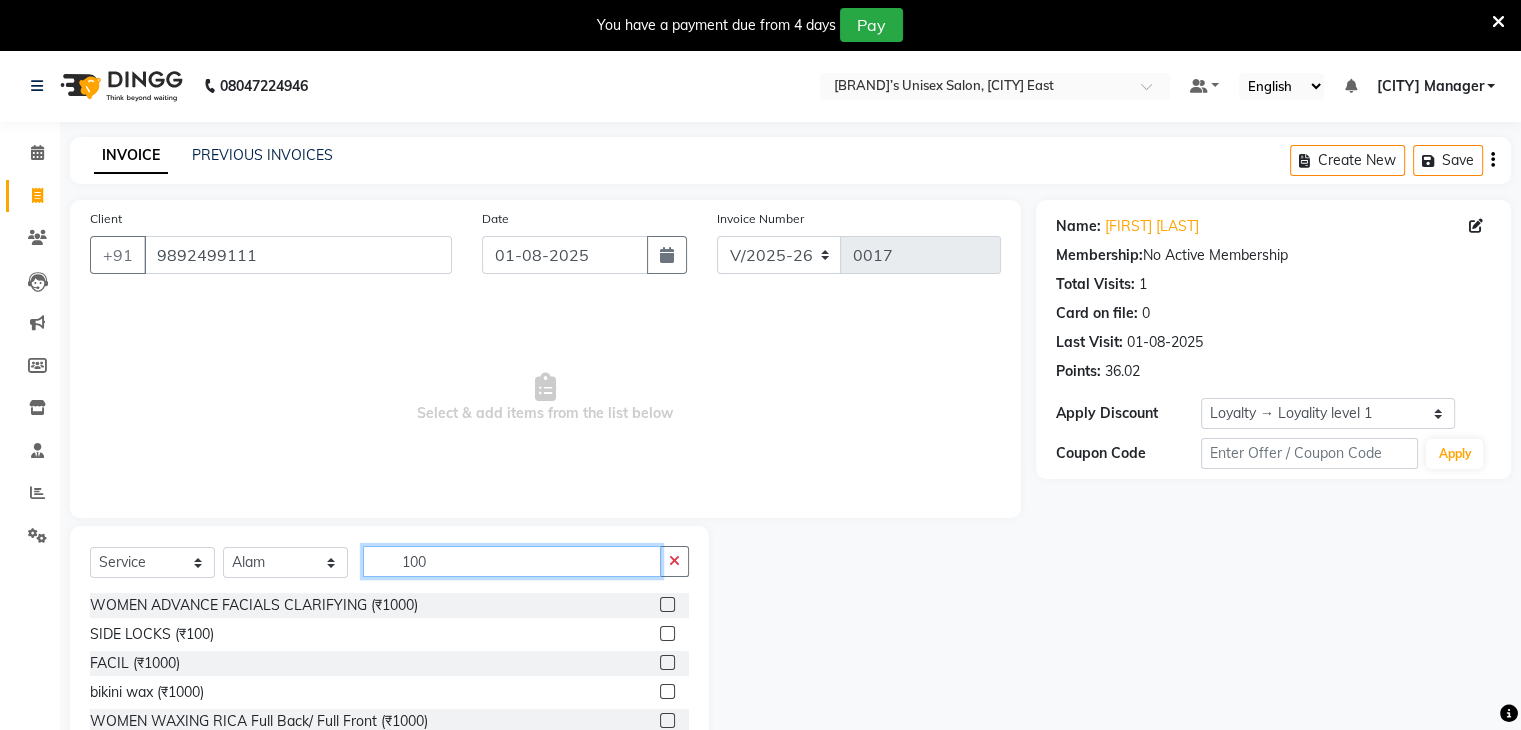 click on "100" 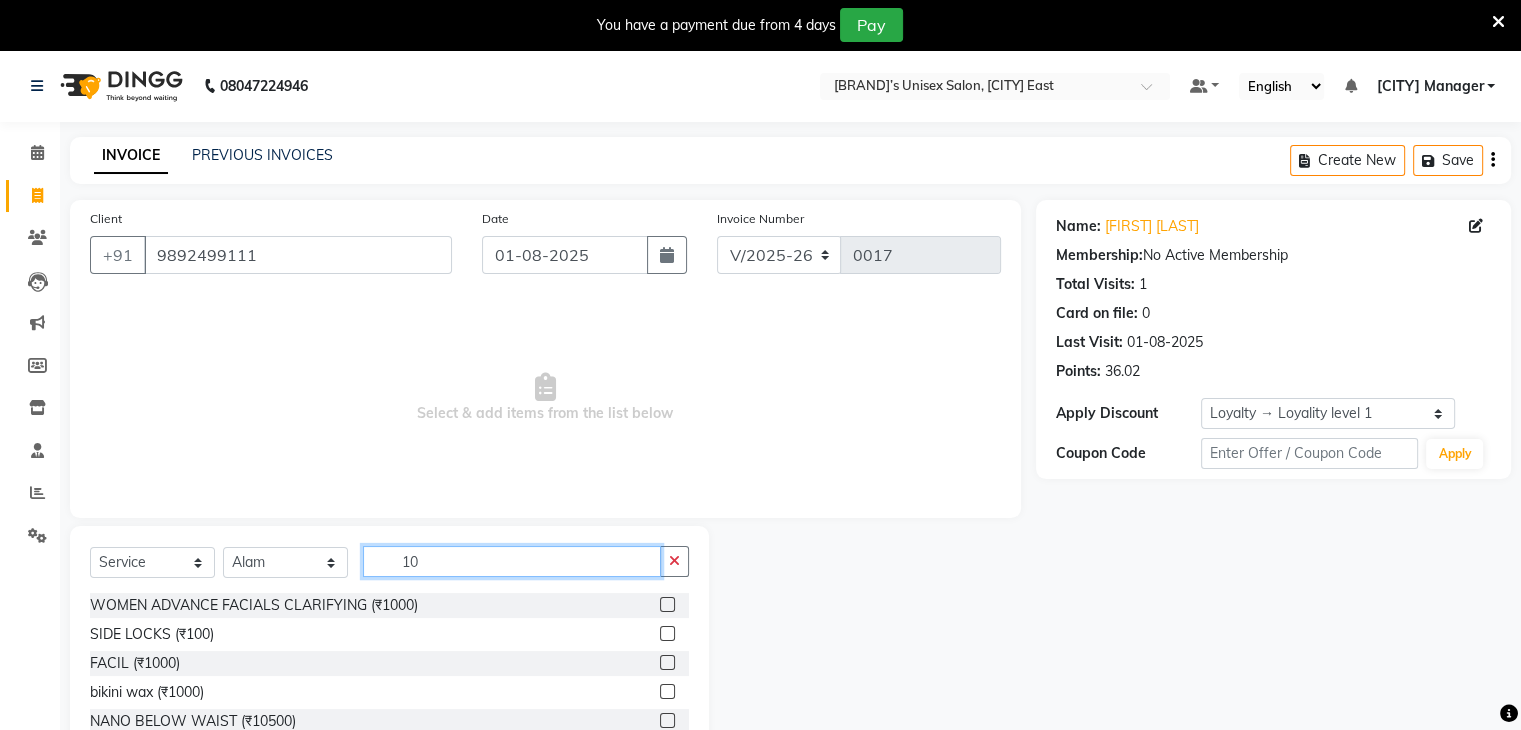 type on "1" 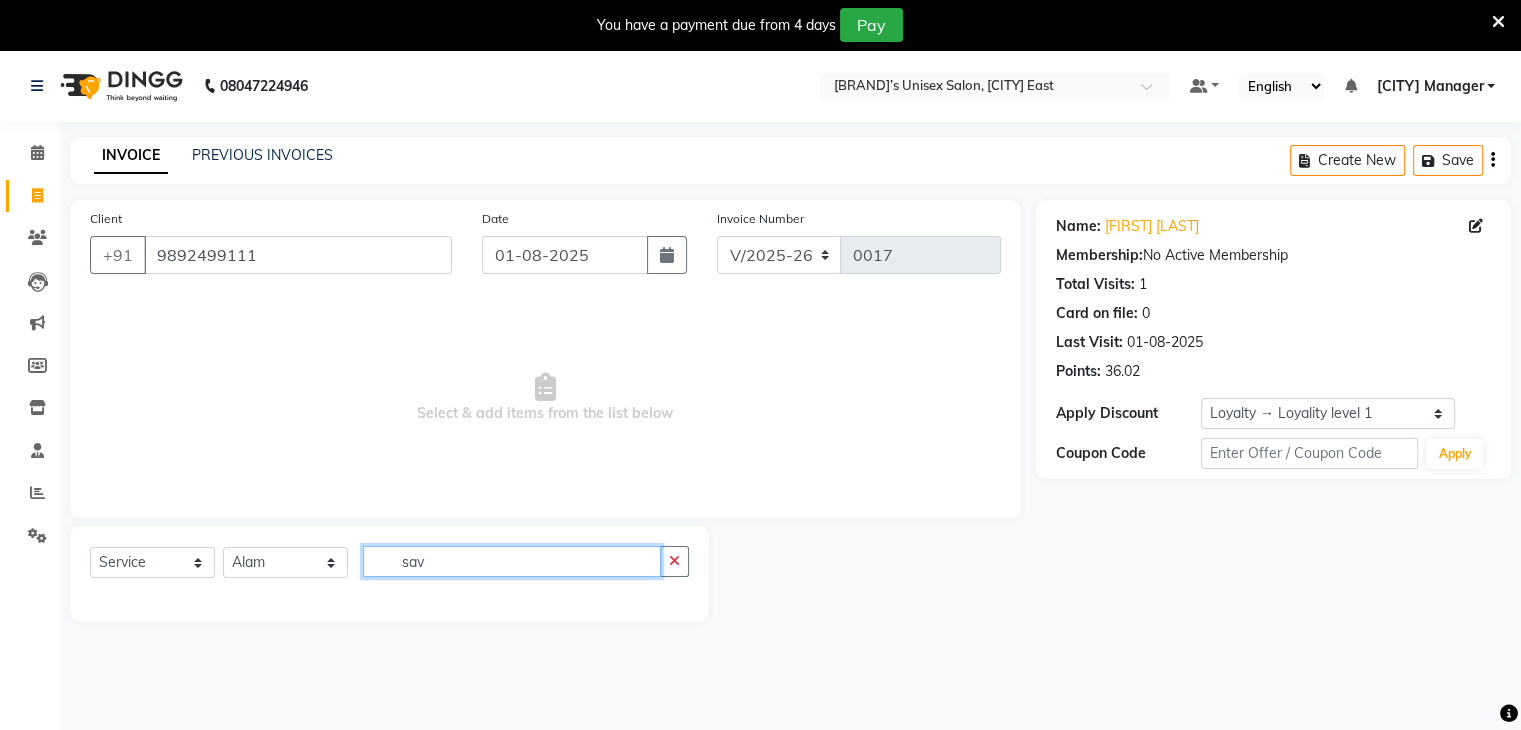 click on "sav" 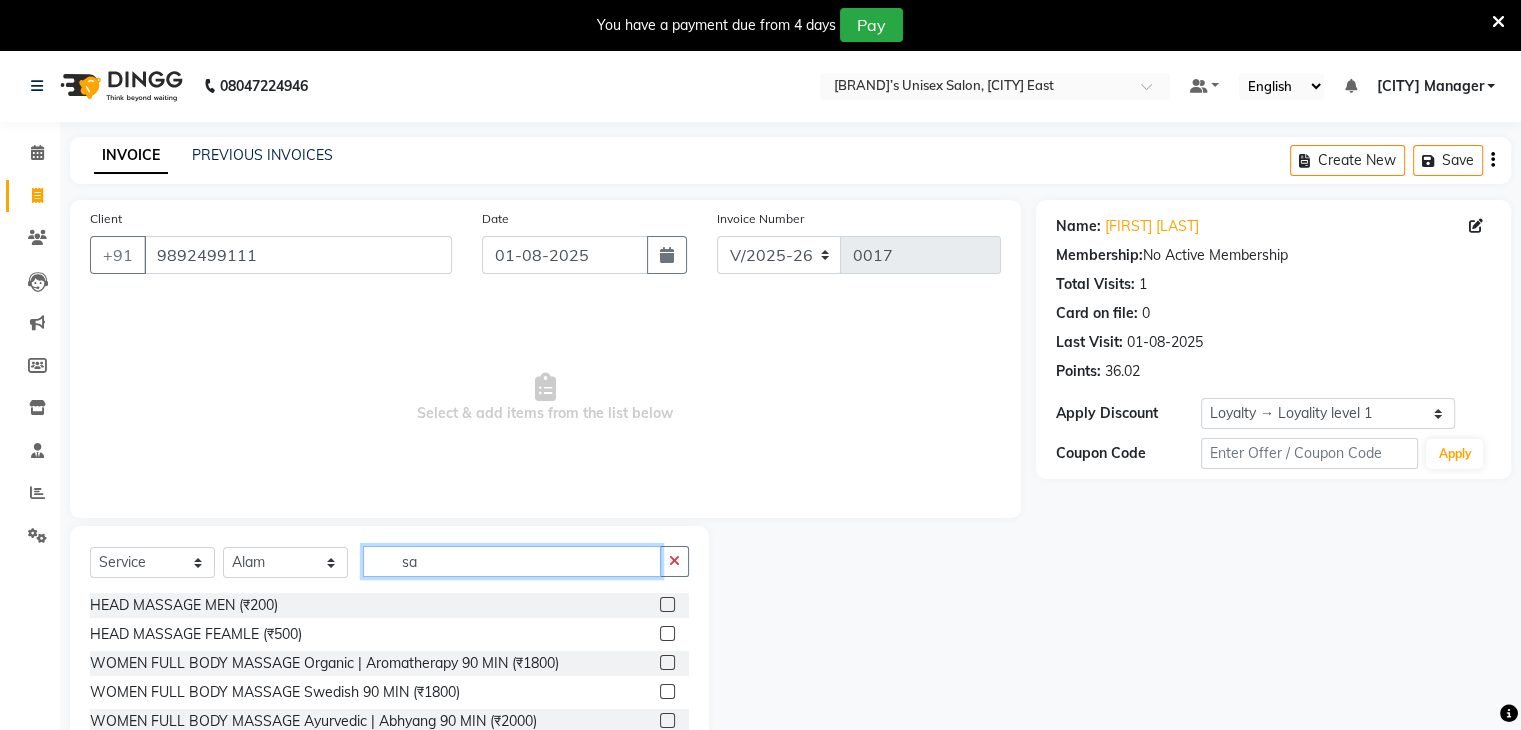 type on "s" 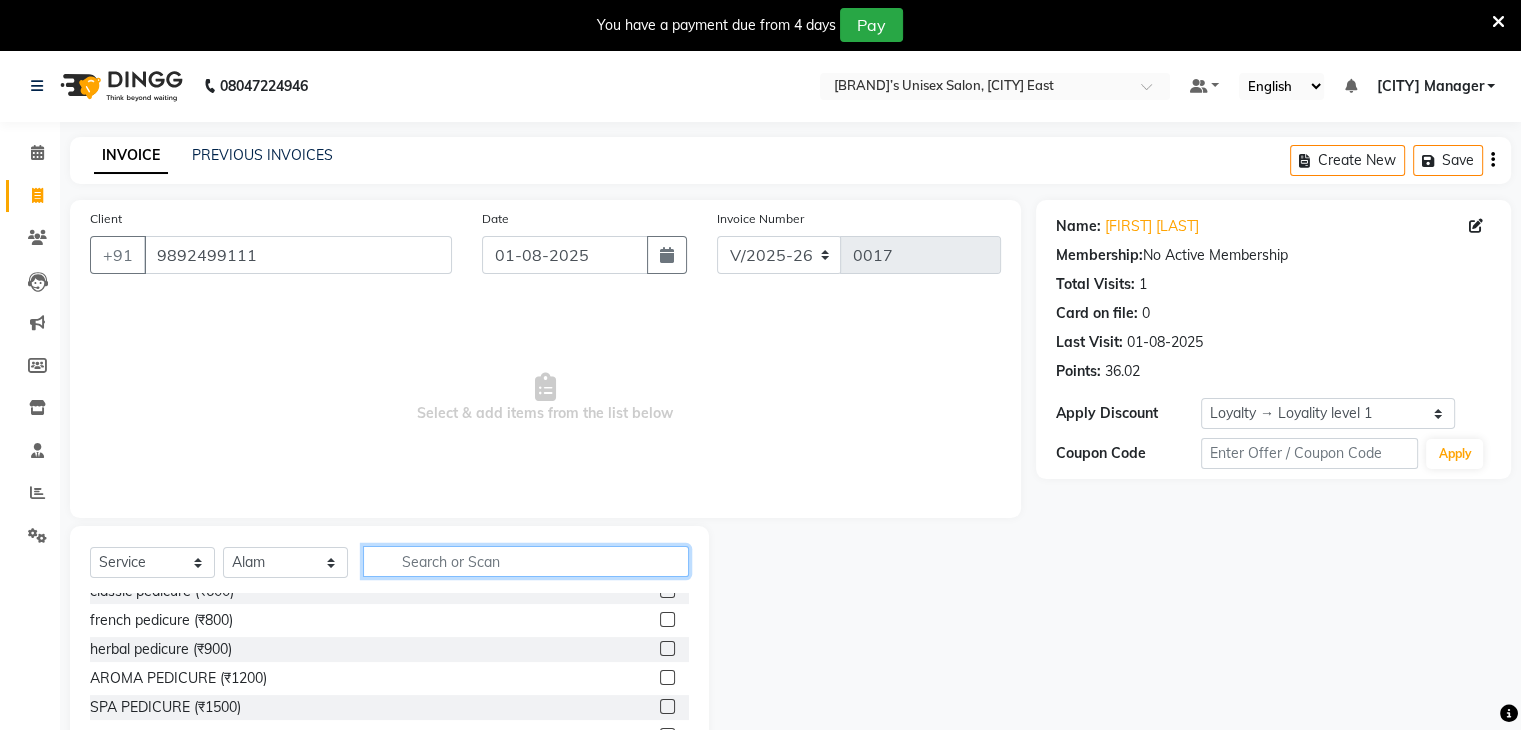scroll, scrollTop: 1250, scrollLeft: 0, axis: vertical 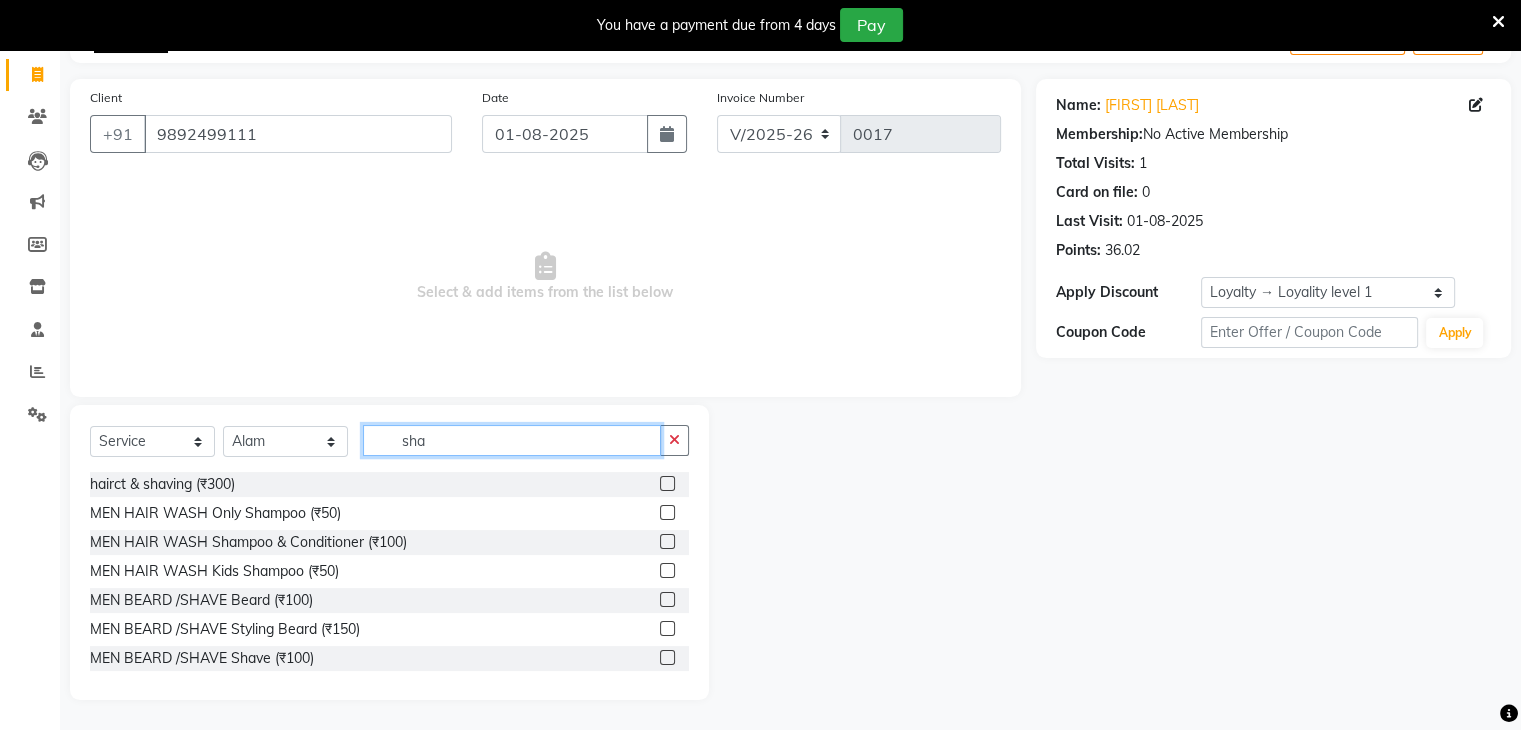type on "sha" 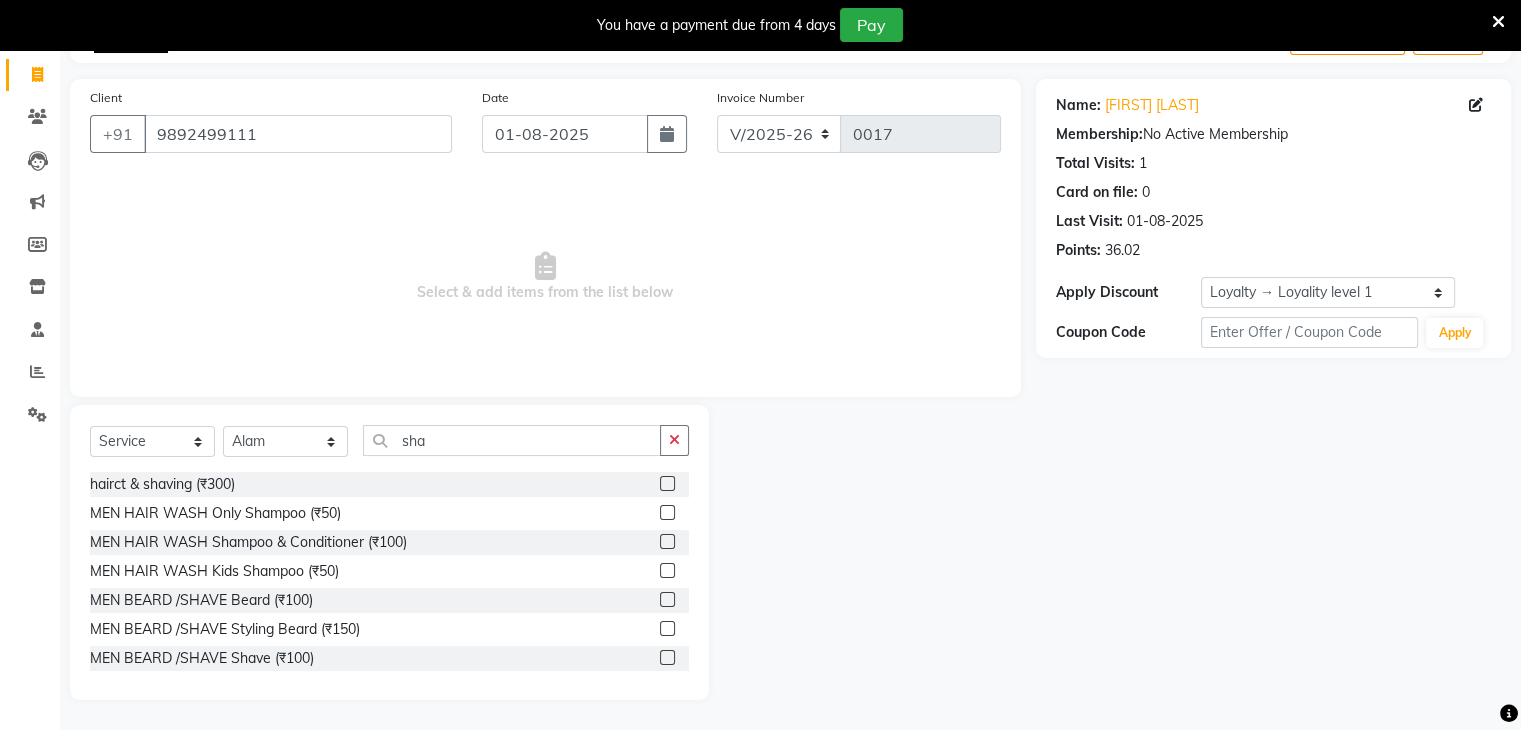 click 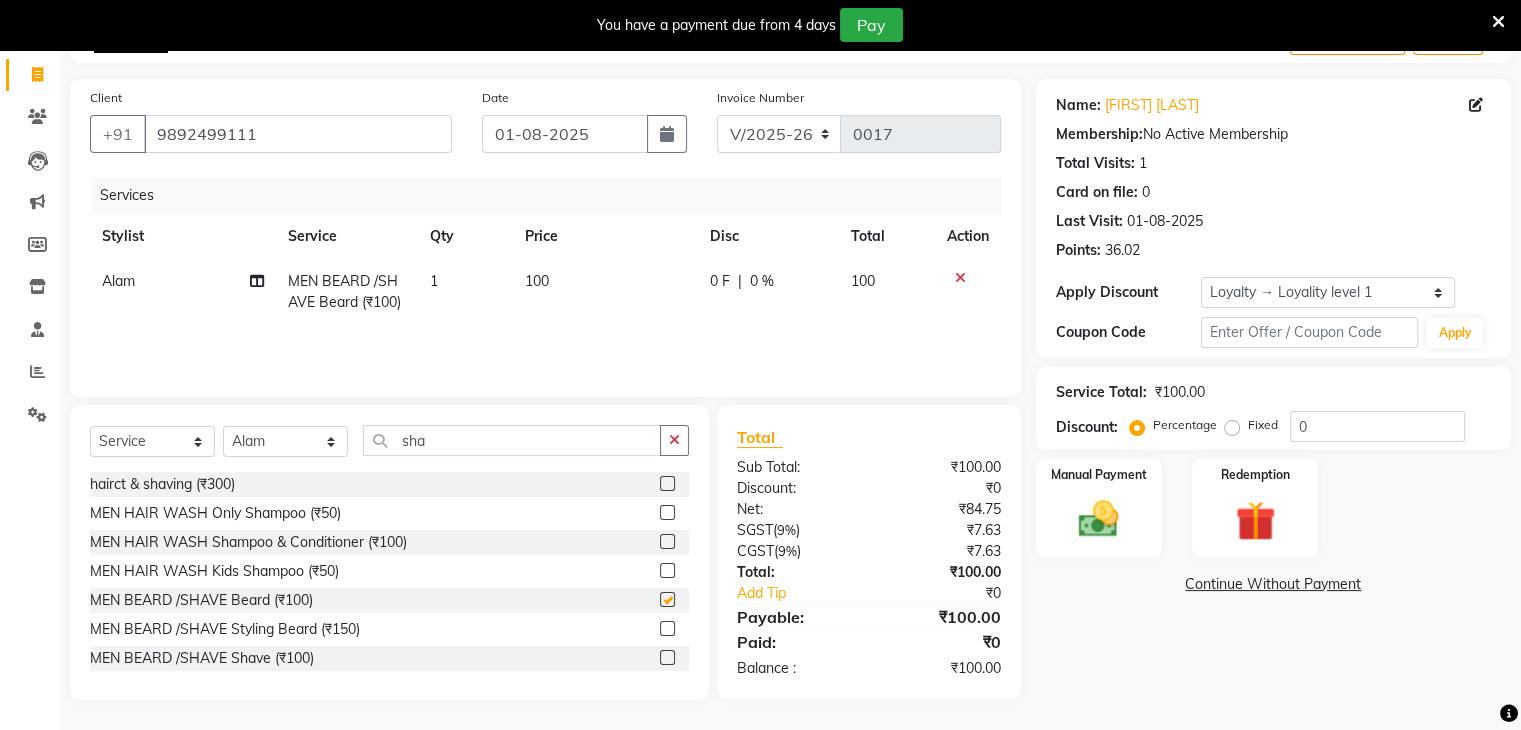 checkbox on "false" 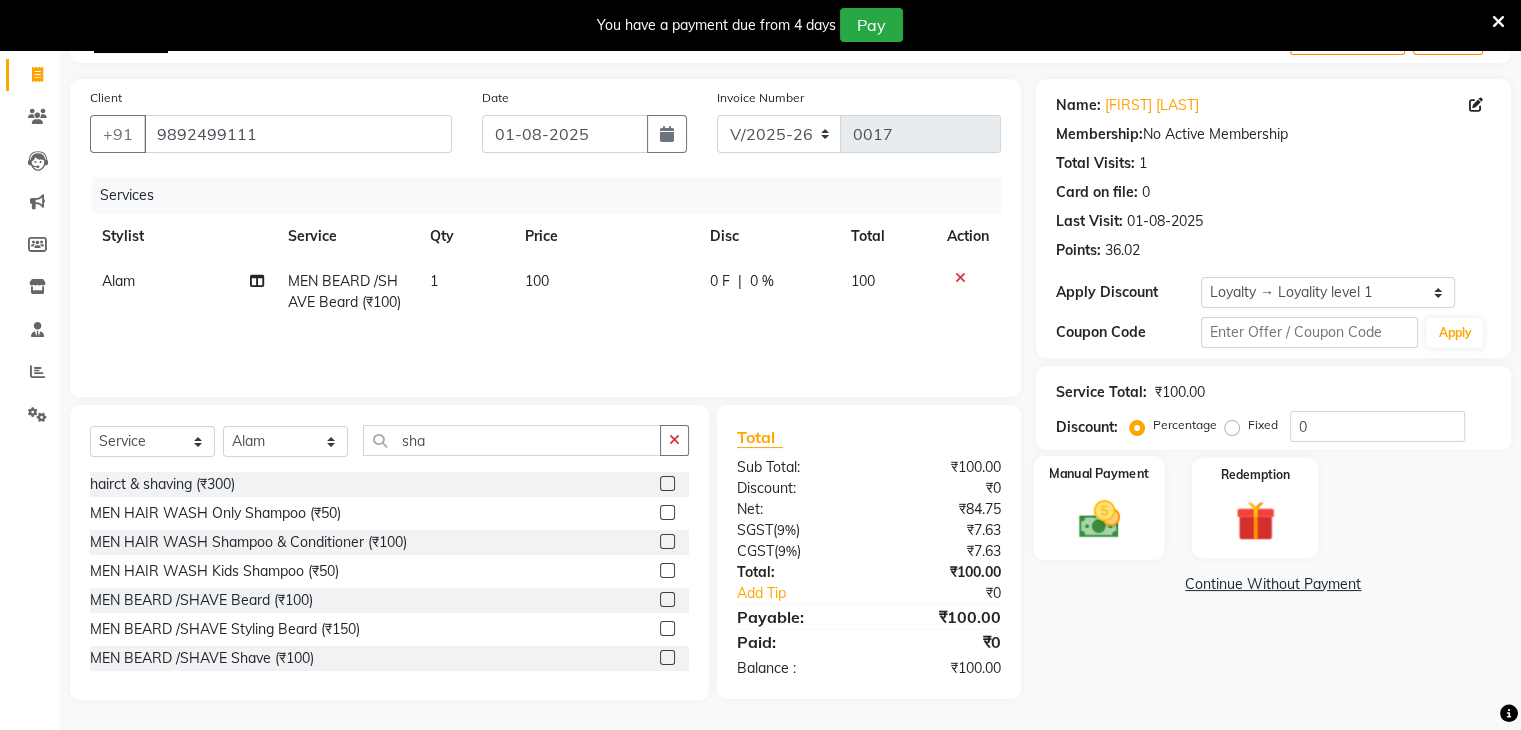 click 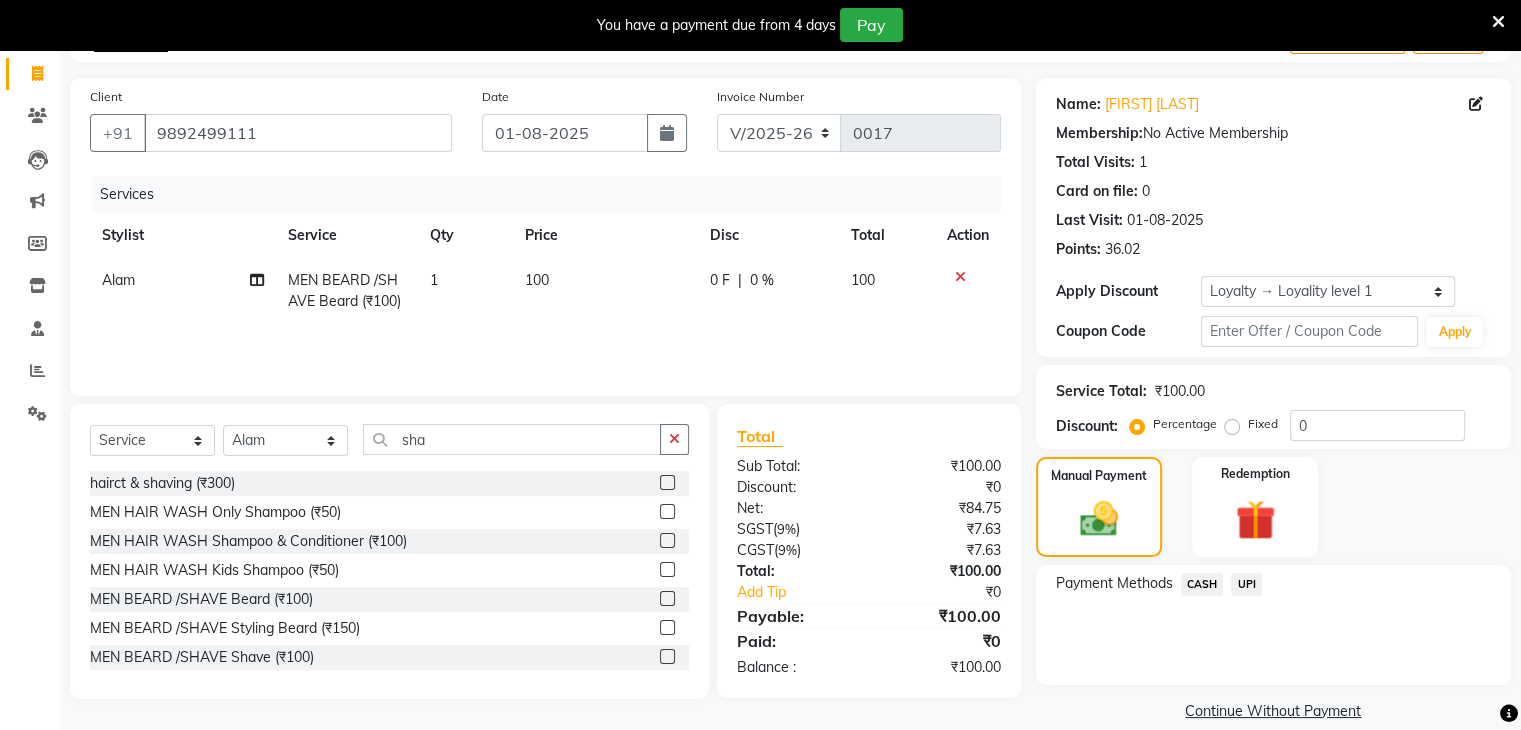 click on "UPI" 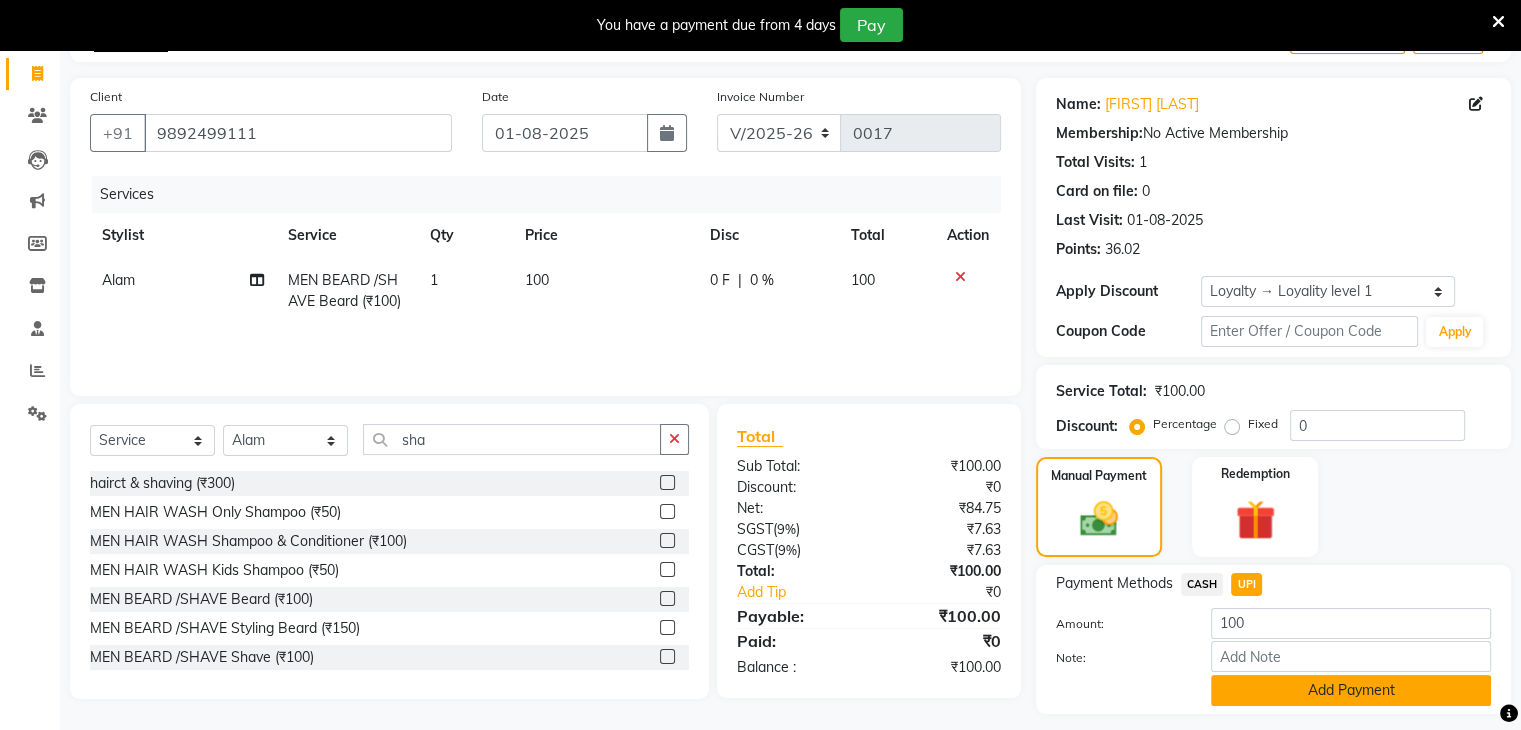 click on "Add Payment" 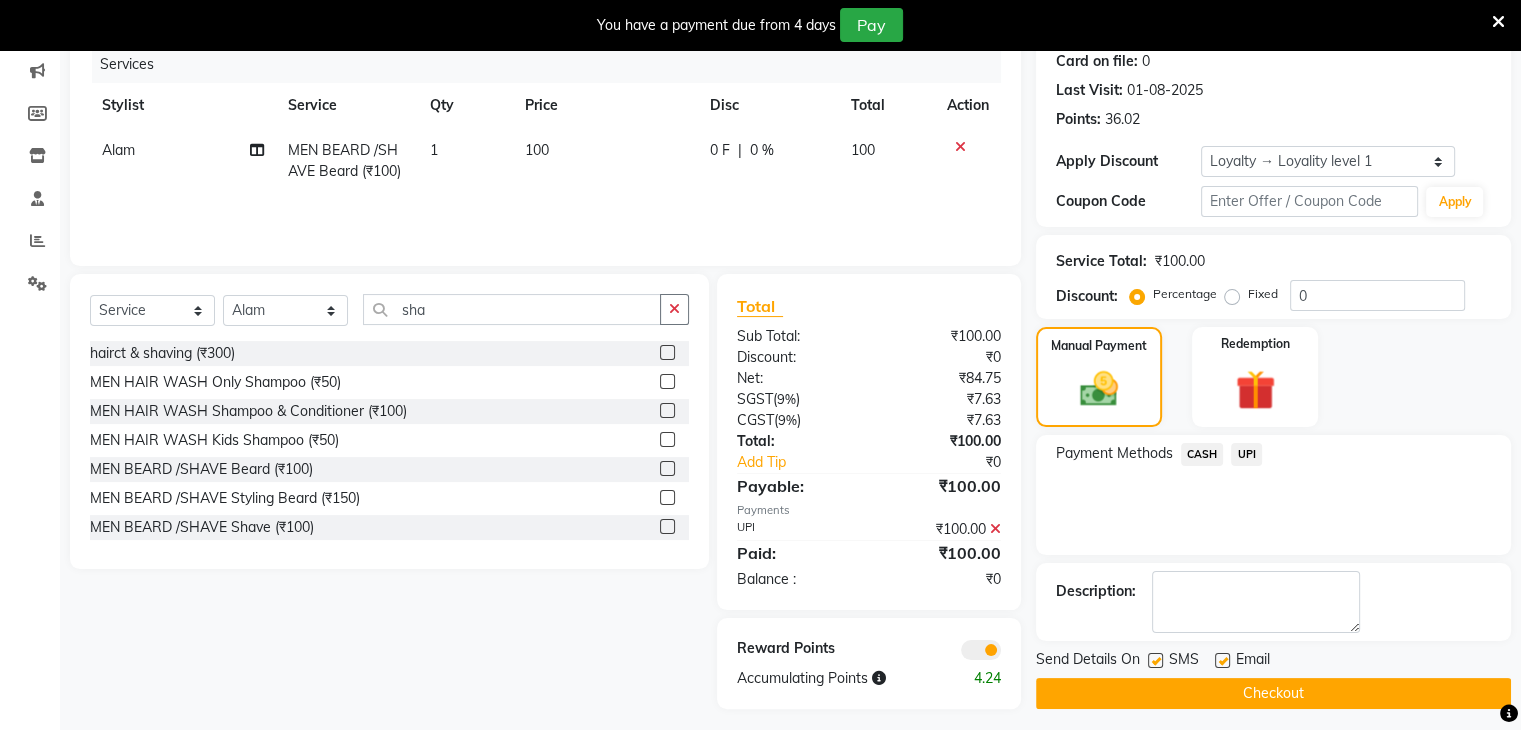 scroll, scrollTop: 263, scrollLeft: 0, axis: vertical 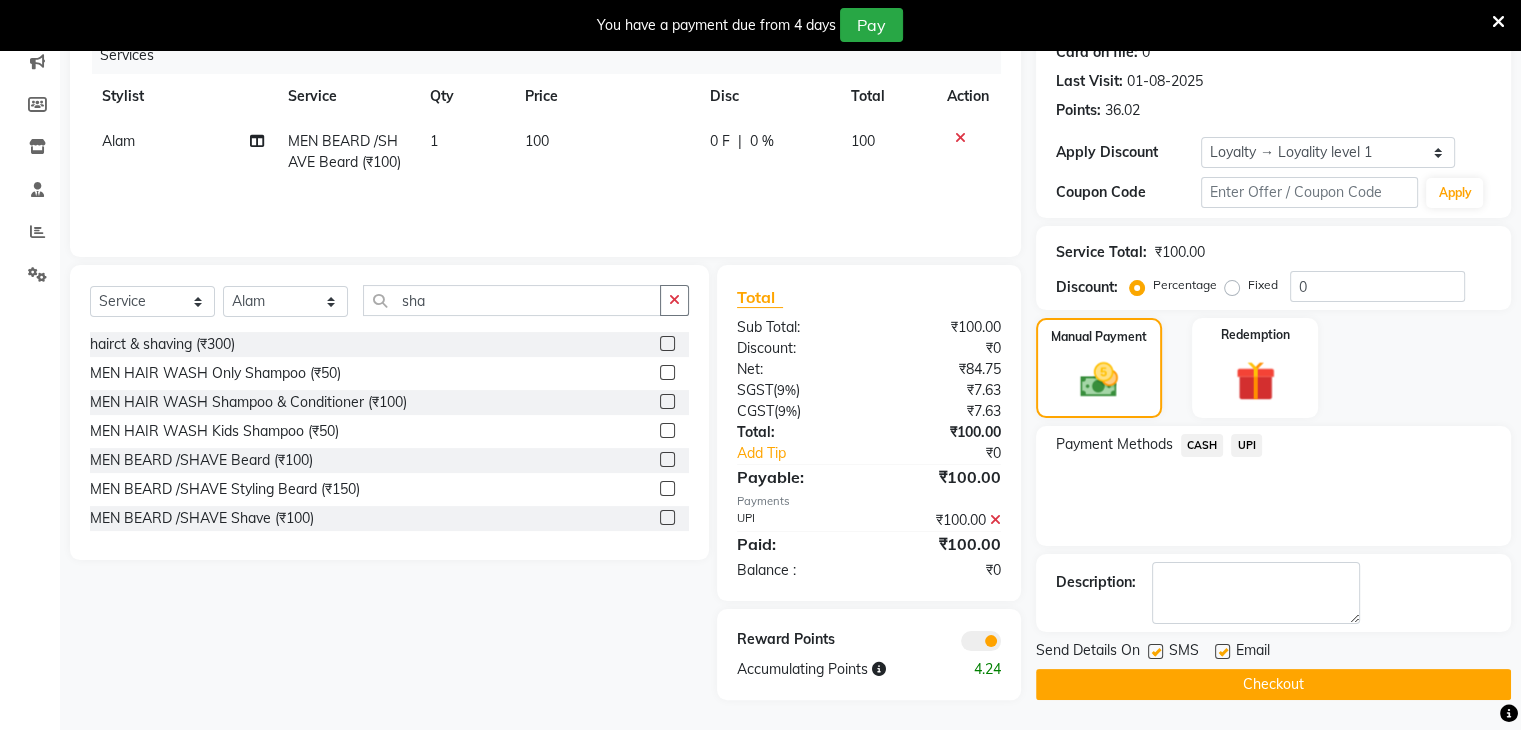 click on "Checkout" 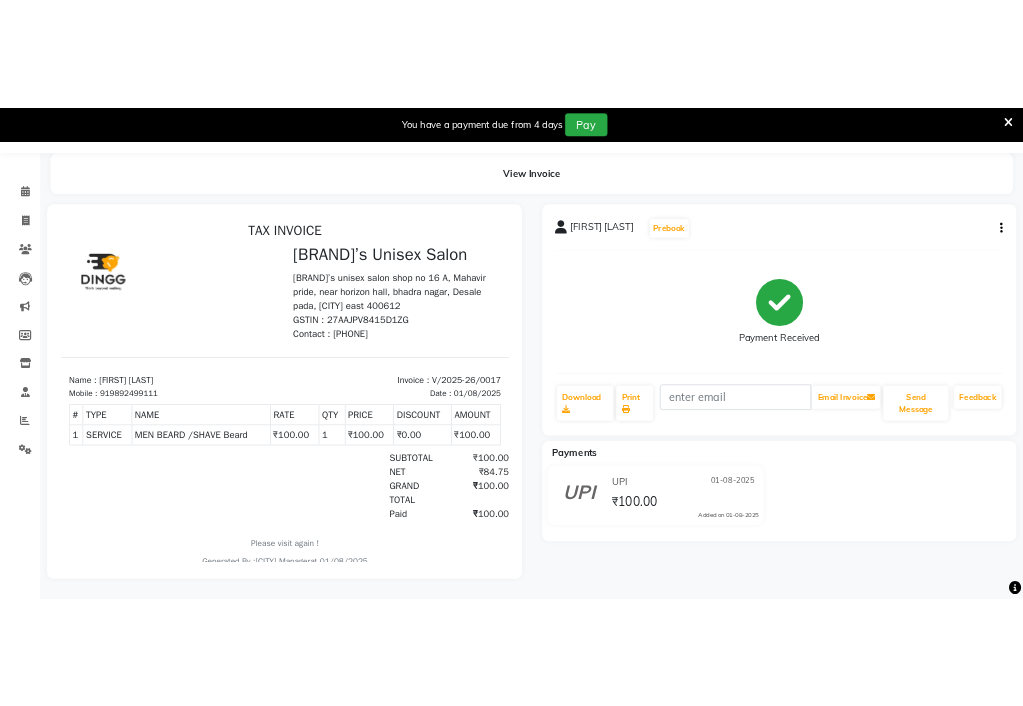 scroll, scrollTop: 120, scrollLeft: 0, axis: vertical 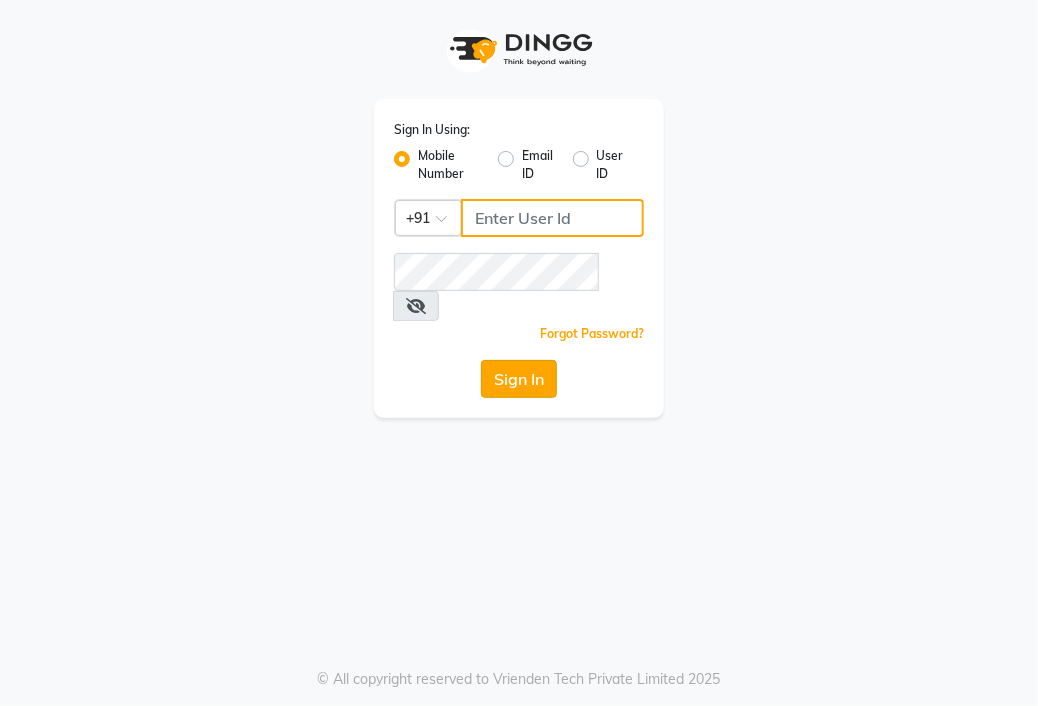 type on "[PHONE]" 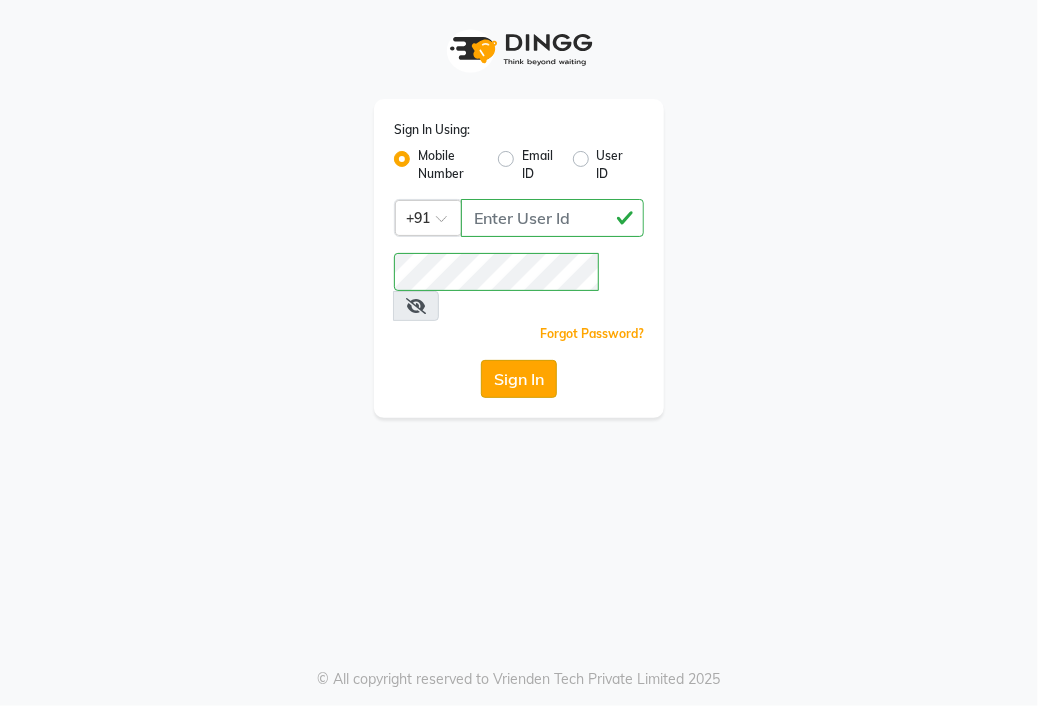click on "Sign In" 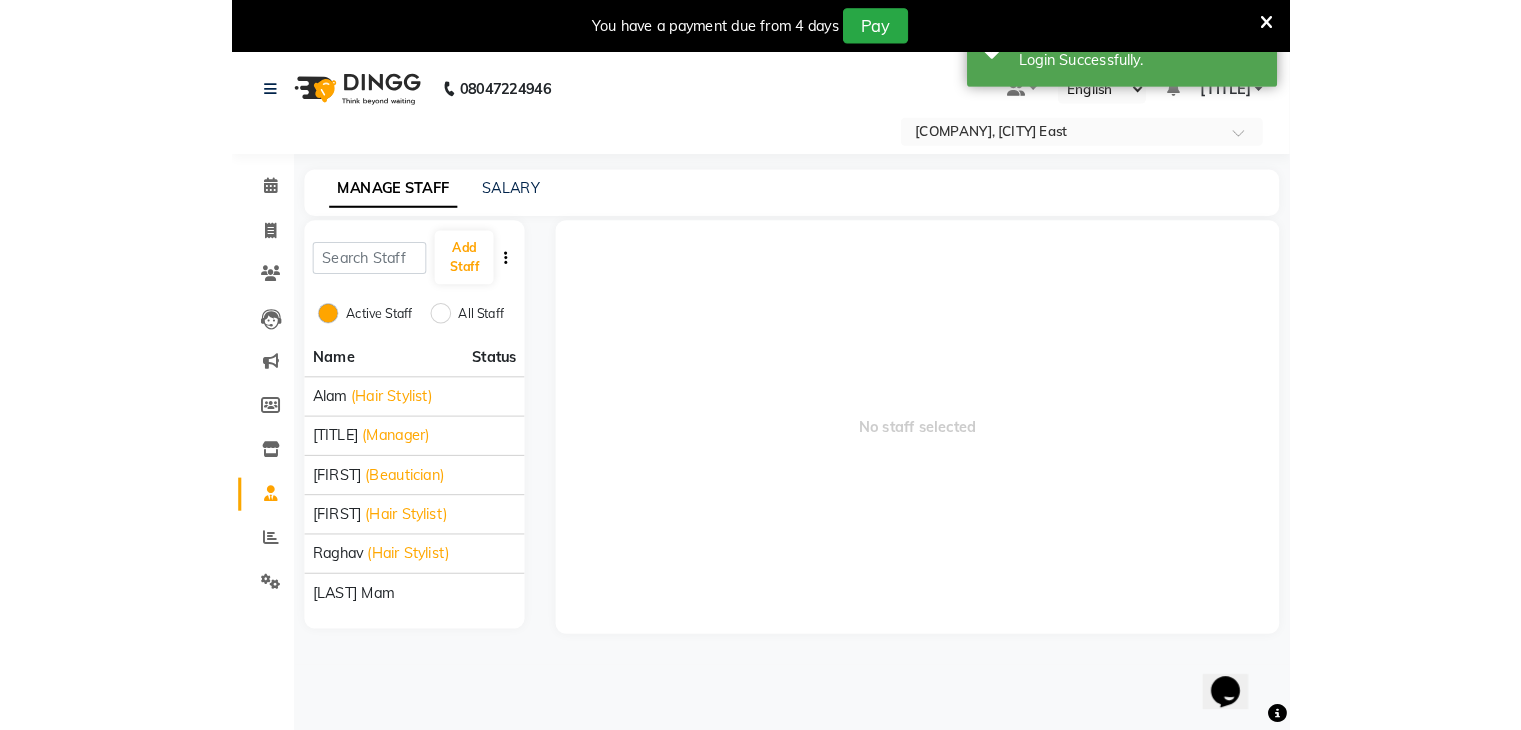 scroll, scrollTop: 0, scrollLeft: 0, axis: both 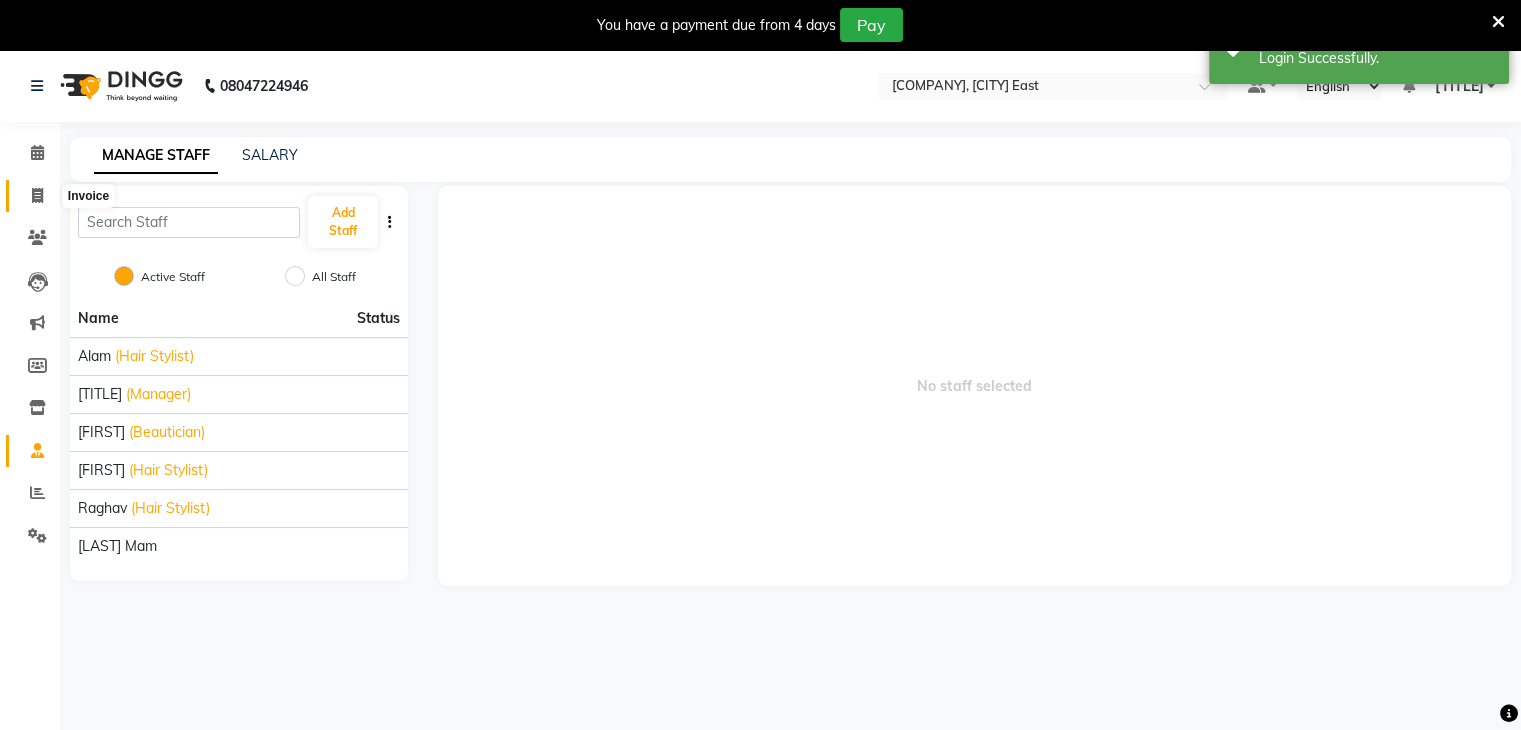 click 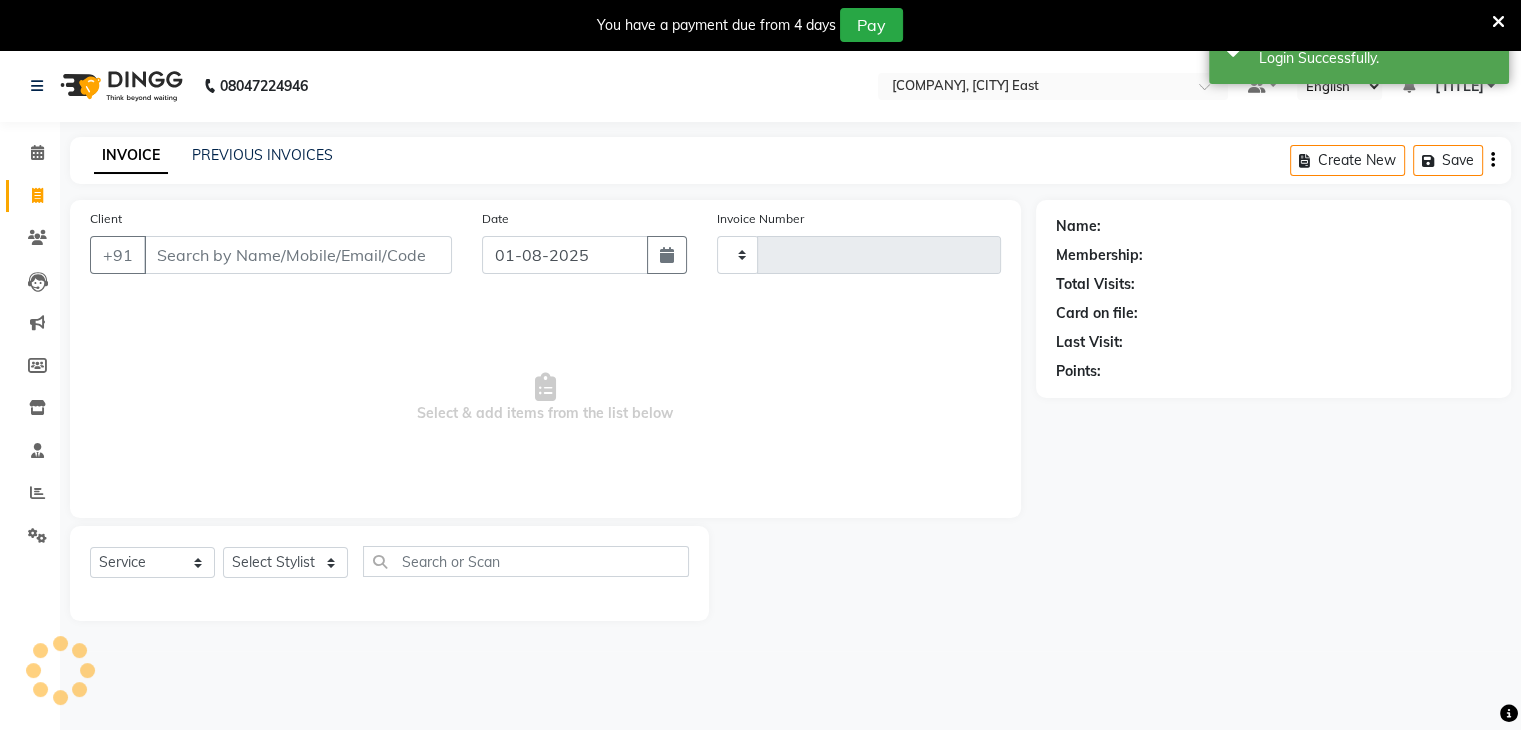 scroll, scrollTop: 50, scrollLeft: 0, axis: vertical 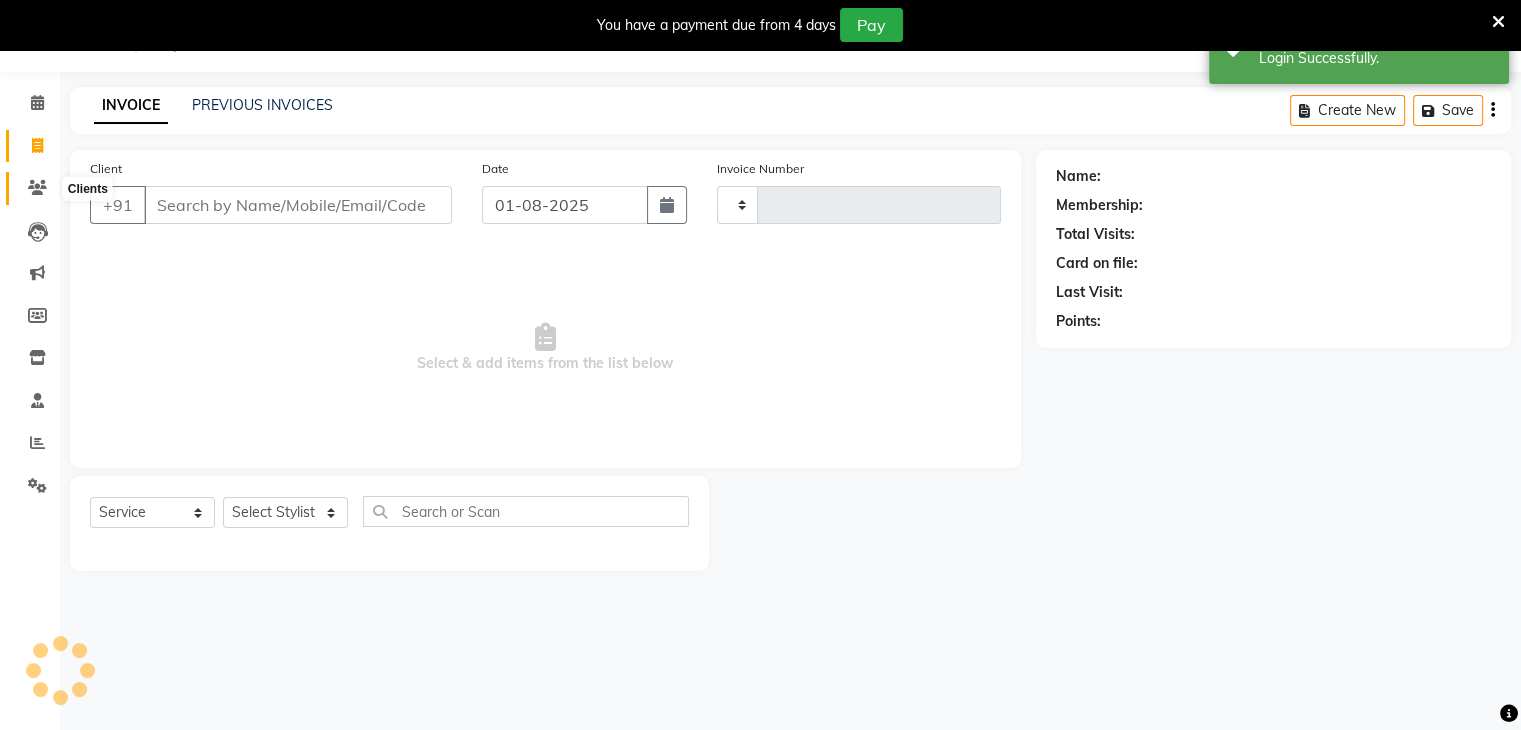 type on "0018" 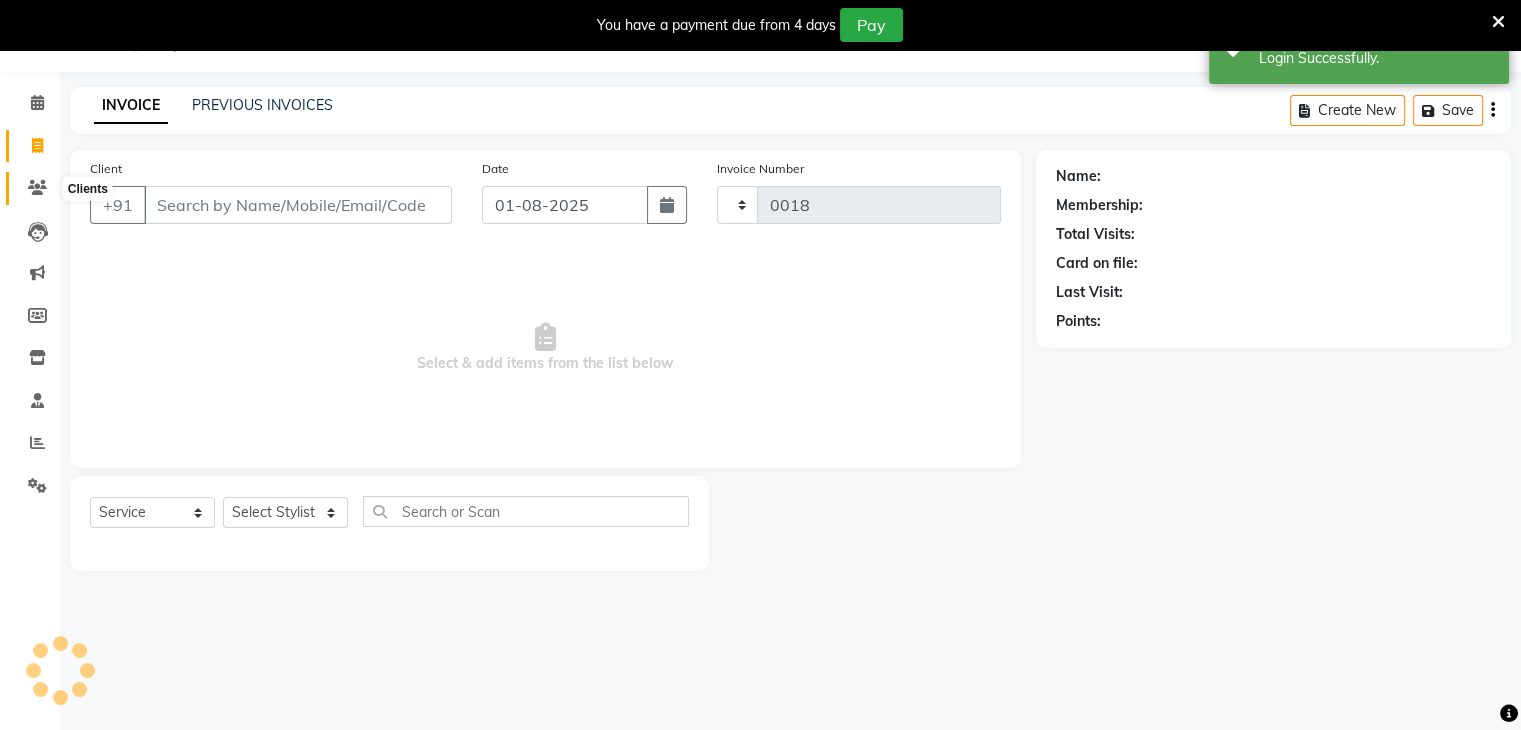 select on "8637" 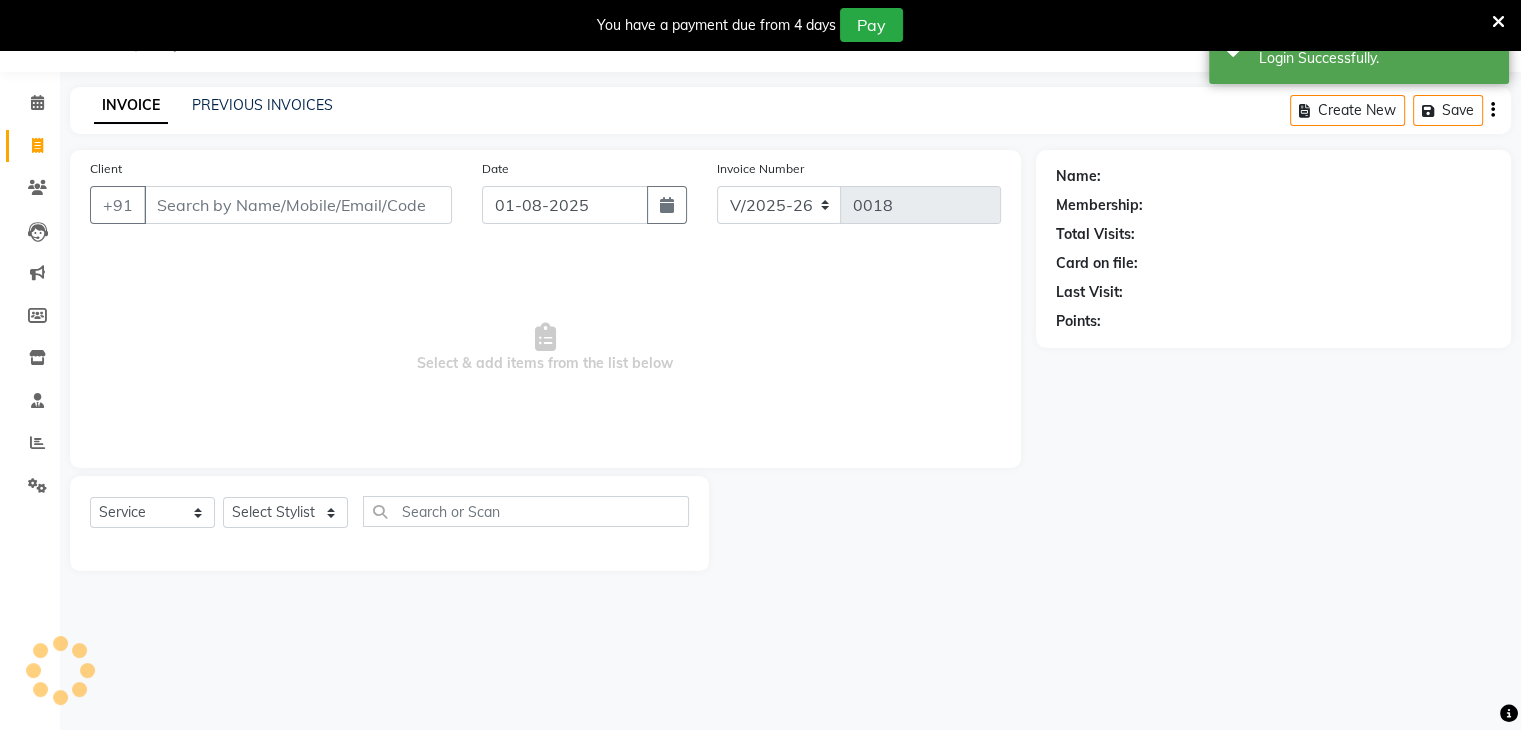 click on "Client" at bounding box center (298, 205) 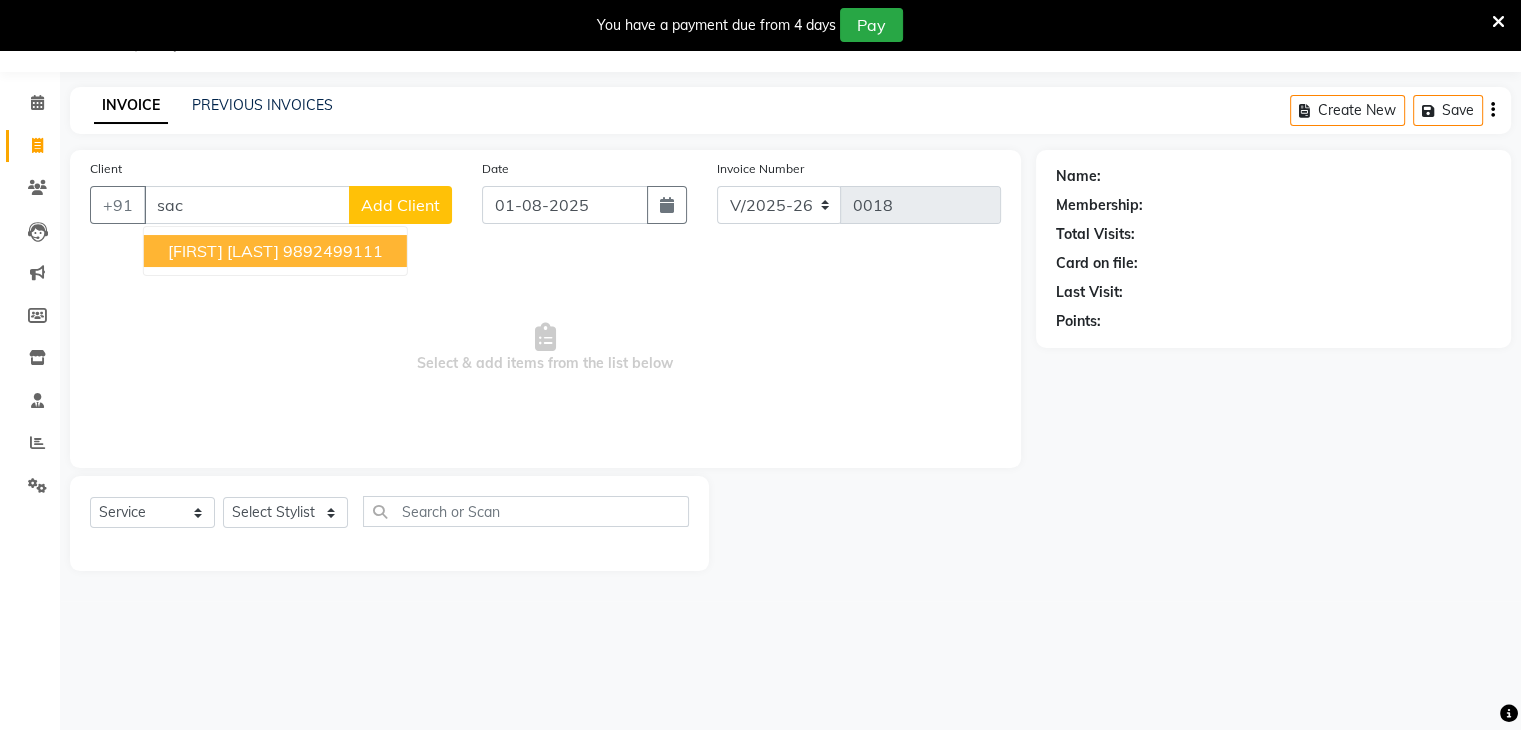 click on "[FIRST] [LAST]" at bounding box center [223, 251] 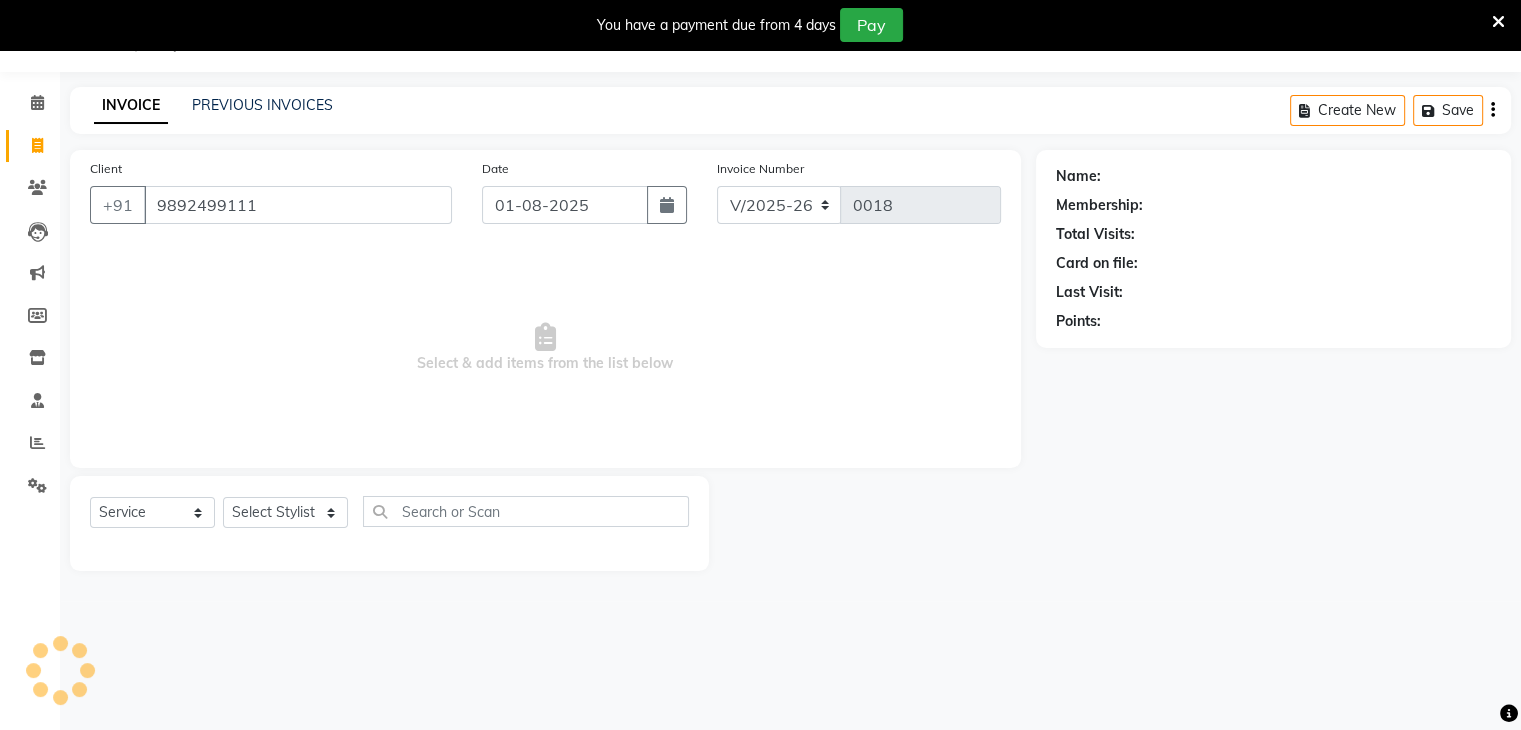 type on "9892499111" 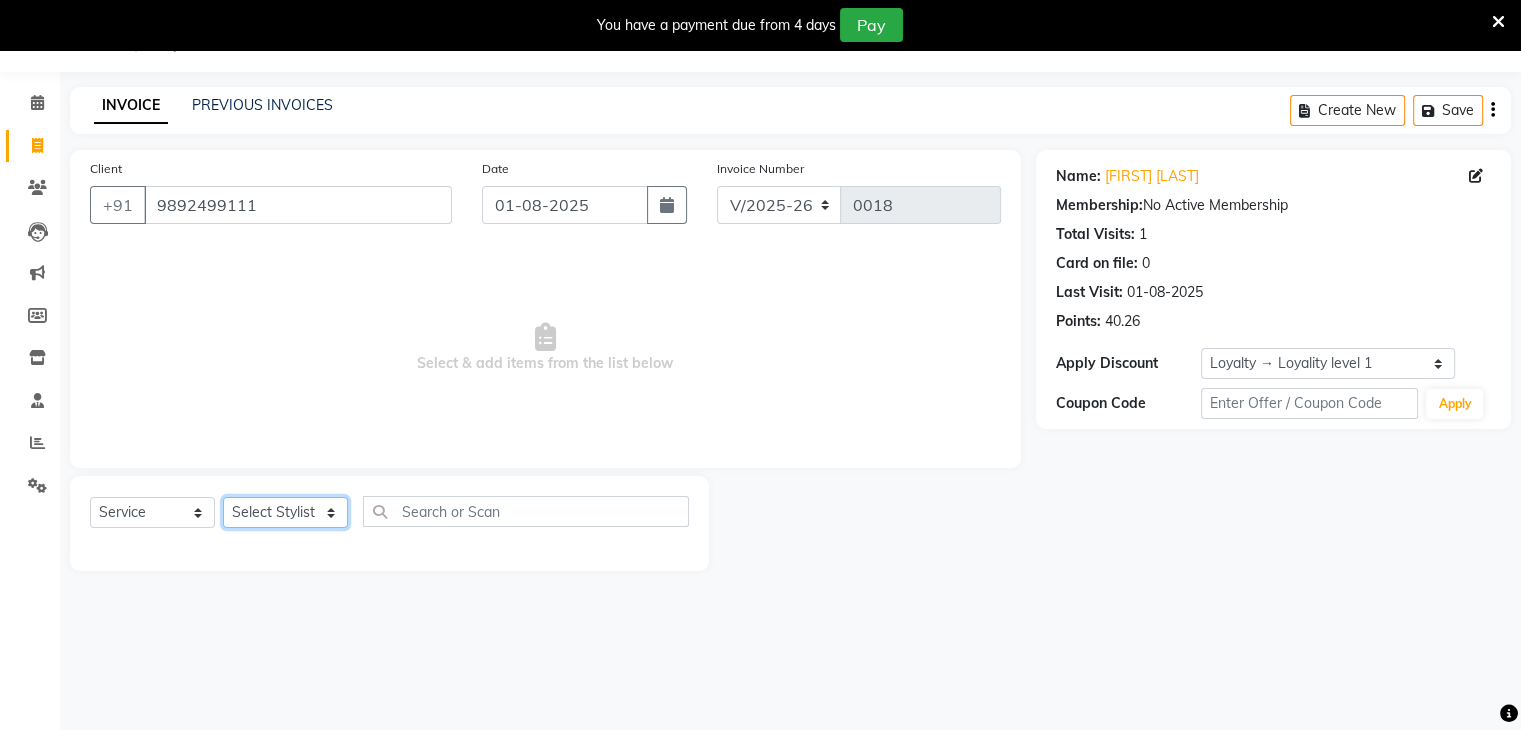 click on "Select Stylist Alam [CITY] Manager [FIRST] [LAST] Mam" 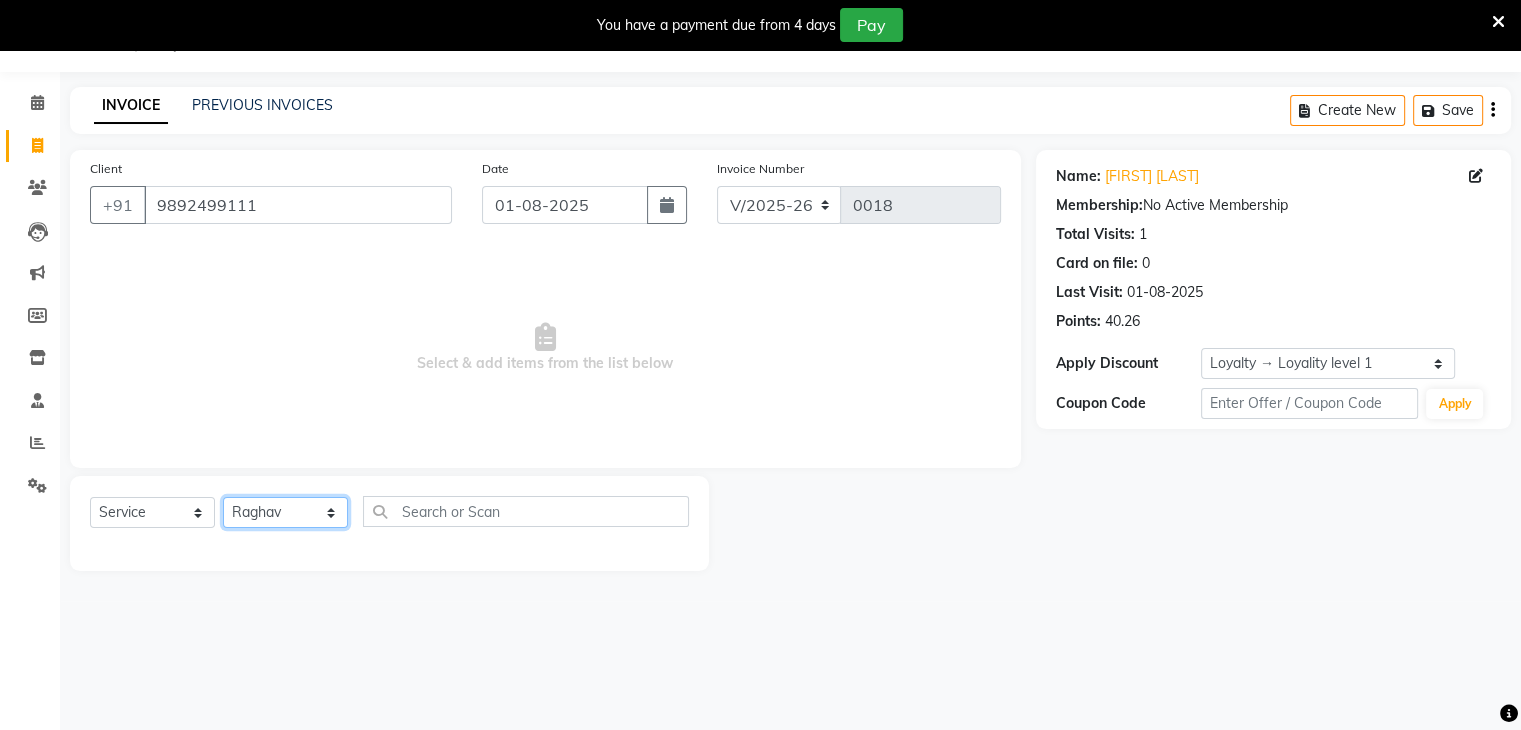 click on "Select Stylist Alam [CITY] Manager [FIRST] [LAST] Mam" 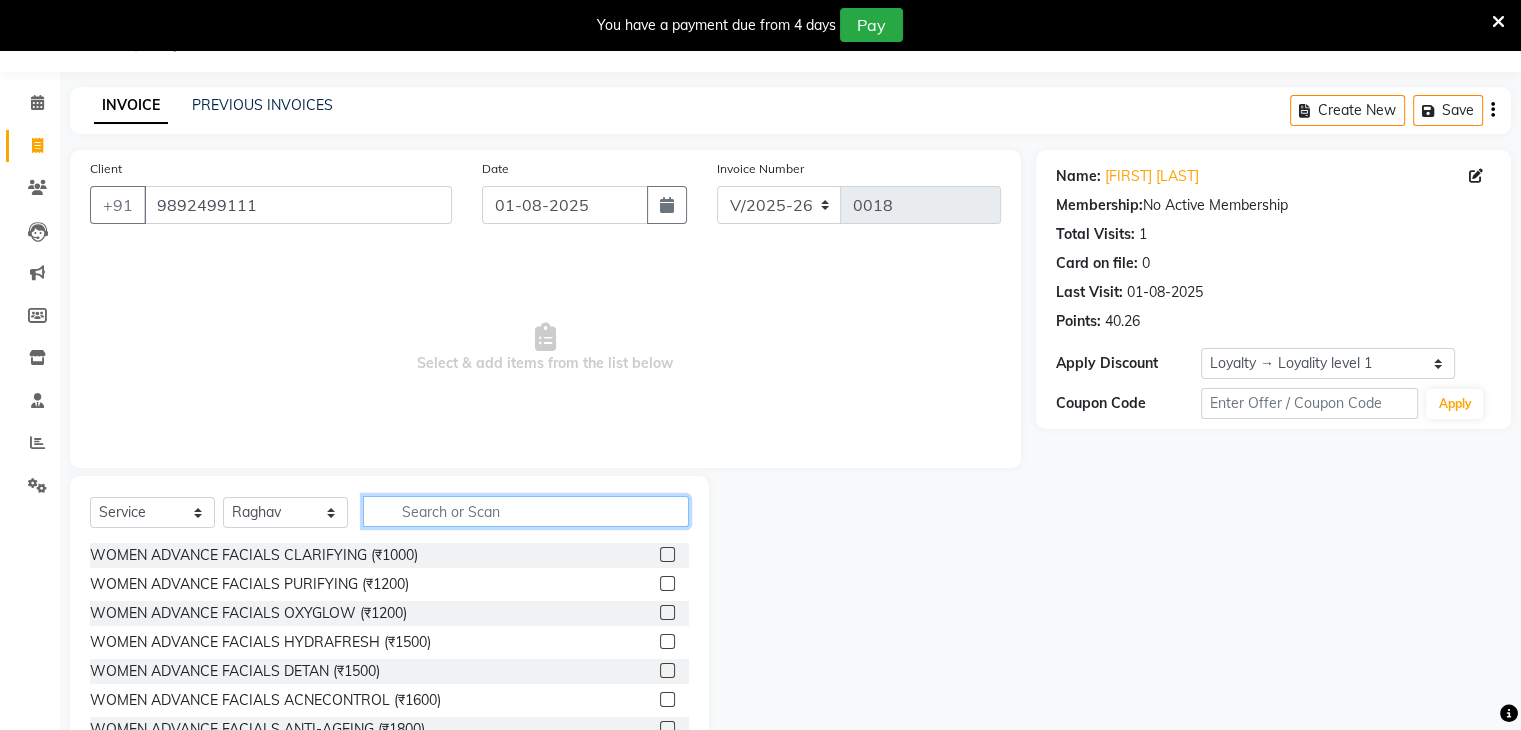 click 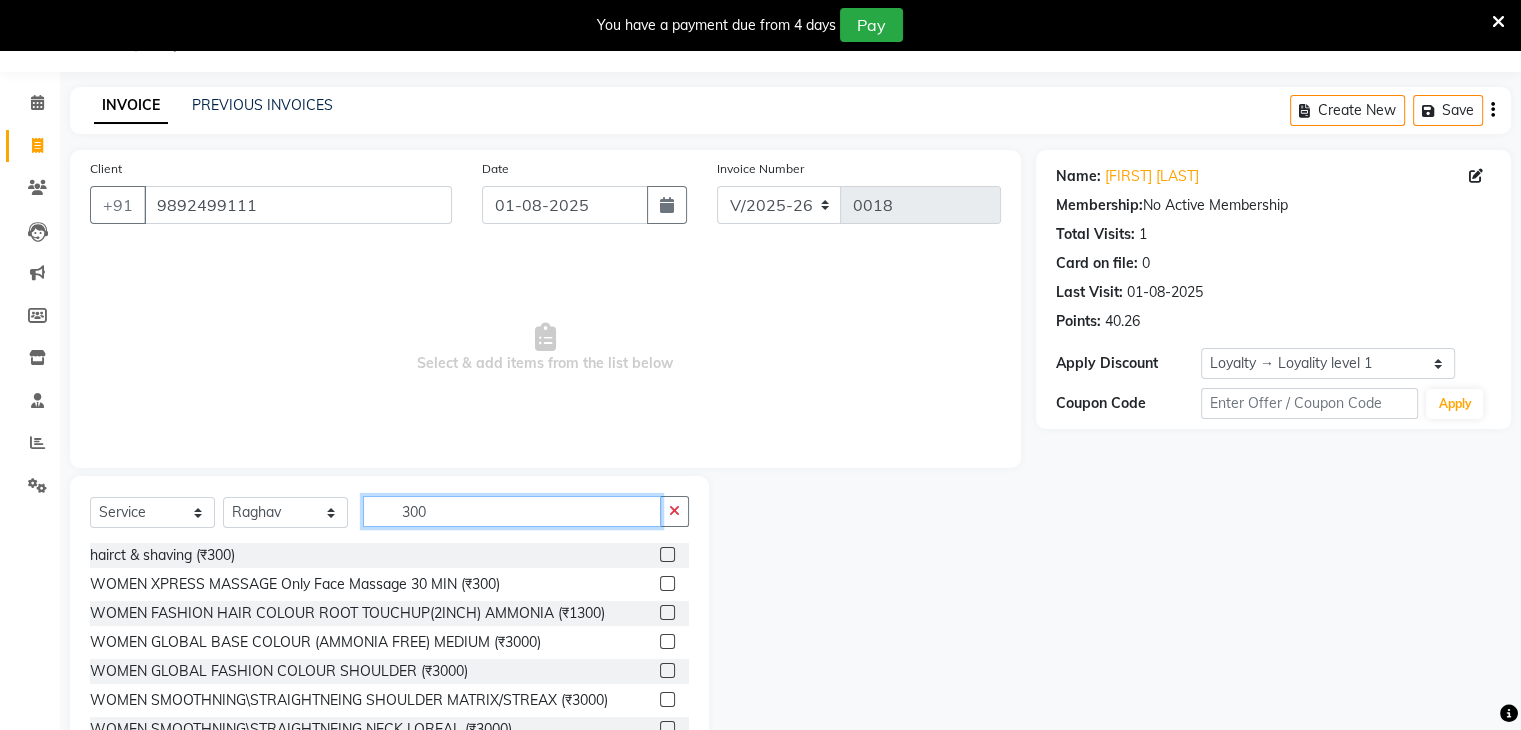 type on "300" 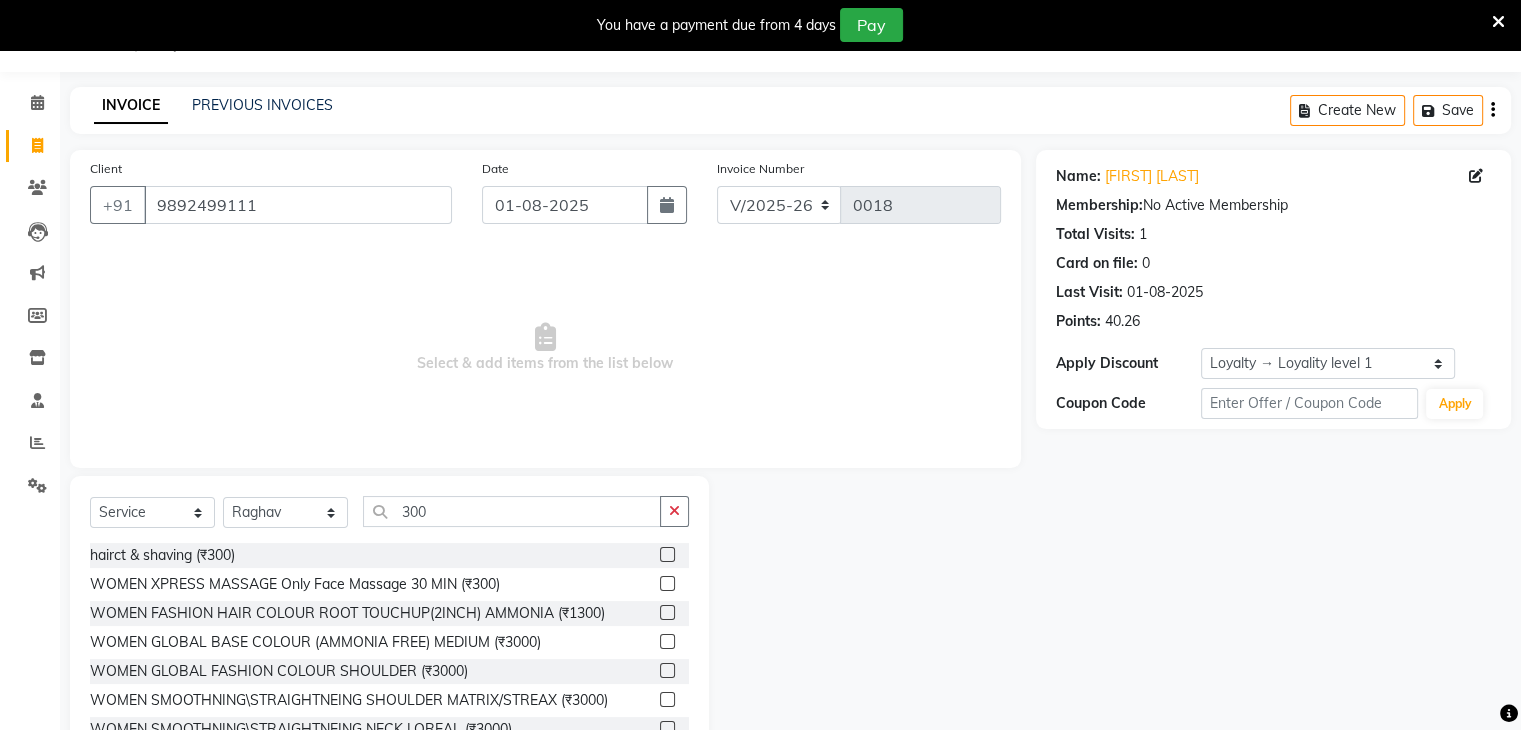 click 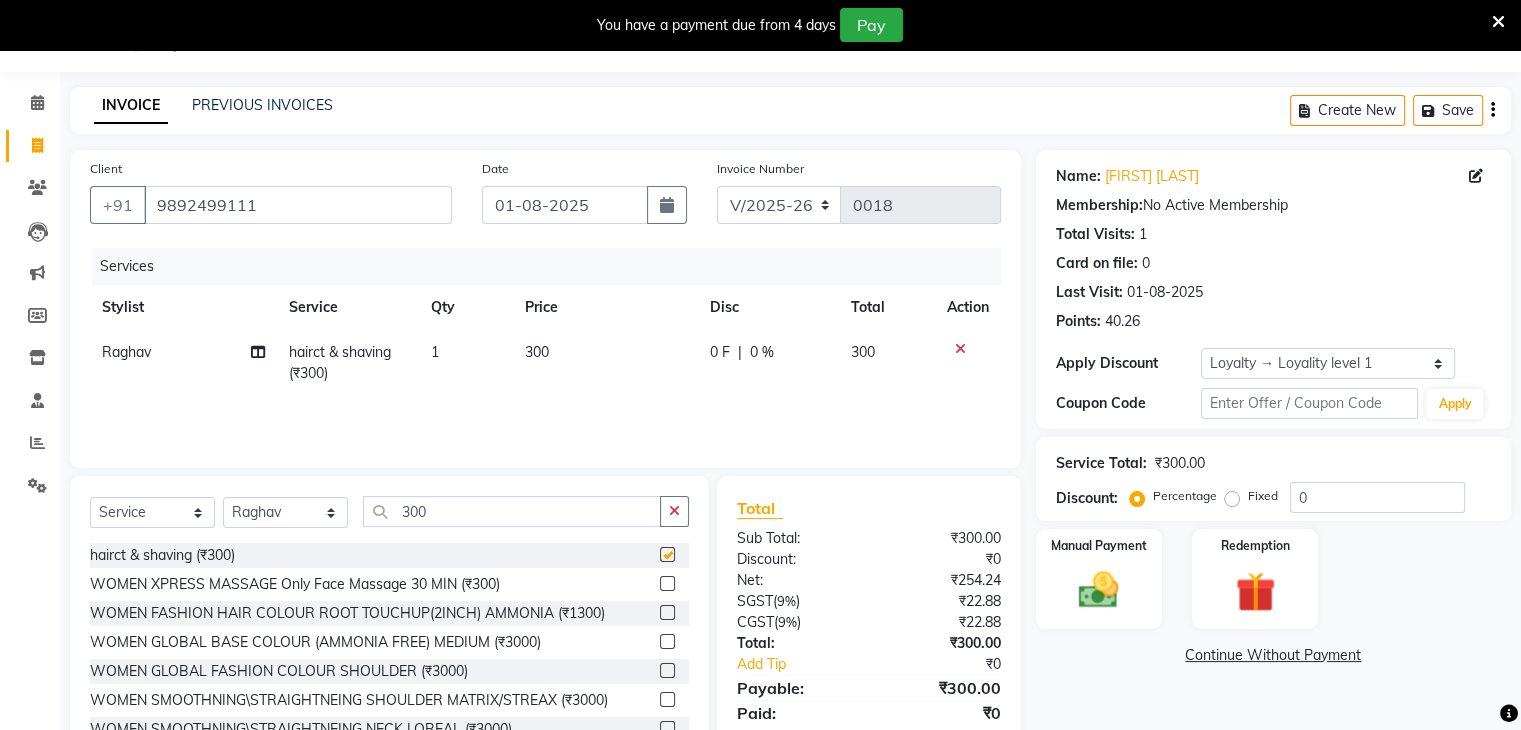 checkbox on "false" 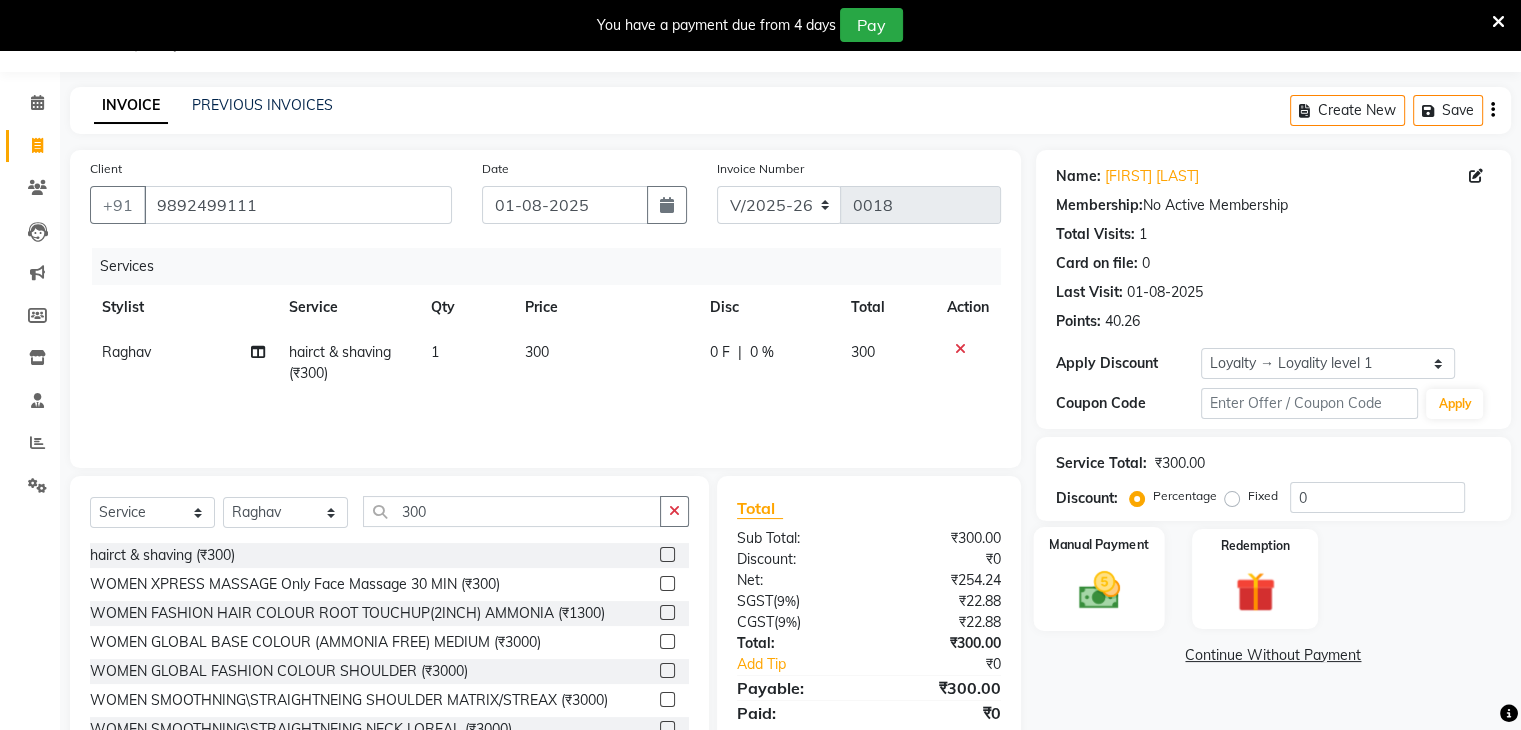 click 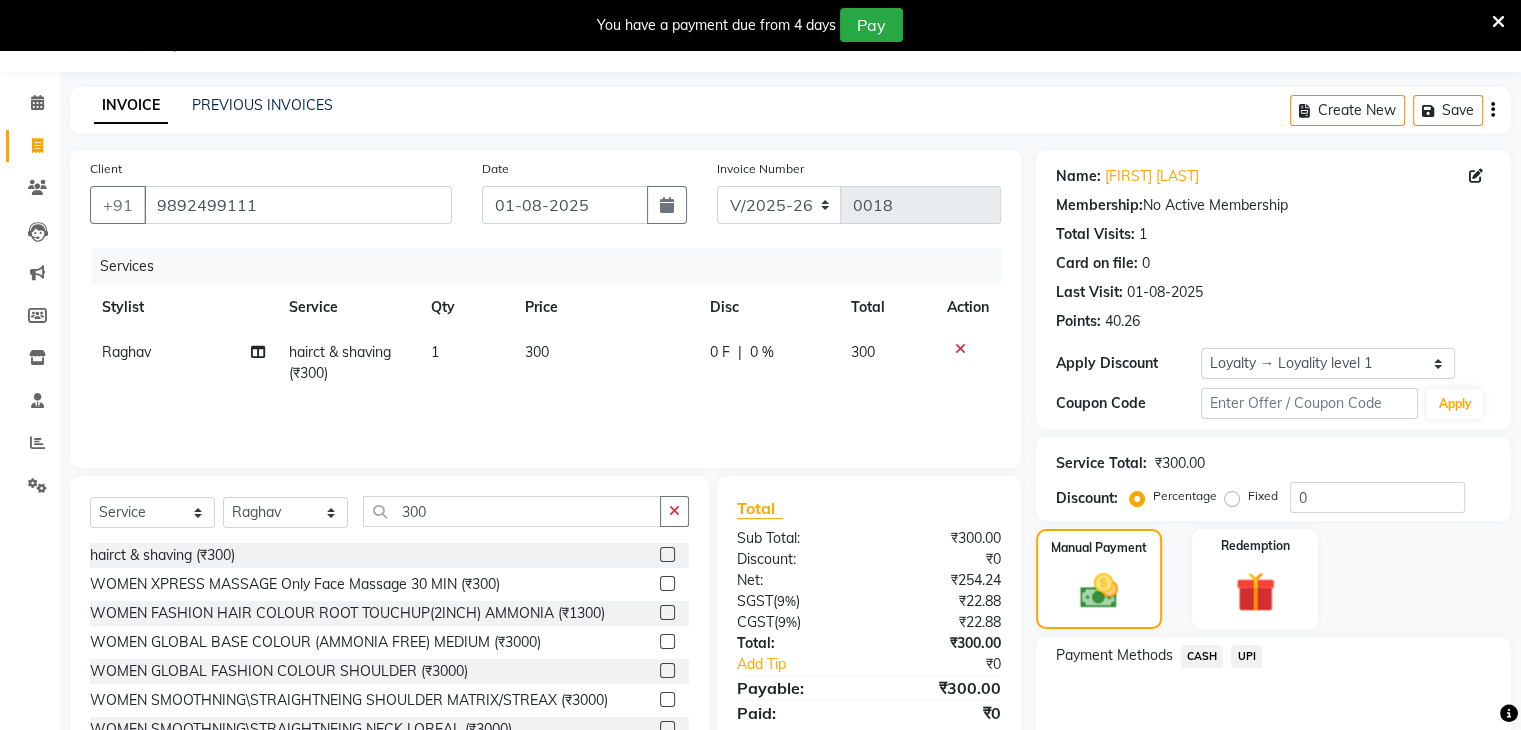 click on "UPI" 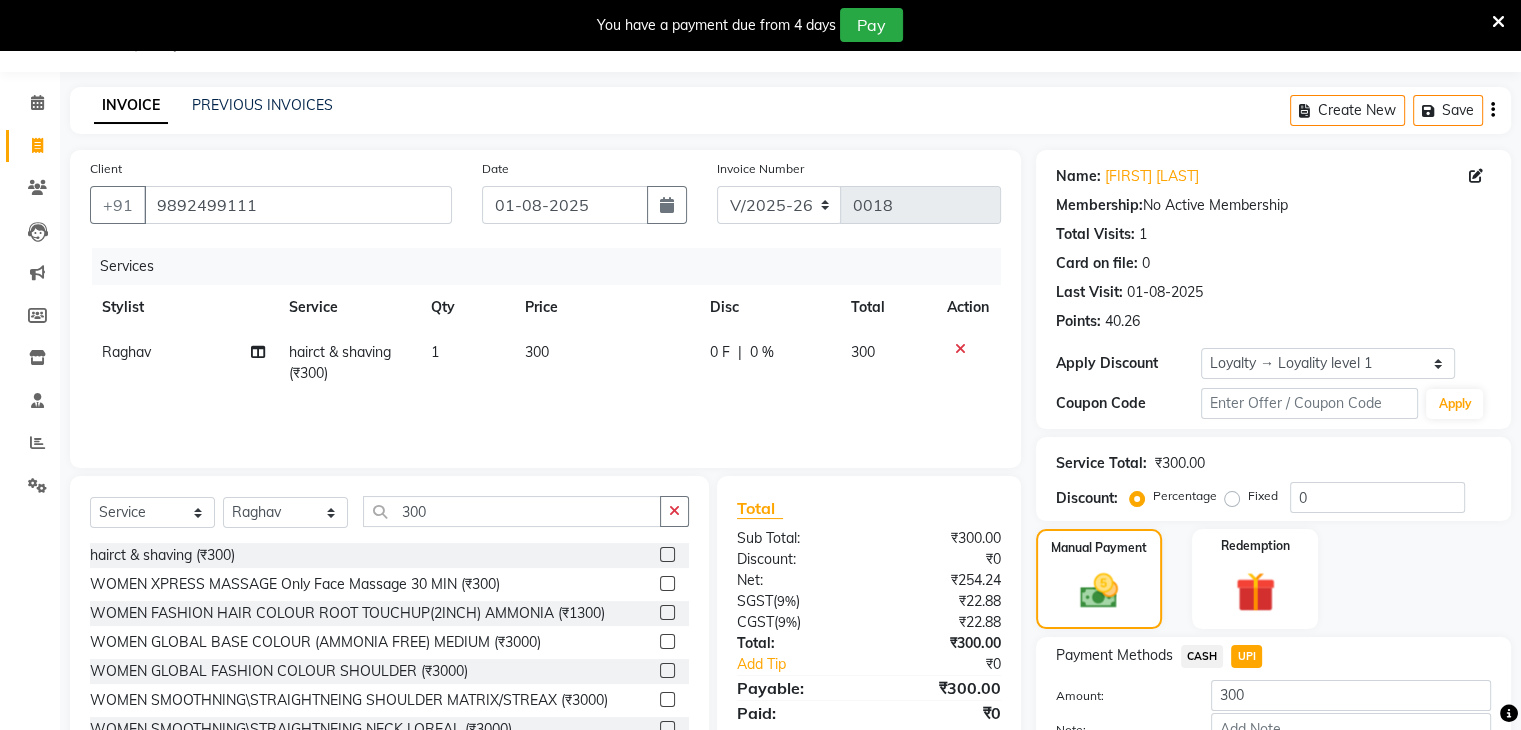 scroll, scrollTop: 178, scrollLeft: 0, axis: vertical 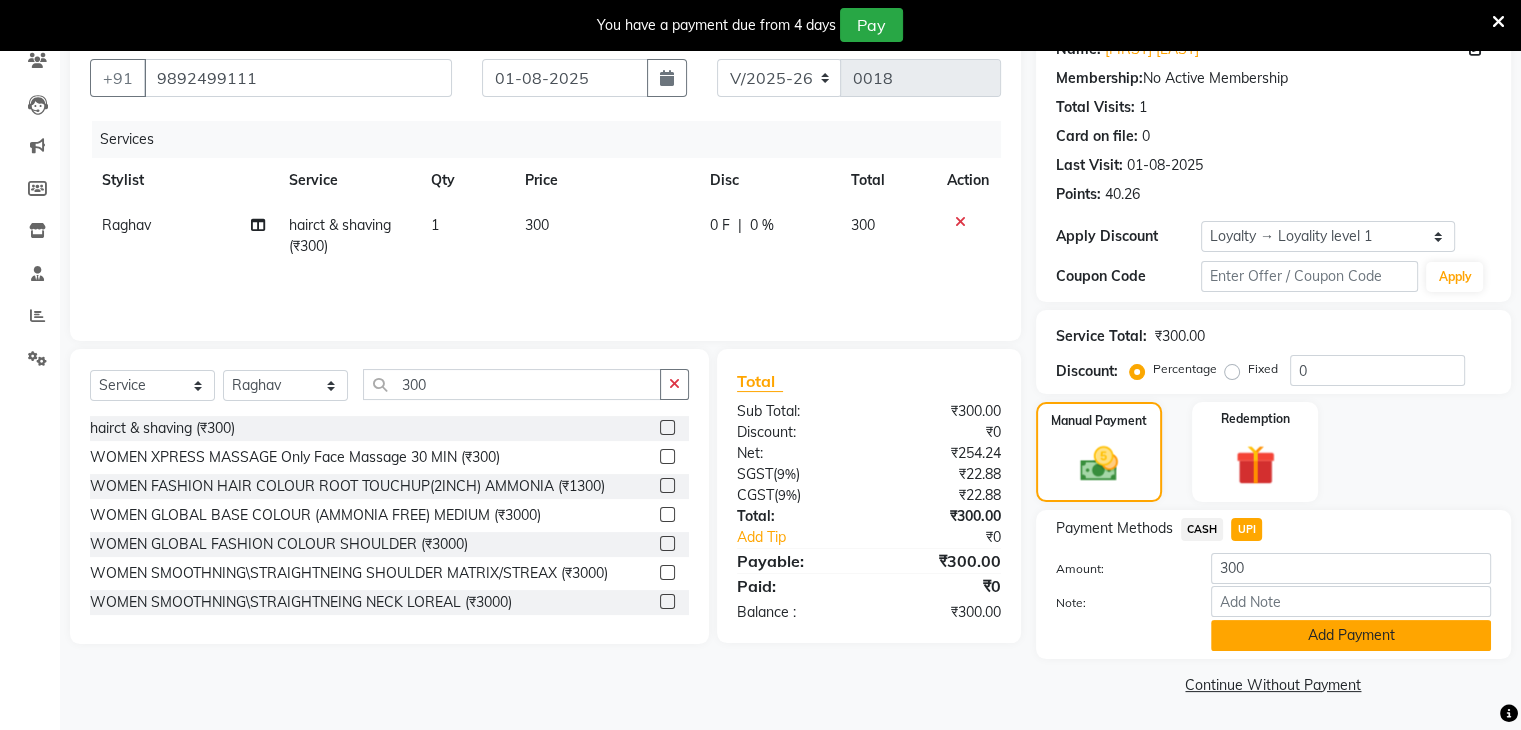 click on "Add Payment" 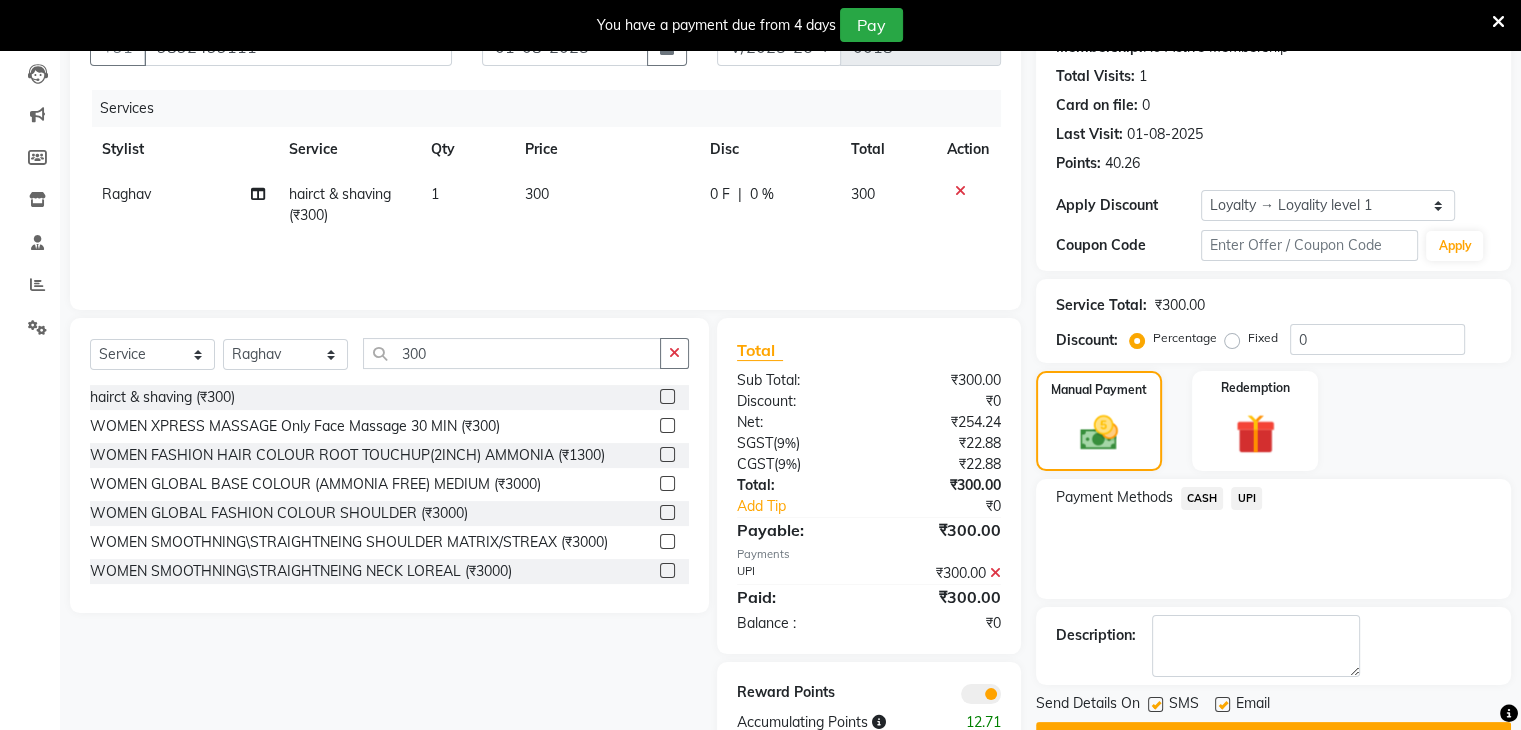 scroll, scrollTop: 263, scrollLeft: 0, axis: vertical 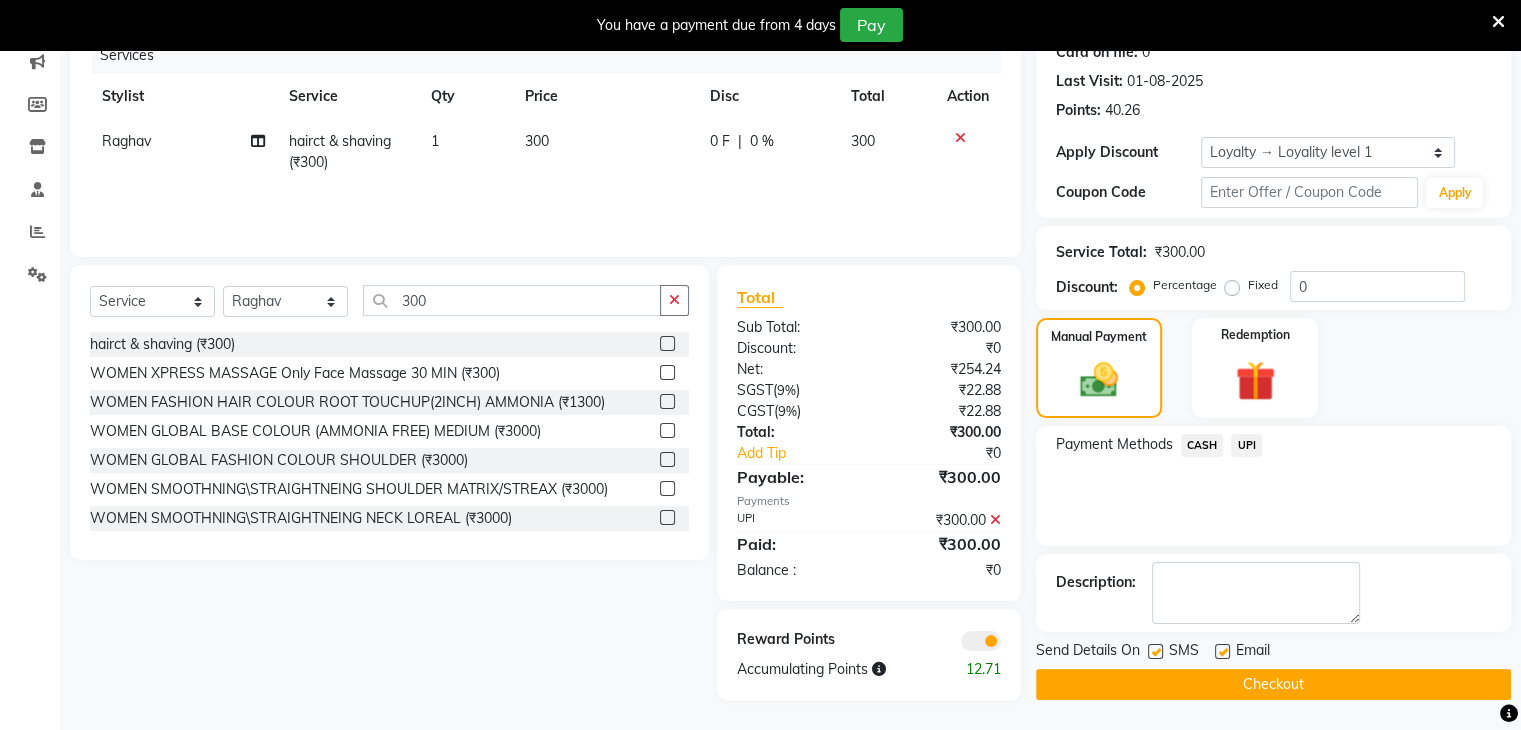 click on "Checkout" 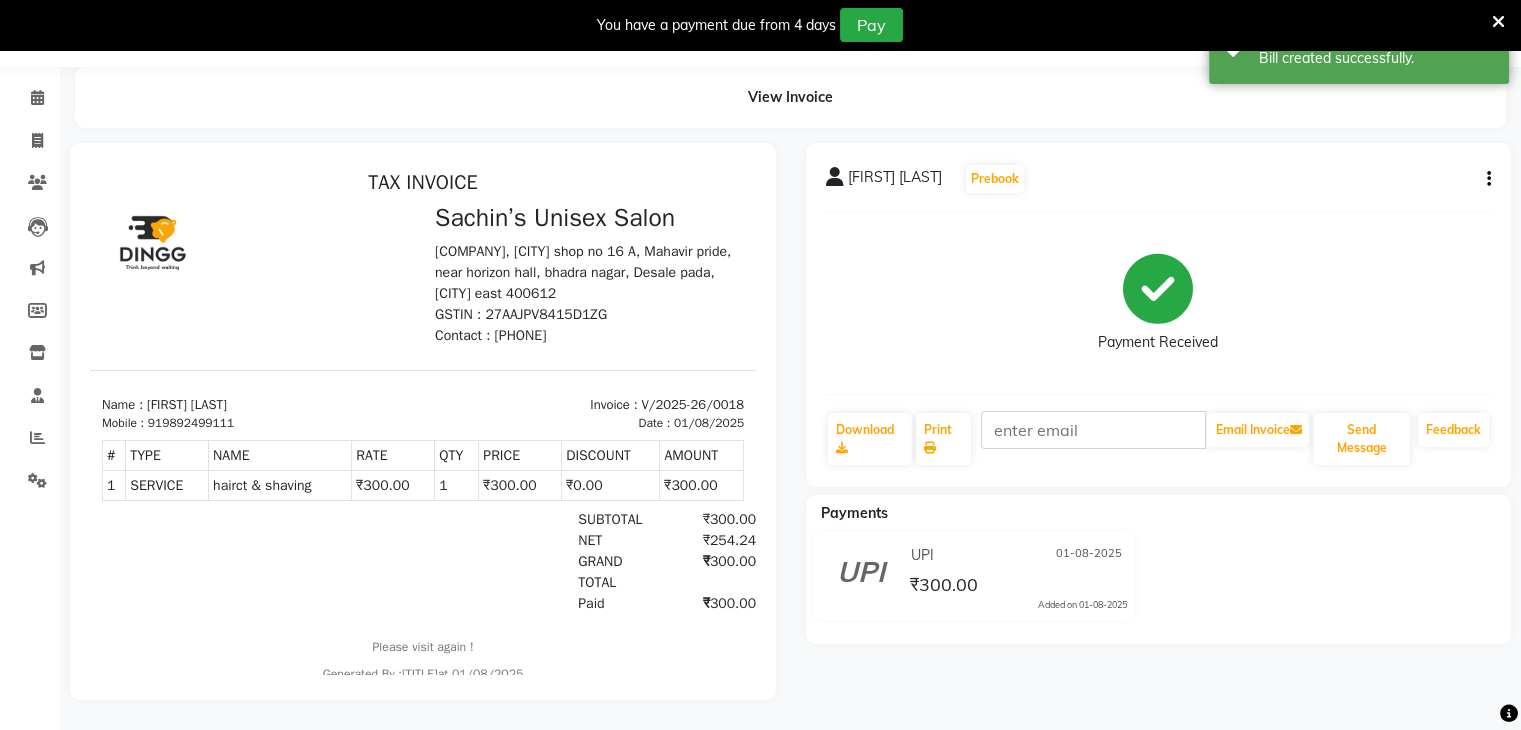 scroll, scrollTop: 0, scrollLeft: 0, axis: both 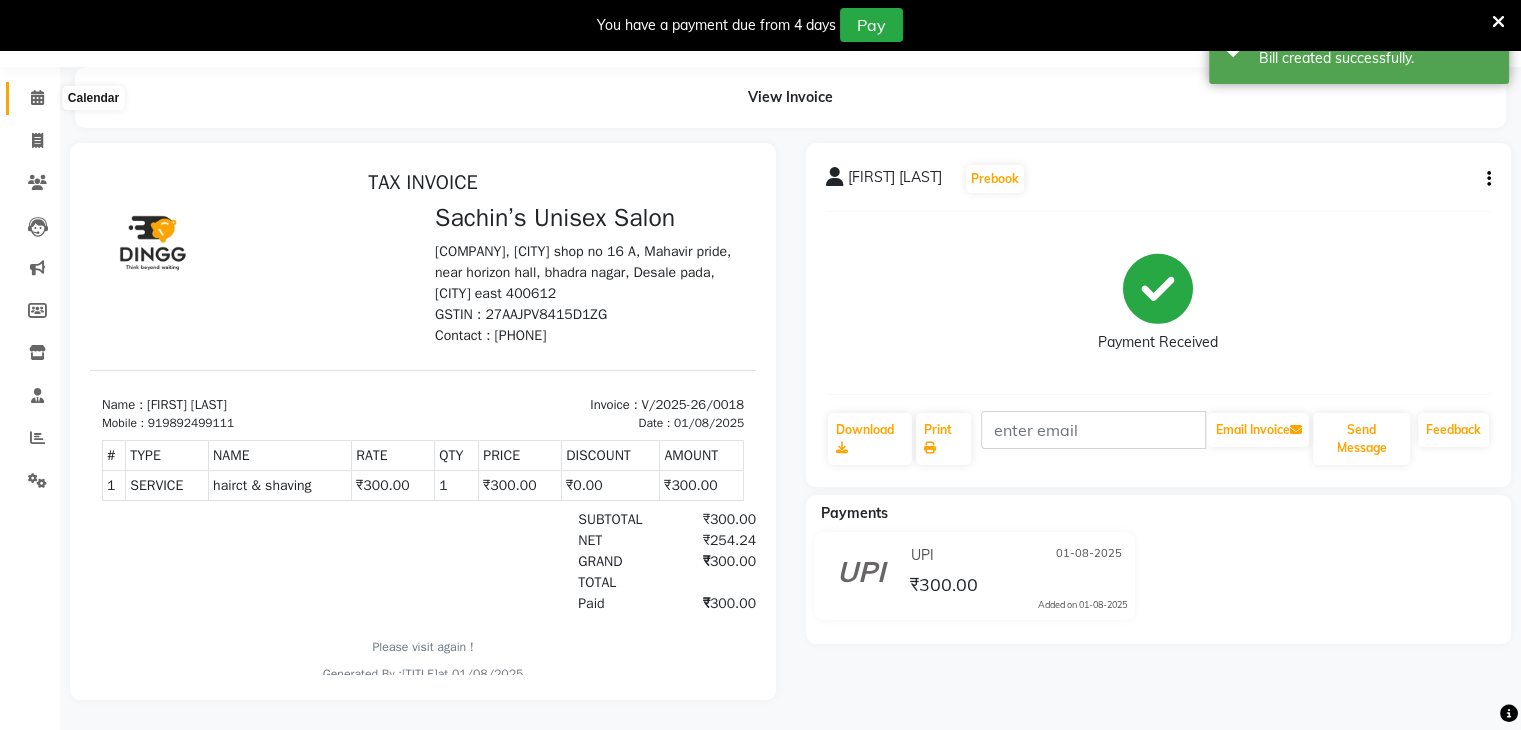 click 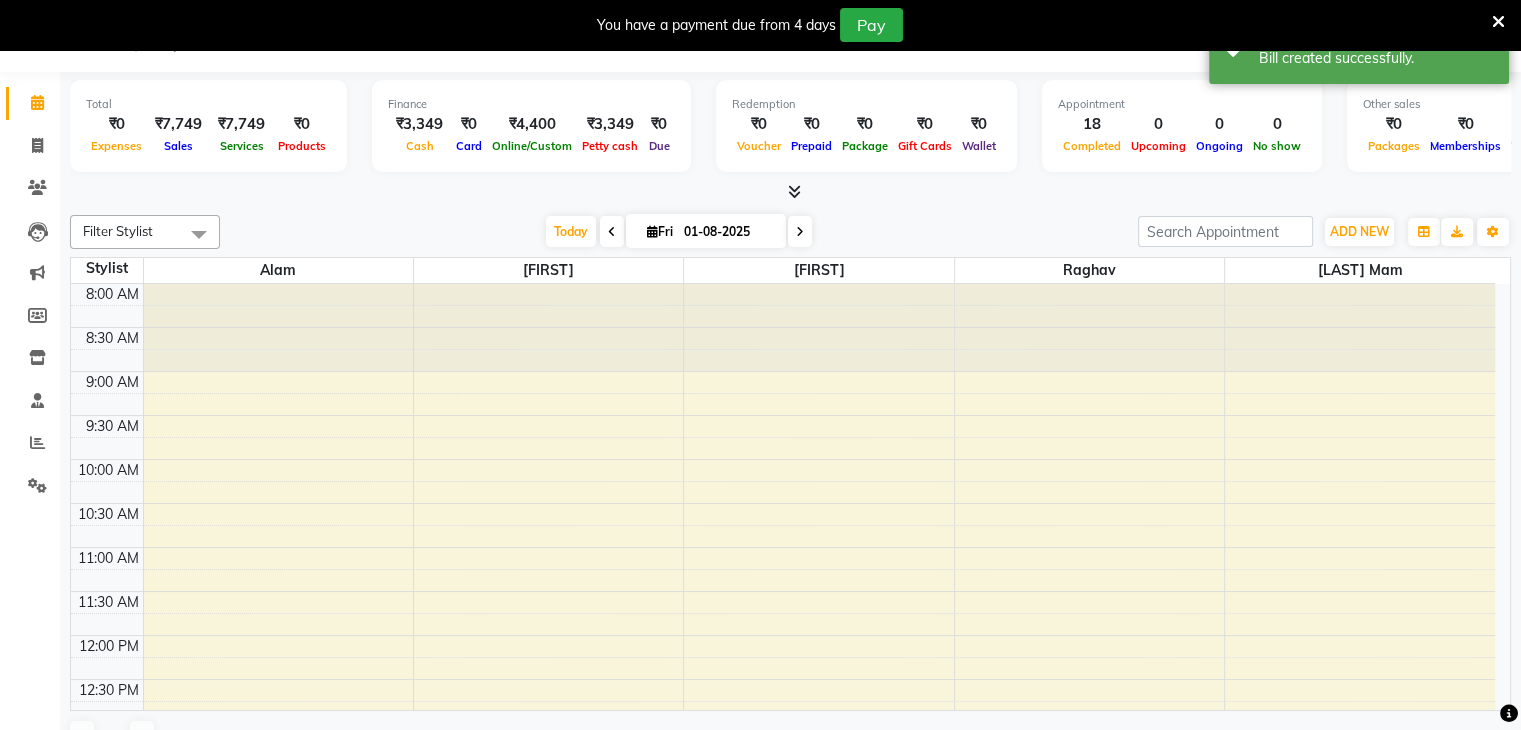 scroll, scrollTop: 0, scrollLeft: 0, axis: both 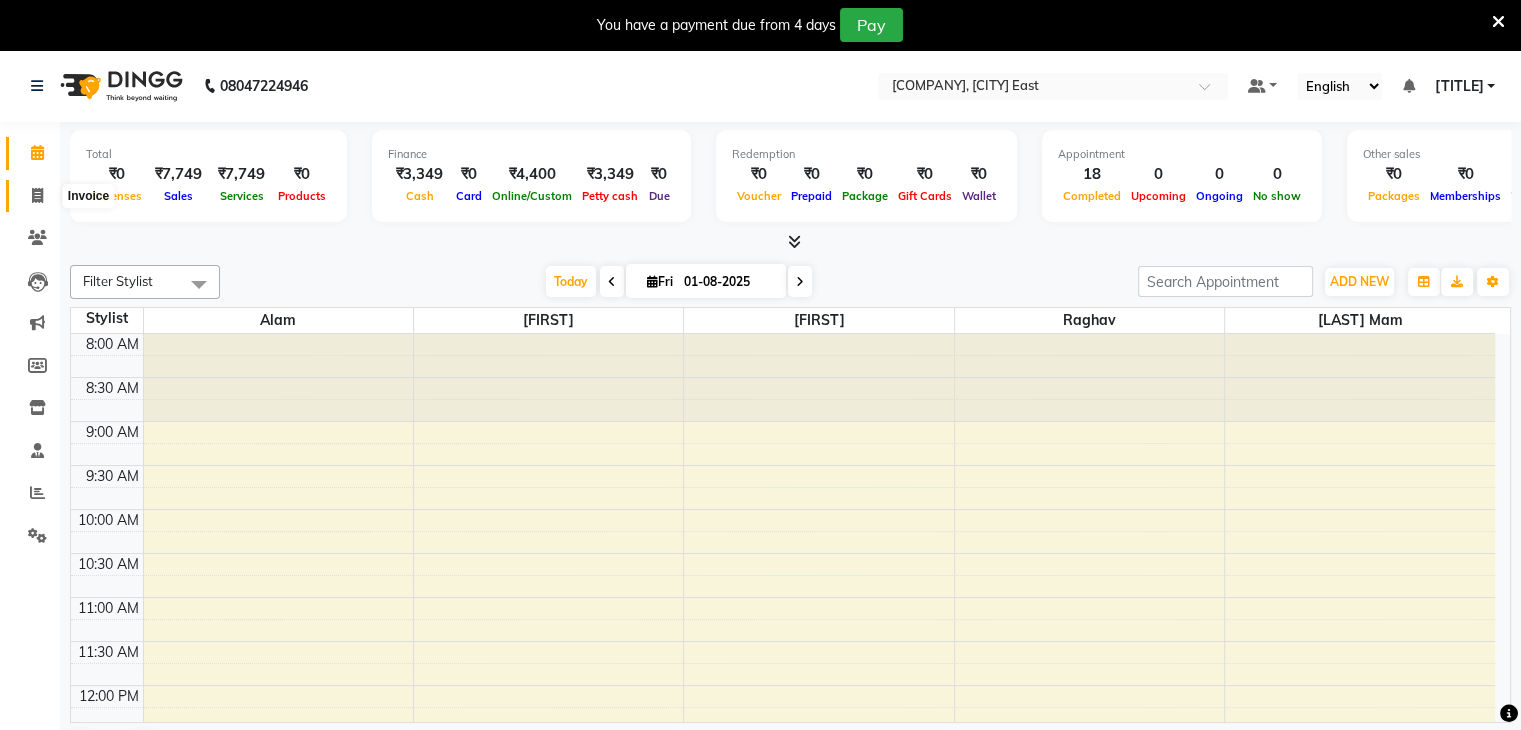 click 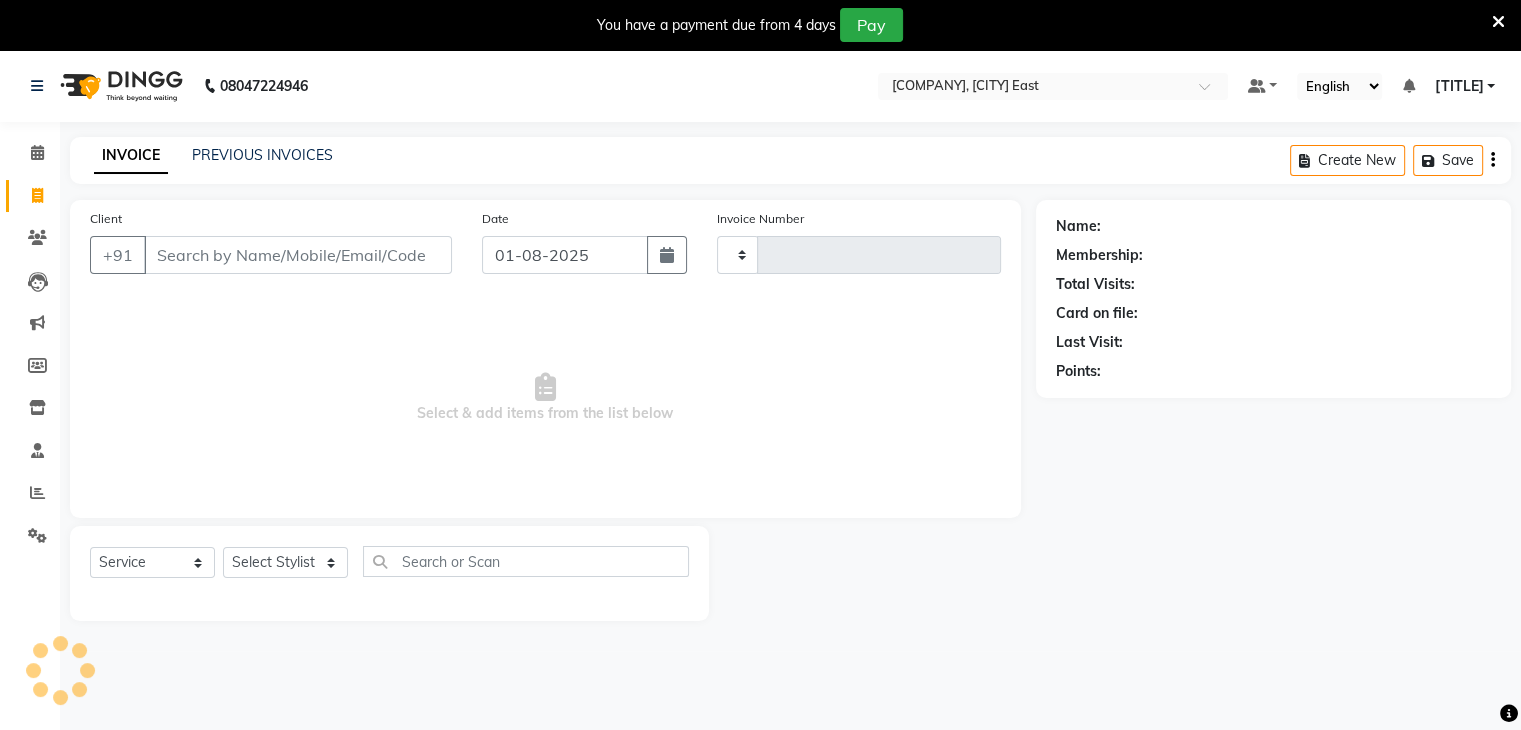 type on "0019" 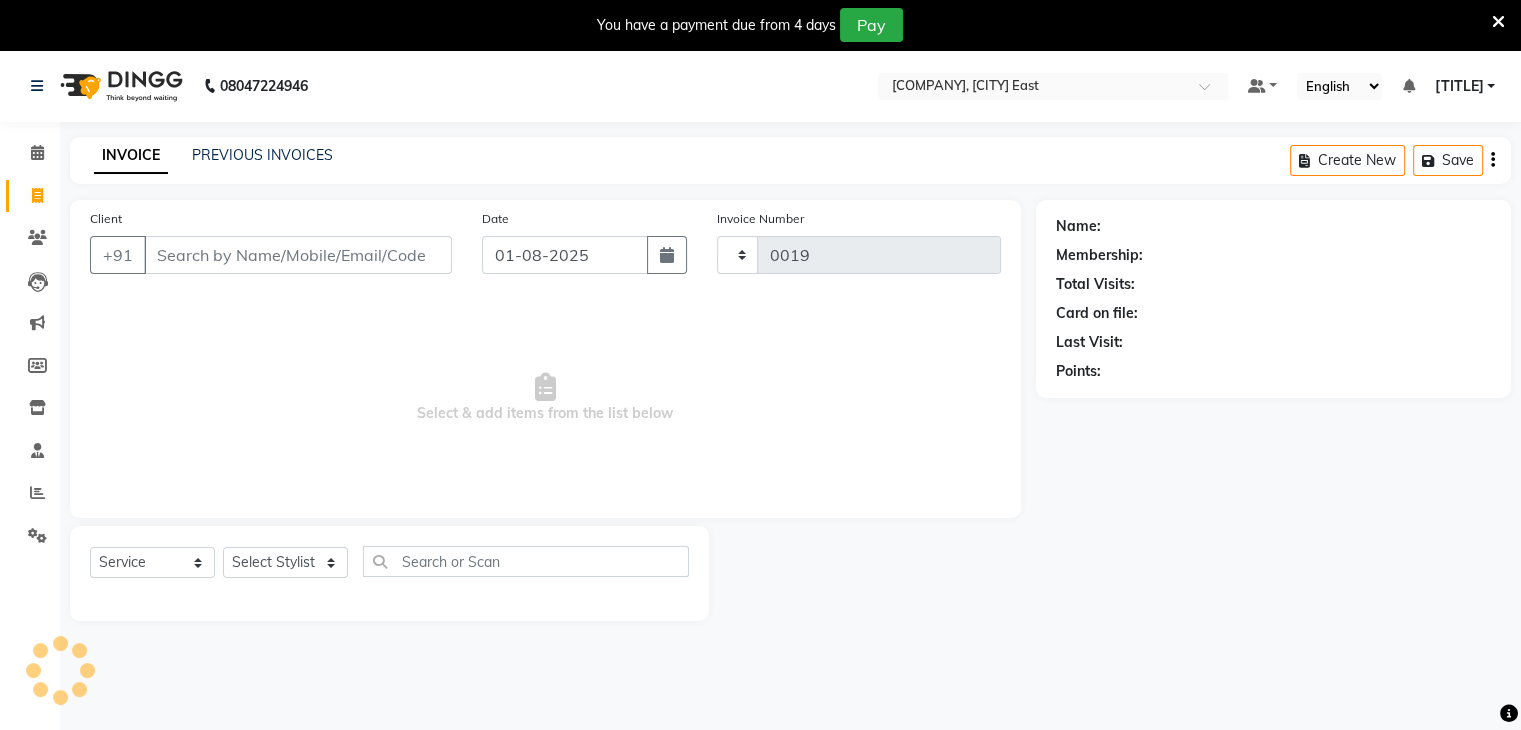 select on "8637" 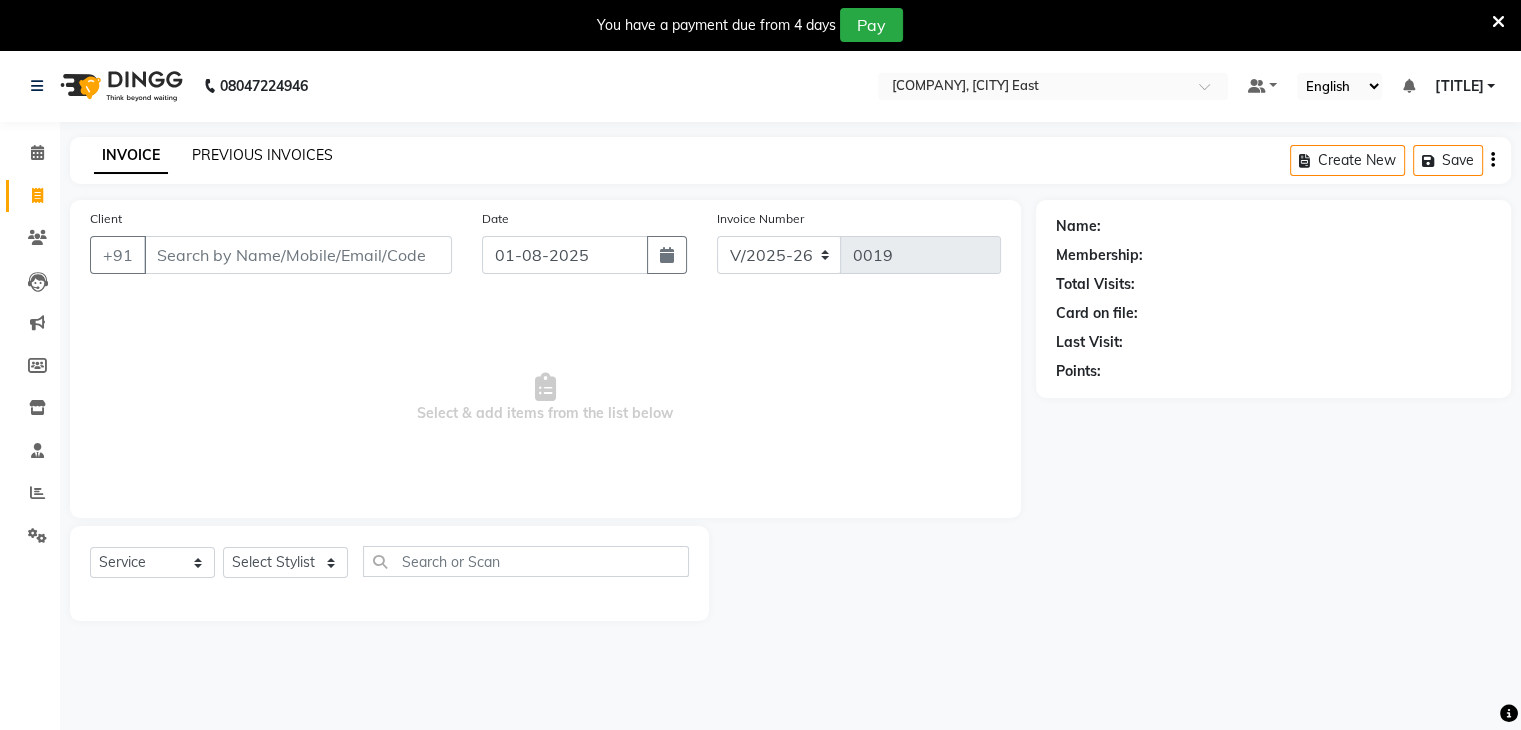 click on "PREVIOUS INVOICES" 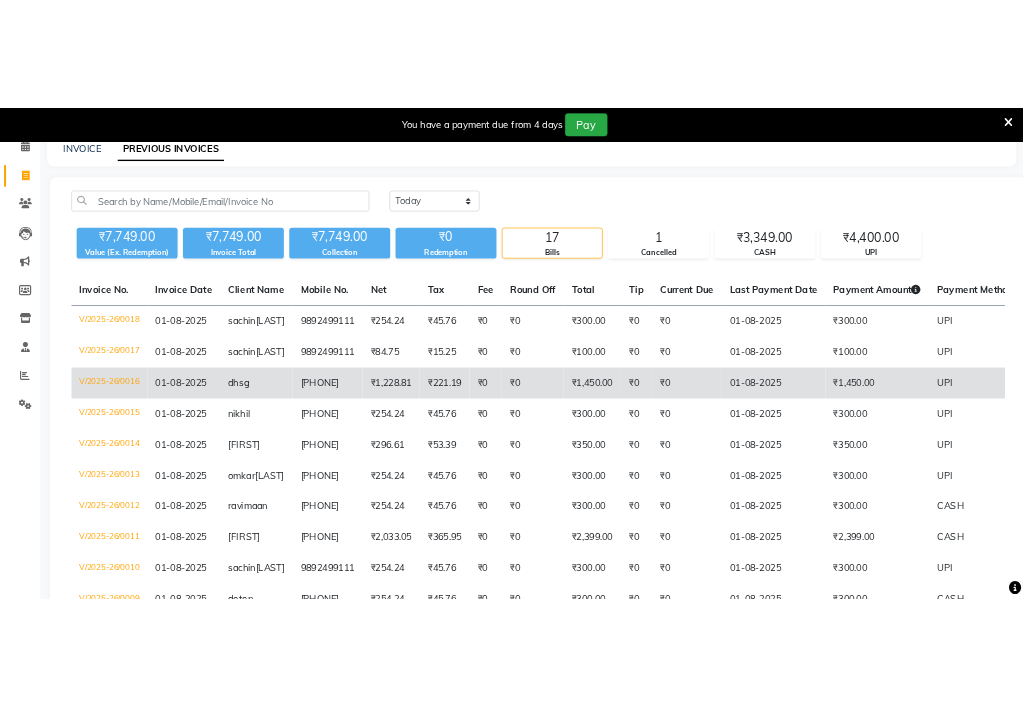 scroll, scrollTop: 54, scrollLeft: 0, axis: vertical 